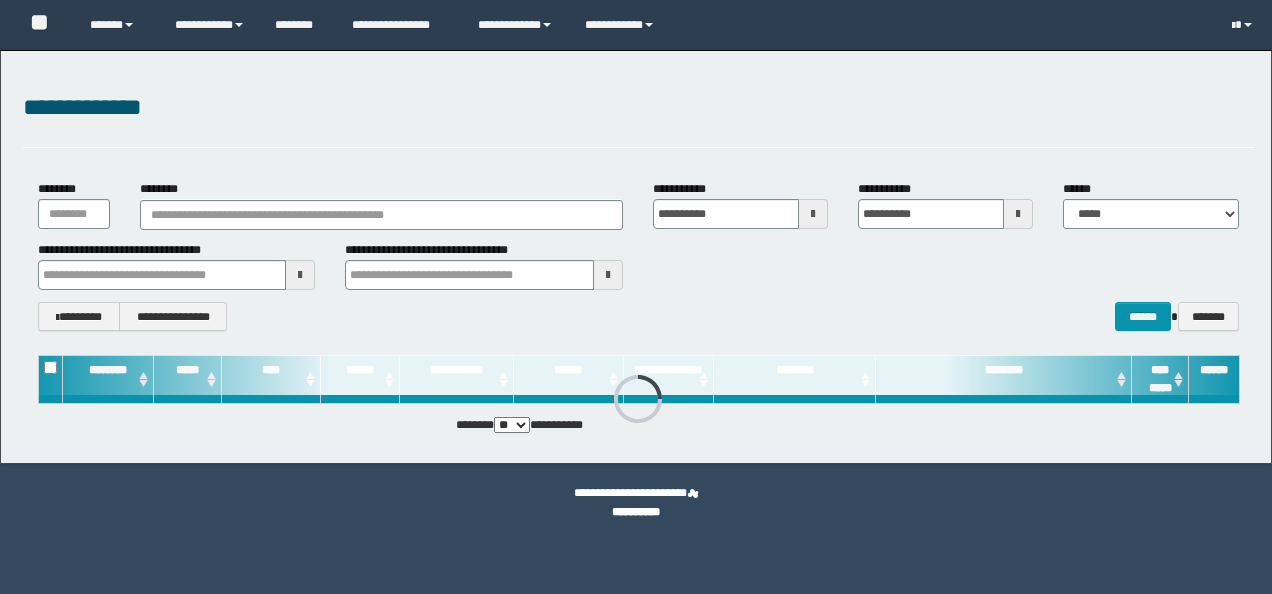 scroll, scrollTop: 0, scrollLeft: 0, axis: both 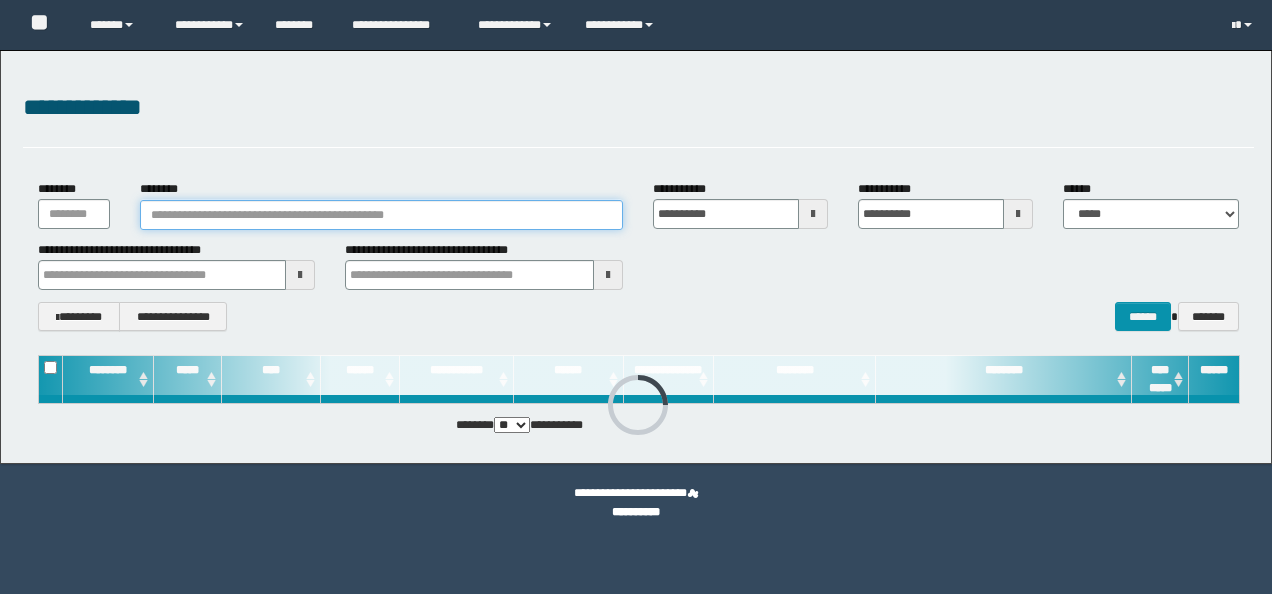 click on "********" at bounding box center [381, 215] 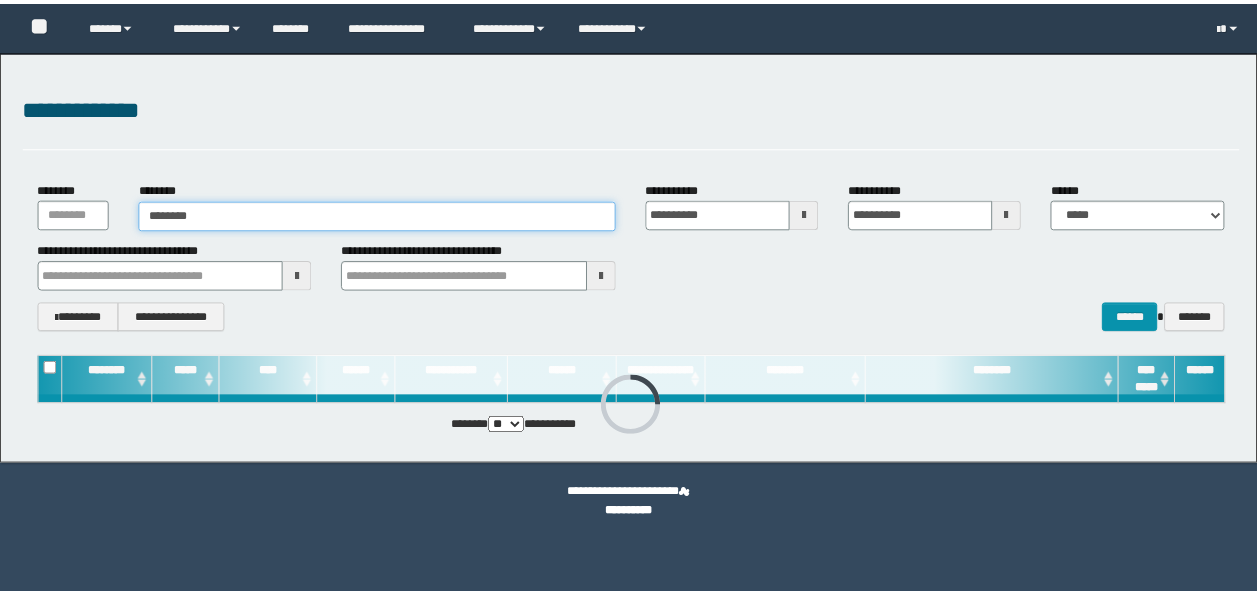 scroll, scrollTop: 0, scrollLeft: 0, axis: both 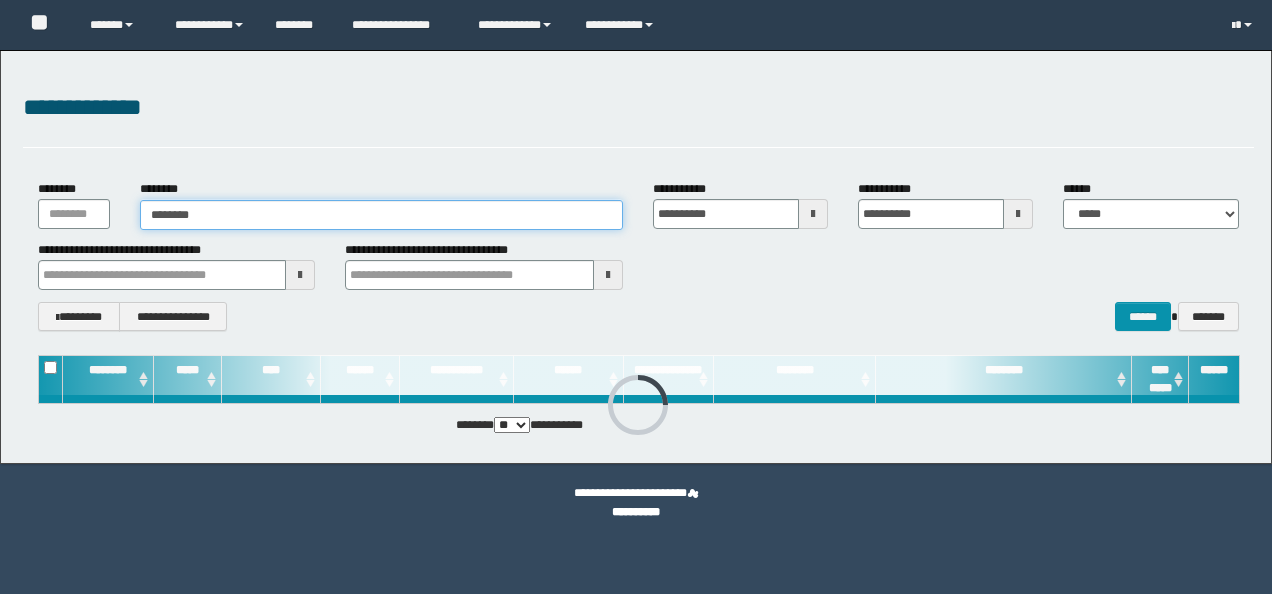 type on "********" 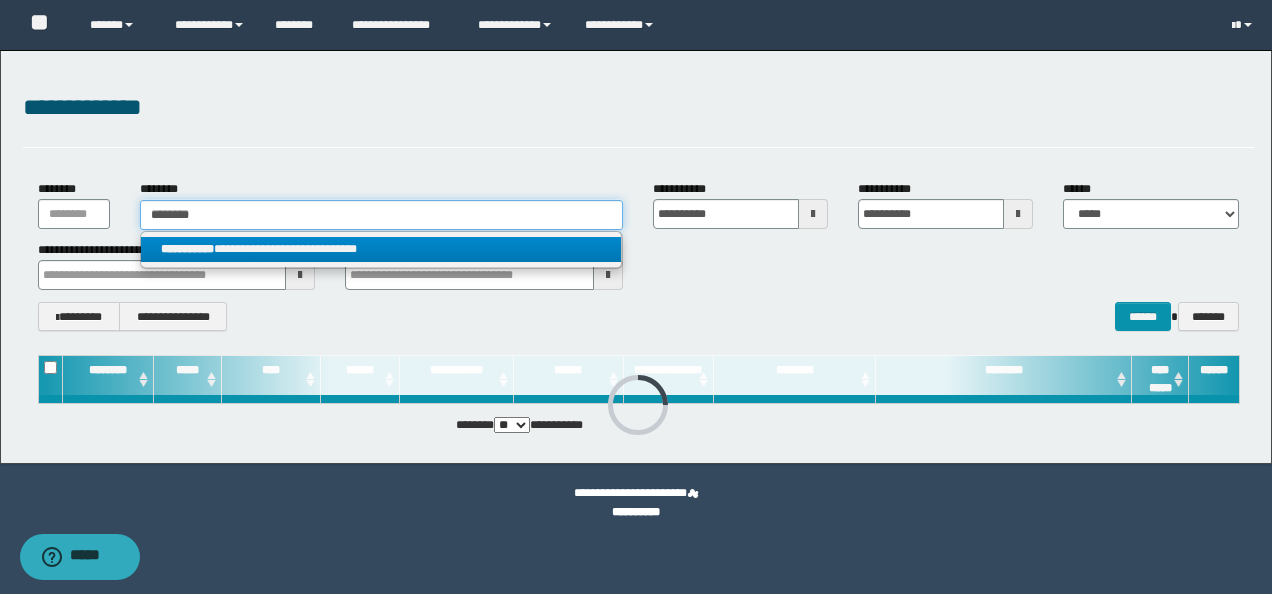 type on "********" 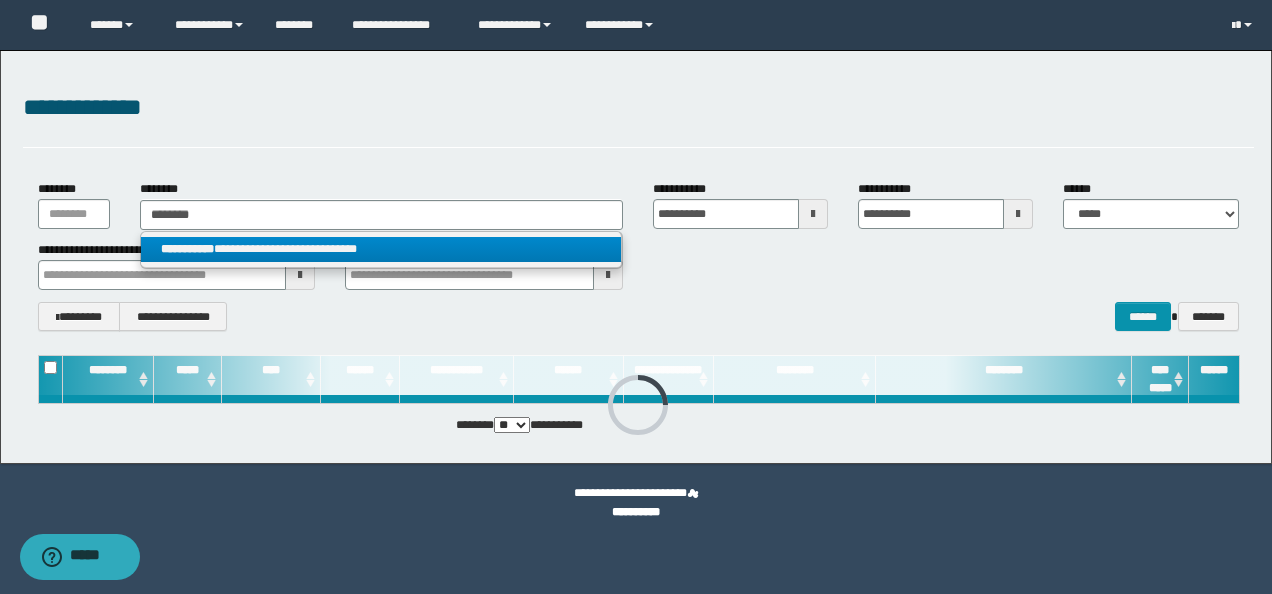 click on "**********" at bounding box center (381, 249) 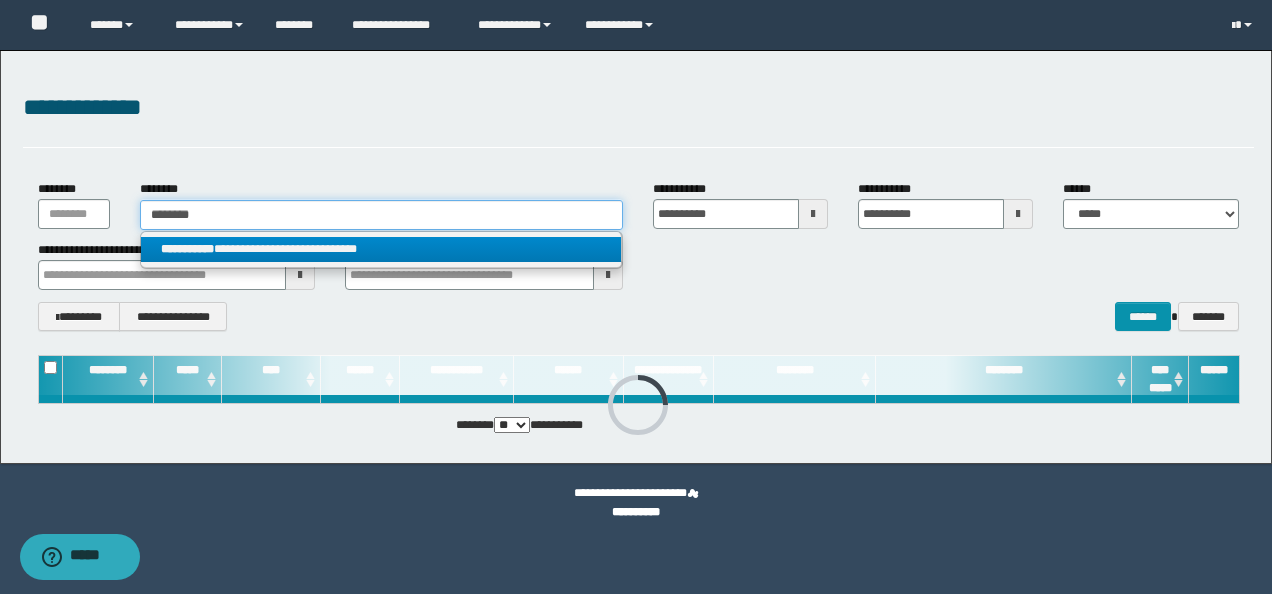 type 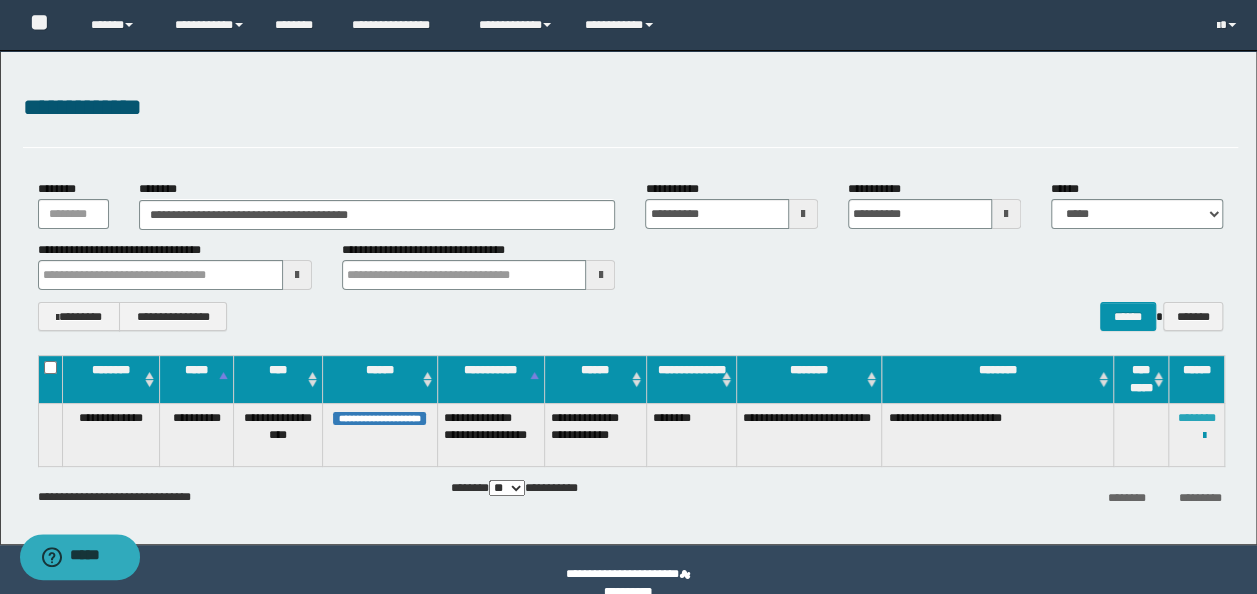 click on "********" at bounding box center [1197, 418] 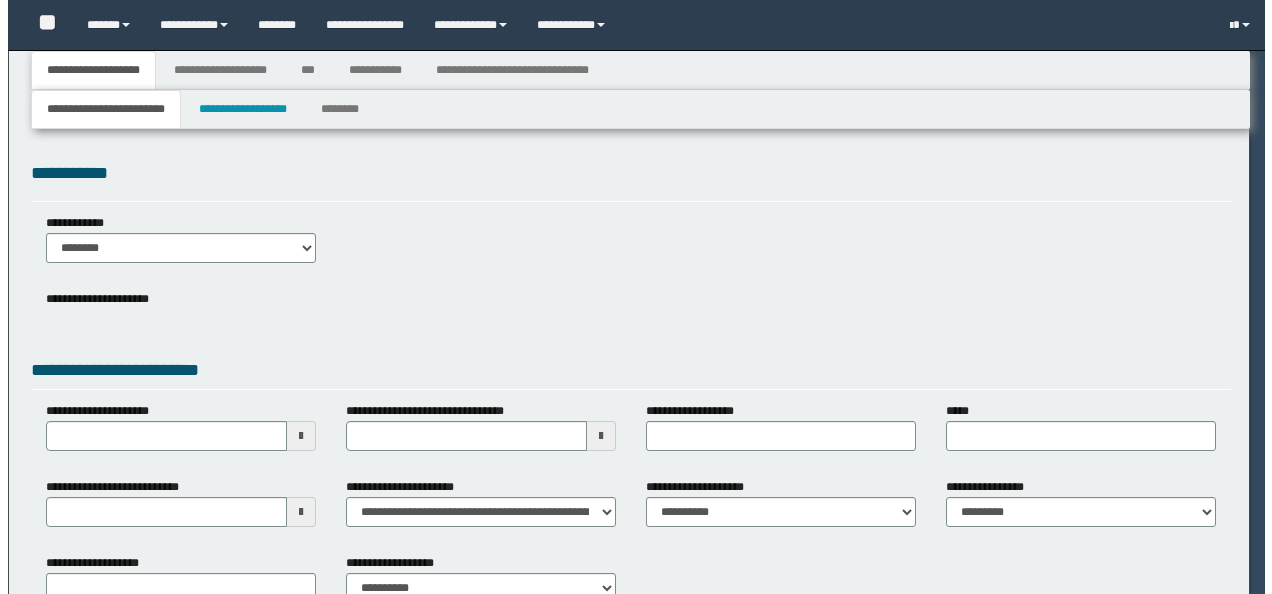 scroll, scrollTop: 0, scrollLeft: 0, axis: both 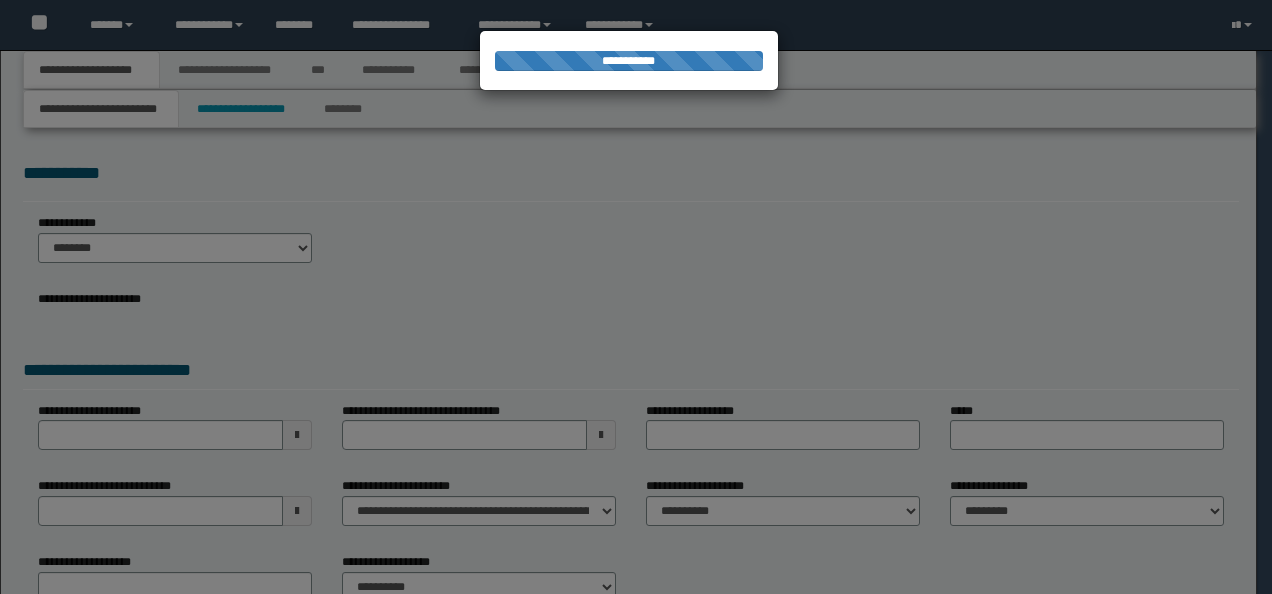 type on "**********" 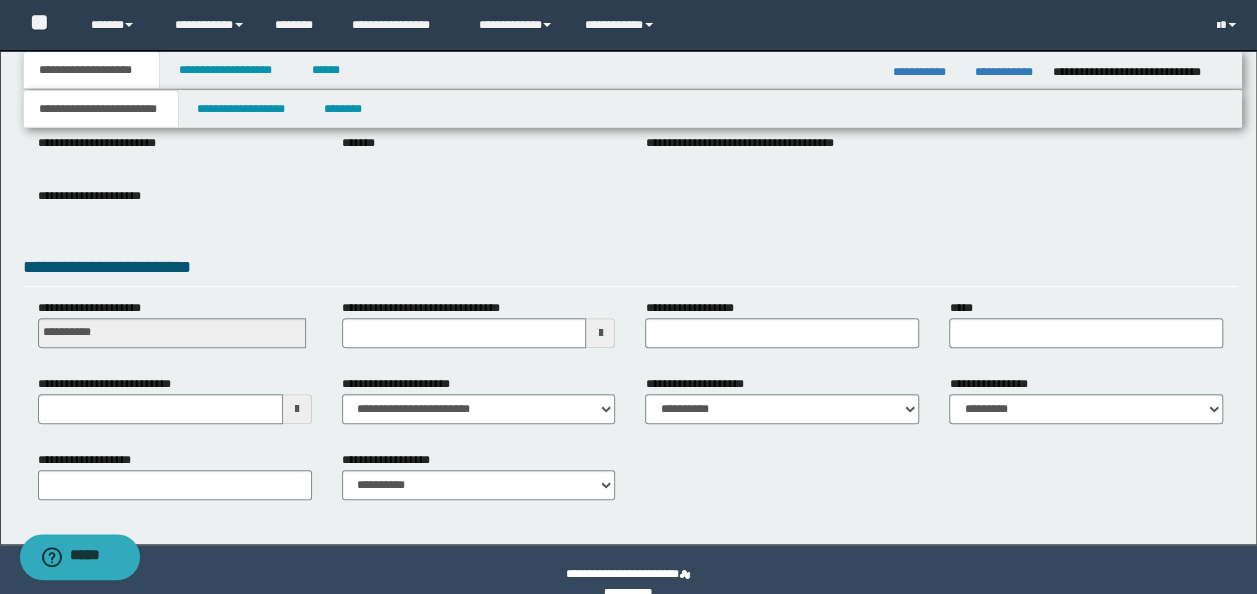 scroll, scrollTop: 288, scrollLeft: 0, axis: vertical 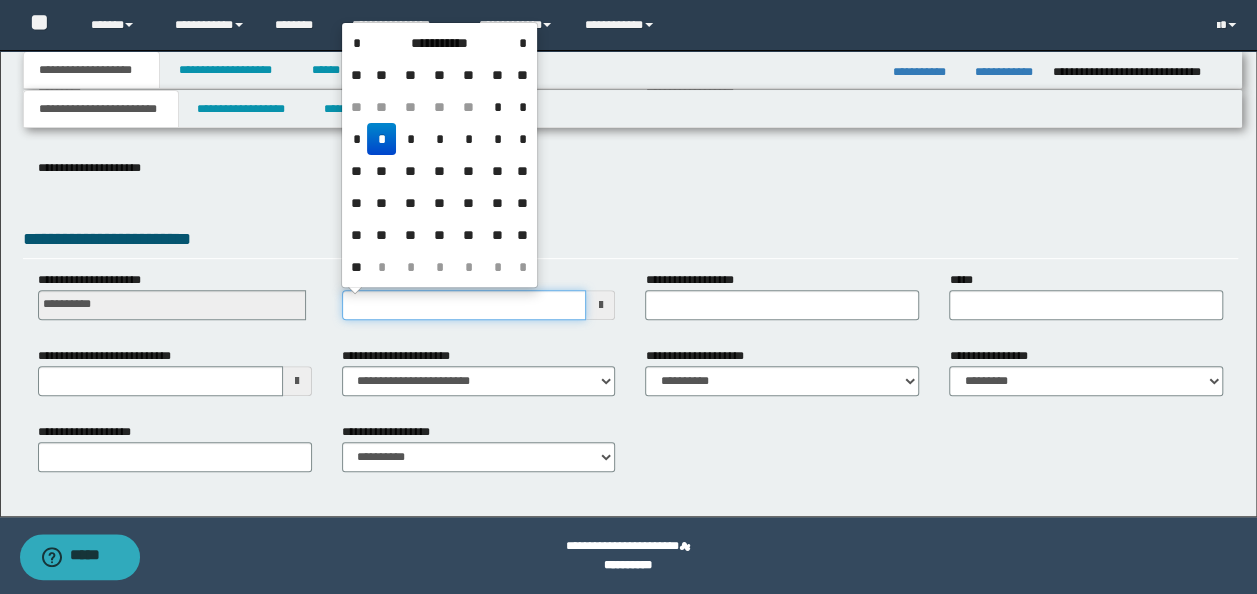 click on "**********" at bounding box center [464, 305] 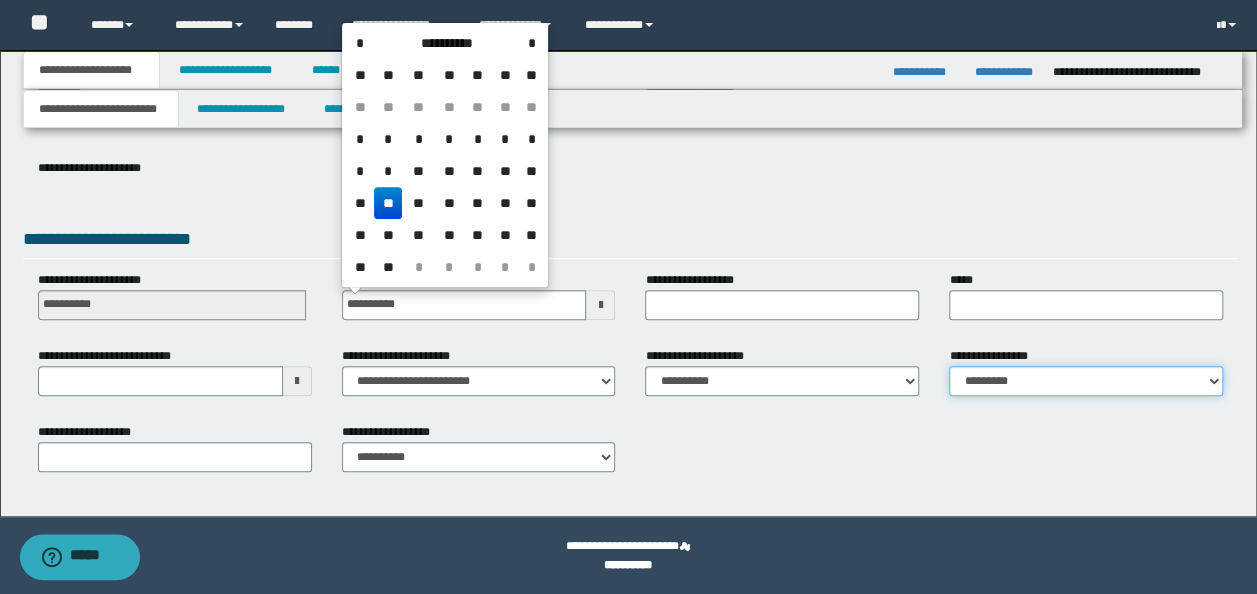 type on "**********" 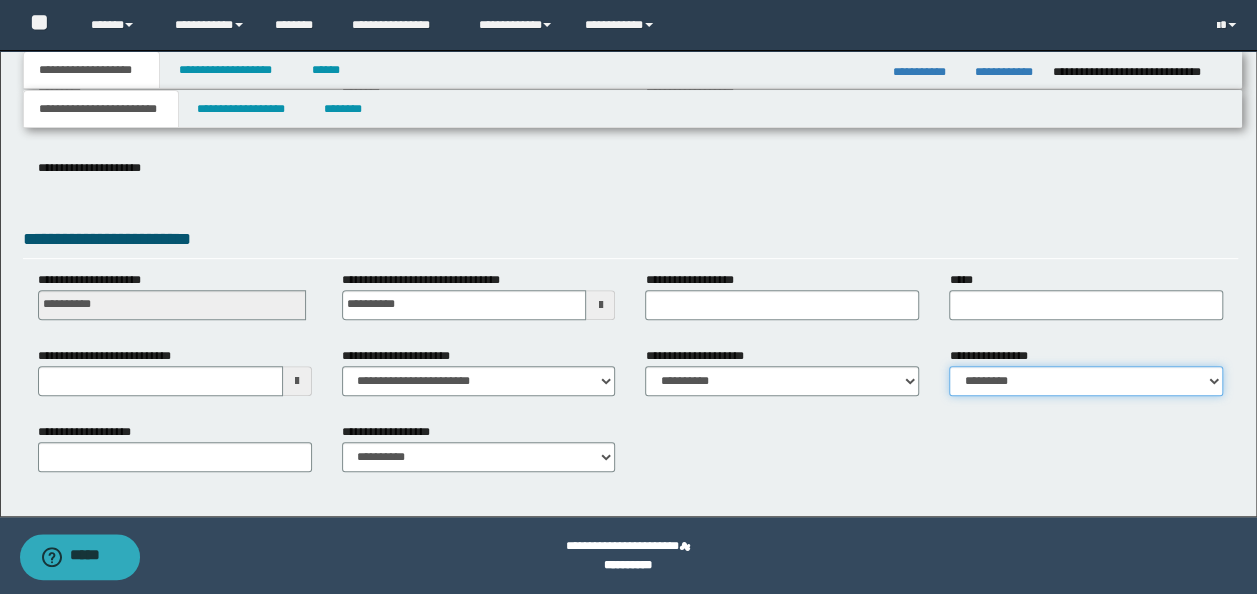 click on "**********" at bounding box center (1086, 381) 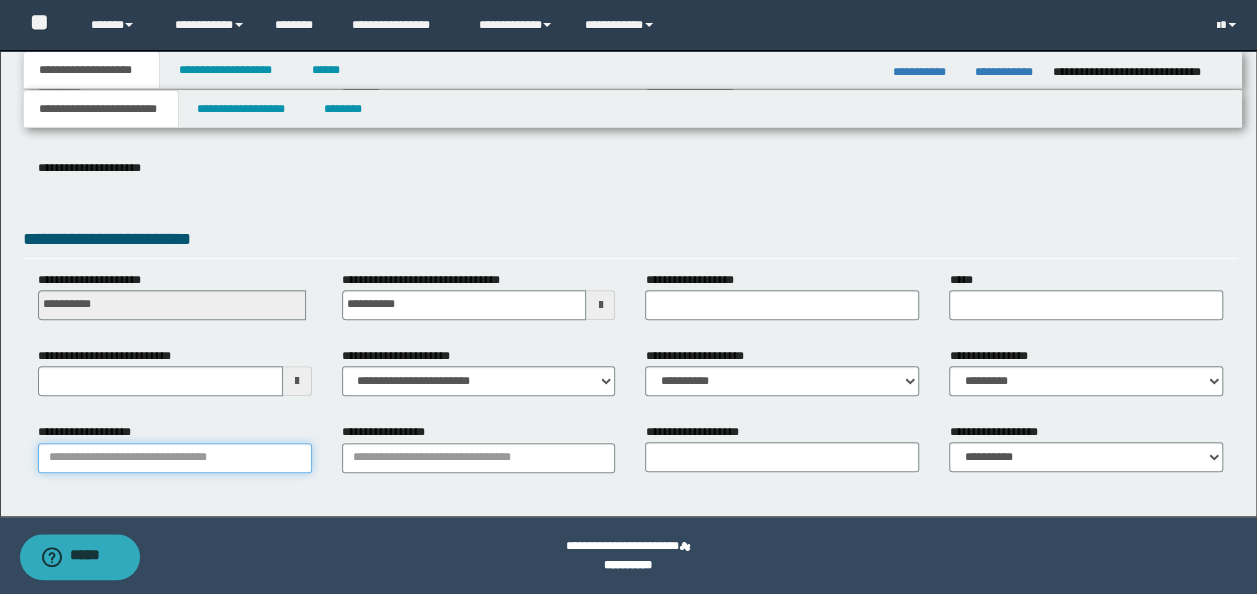 click on "**********" at bounding box center [175, 458] 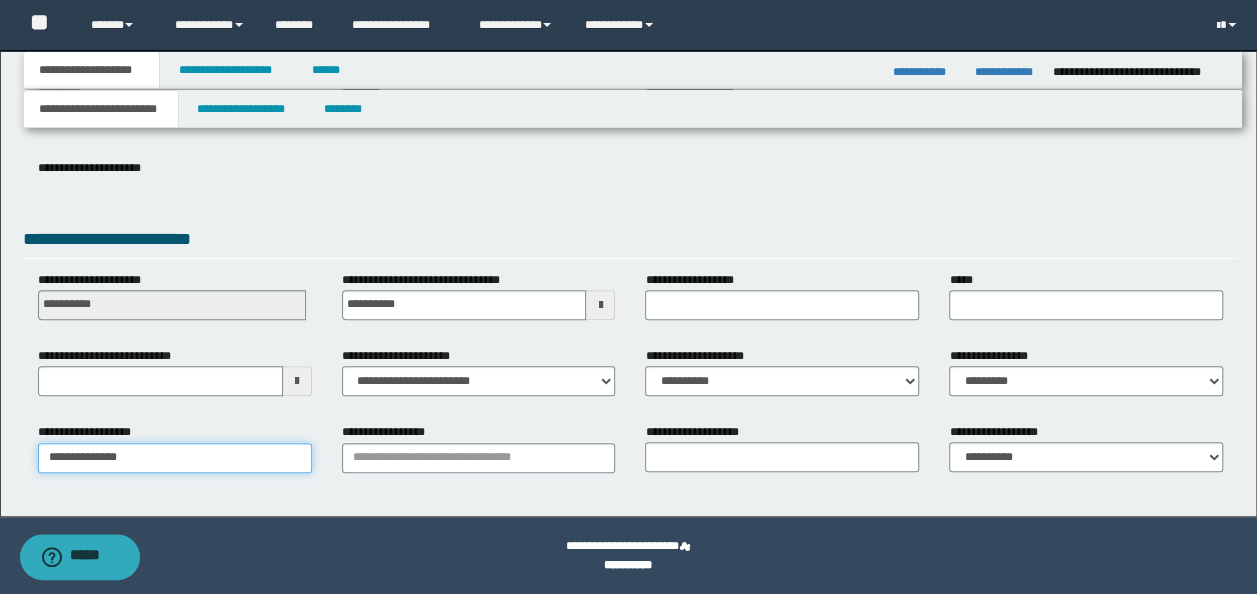 type on "**********" 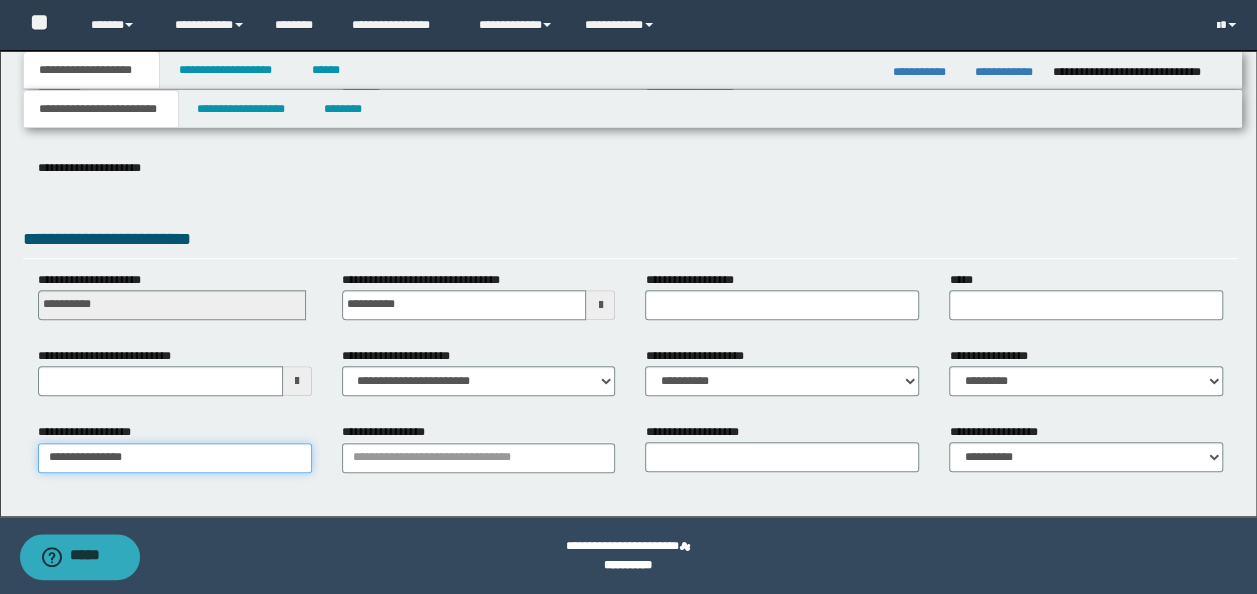 type on "**********" 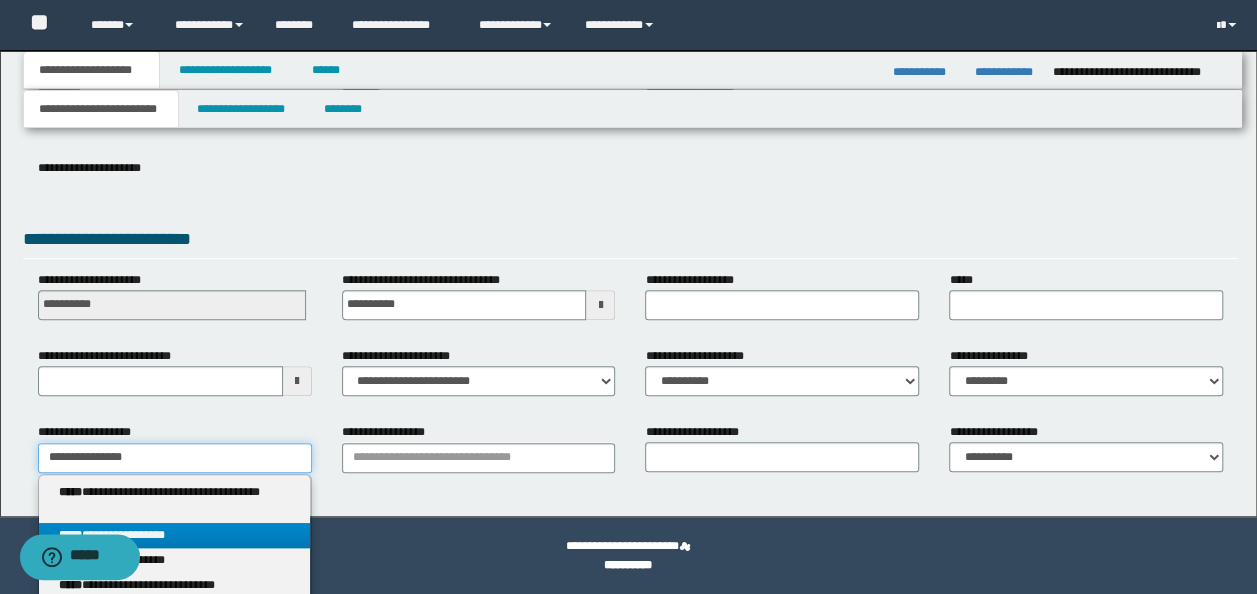 type on "**********" 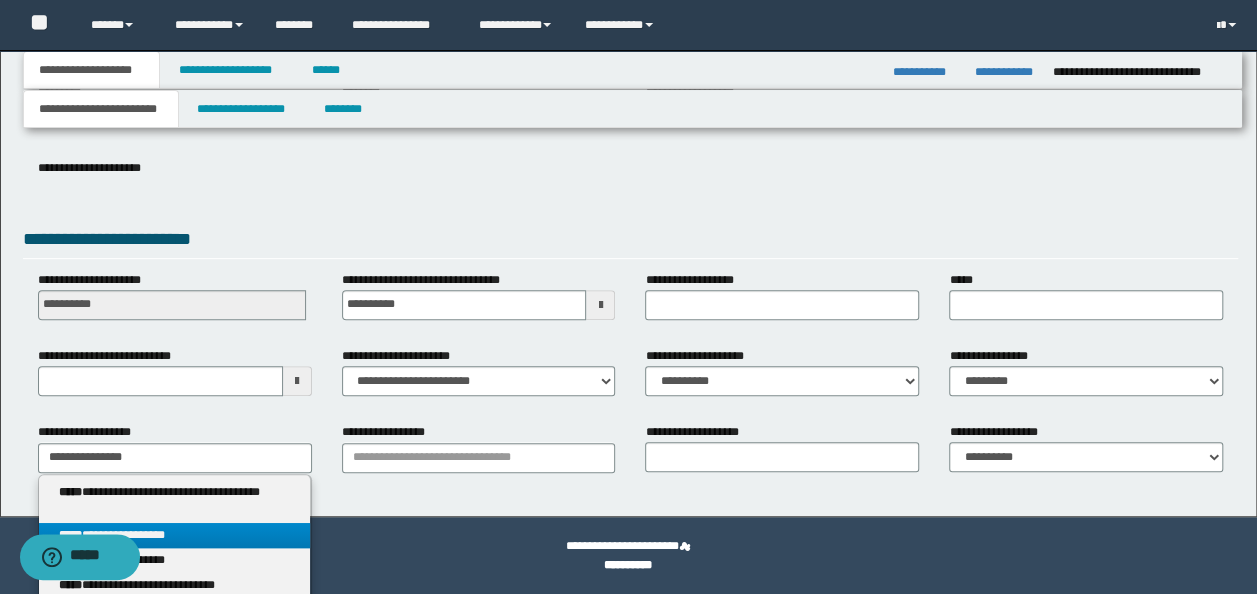 click on "**********" at bounding box center [174, 535] 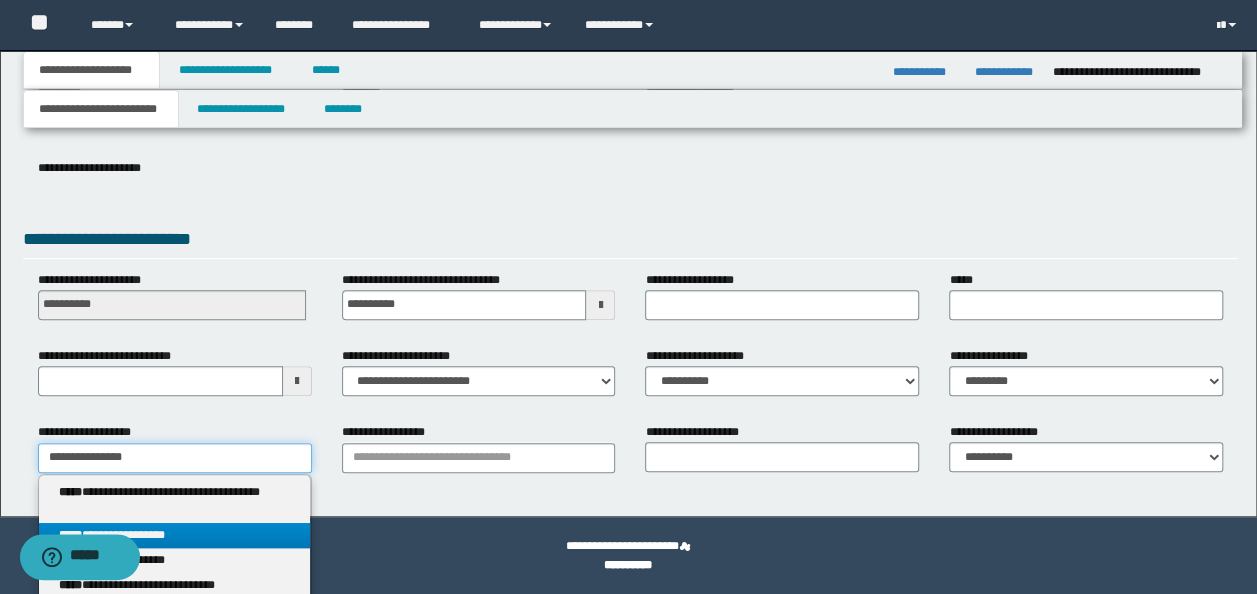 type 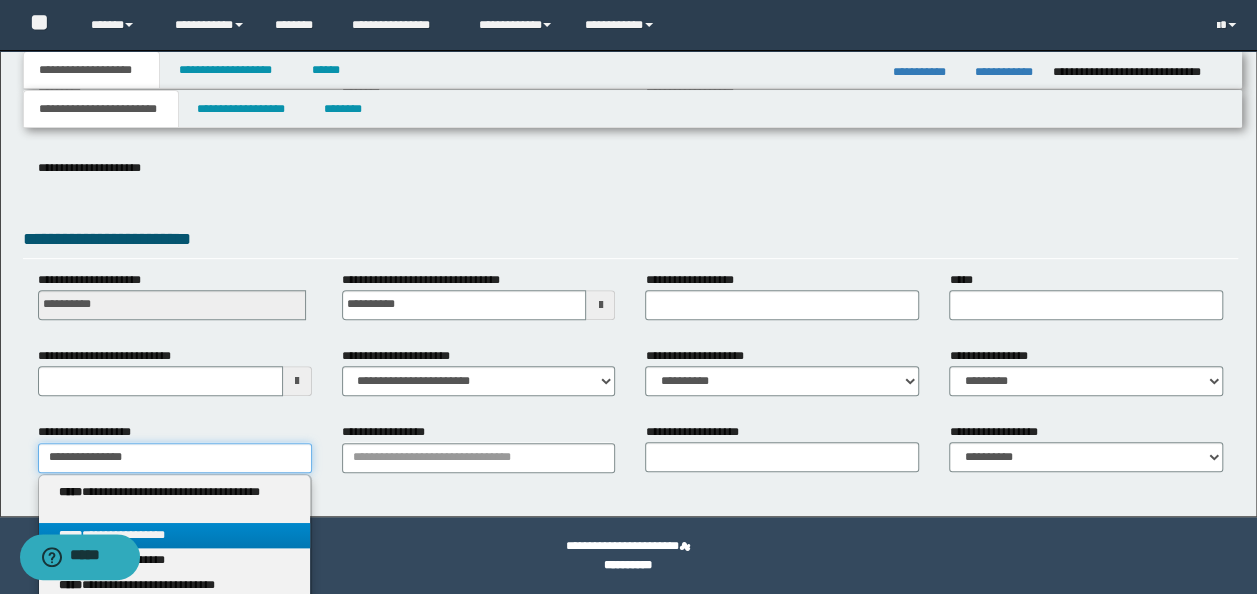 type on "**********" 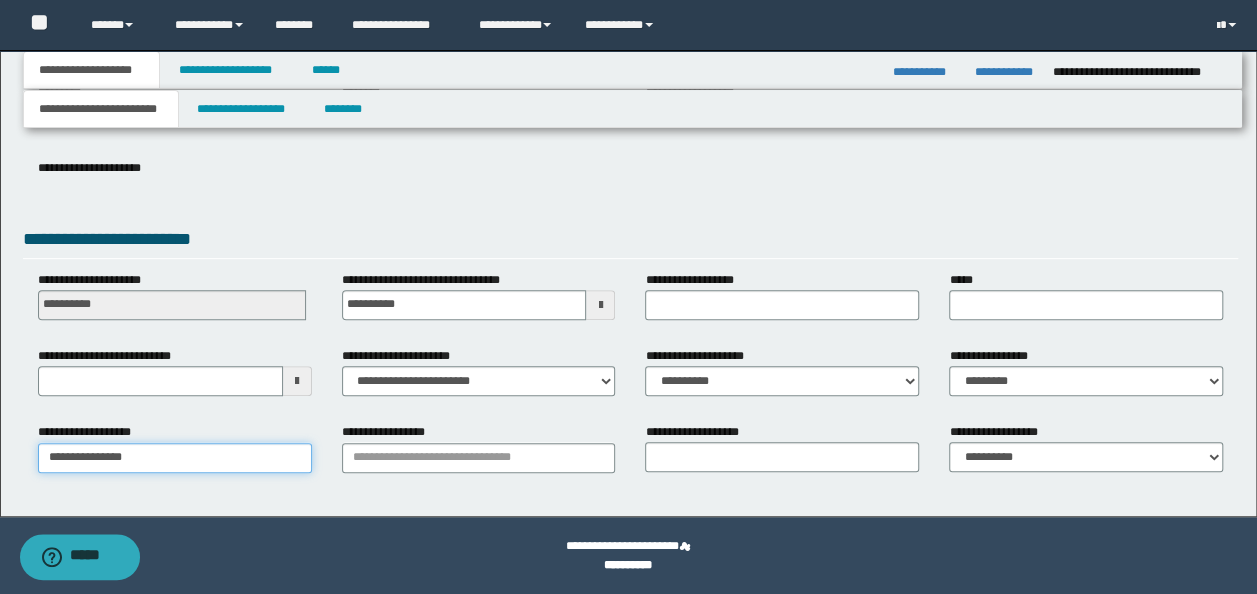 type on "**********" 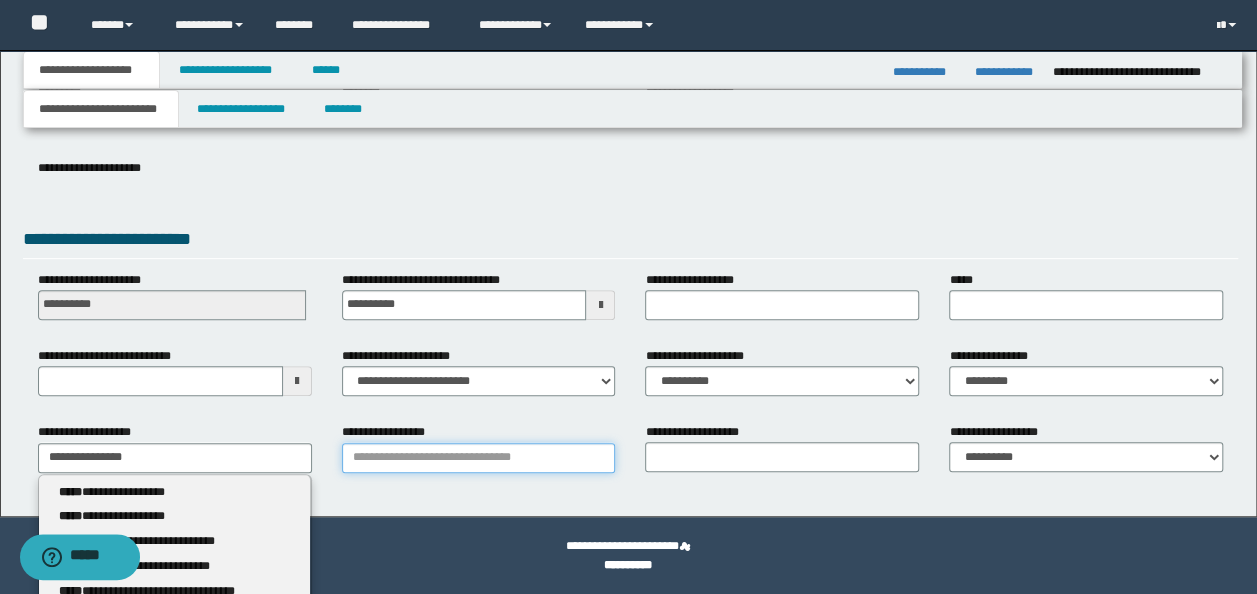 type 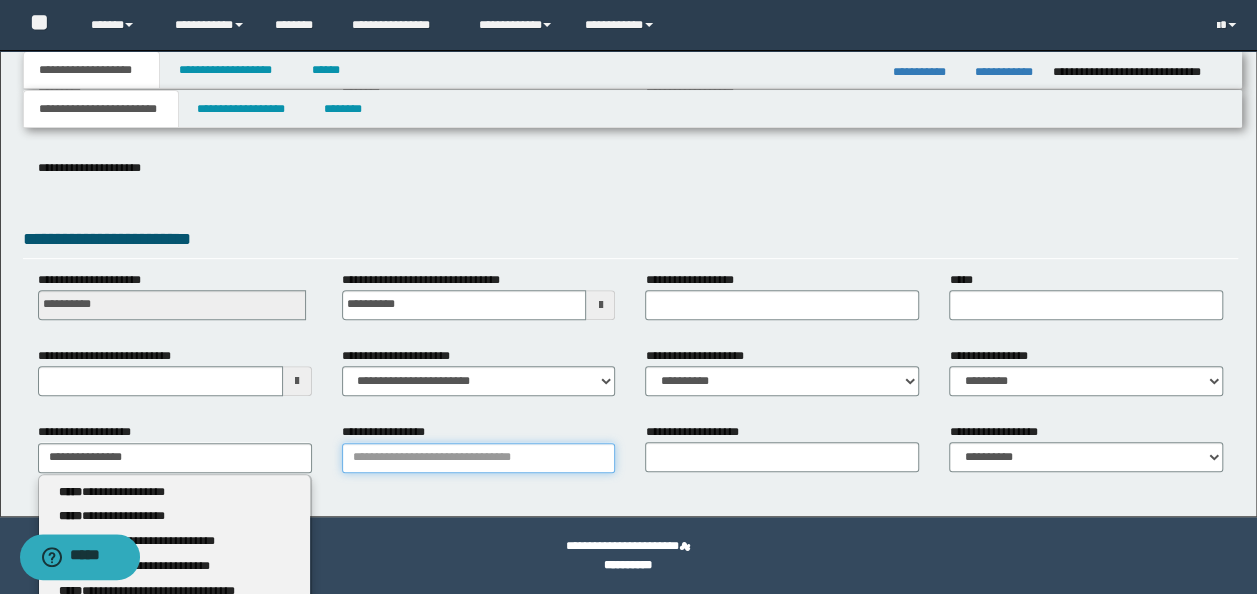 click on "**********" at bounding box center (479, 458) 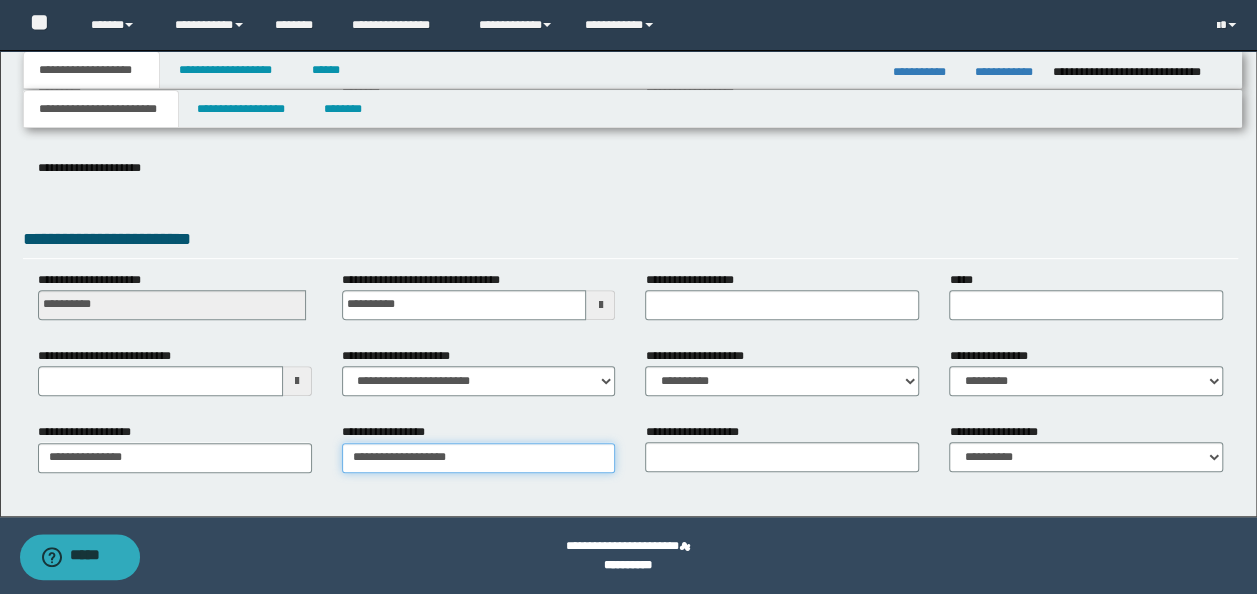 click on "**********" at bounding box center (479, 458) 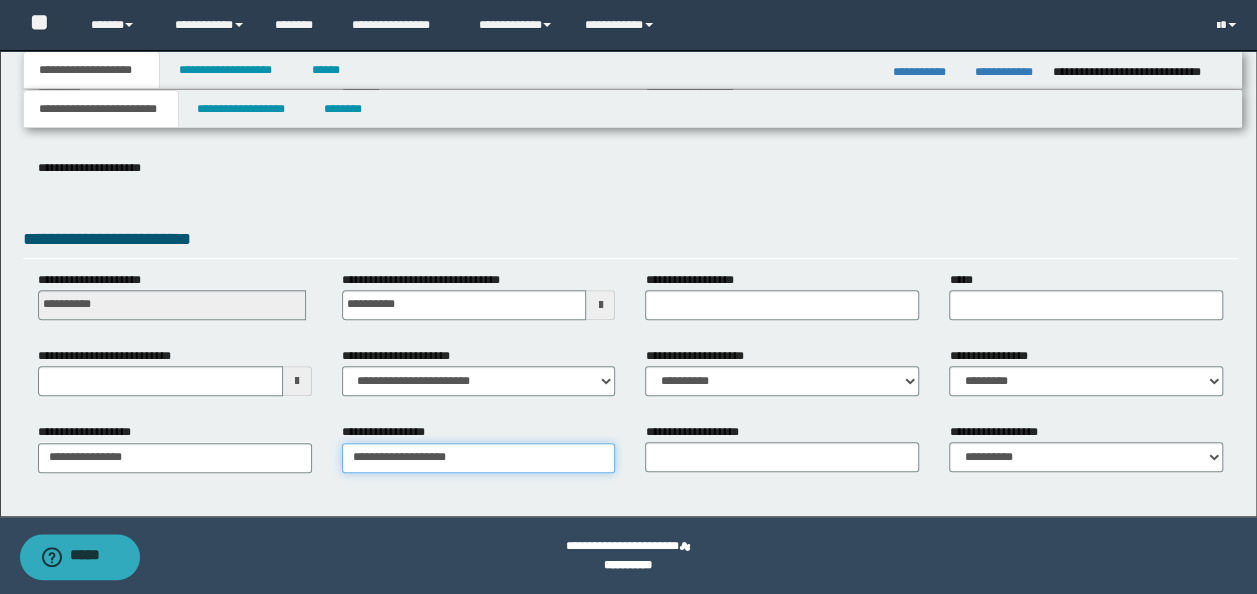type on "**********" 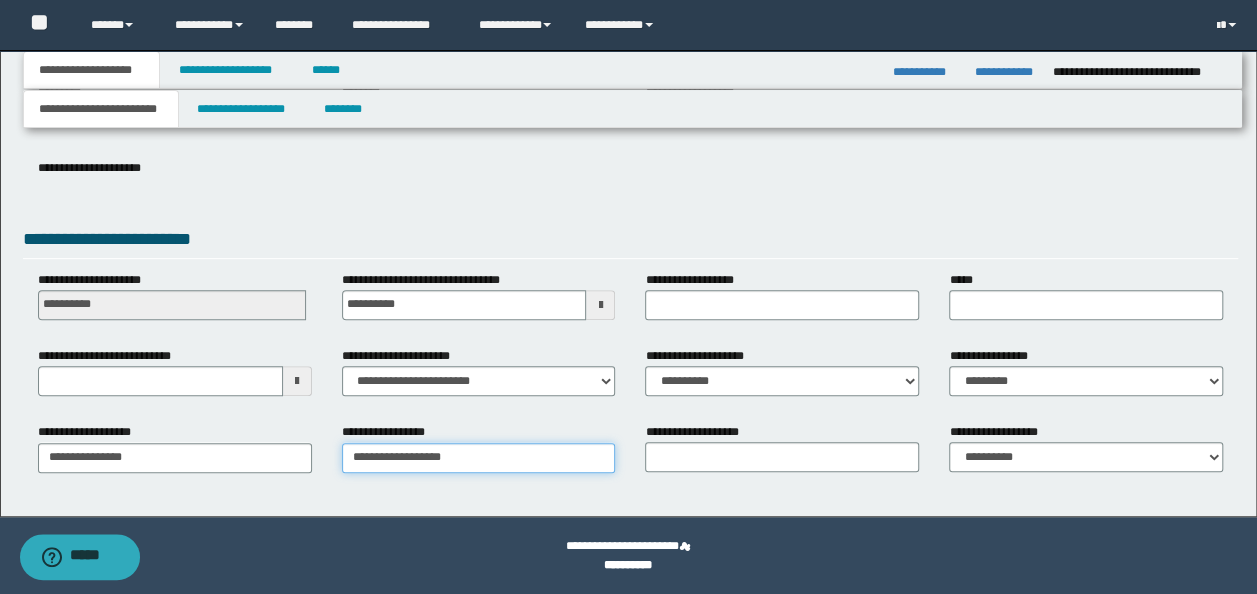 type on "**********" 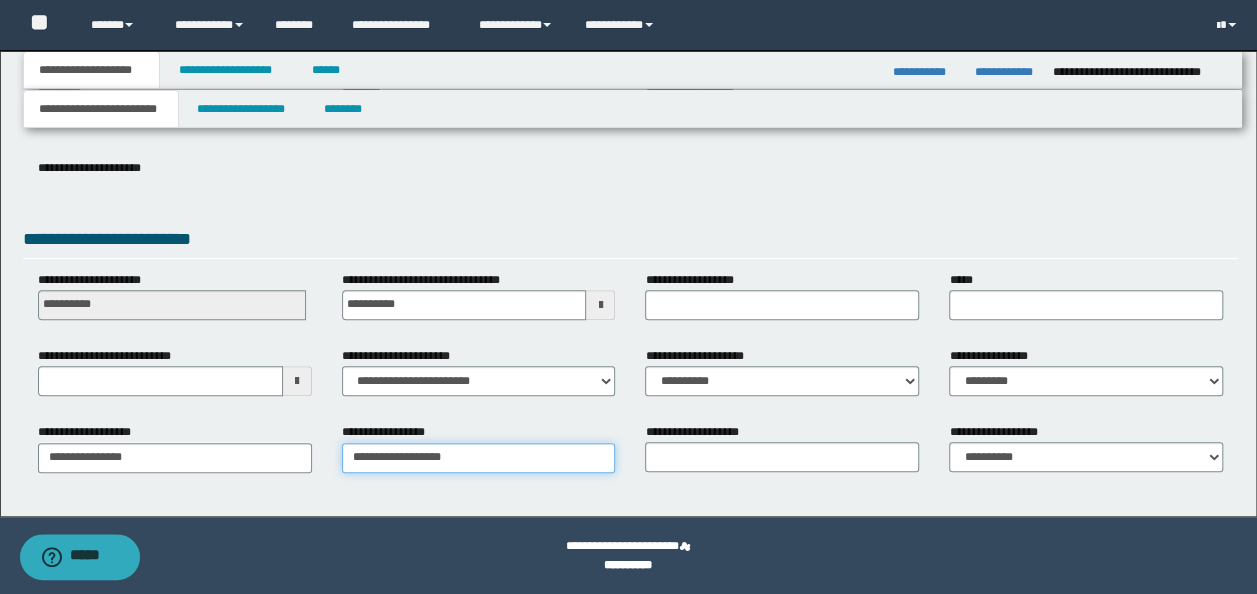 click on "**********" at bounding box center (479, 458) 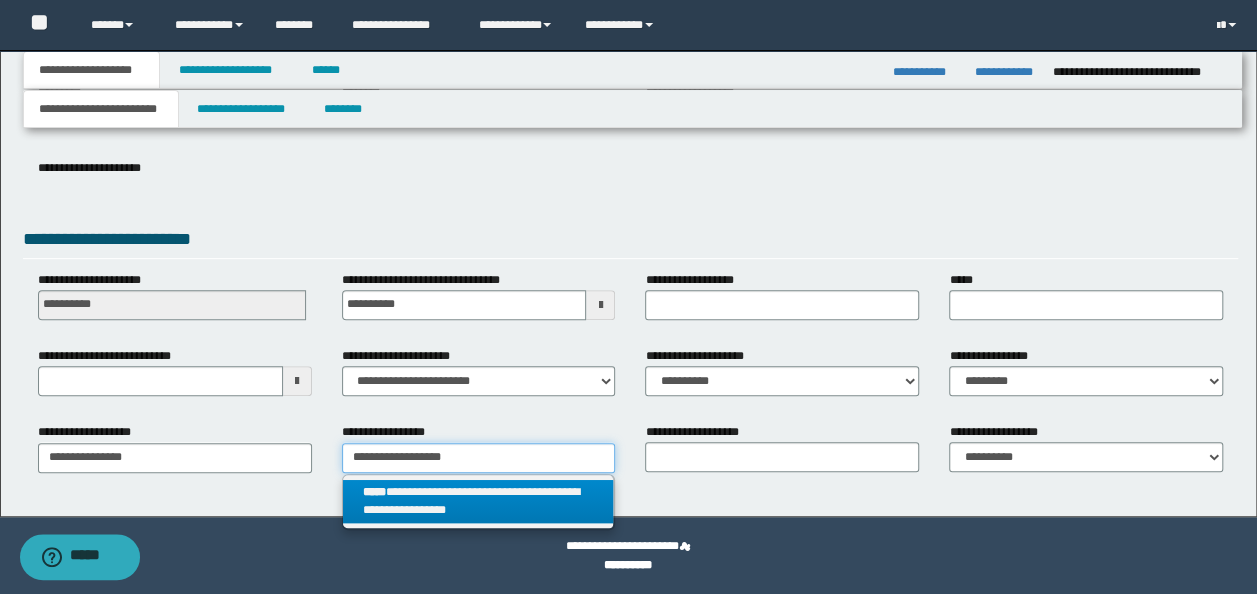 type on "**********" 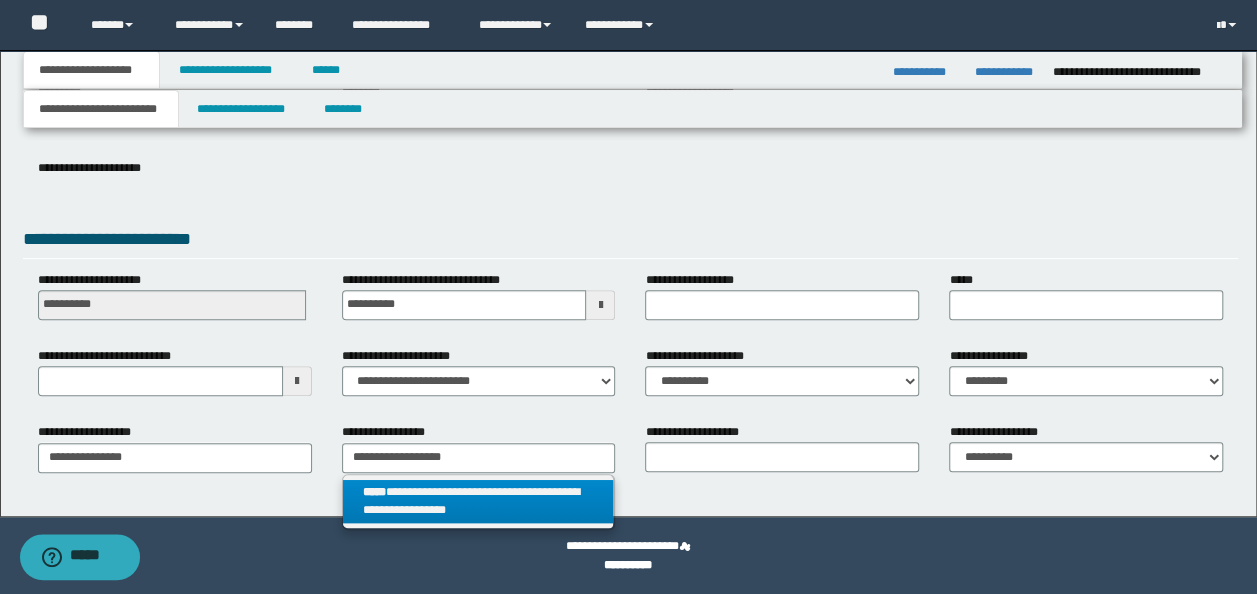 click on "**********" at bounding box center [478, 502] 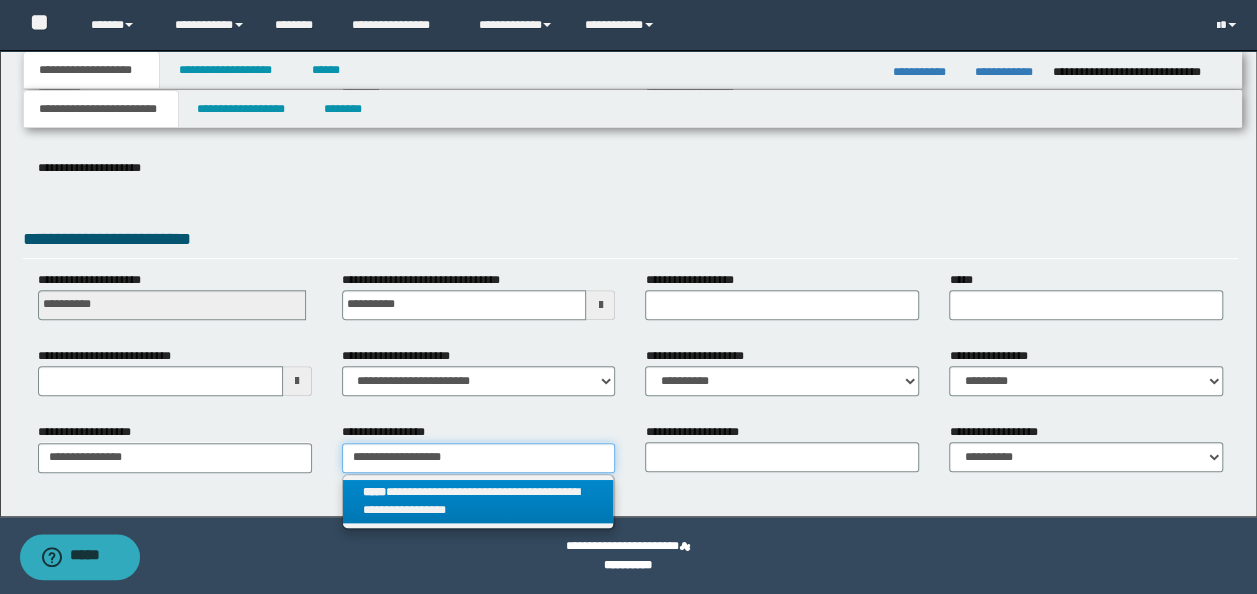 type 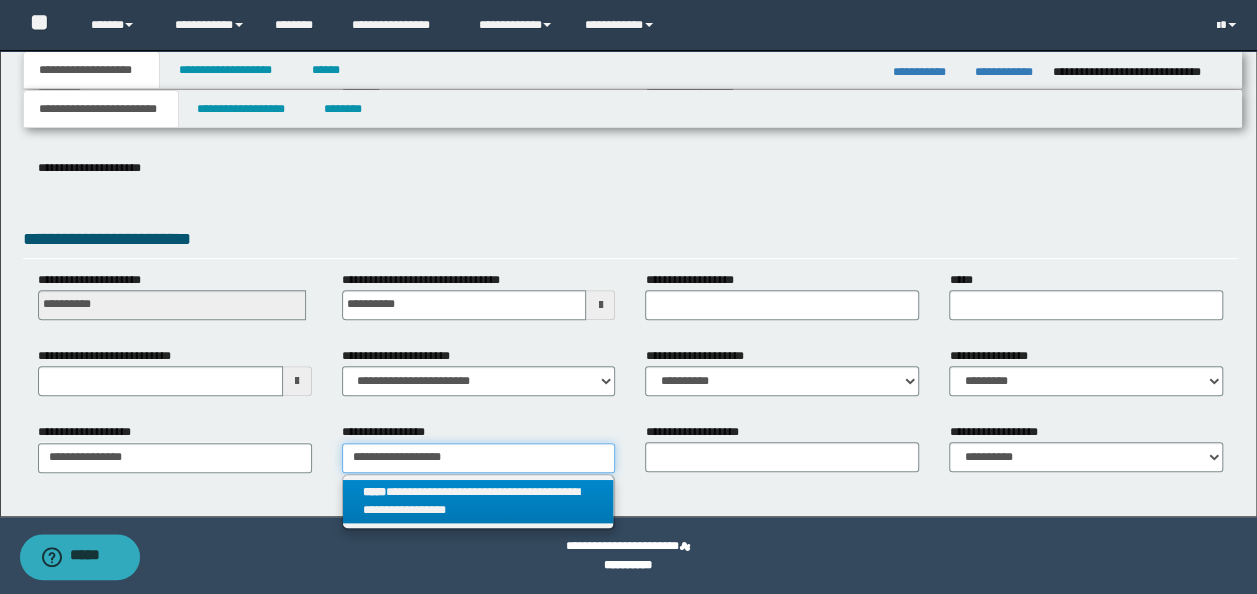 type on "**********" 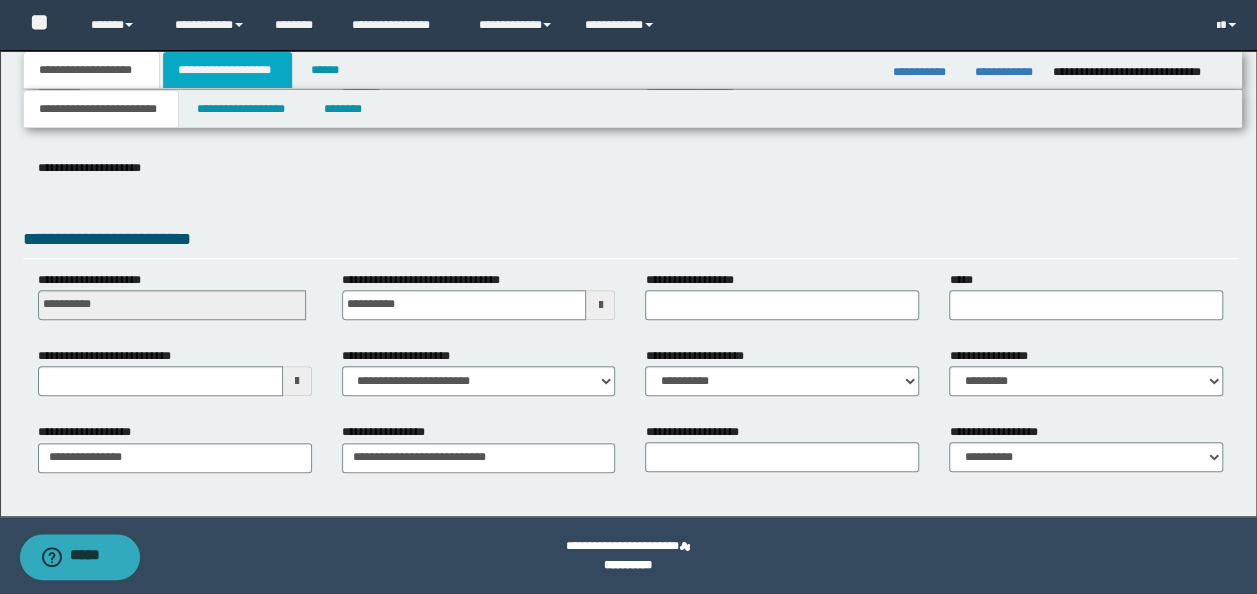 click on "**********" at bounding box center [227, 70] 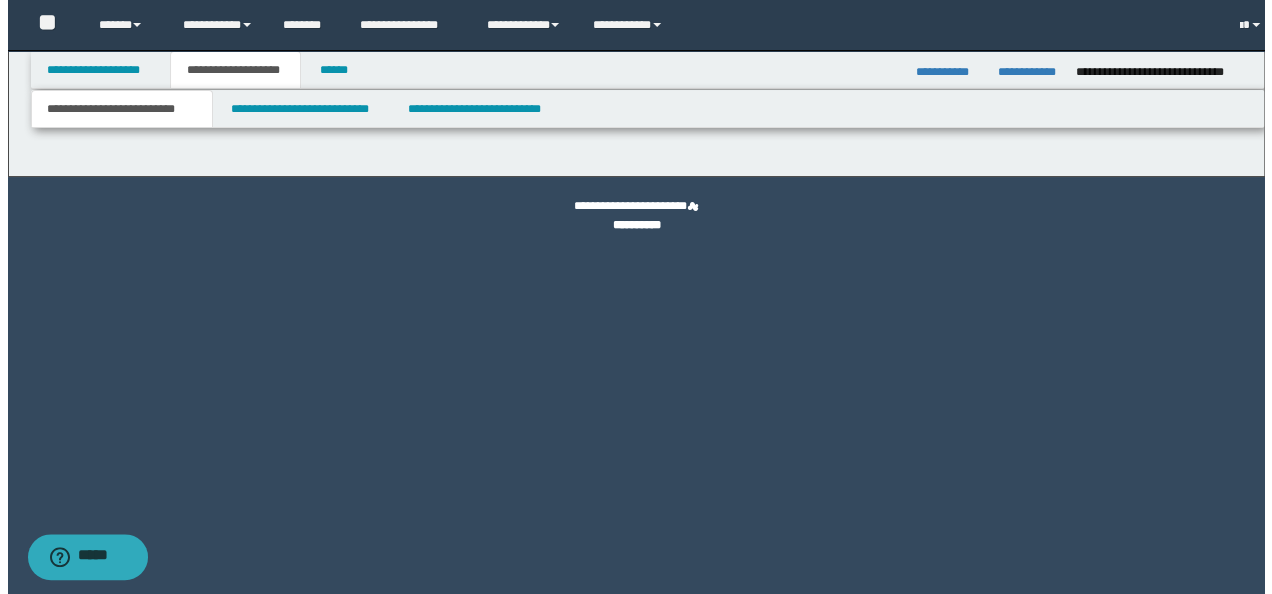 scroll, scrollTop: 0, scrollLeft: 0, axis: both 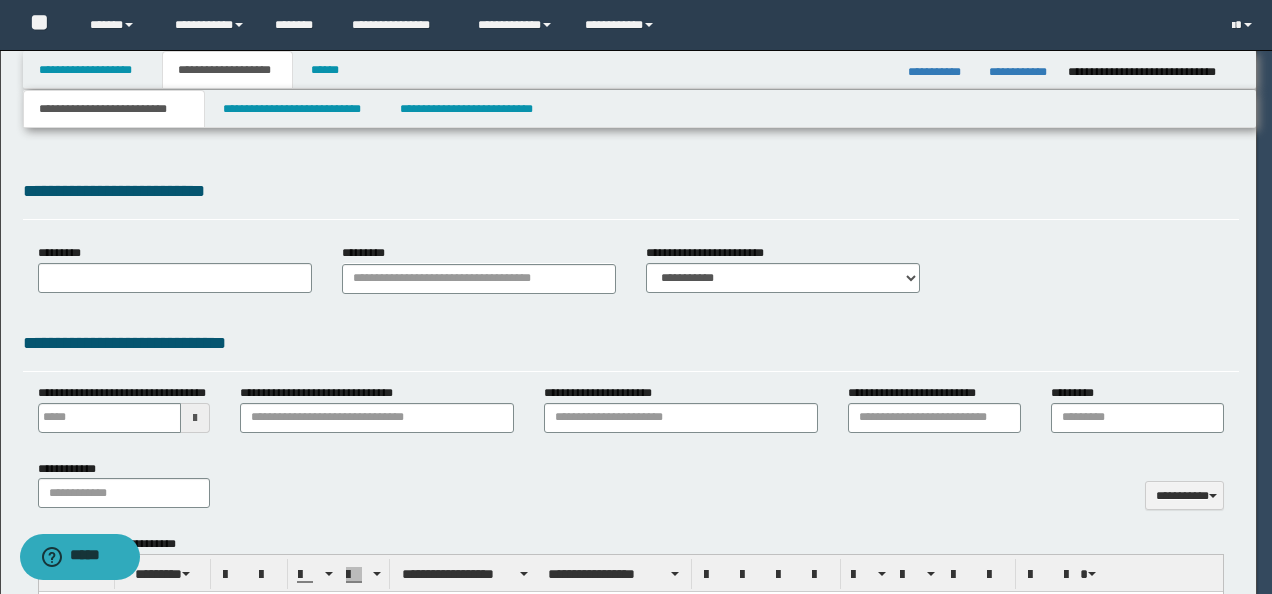 type 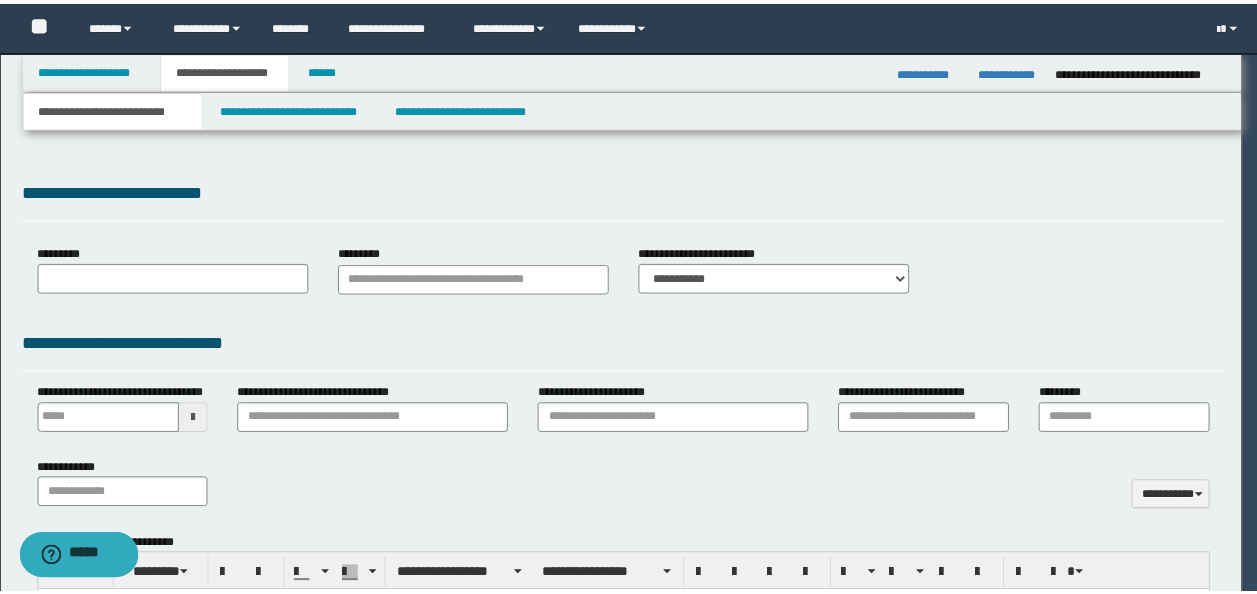 scroll, scrollTop: 0, scrollLeft: 0, axis: both 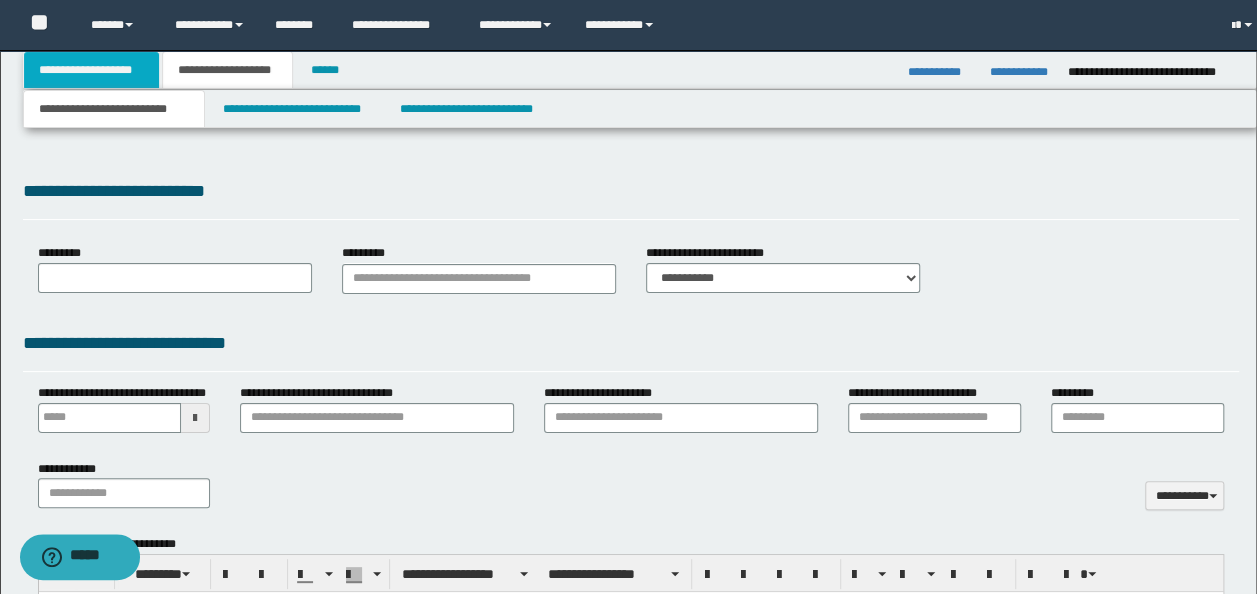 select on "*" 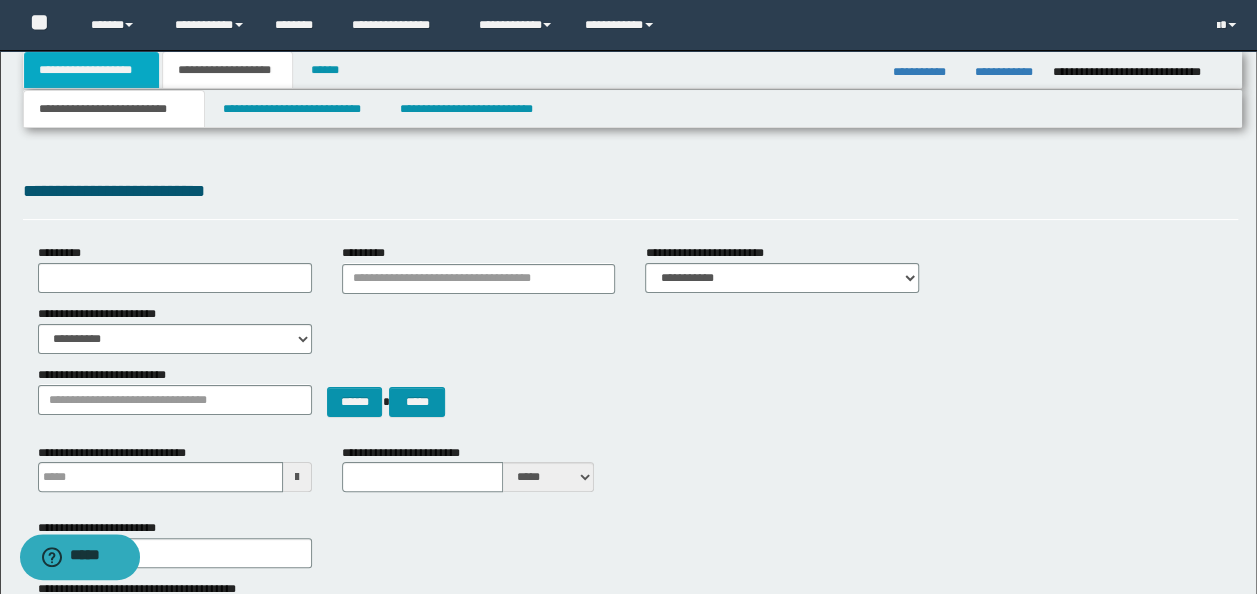 click on "**********" at bounding box center (92, 70) 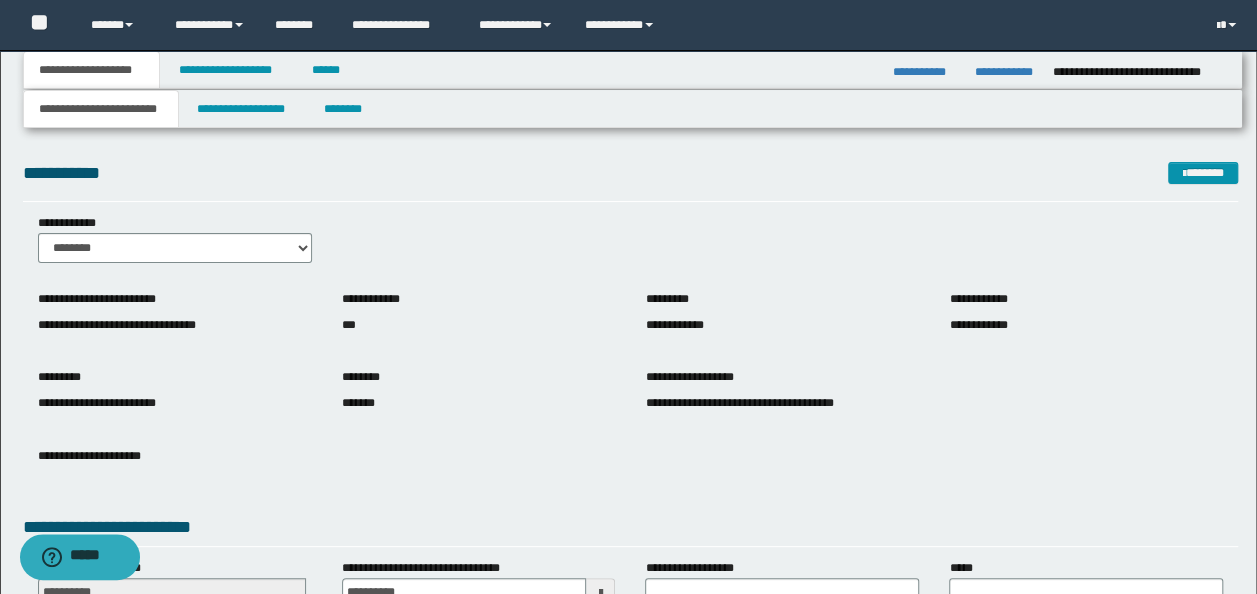 click on "**********" at bounding box center (92, 70) 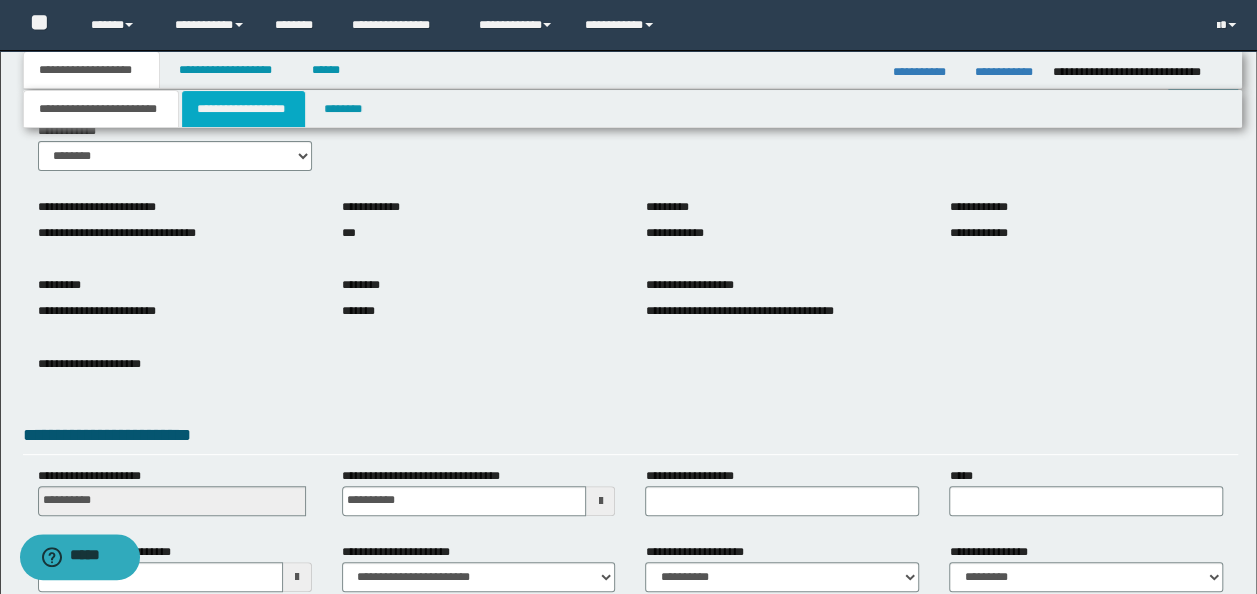 scroll, scrollTop: 0, scrollLeft: 0, axis: both 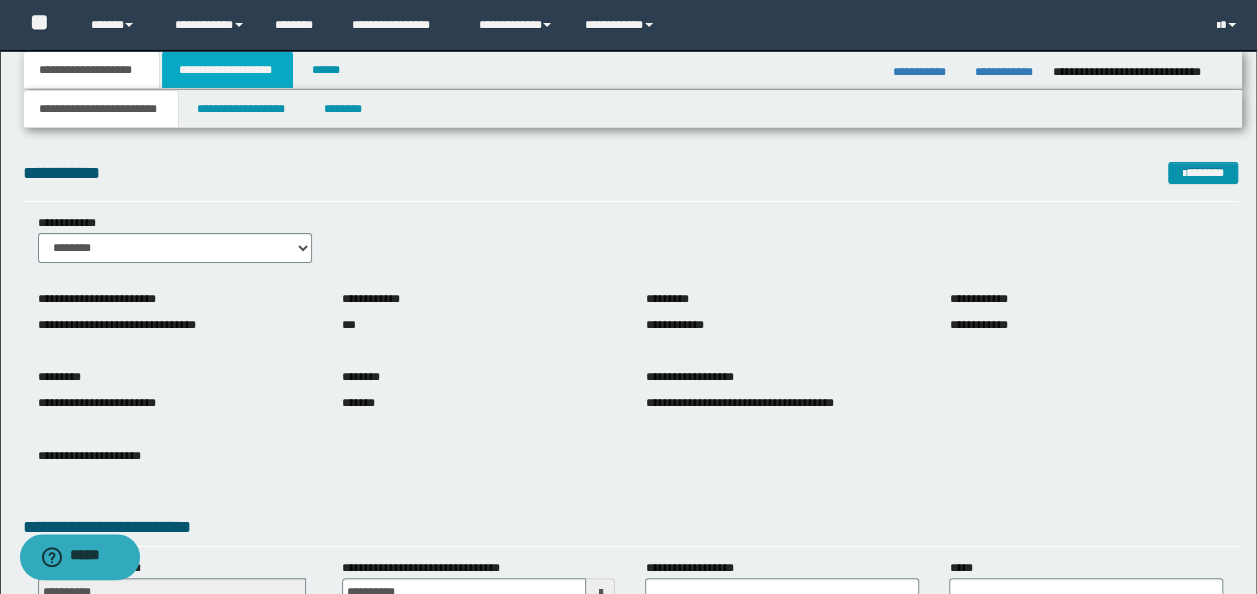 drag, startPoint x: 250, startPoint y: 78, endPoint x: 254, endPoint y: 93, distance: 15.524175 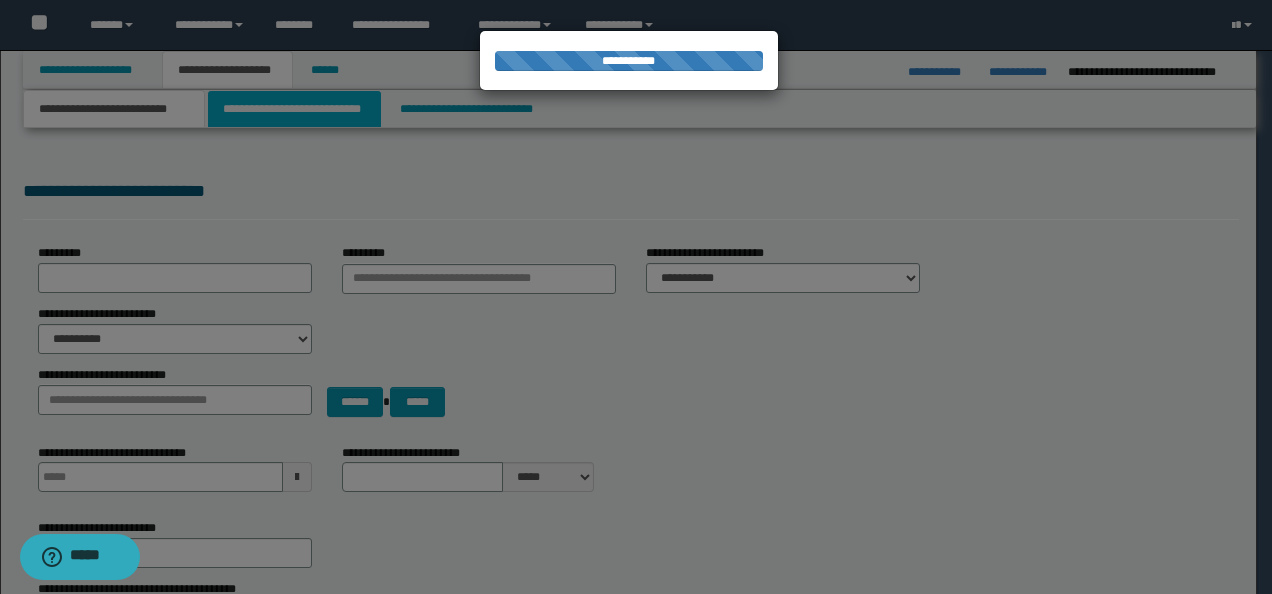 type 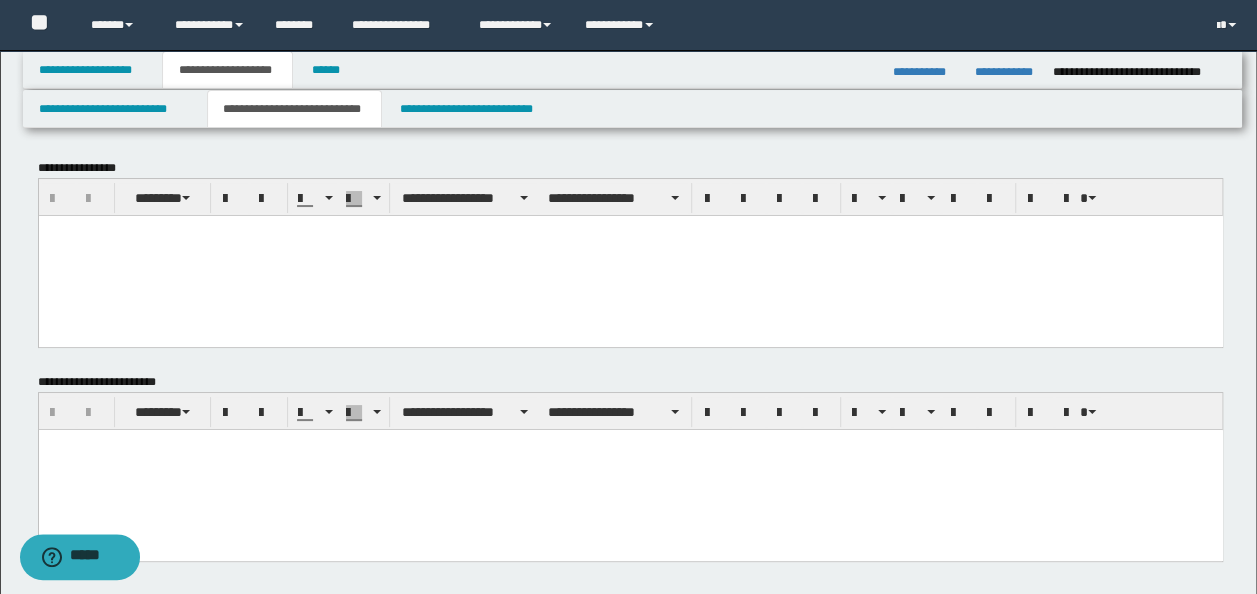 scroll, scrollTop: 0, scrollLeft: 0, axis: both 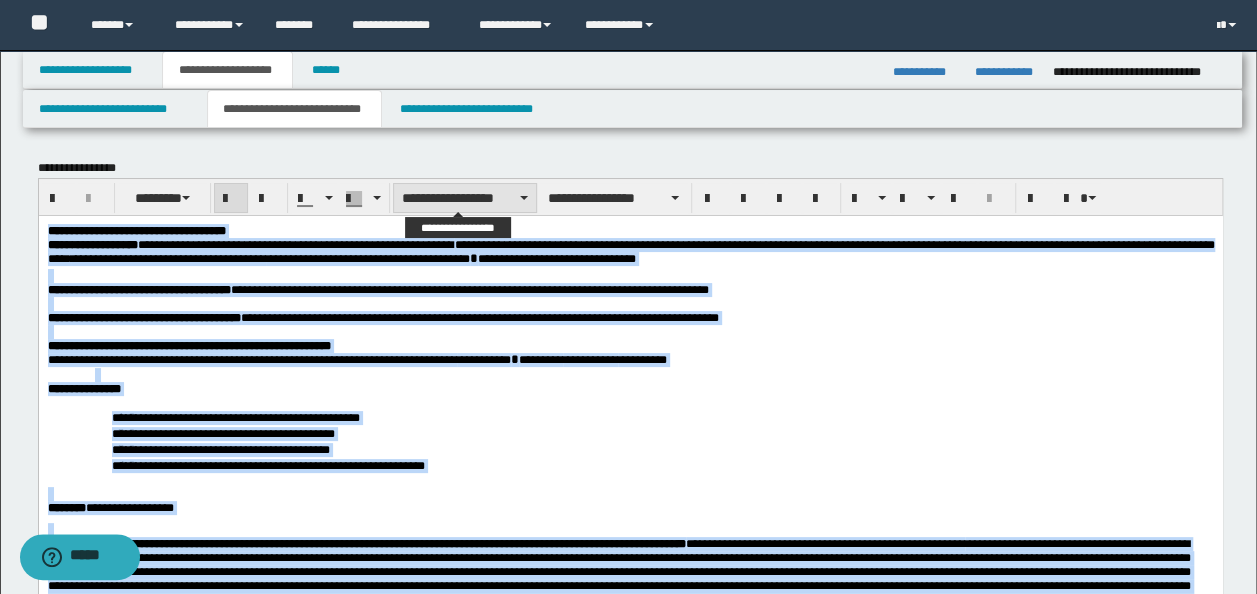 click on "**********" at bounding box center (465, 198) 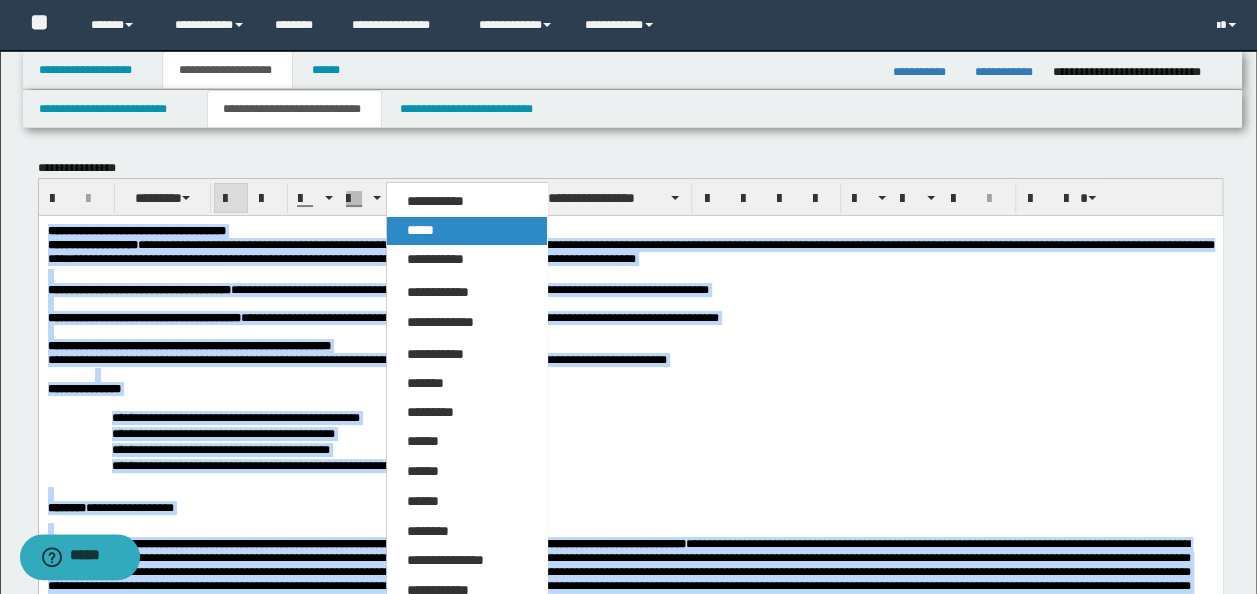 click on "*****" at bounding box center (420, 230) 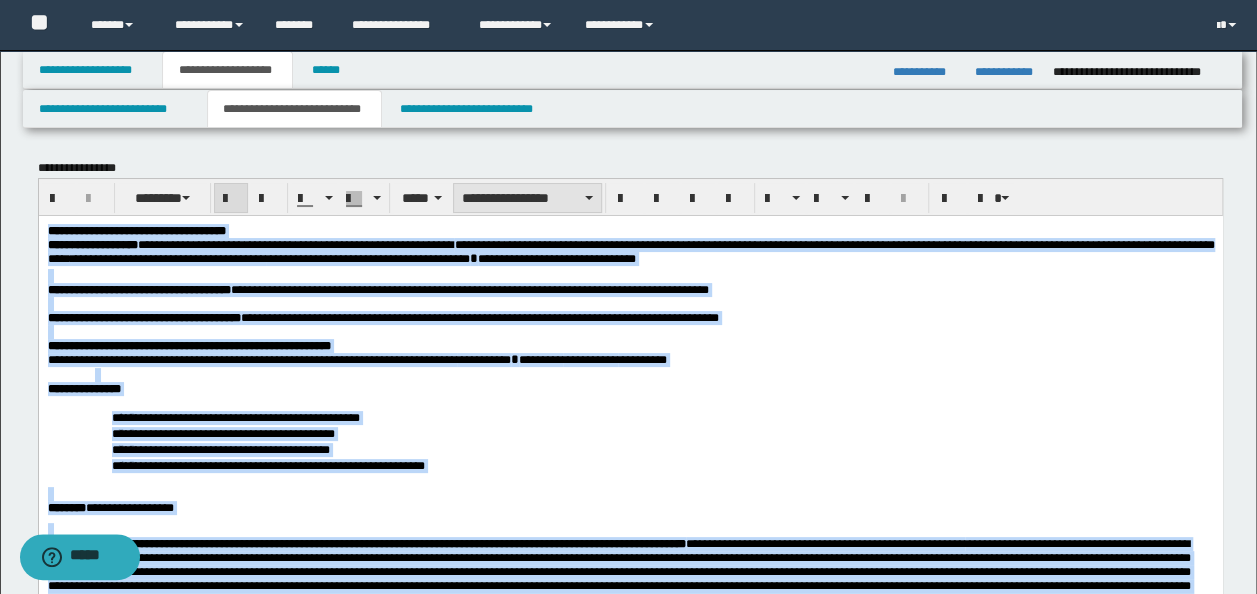click on "**********" at bounding box center [527, 198] 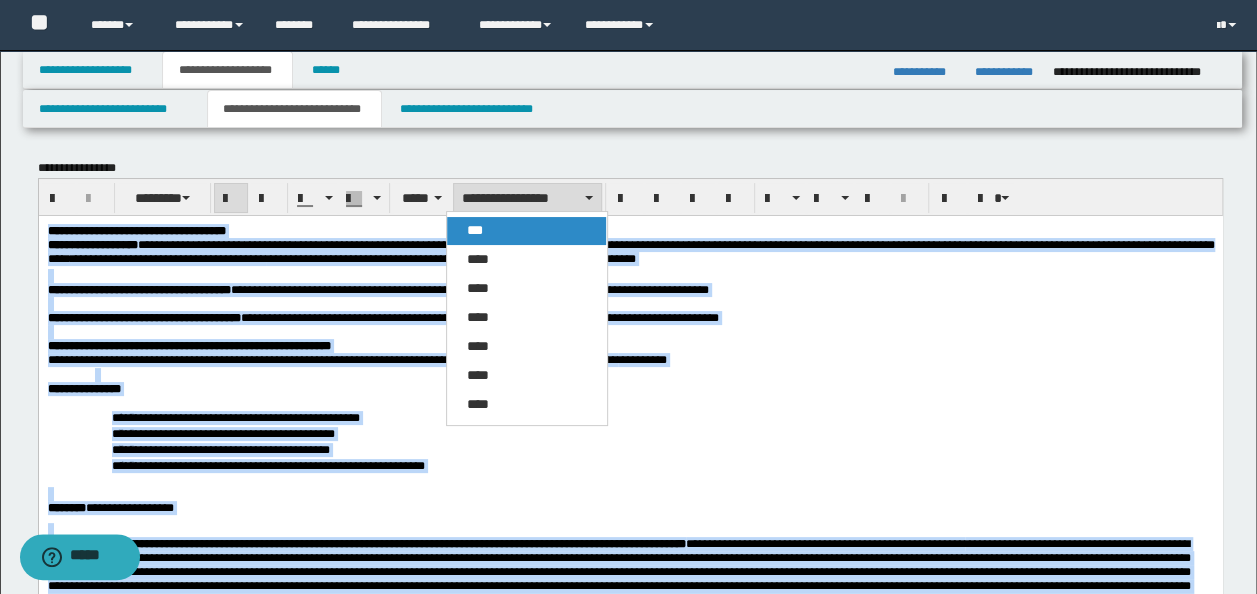click on "***" at bounding box center [526, 231] 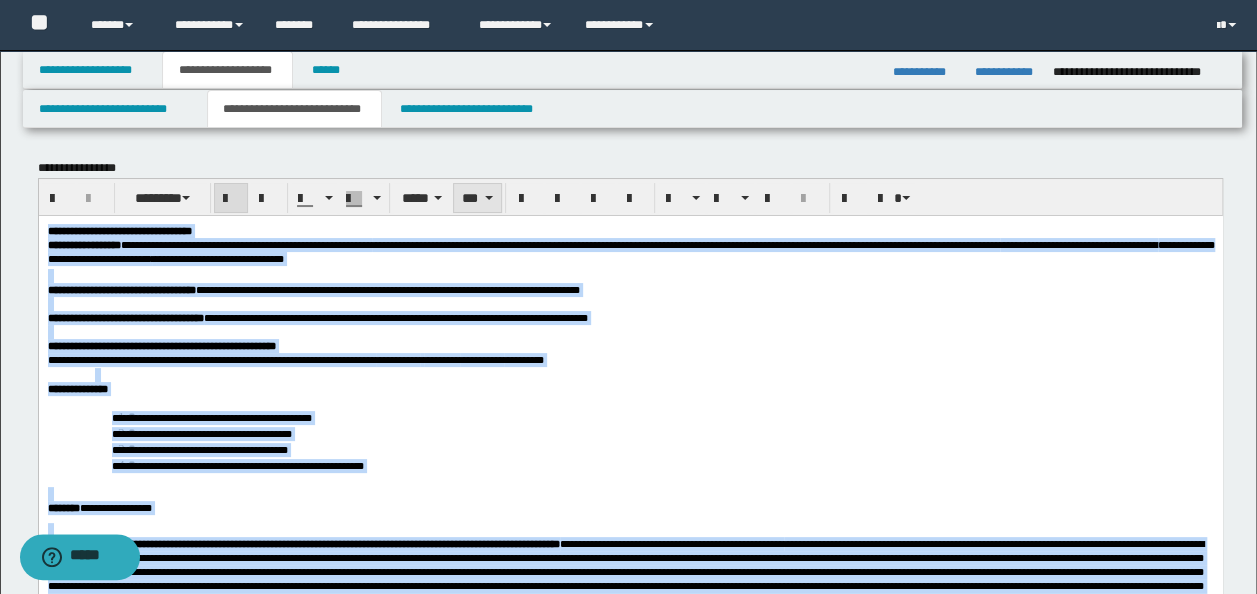 click at bounding box center (489, 198) 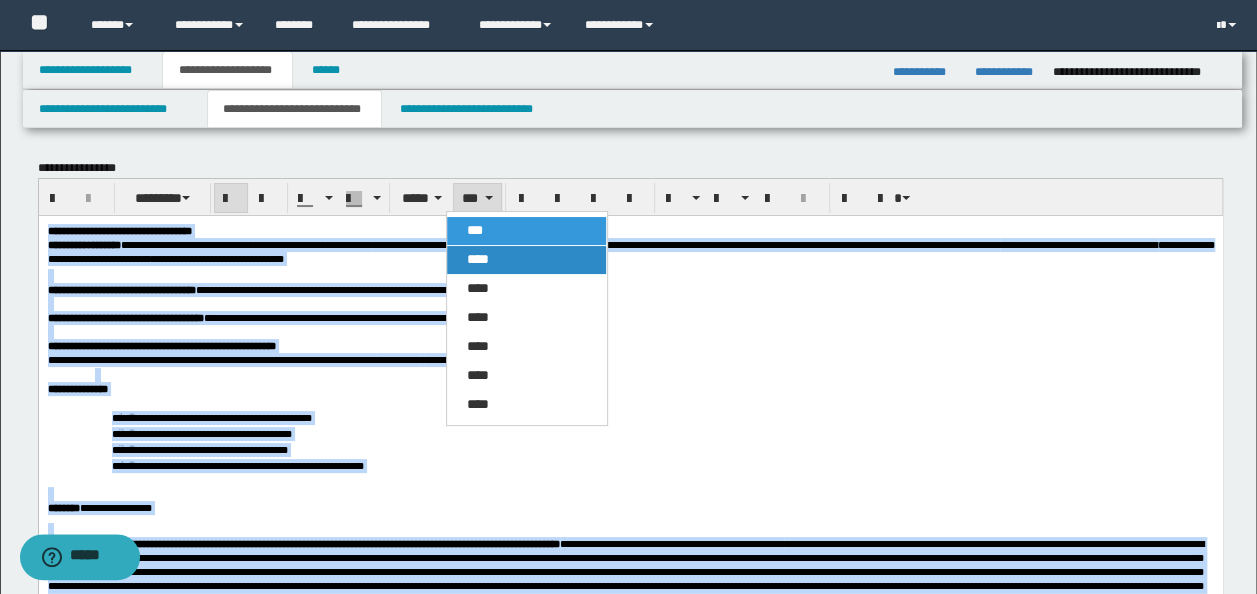 click on "****" at bounding box center [478, 259] 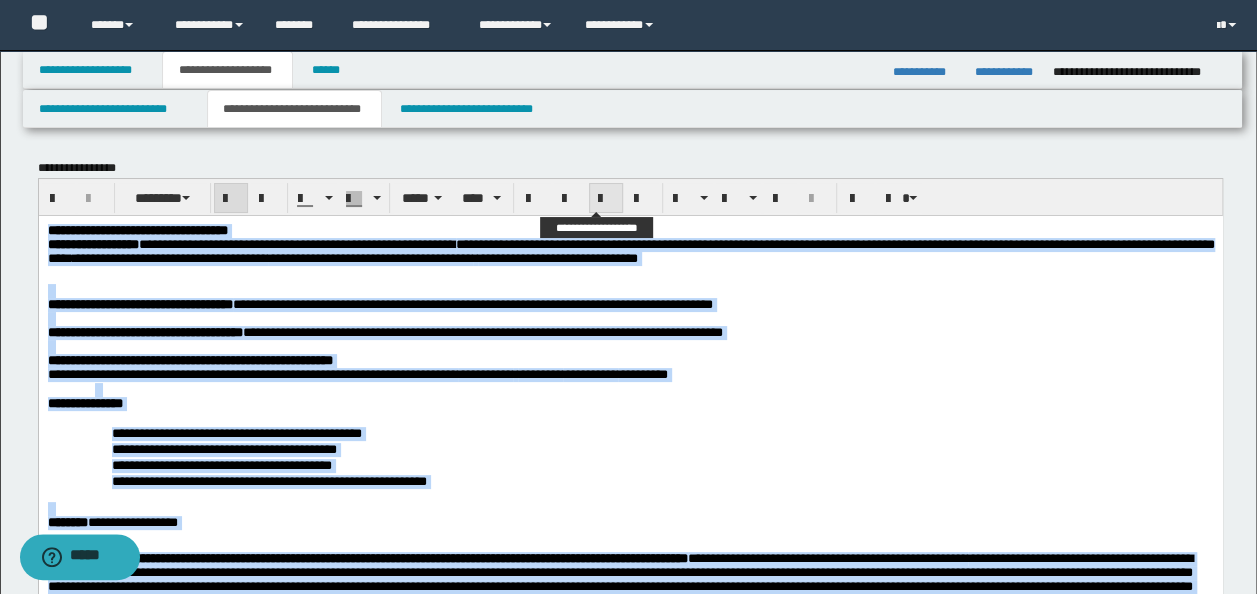 click at bounding box center (606, 199) 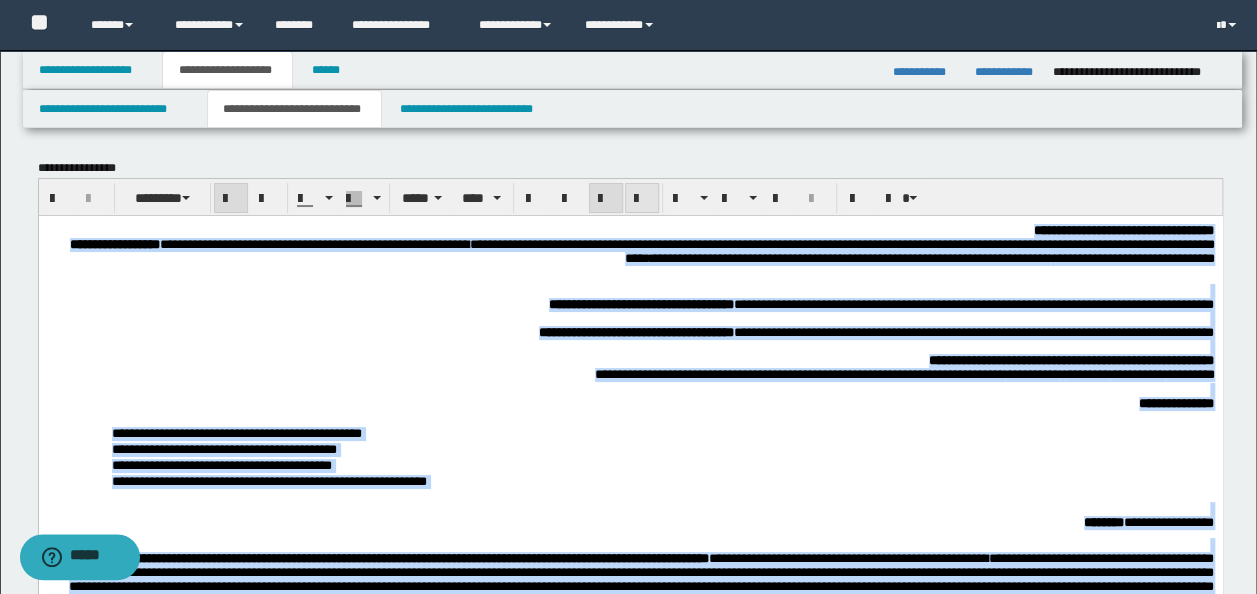 click at bounding box center [642, 198] 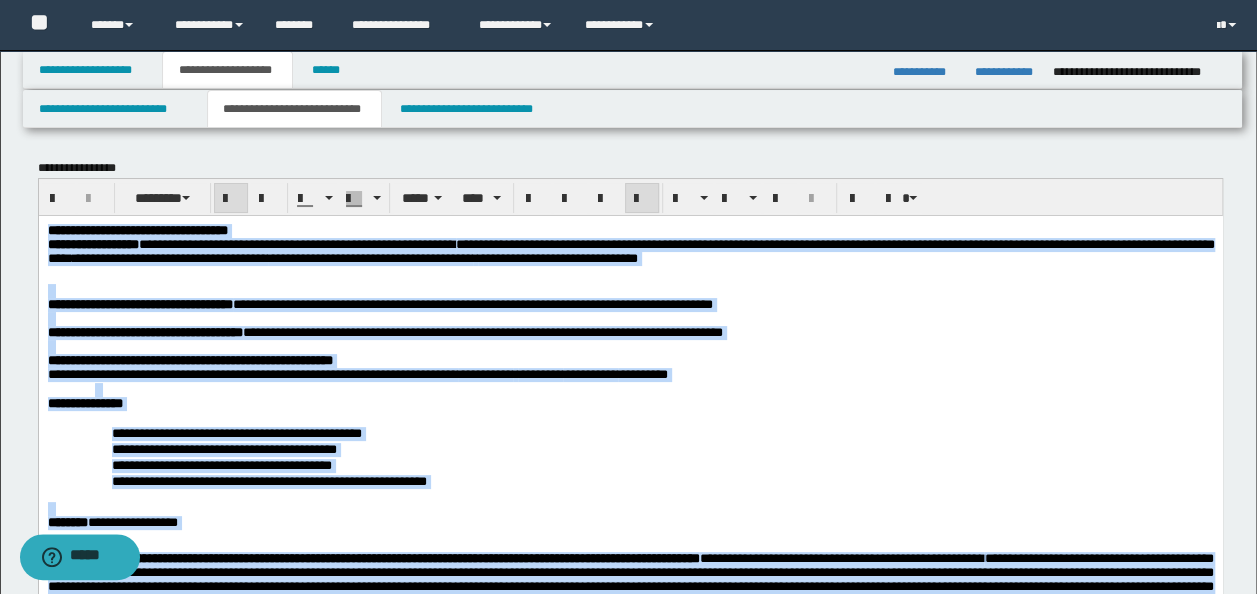 click at bounding box center [630, 290] 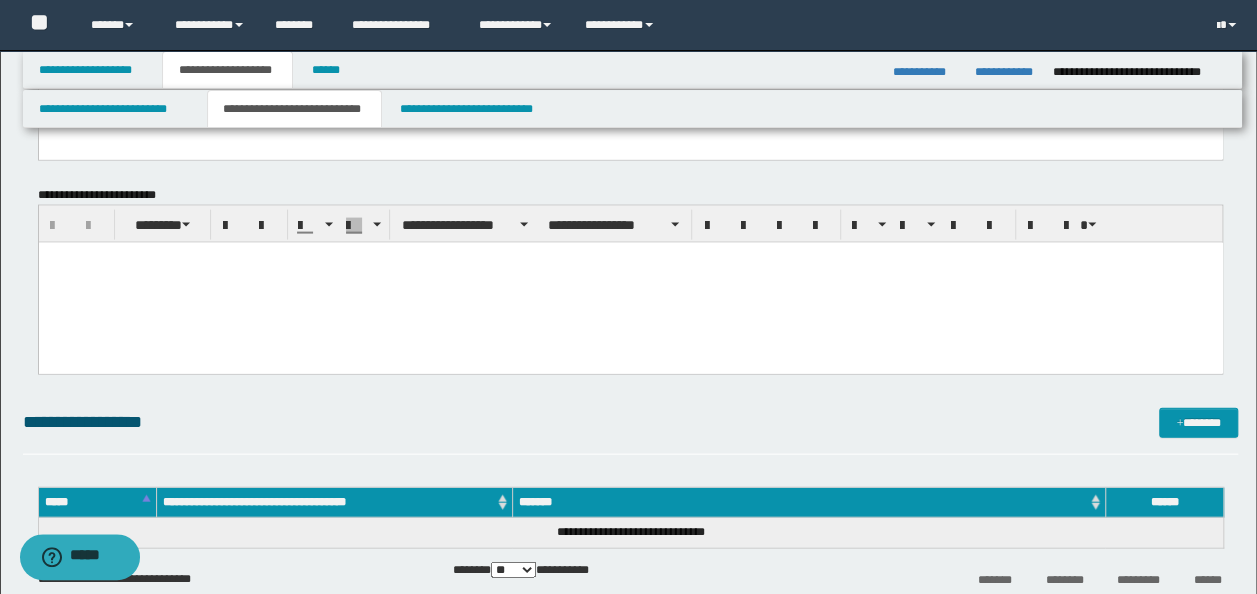 scroll, scrollTop: 1900, scrollLeft: 0, axis: vertical 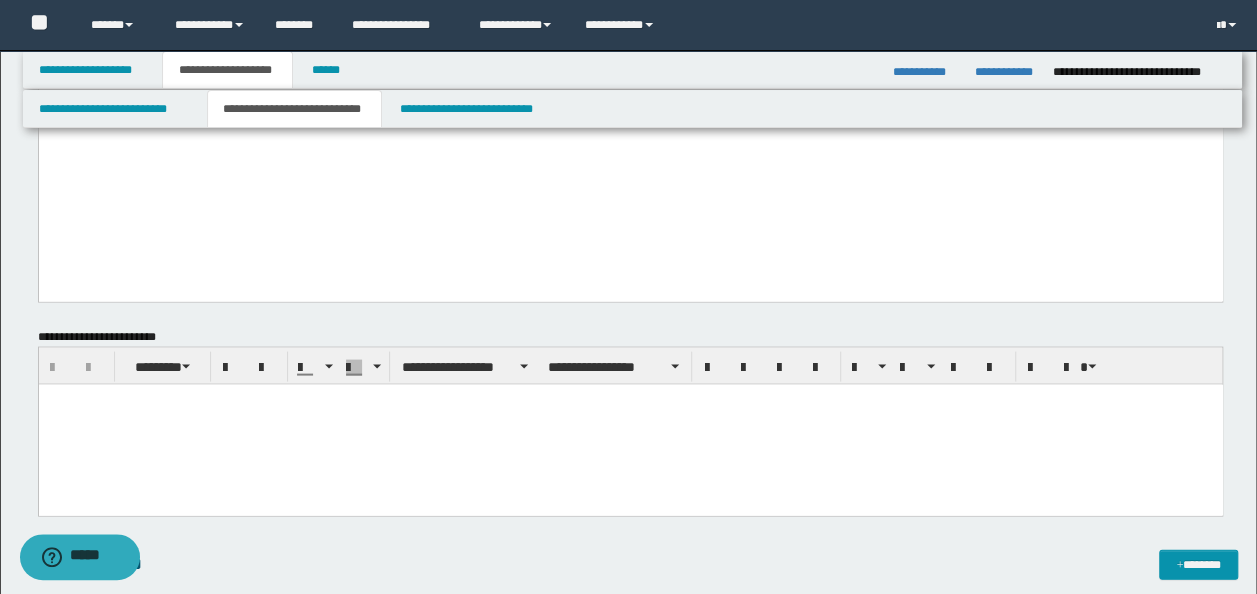 click at bounding box center [630, 425] 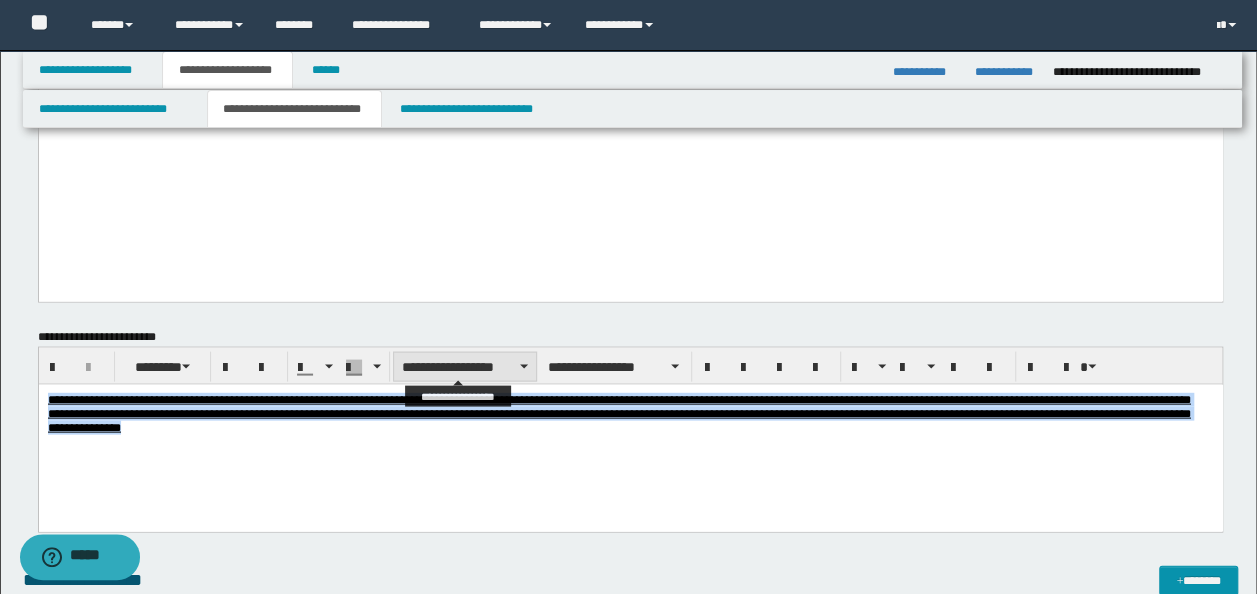 click on "**********" at bounding box center [465, 367] 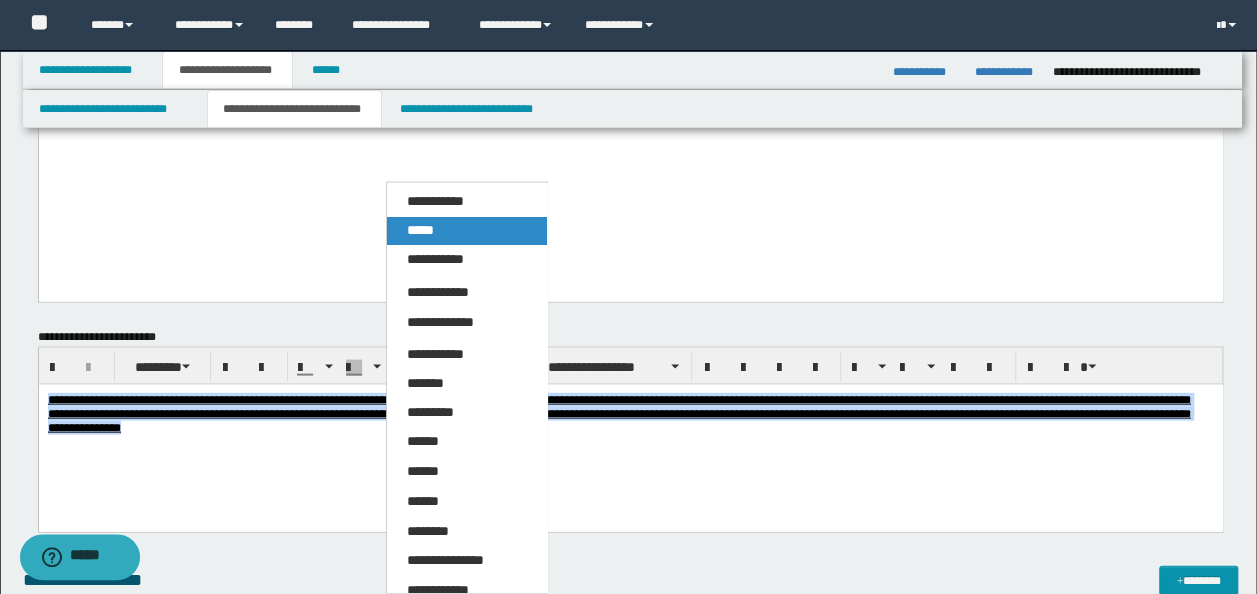 click on "*****" at bounding box center [466, 231] 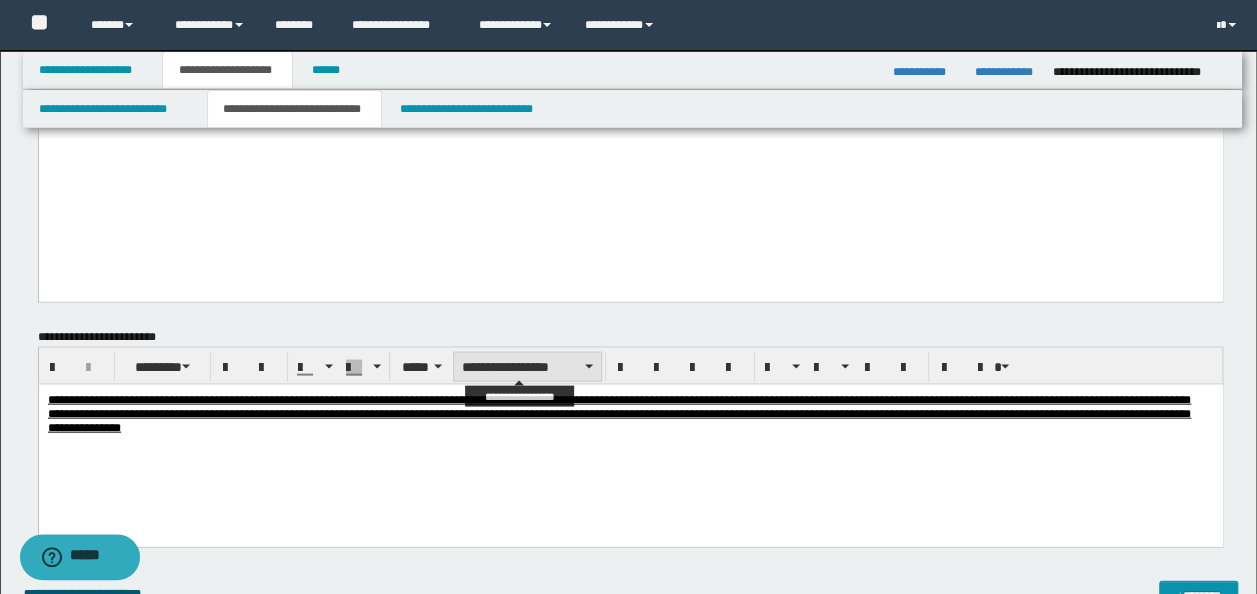 click on "**********" at bounding box center [527, 367] 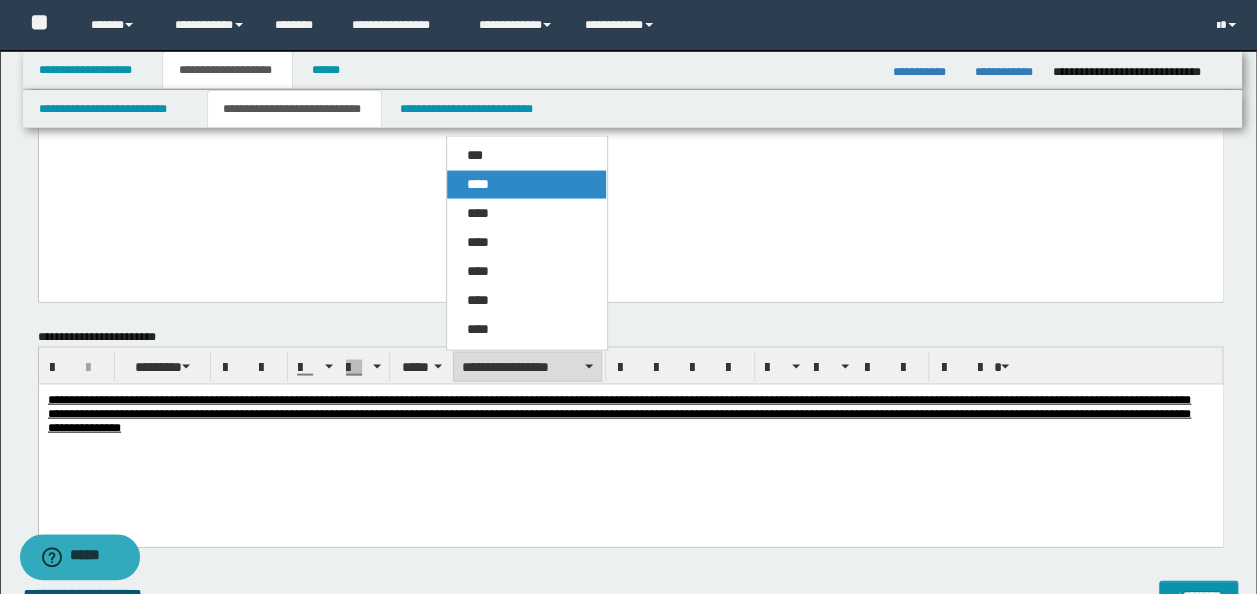 drag, startPoint x: 499, startPoint y: 191, endPoint x: 549, endPoint y: 1978, distance: 1787.6993 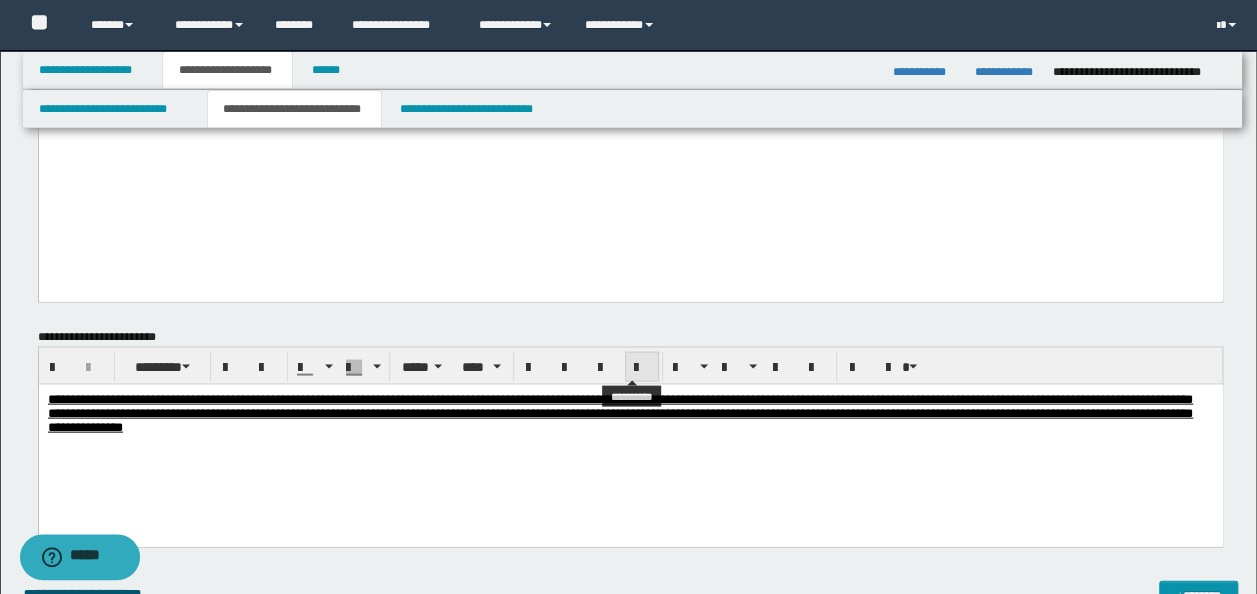 click at bounding box center [642, 368] 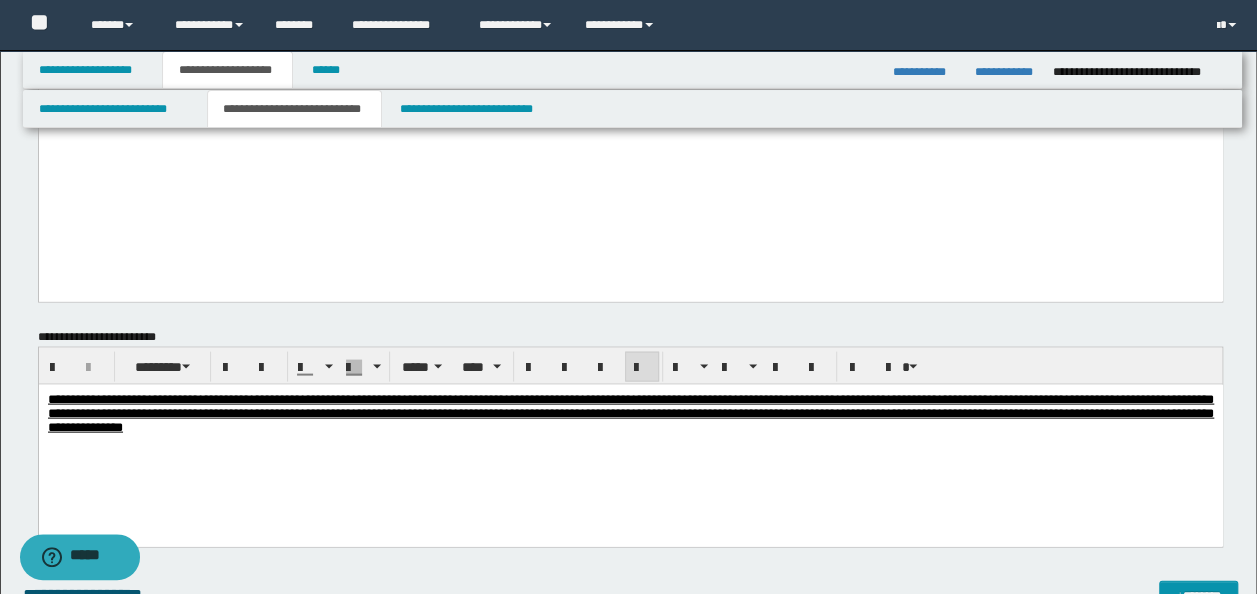 click on "**********" at bounding box center (630, 439) 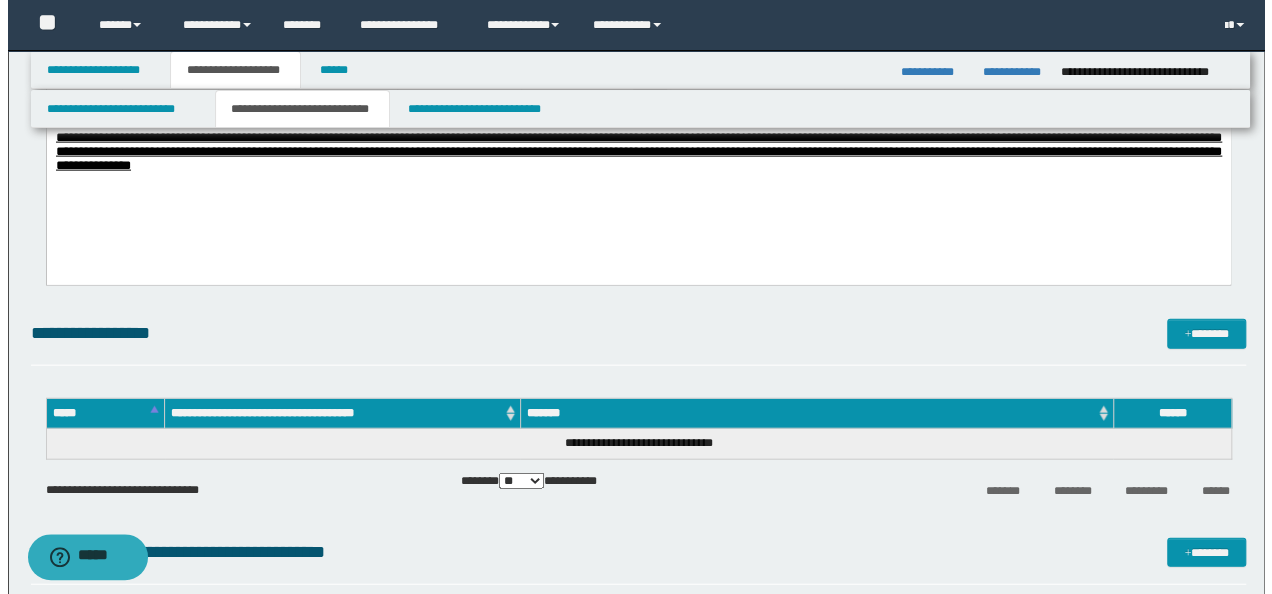 scroll, scrollTop: 2200, scrollLeft: 0, axis: vertical 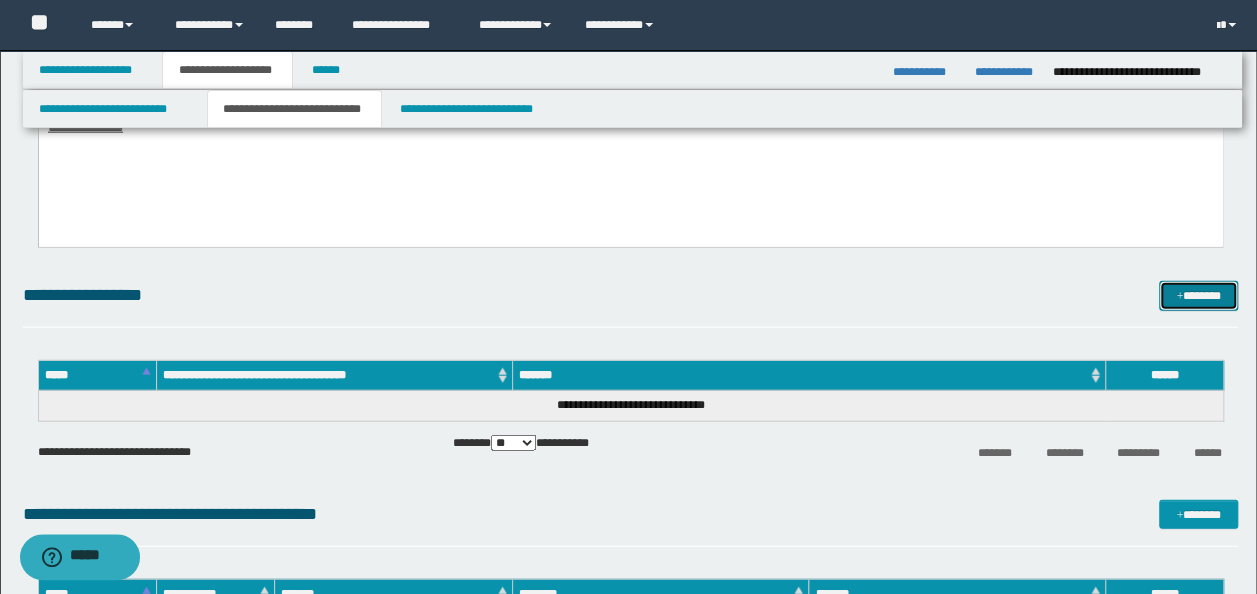 click on "*******" at bounding box center (1198, 295) 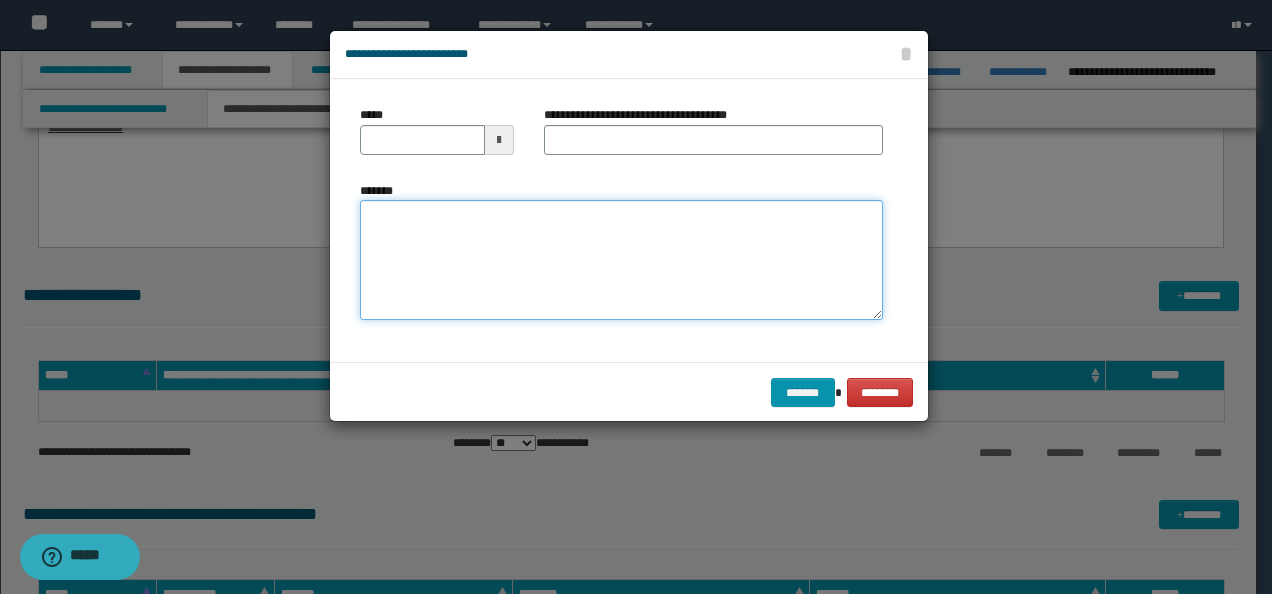 click on "*******" at bounding box center (621, 260) 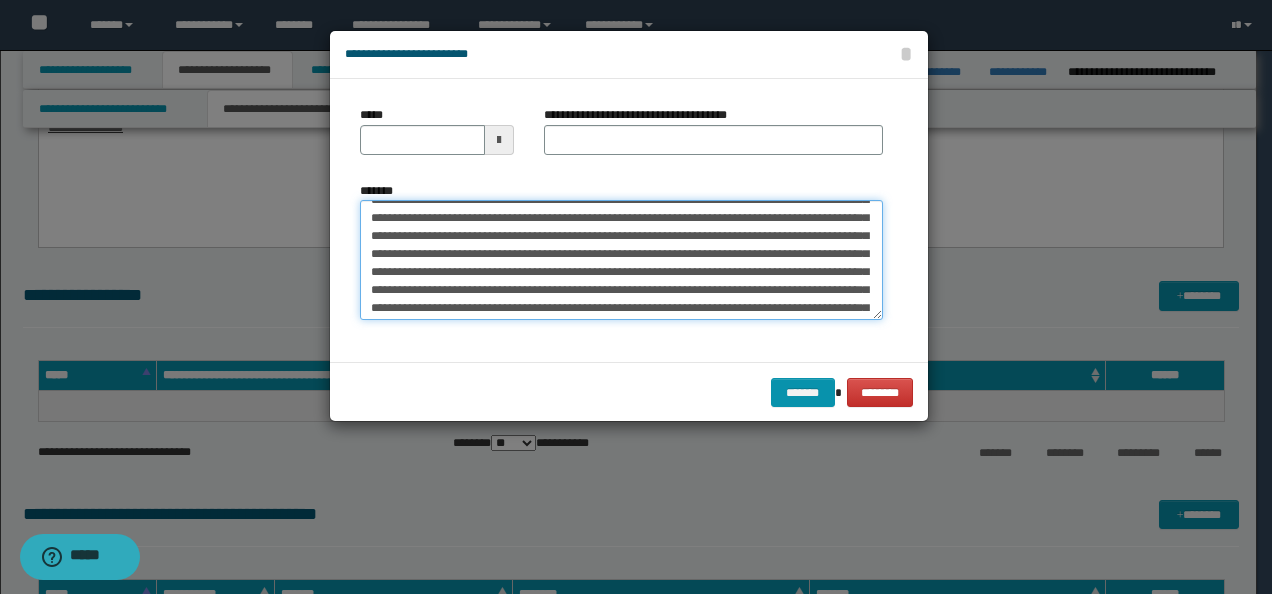 scroll, scrollTop: 0, scrollLeft: 0, axis: both 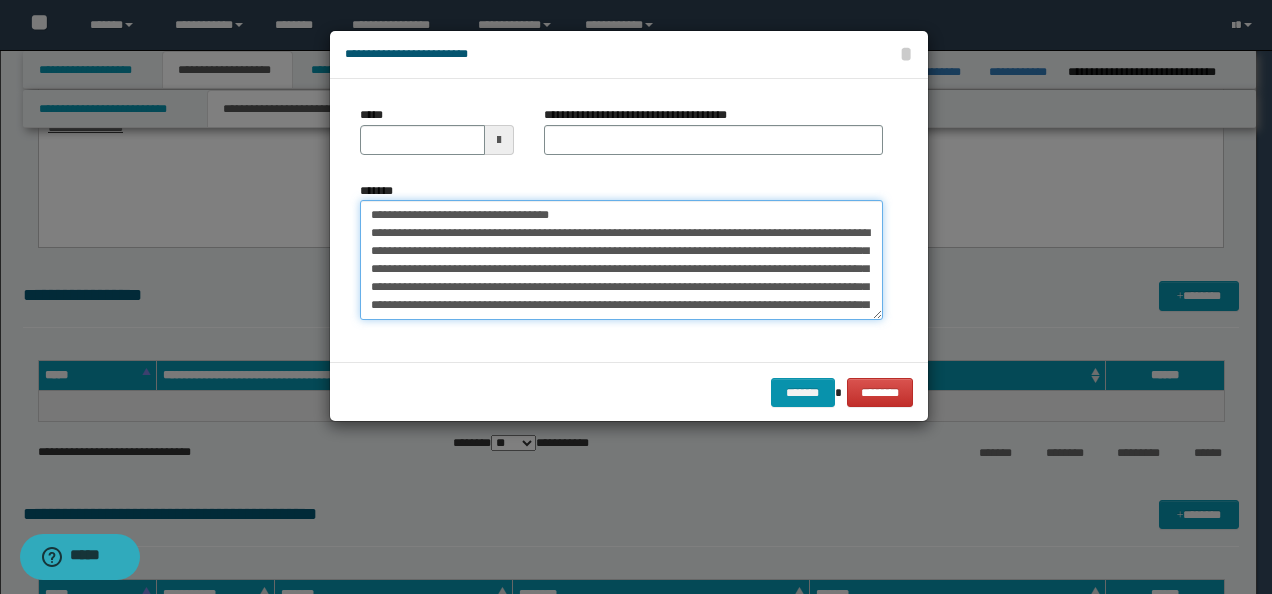 drag, startPoint x: 428, startPoint y: 216, endPoint x: 264, endPoint y: 213, distance: 164.02744 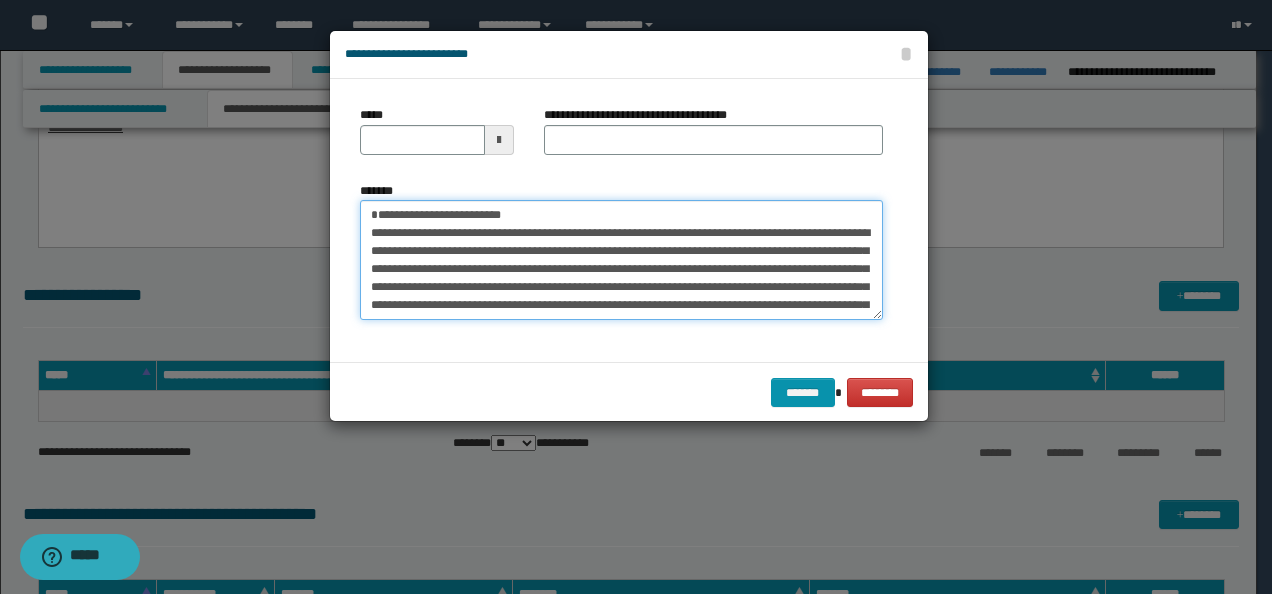type 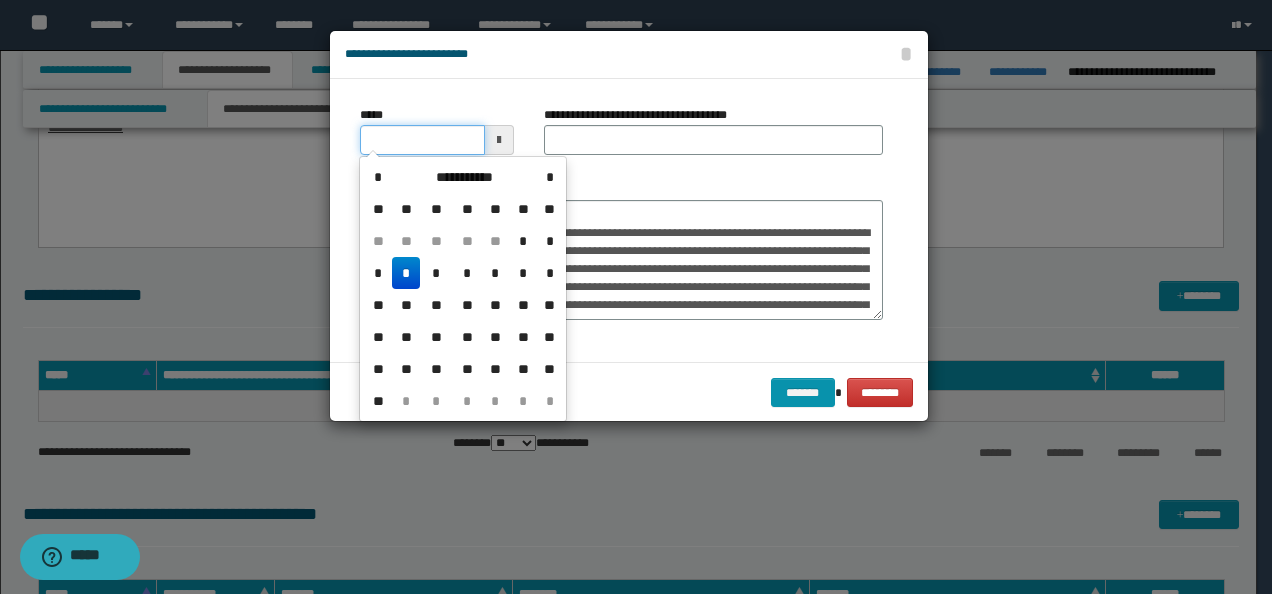 click on "*****" at bounding box center [422, 140] 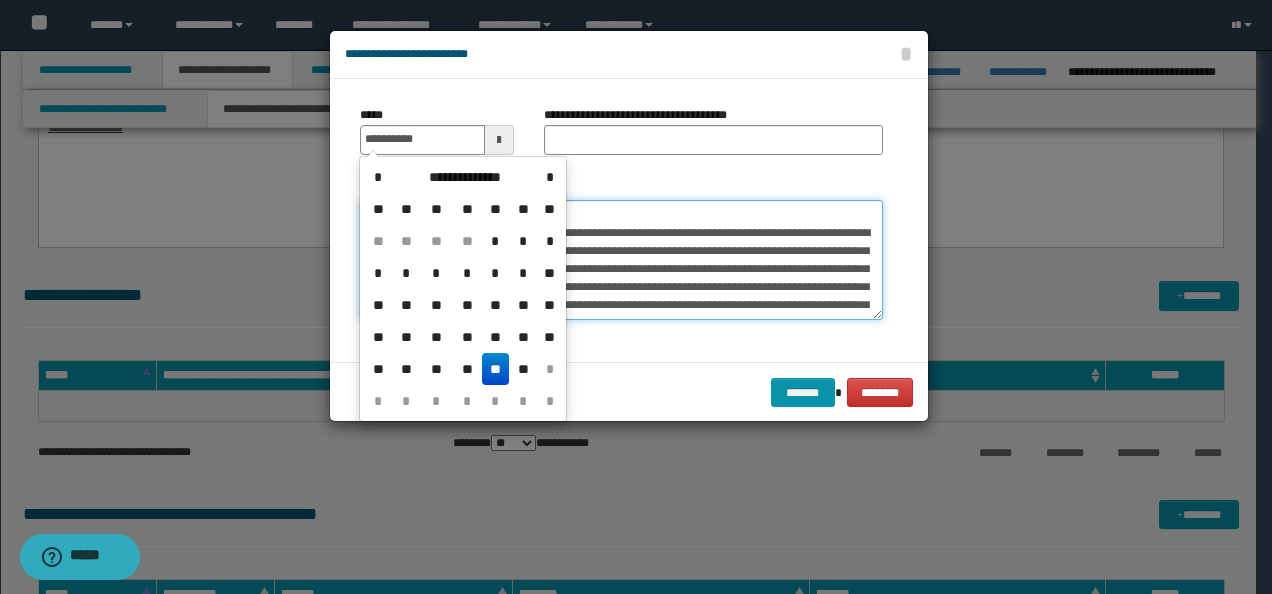 type on "**********" 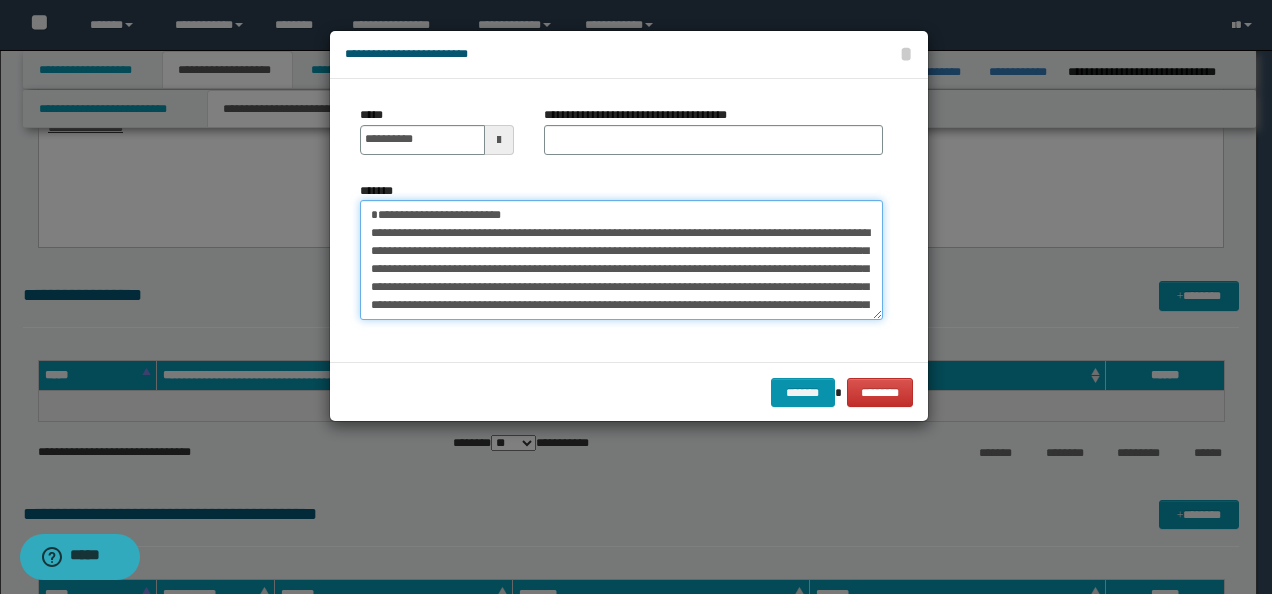 drag, startPoint x: 594, startPoint y: 216, endPoint x: 234, endPoint y: 205, distance: 360.16803 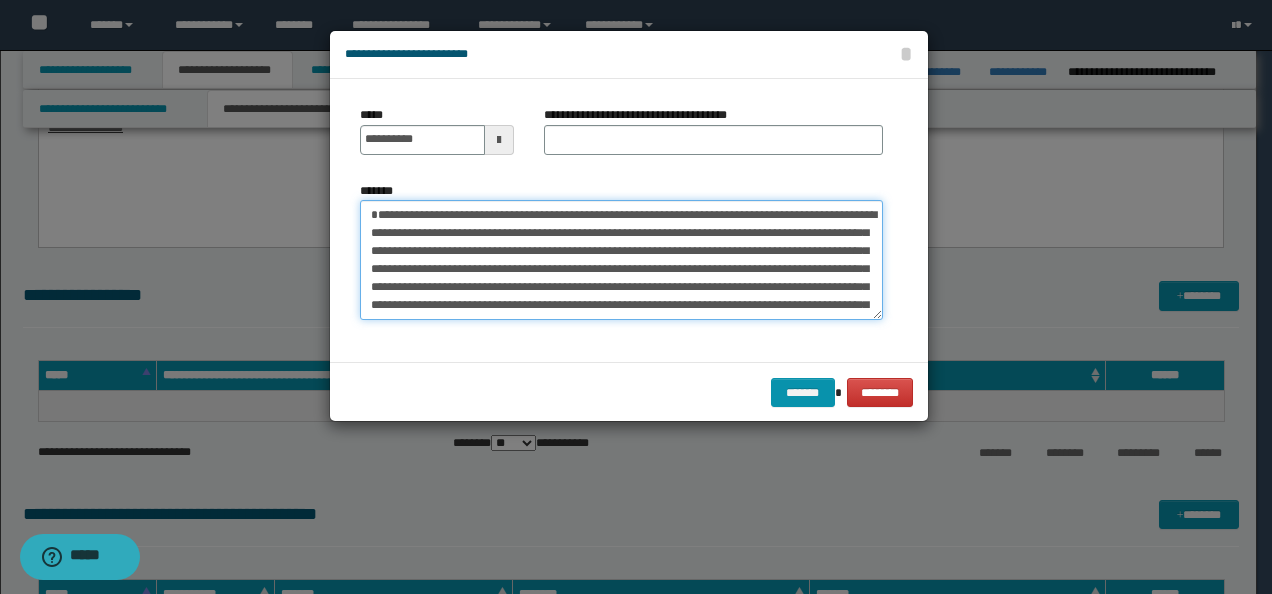 type on "**********" 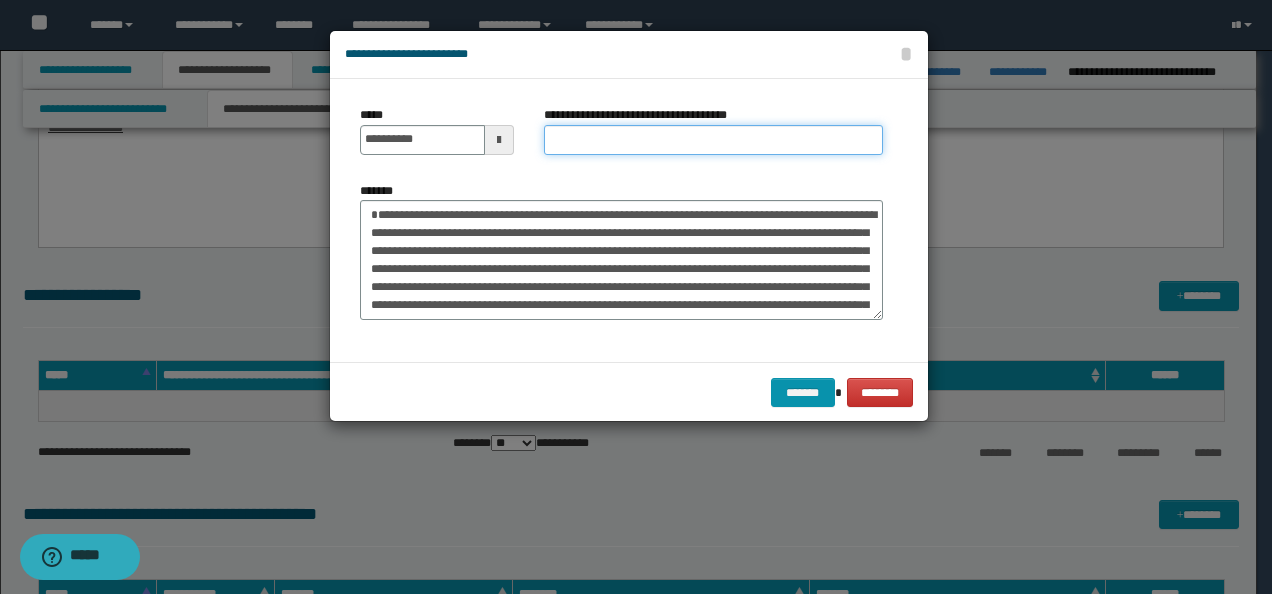click on "**********" at bounding box center [713, 140] 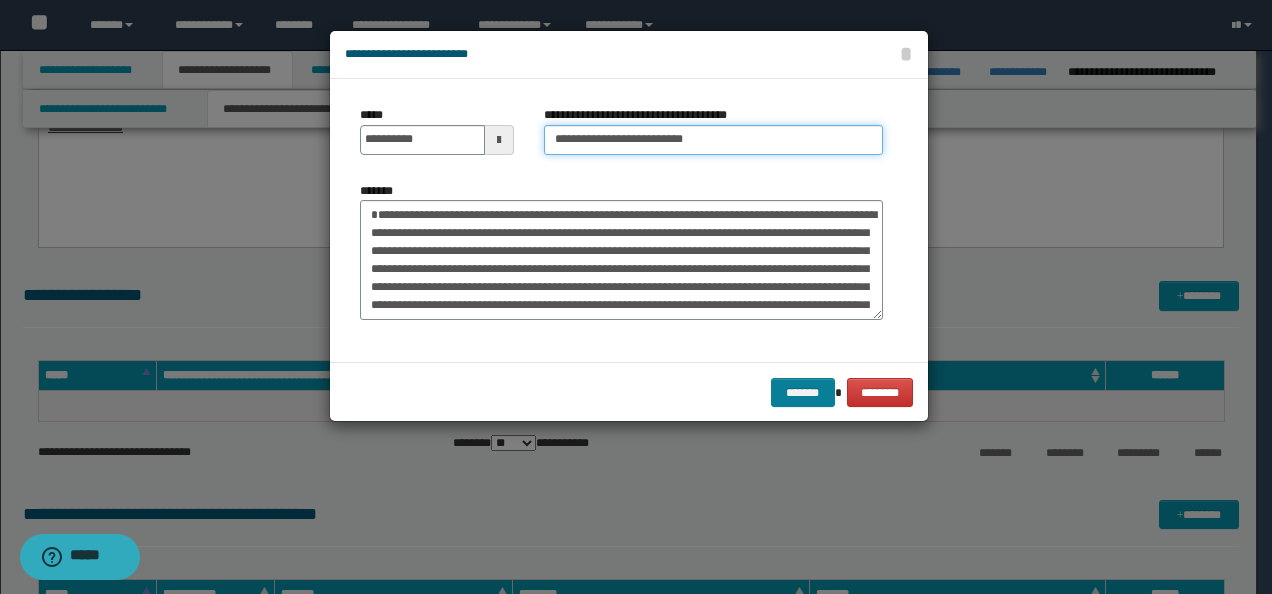 type on "**********" 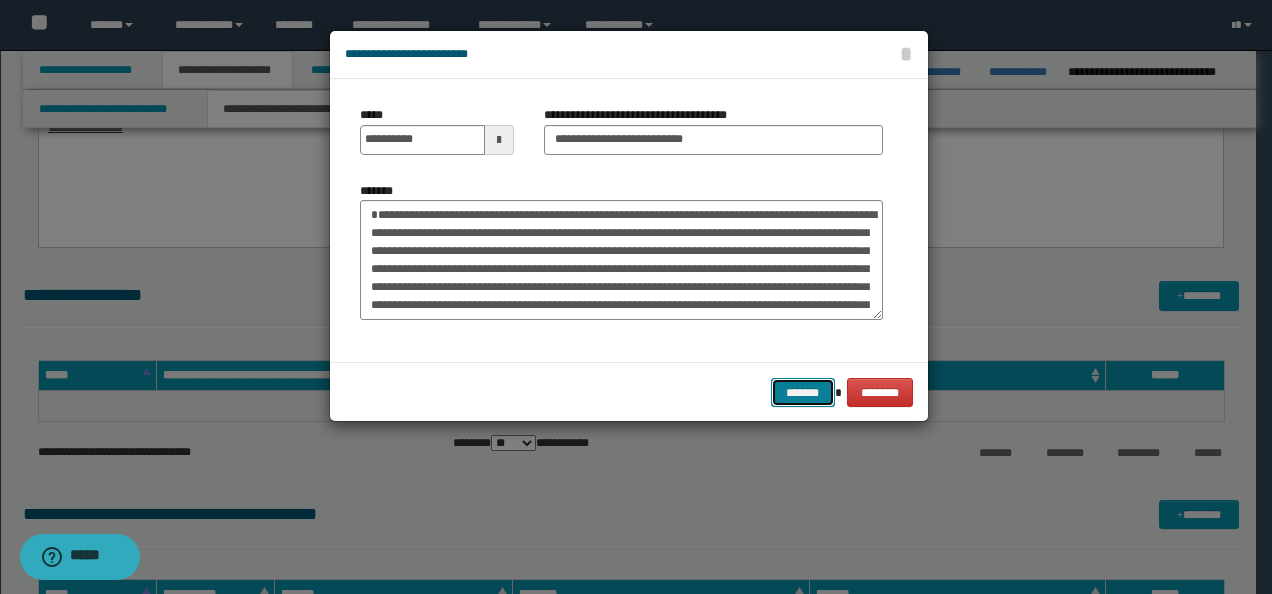 click on "*******" at bounding box center (803, 392) 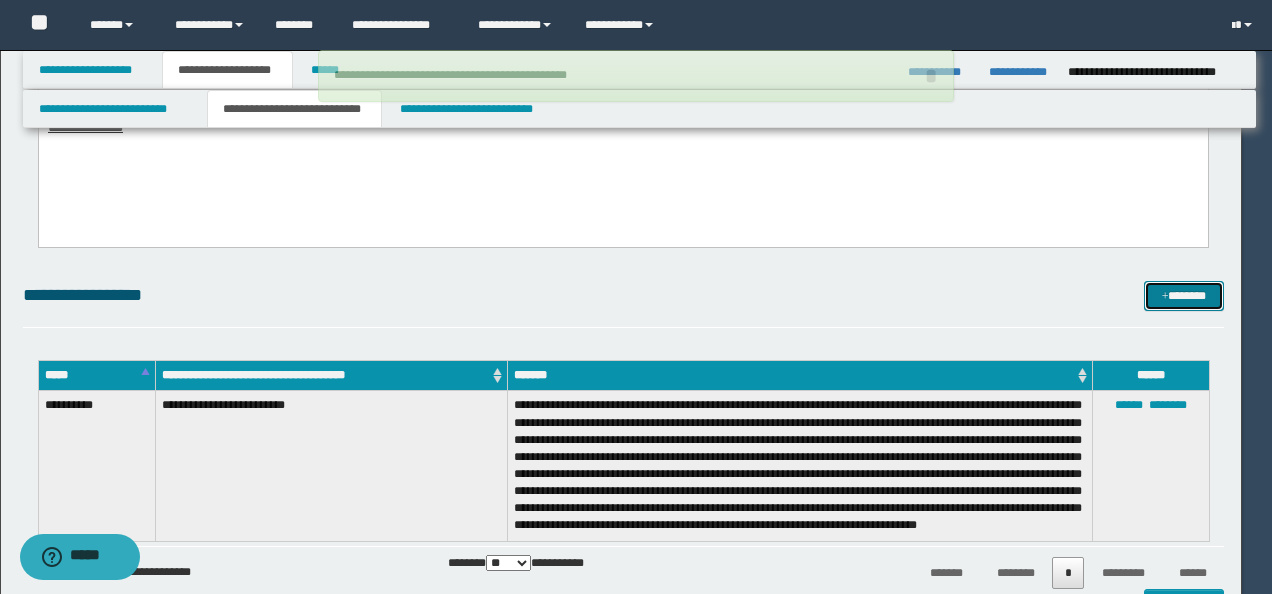 type 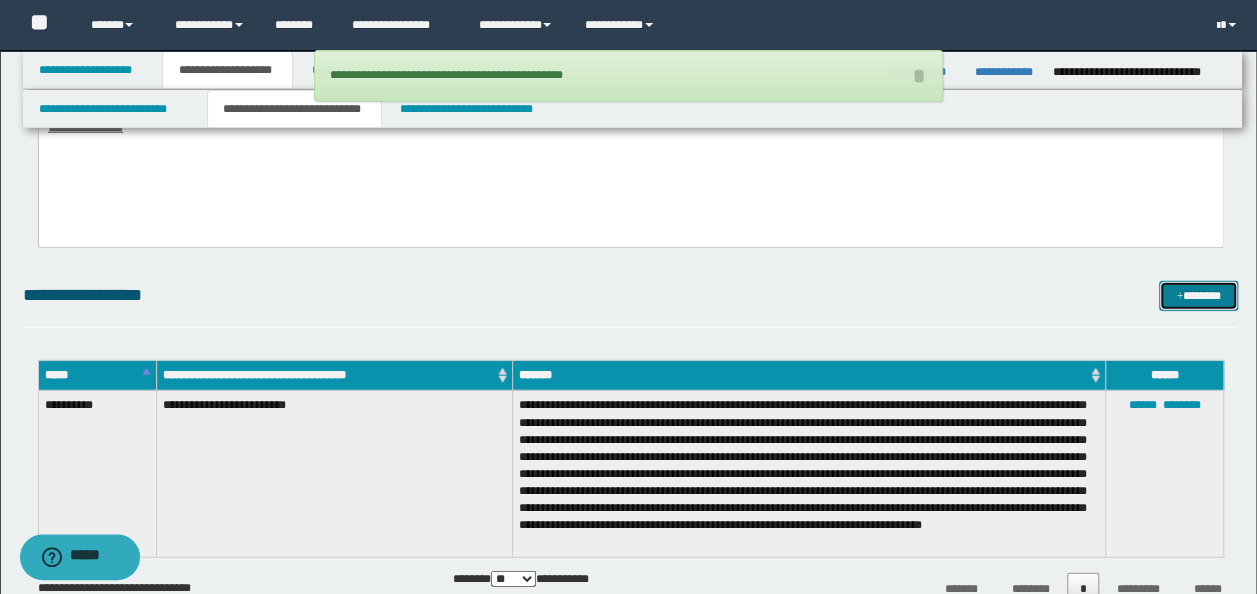 click at bounding box center [1179, 297] 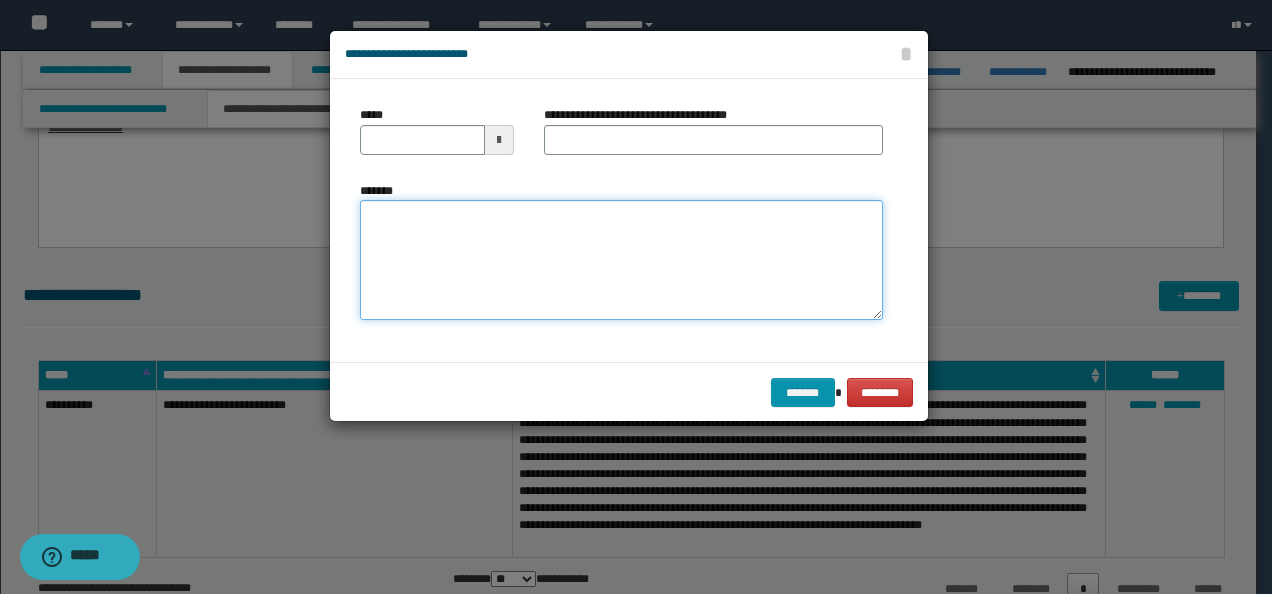 click on "*******" at bounding box center (621, 259) 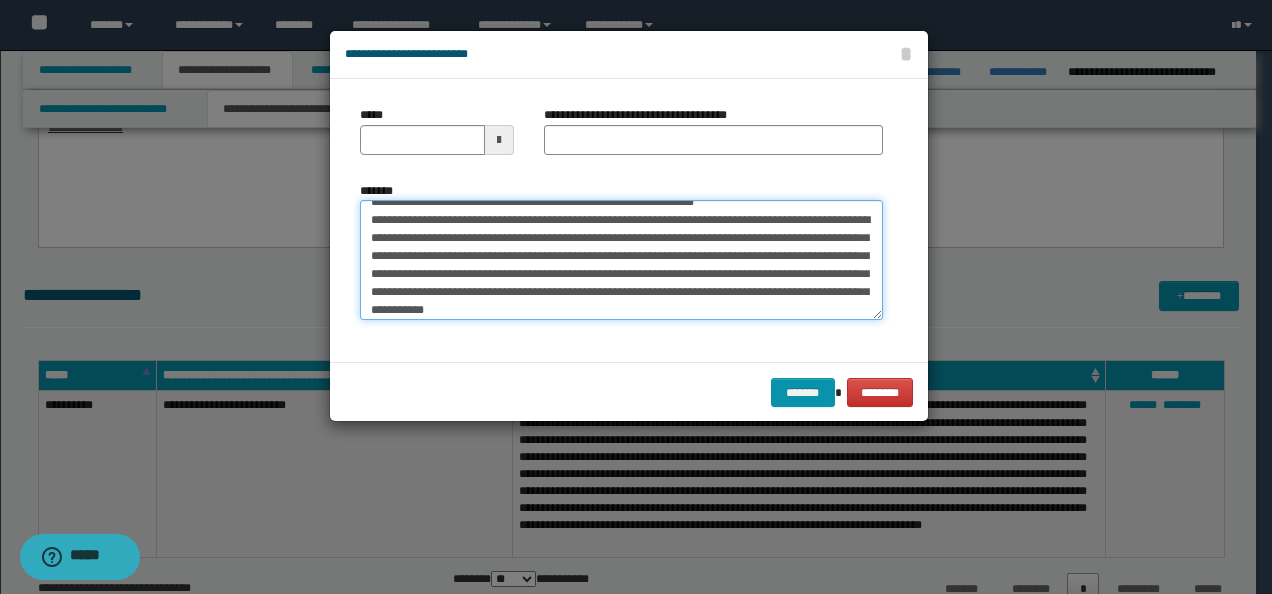 scroll, scrollTop: 0, scrollLeft: 0, axis: both 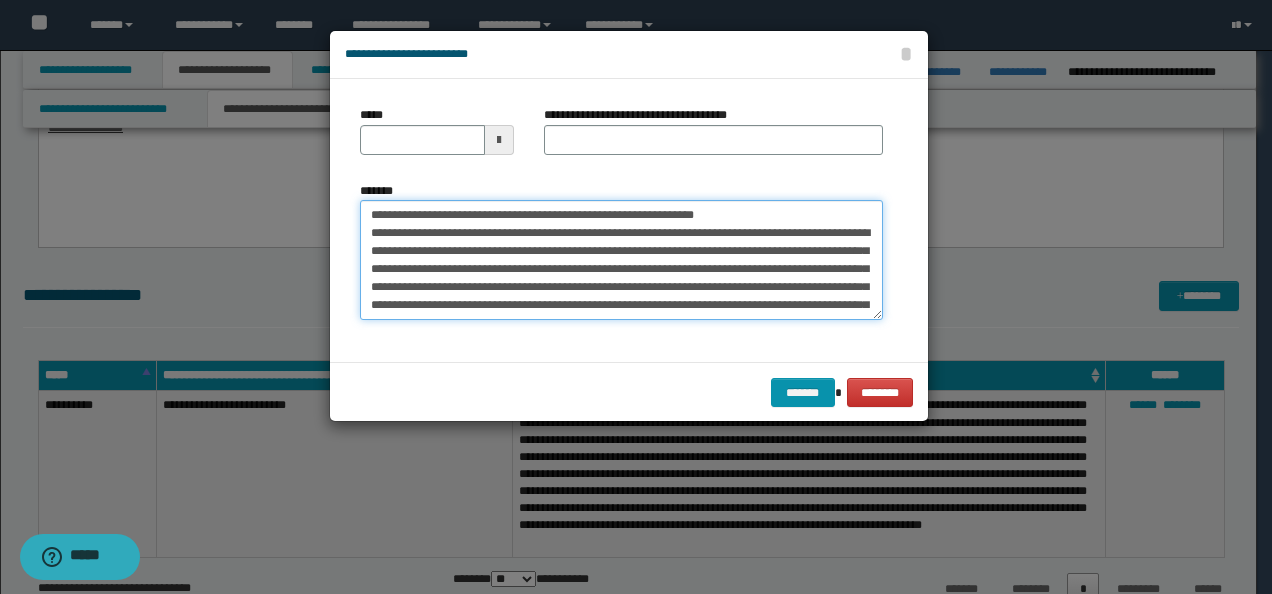 drag, startPoint x: 430, startPoint y: 210, endPoint x: 272, endPoint y: 208, distance: 158.01266 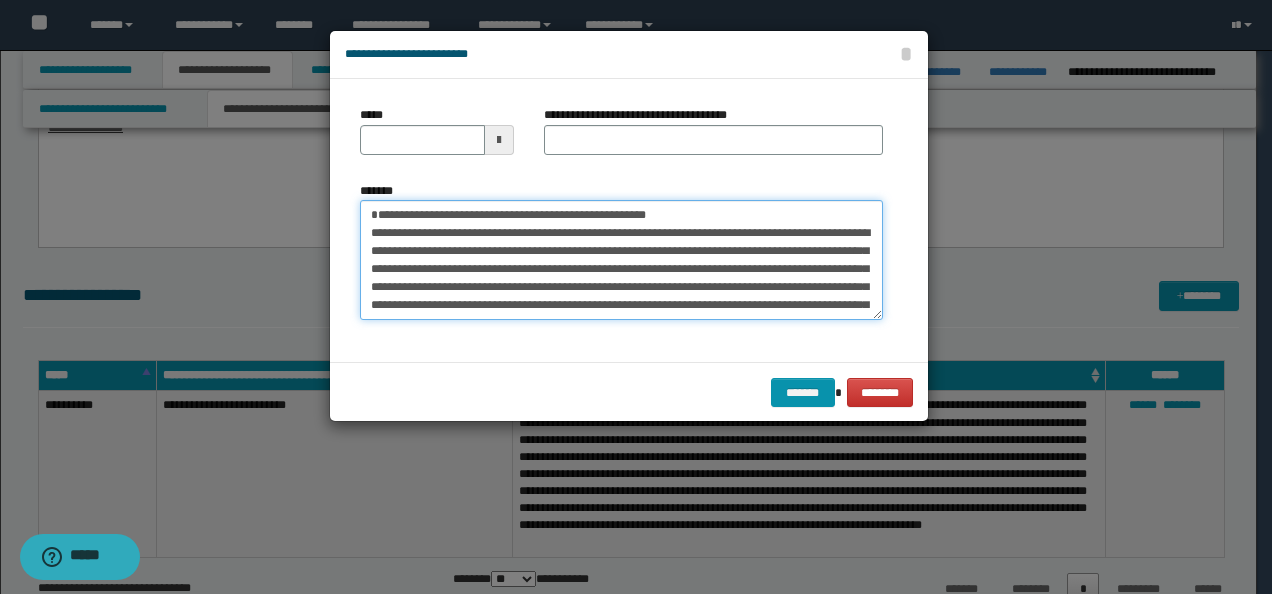 type 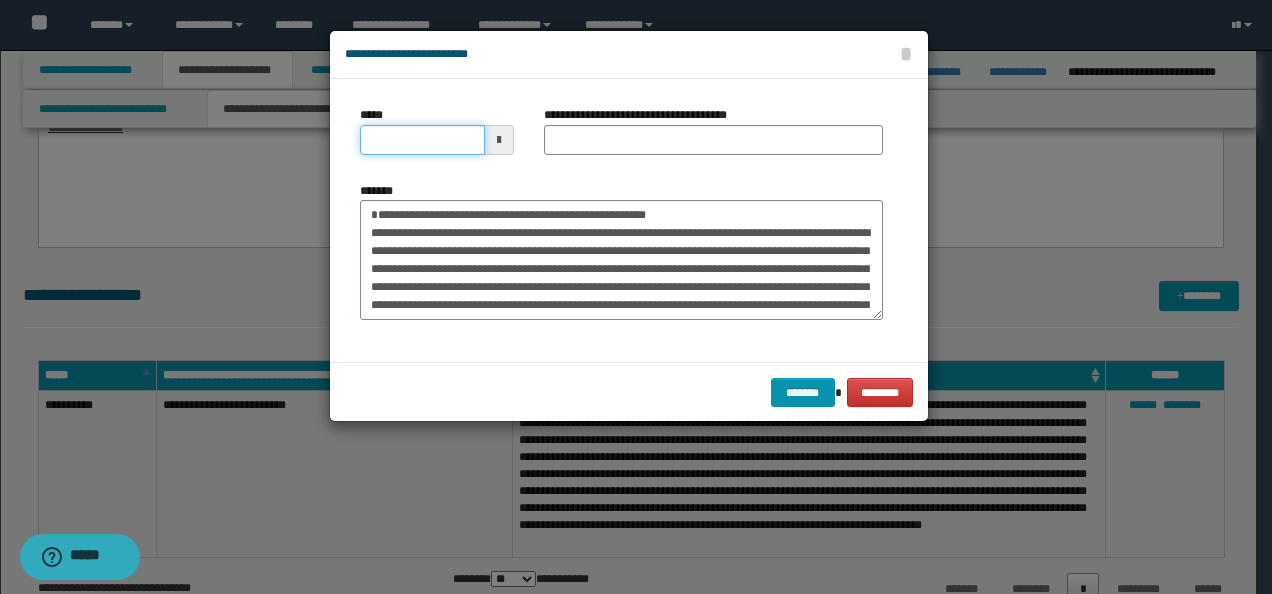 click on "*****" at bounding box center [422, 140] 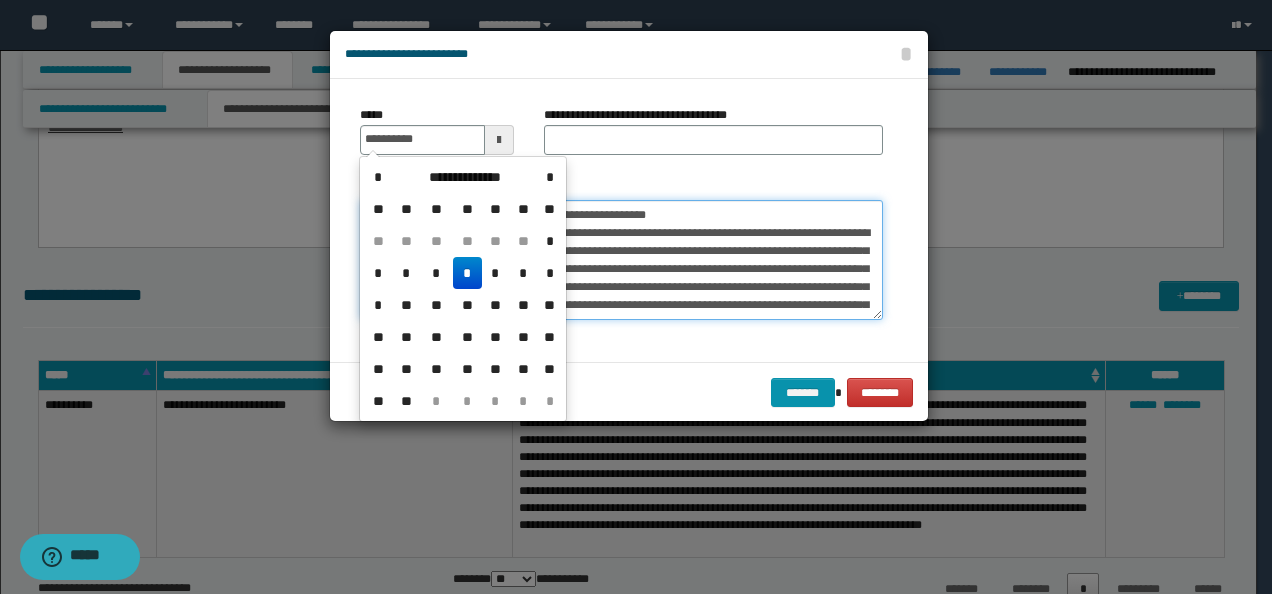 type on "**********" 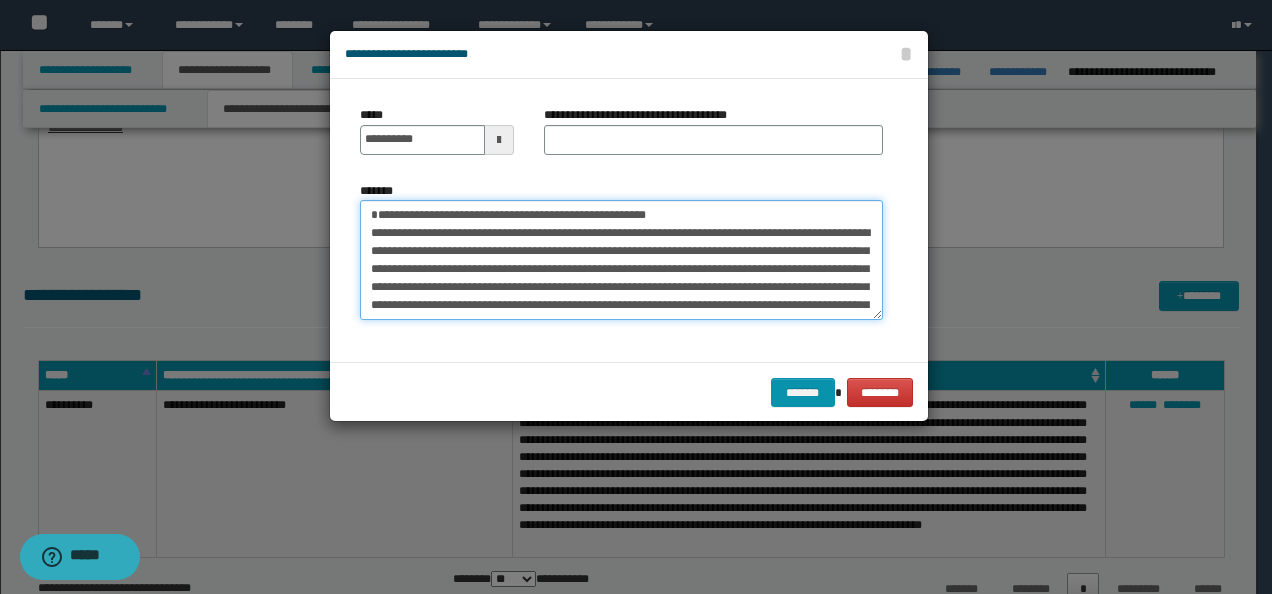 drag, startPoint x: 659, startPoint y: 211, endPoint x: 371, endPoint y: 206, distance: 288.0434 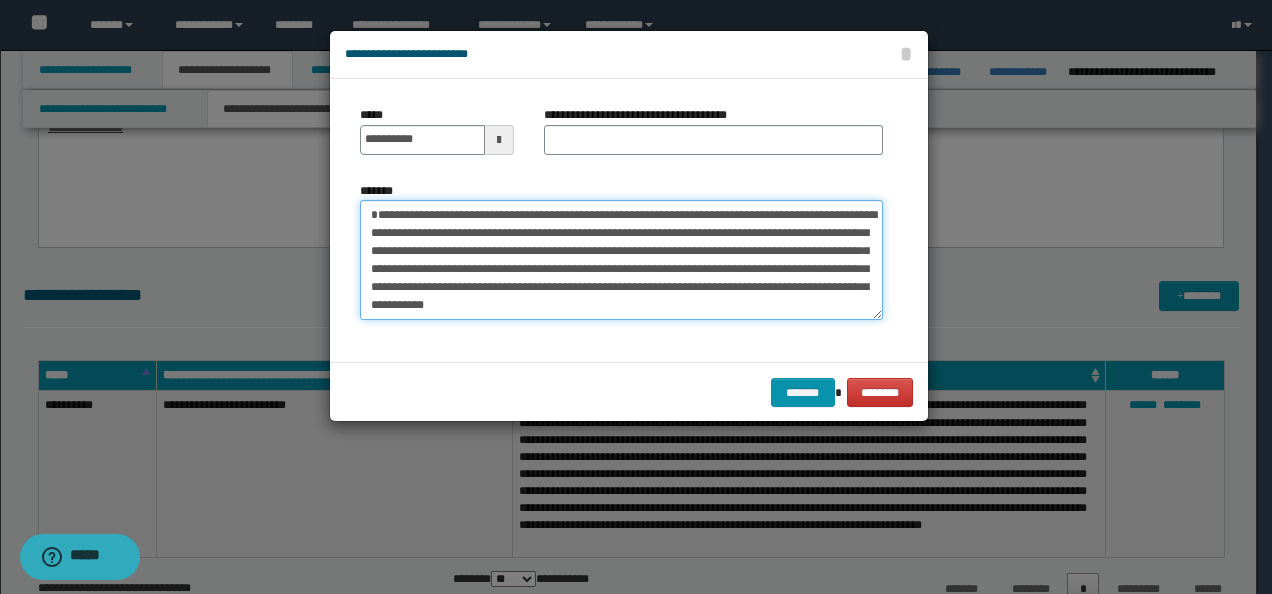 type on "**********" 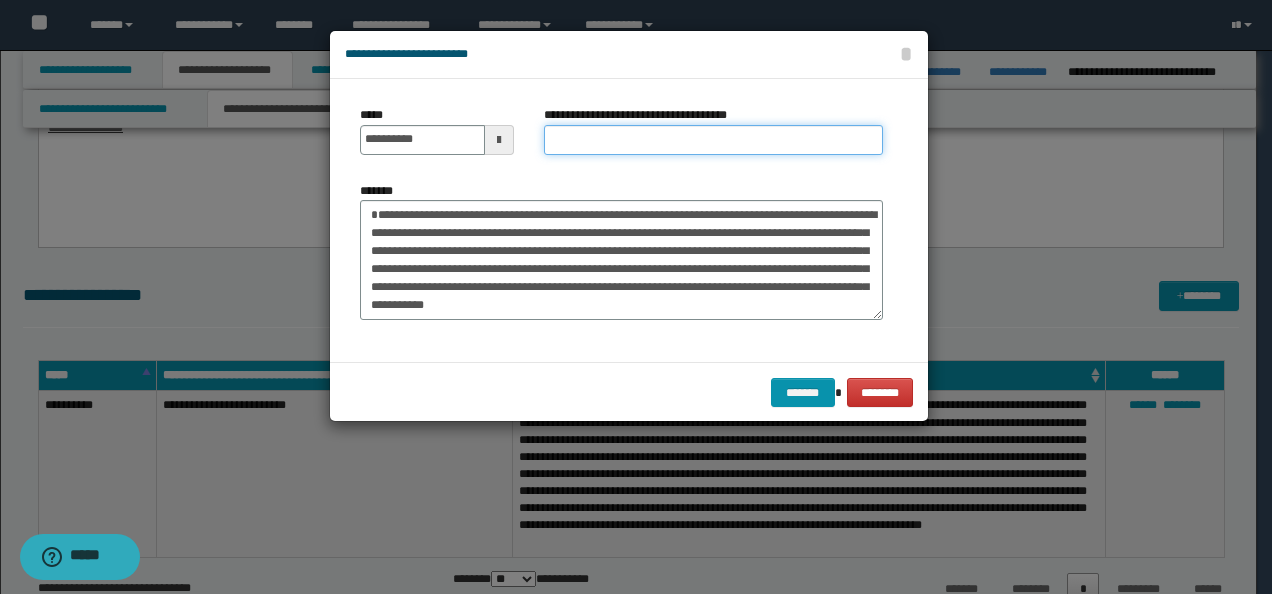 click on "**********" at bounding box center (713, 140) 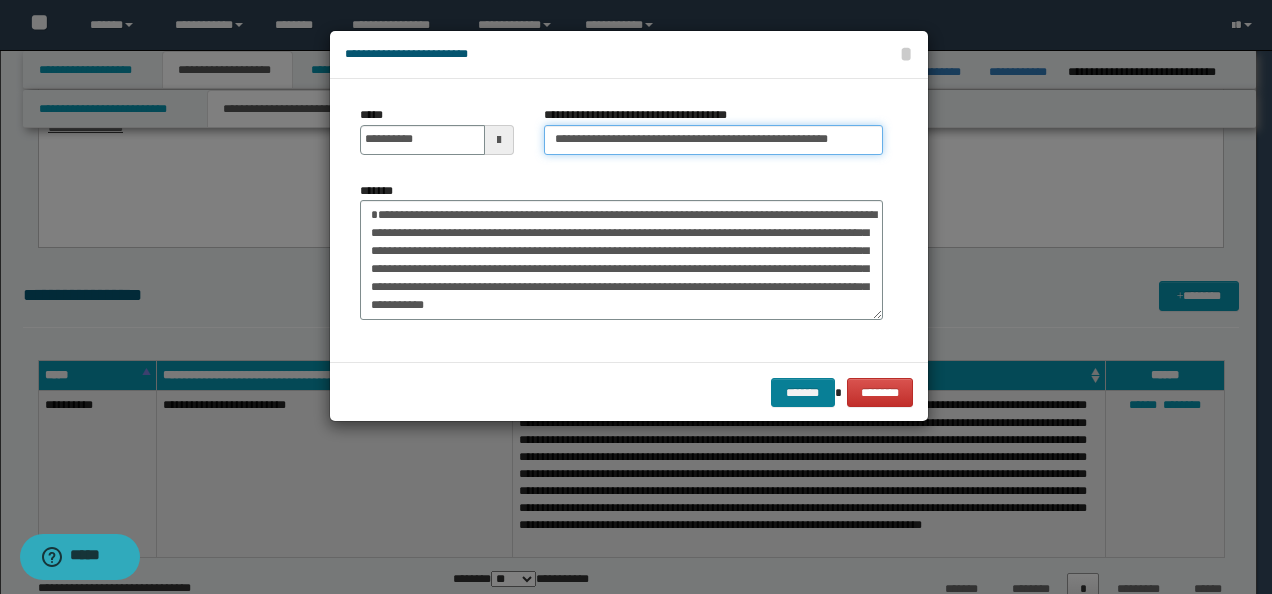 type on "**********" 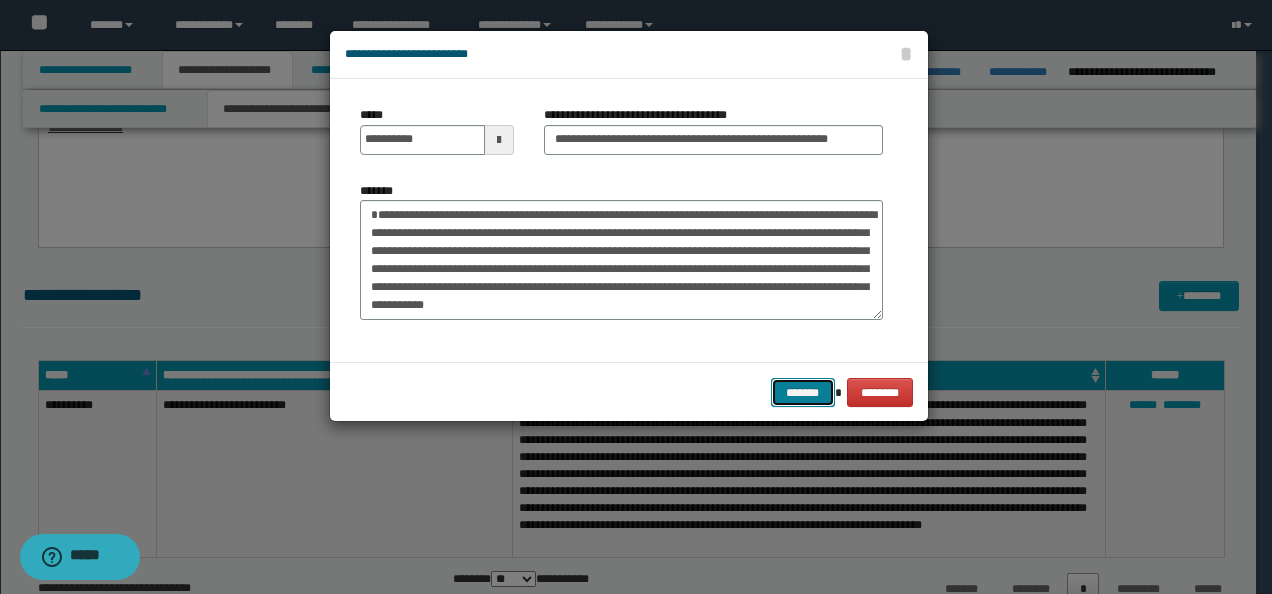 click on "*******" at bounding box center [803, 392] 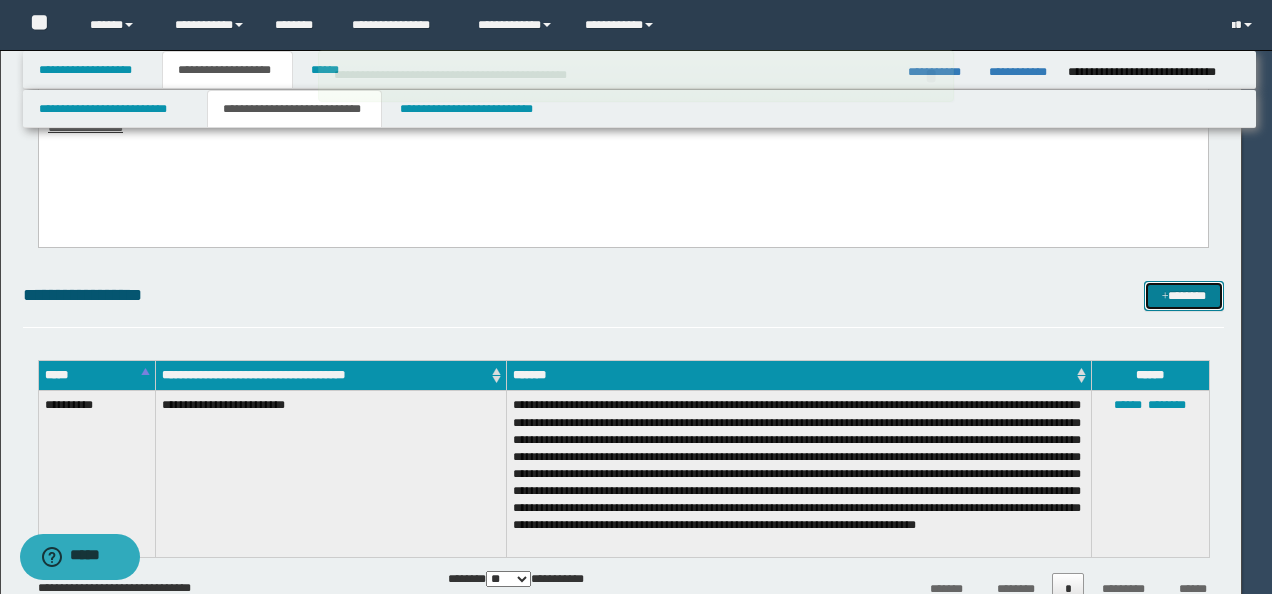 type 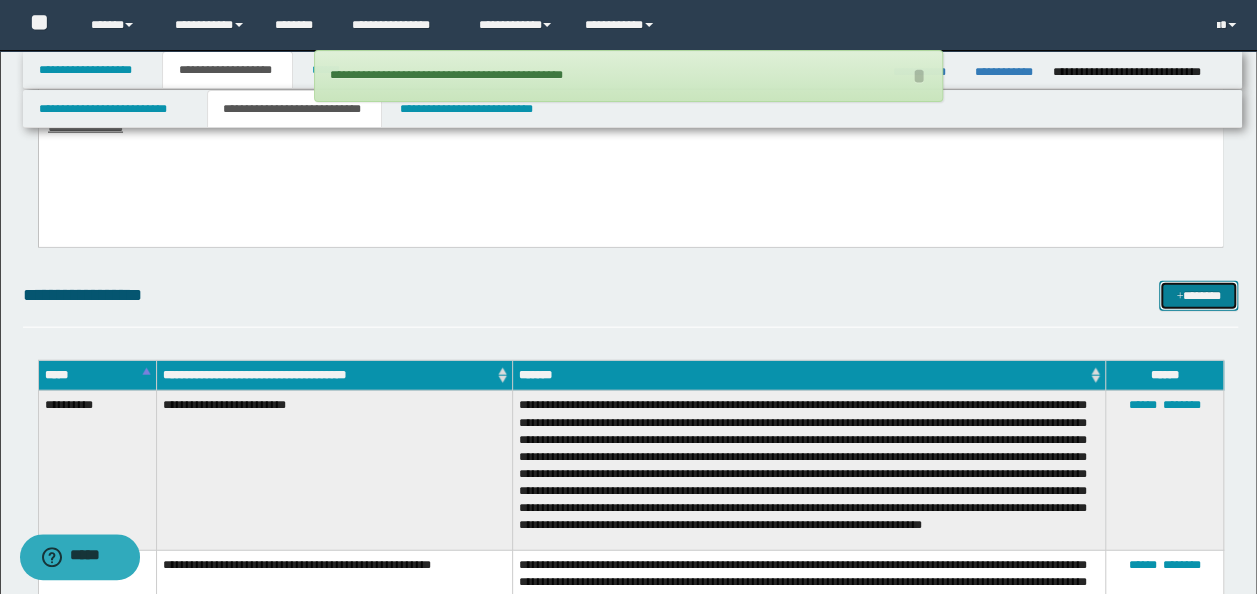 click on "*******" at bounding box center [1198, 295] 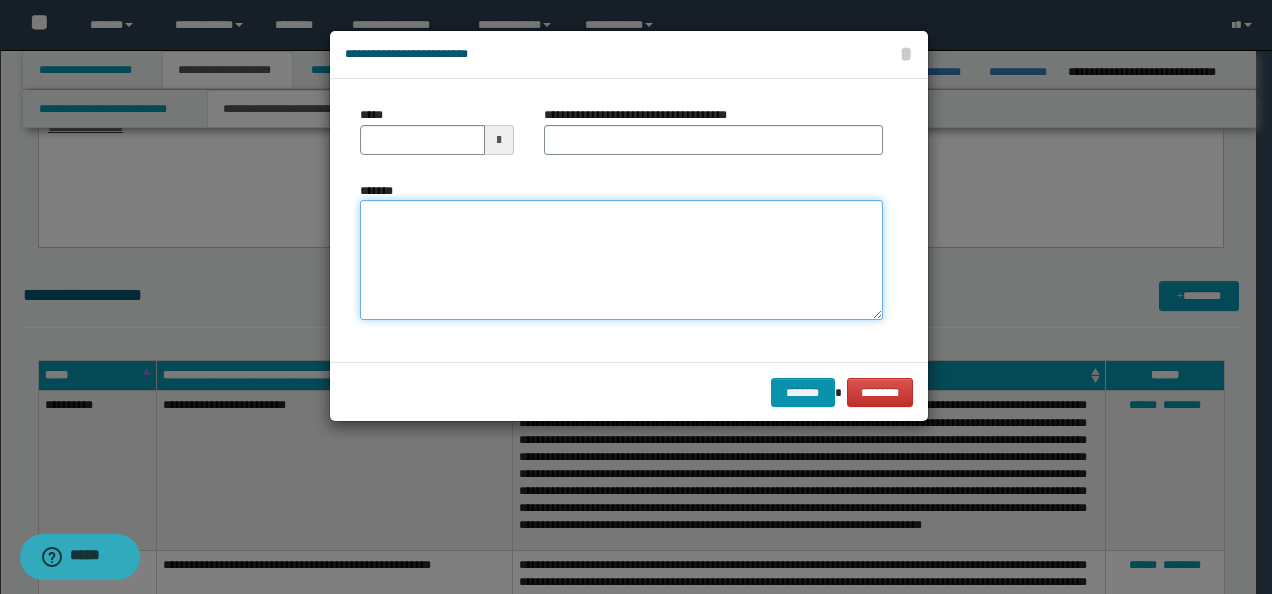click on "*******" at bounding box center [621, 259] 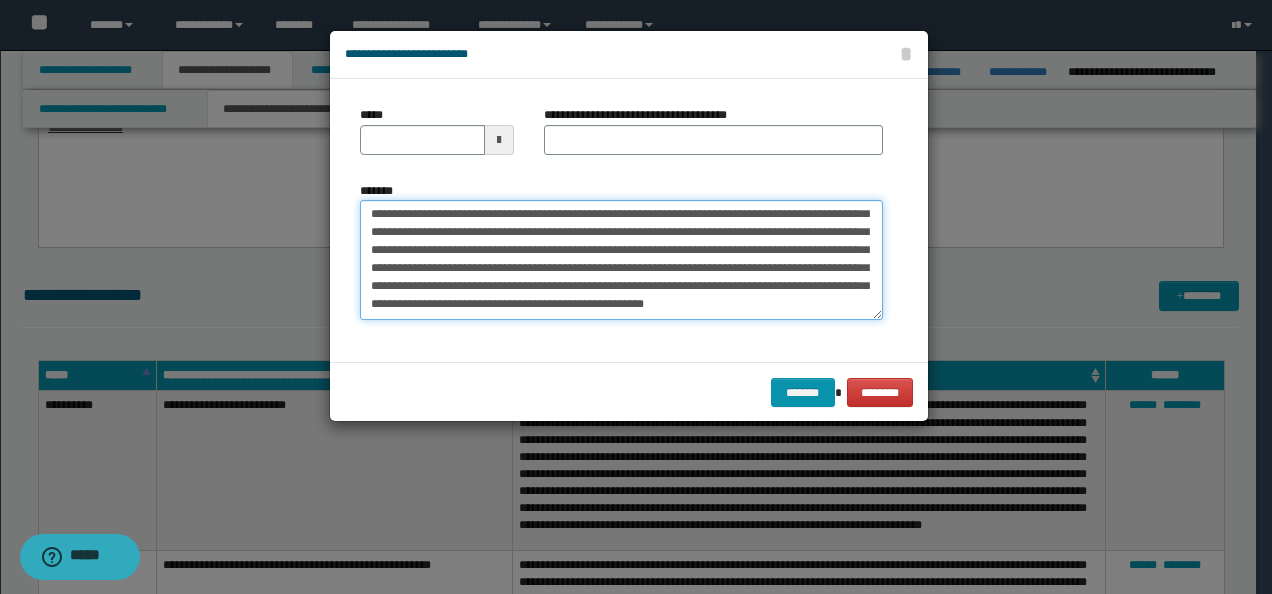 scroll, scrollTop: 0, scrollLeft: 0, axis: both 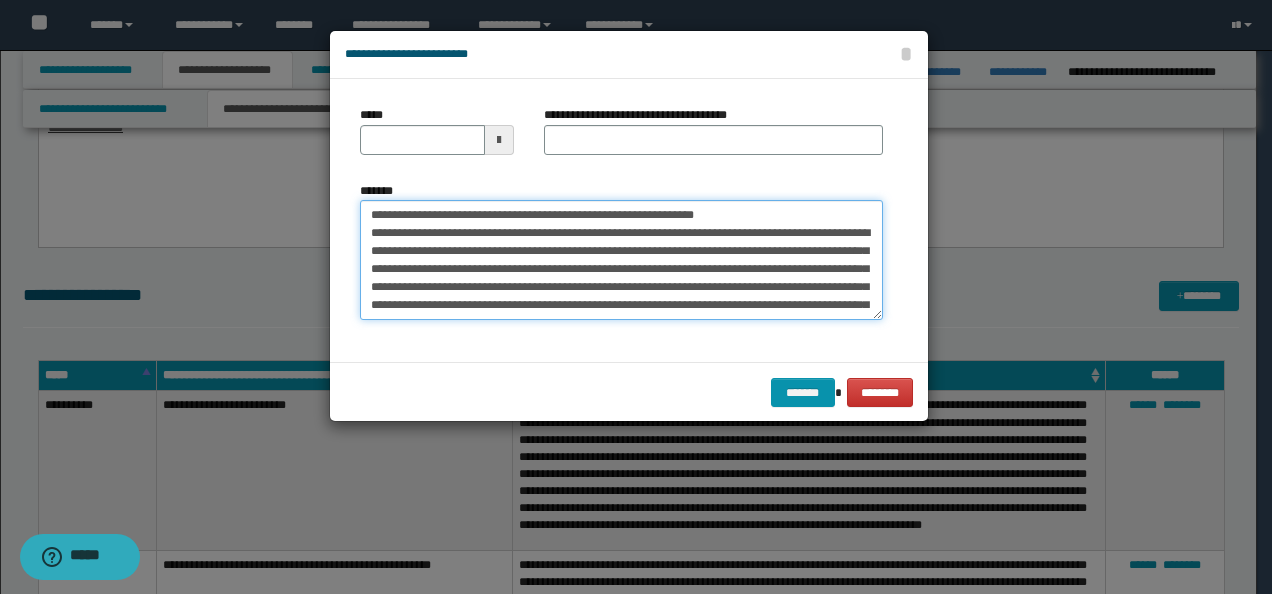 drag, startPoint x: 432, startPoint y: 206, endPoint x: 227, endPoint y: 201, distance: 205.06097 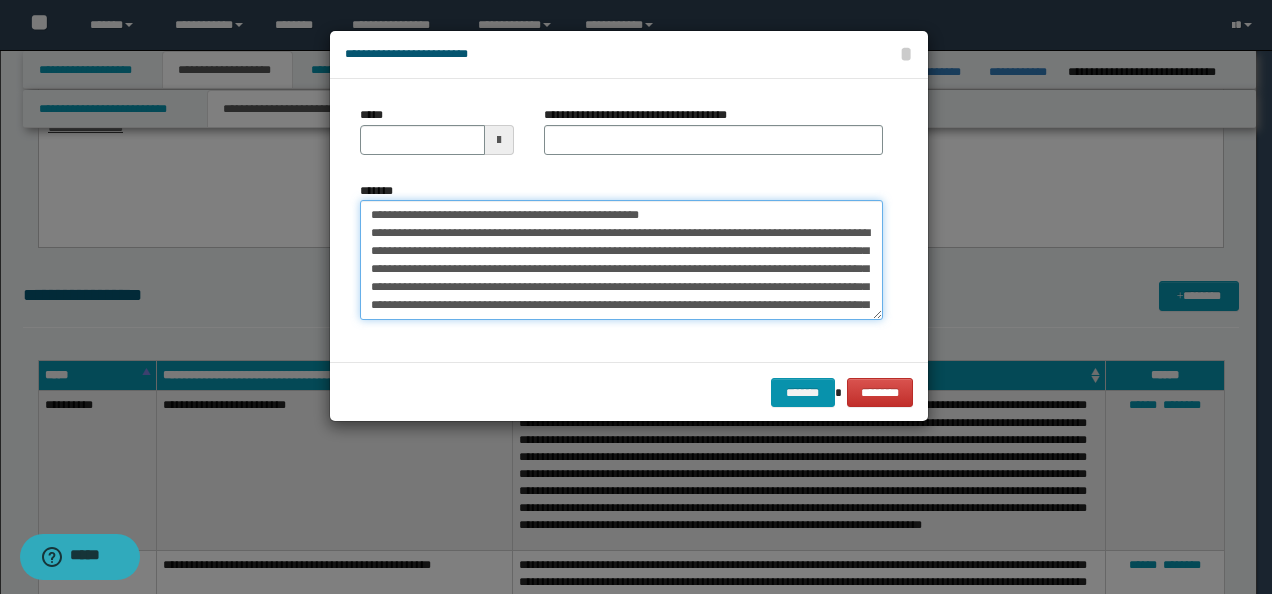 type 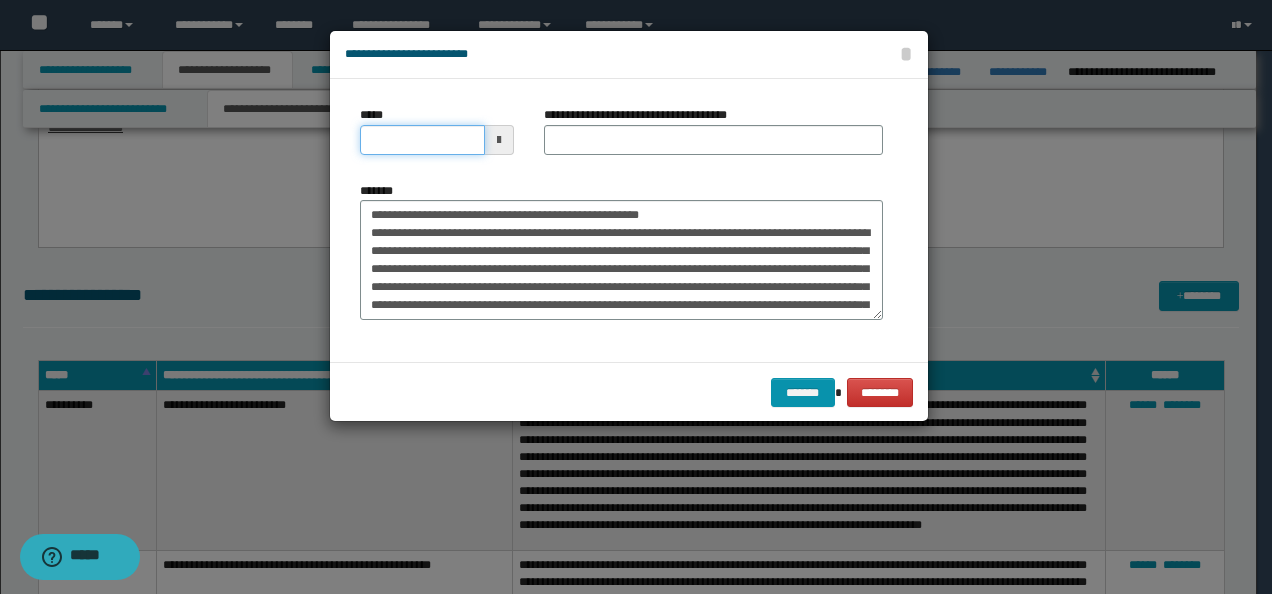 click on "*****" at bounding box center (422, 140) 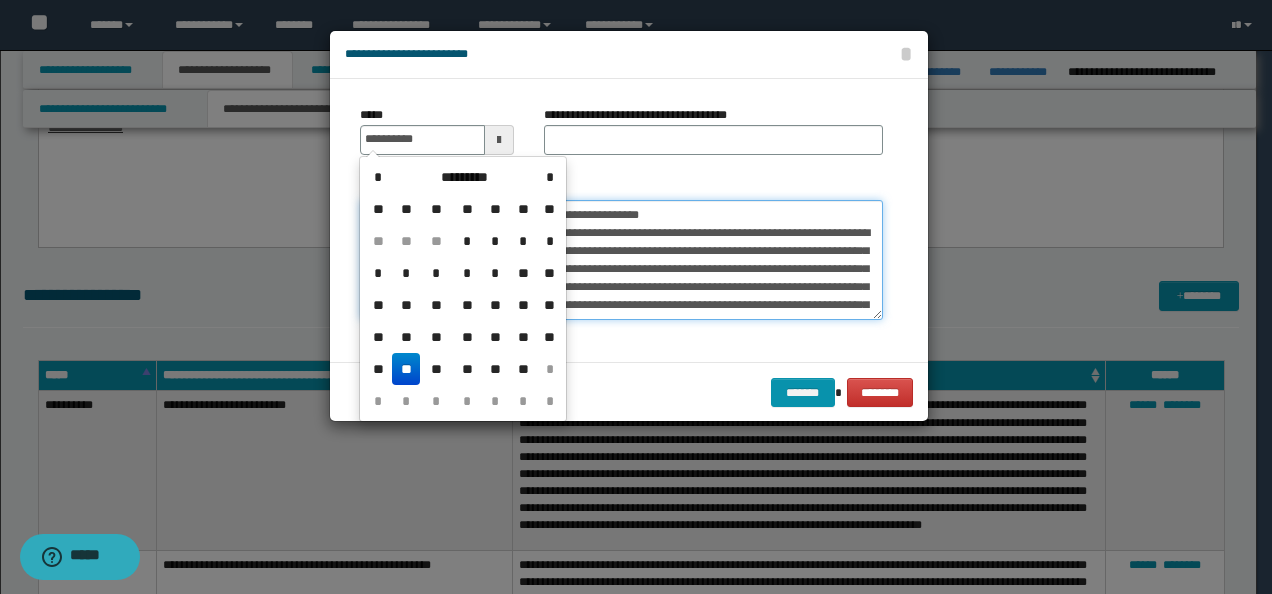 type on "**********" 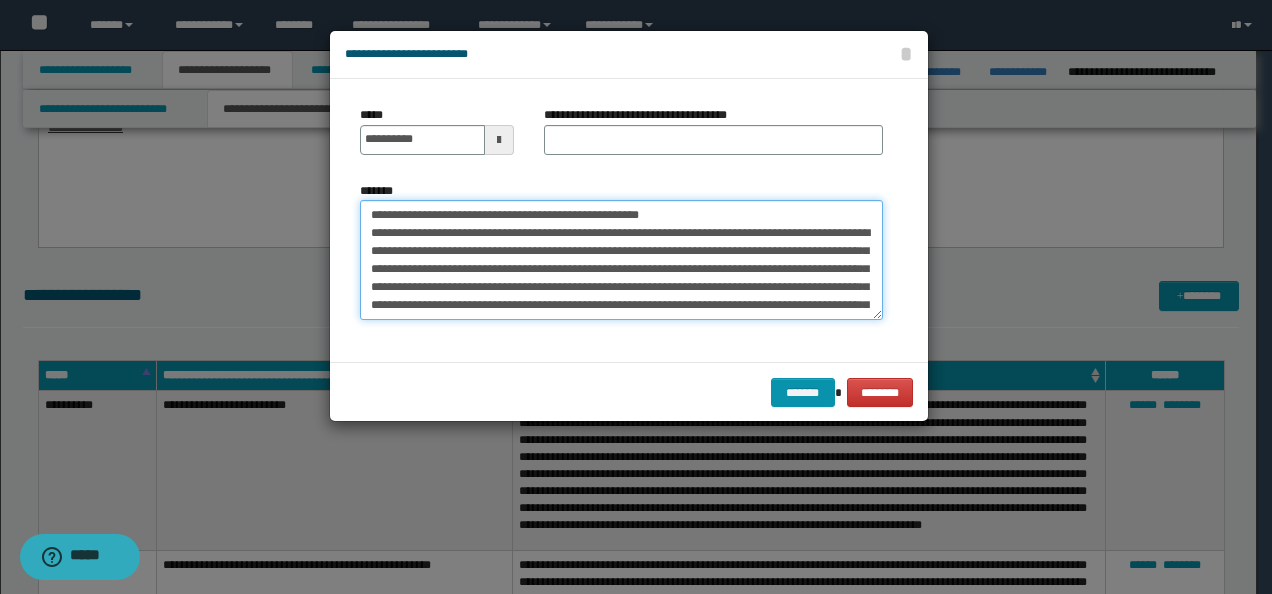 drag, startPoint x: 458, startPoint y: 214, endPoint x: 272, endPoint y: 194, distance: 187.07217 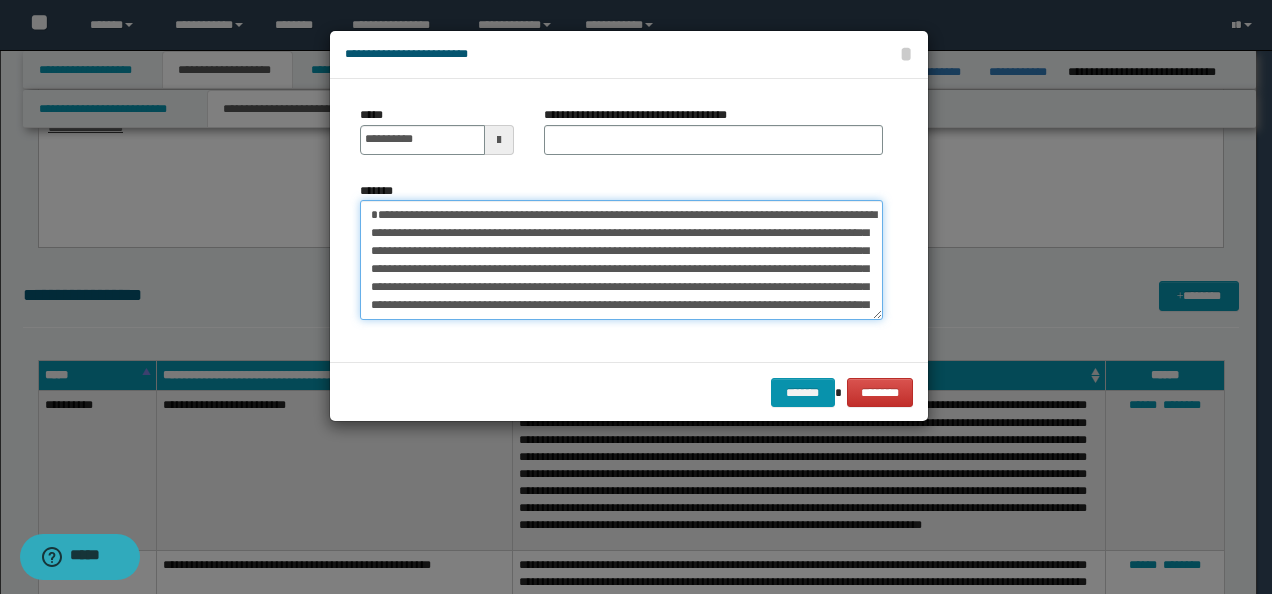 type on "**********" 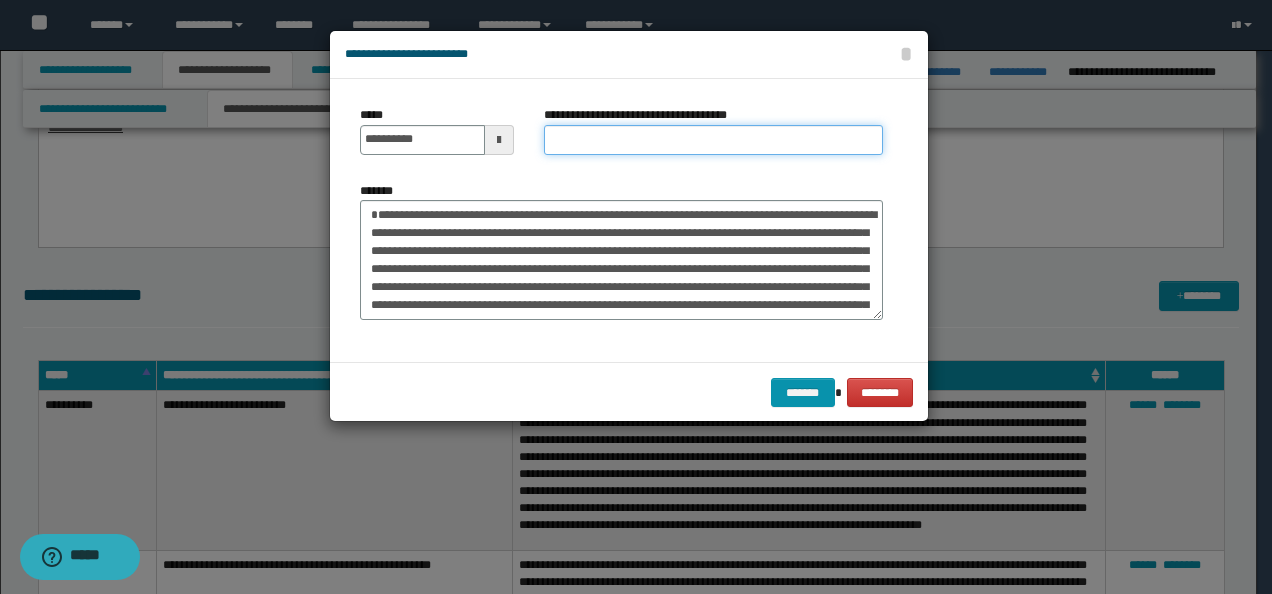 click on "**********" at bounding box center (713, 140) 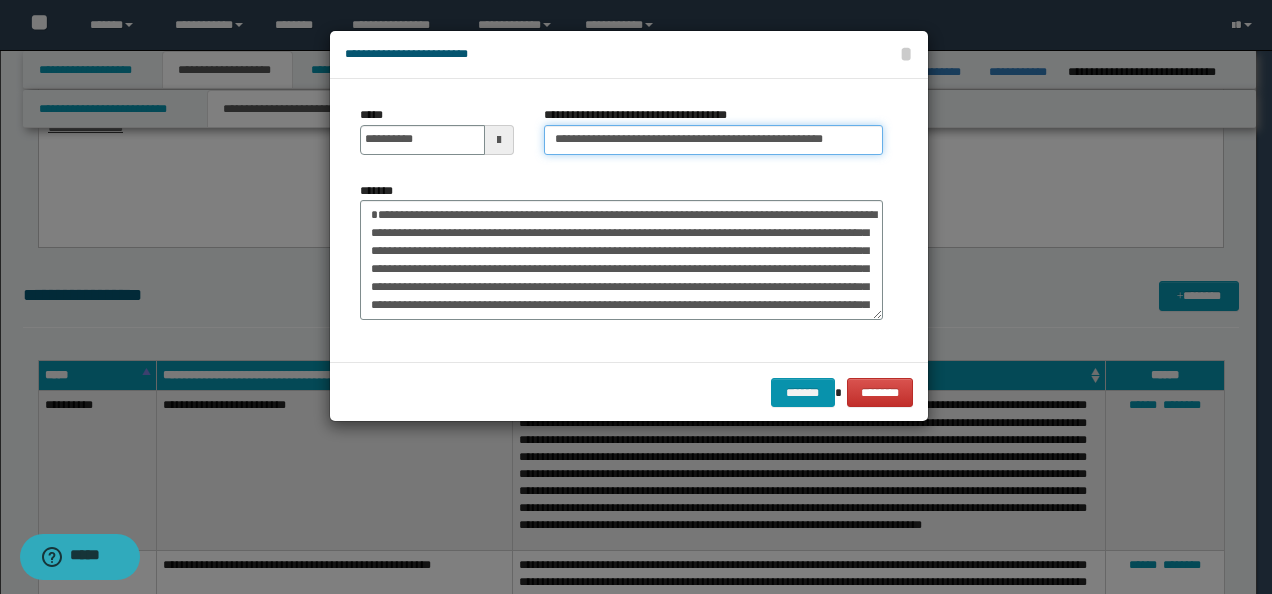 type on "**********" 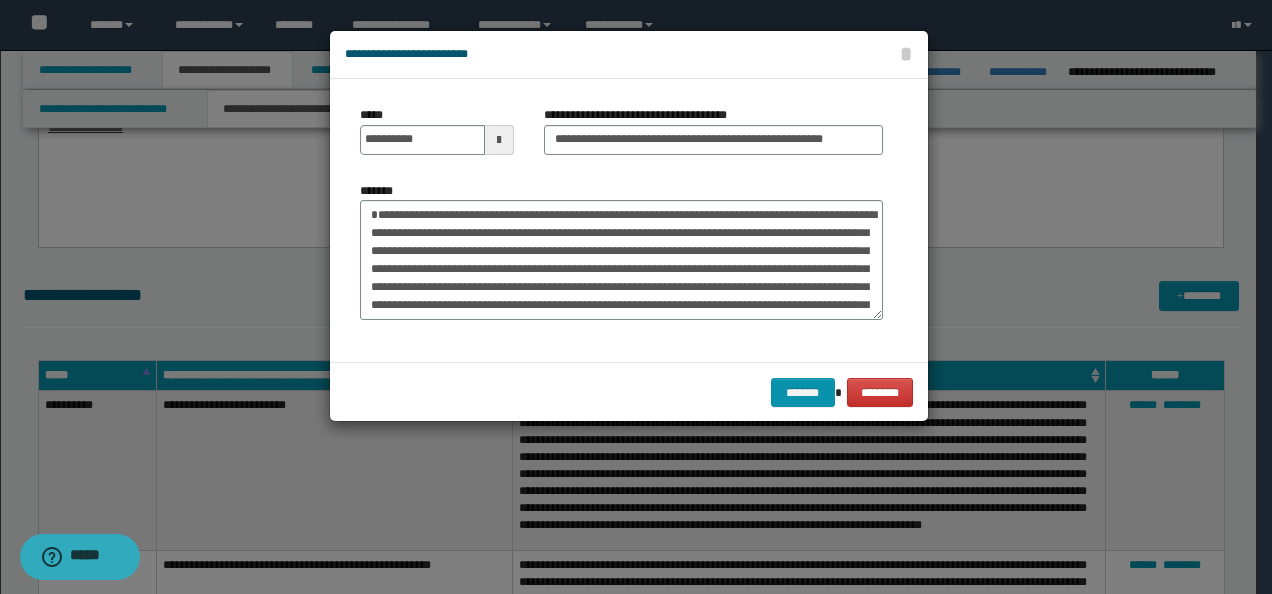 click on "*******
********" at bounding box center [629, 392] 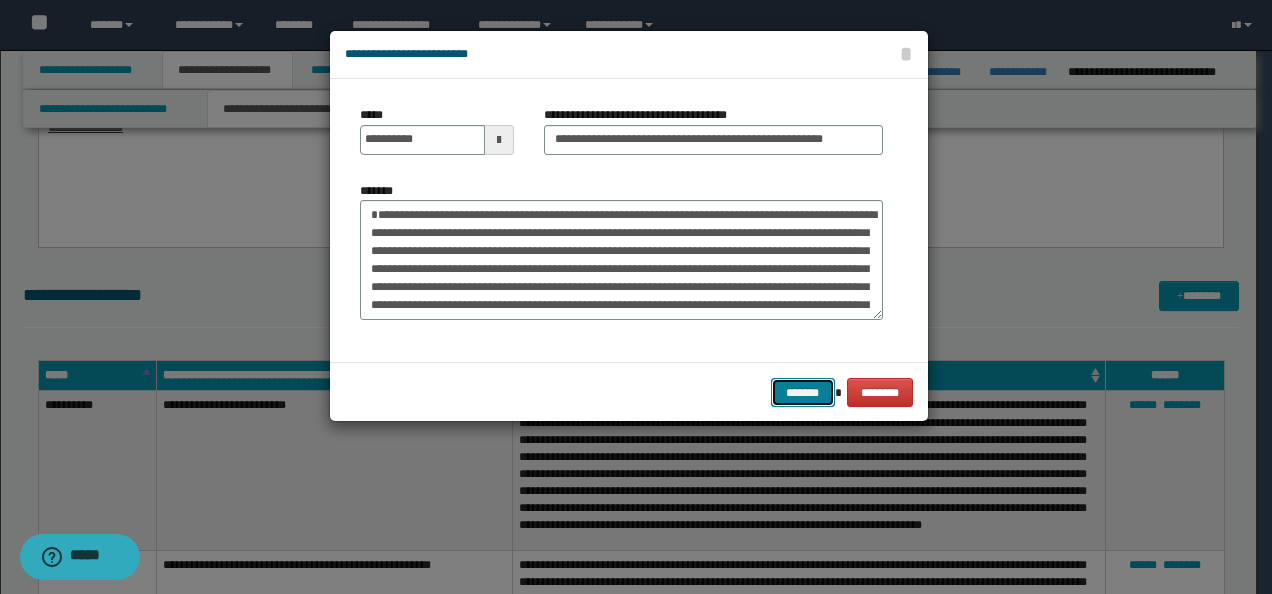 click on "*******" at bounding box center [803, 392] 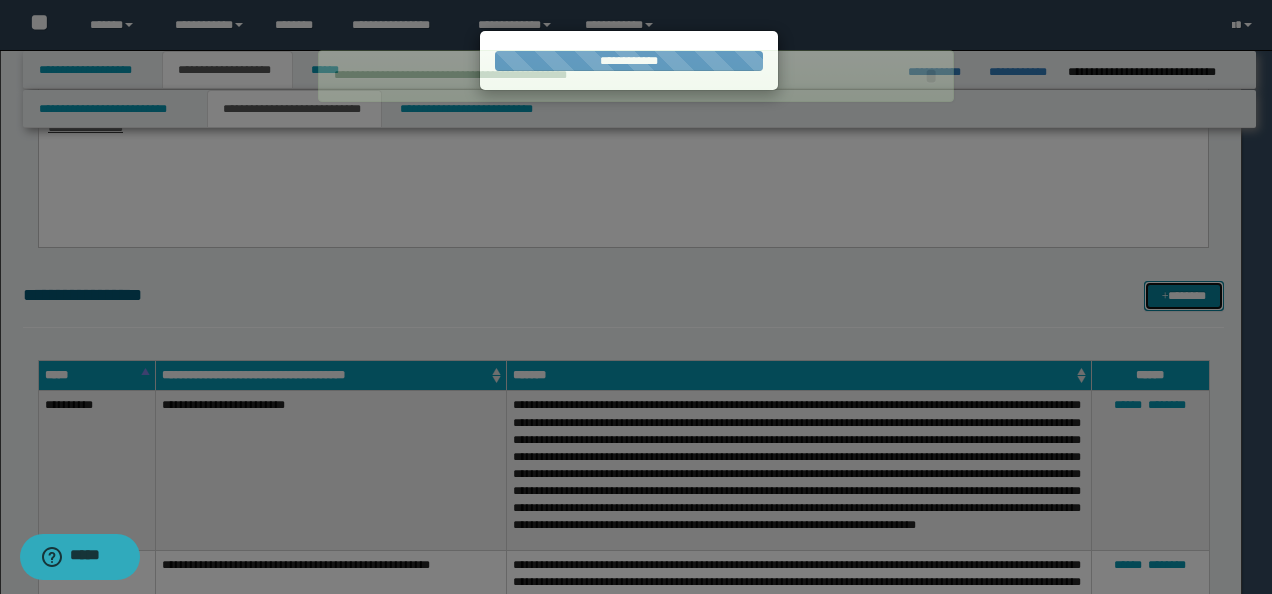 type 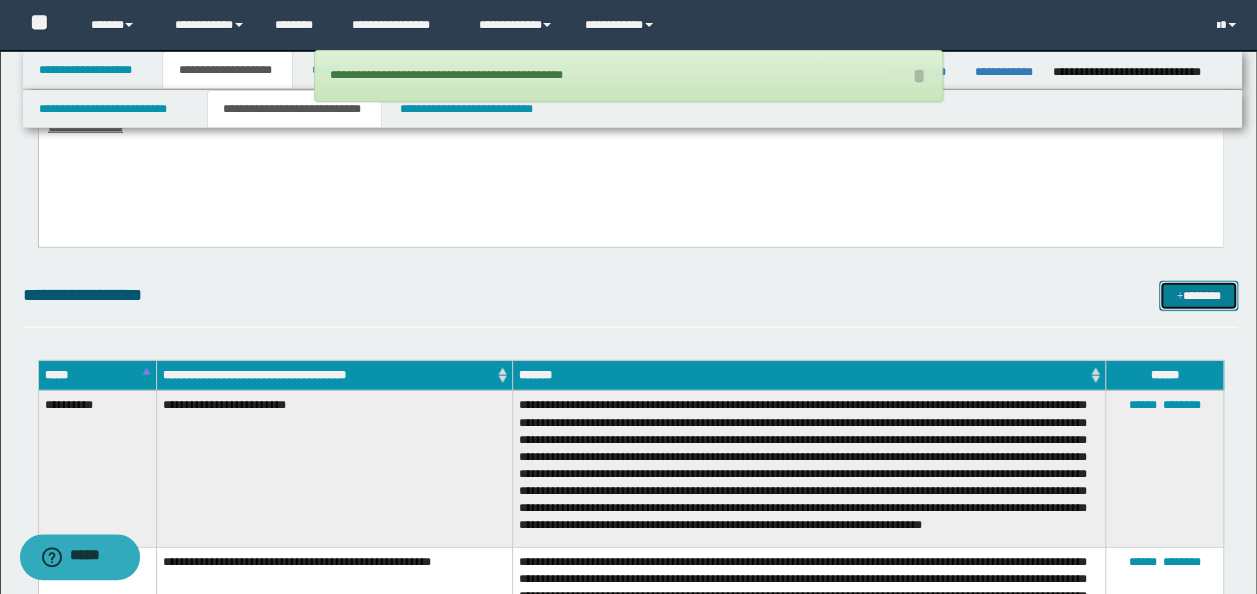 click on "*******" at bounding box center (1198, 295) 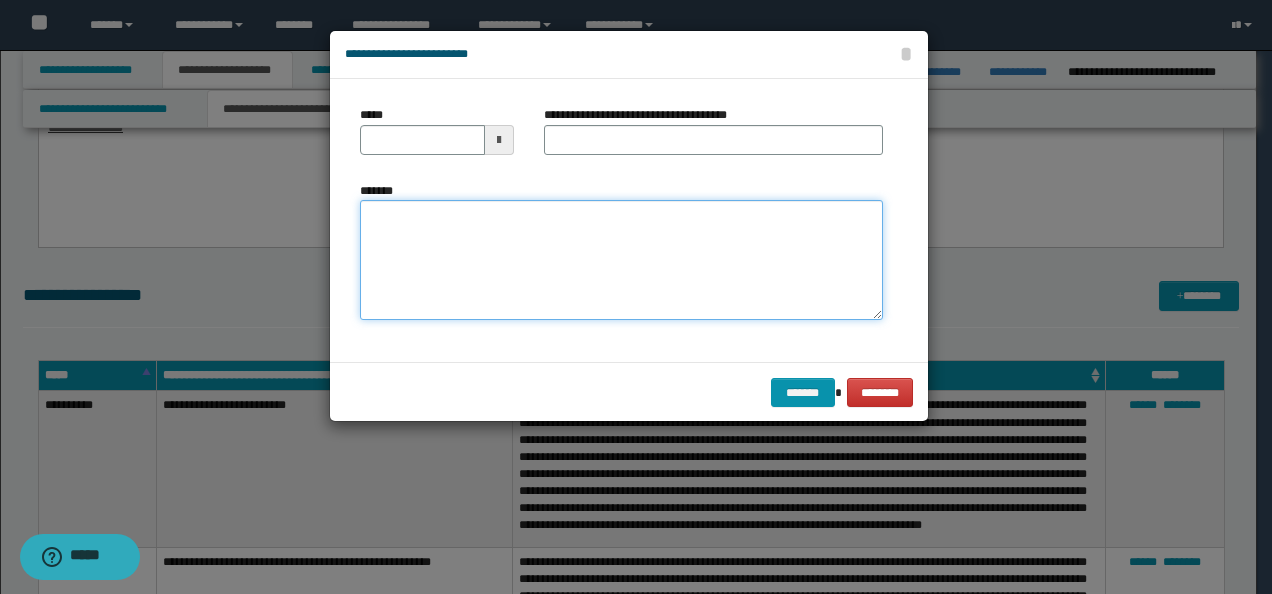 click on "*******" at bounding box center [621, 259] 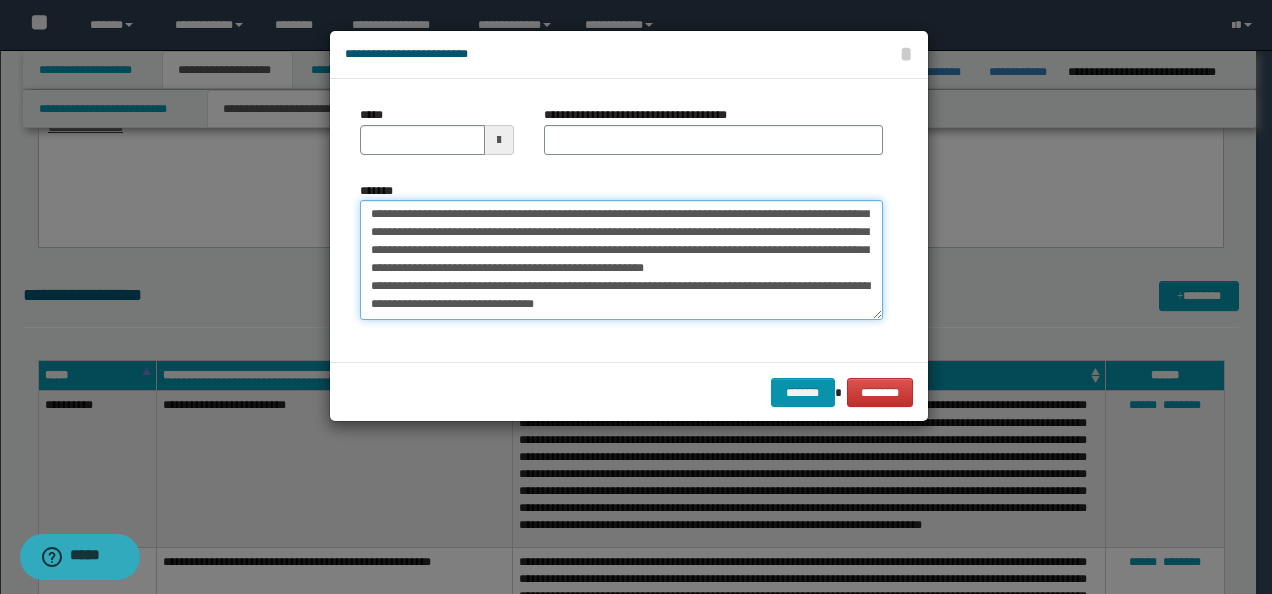 scroll, scrollTop: 0, scrollLeft: 0, axis: both 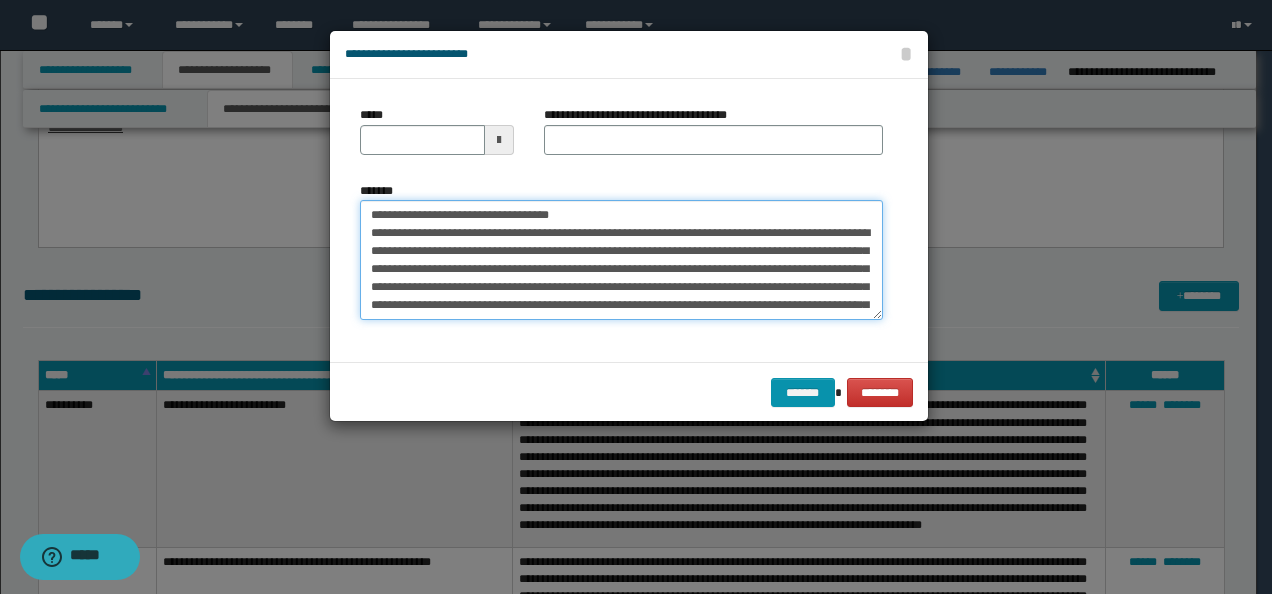 drag, startPoint x: 429, startPoint y: 214, endPoint x: 284, endPoint y: 186, distance: 147.67871 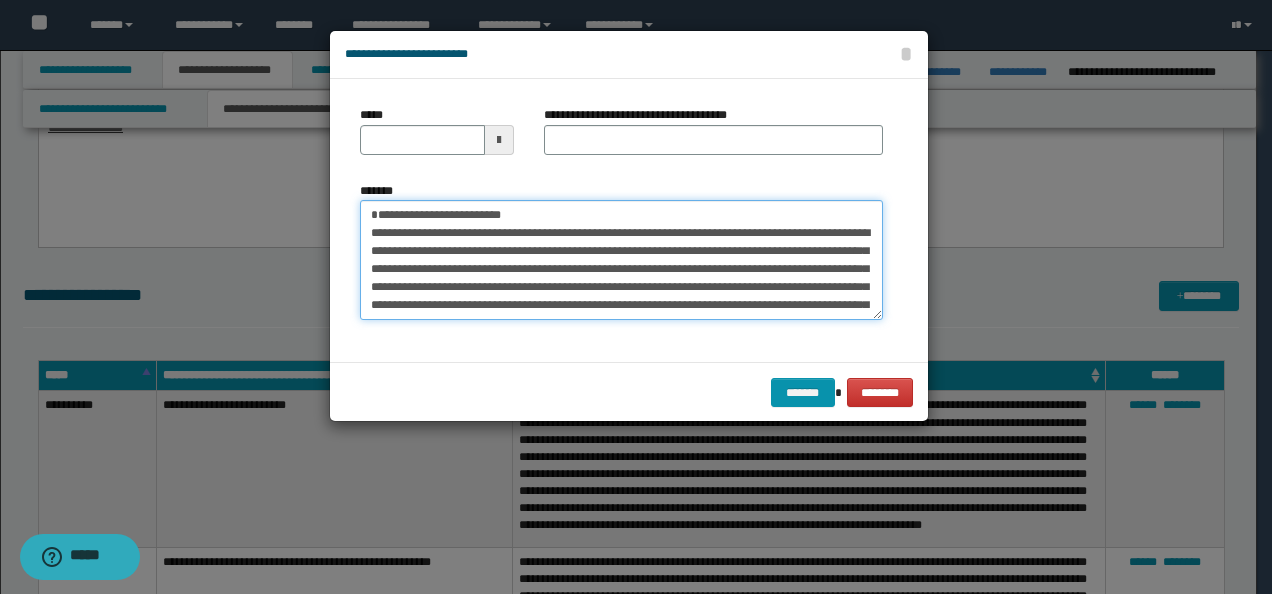type 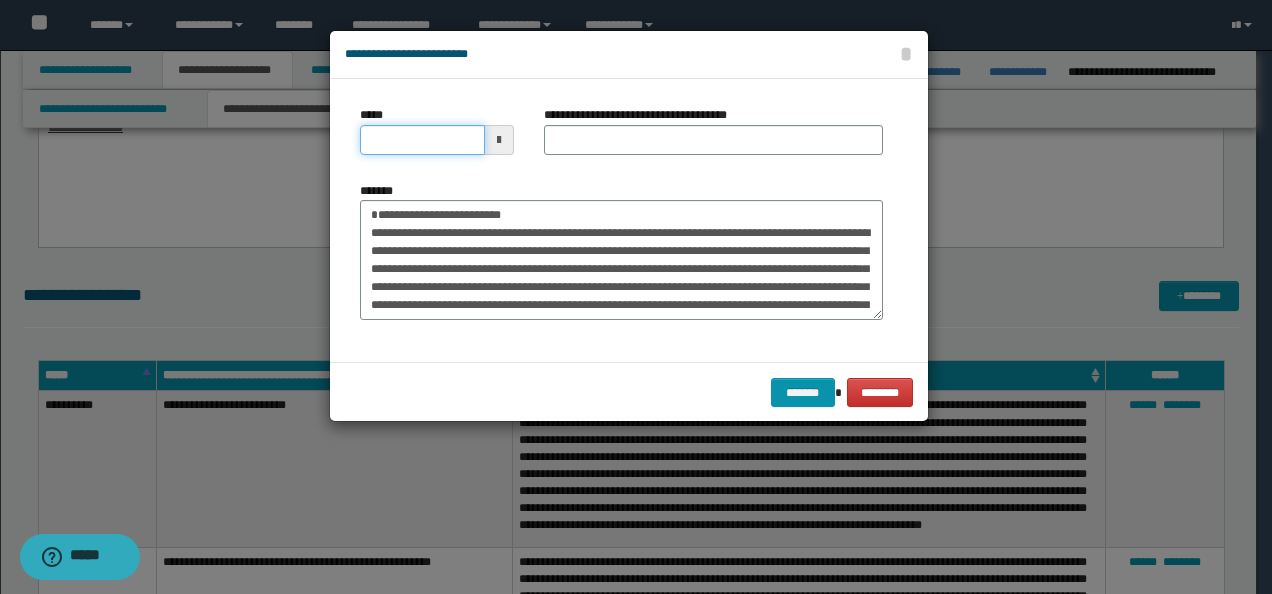 click on "*****" at bounding box center [422, 140] 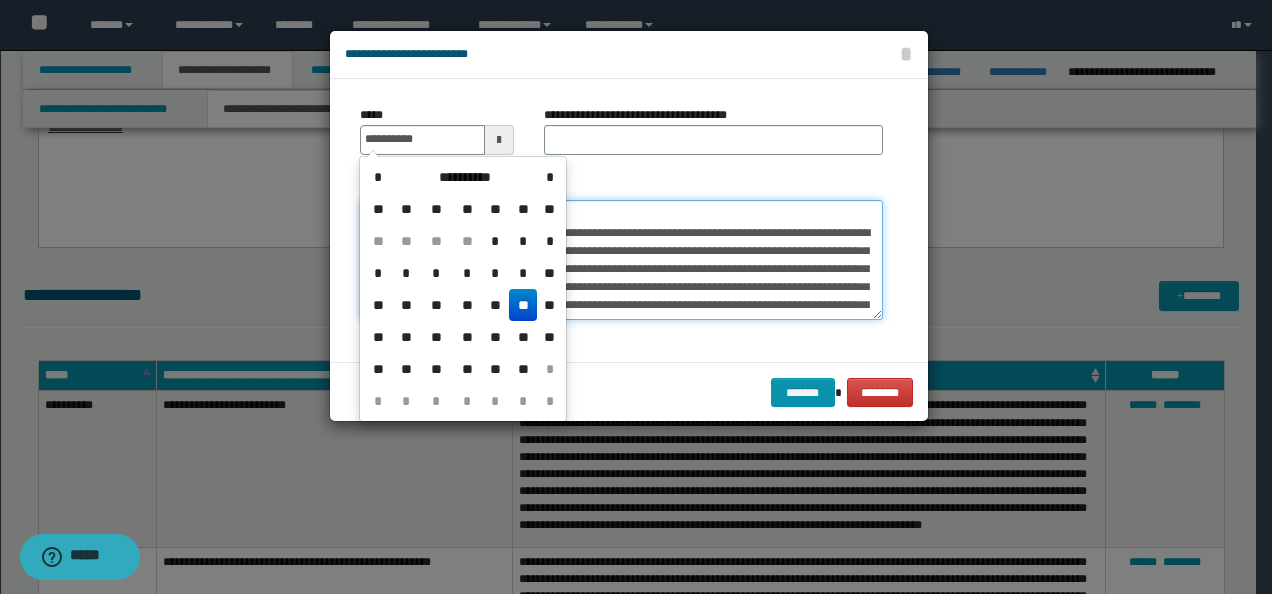 type on "**********" 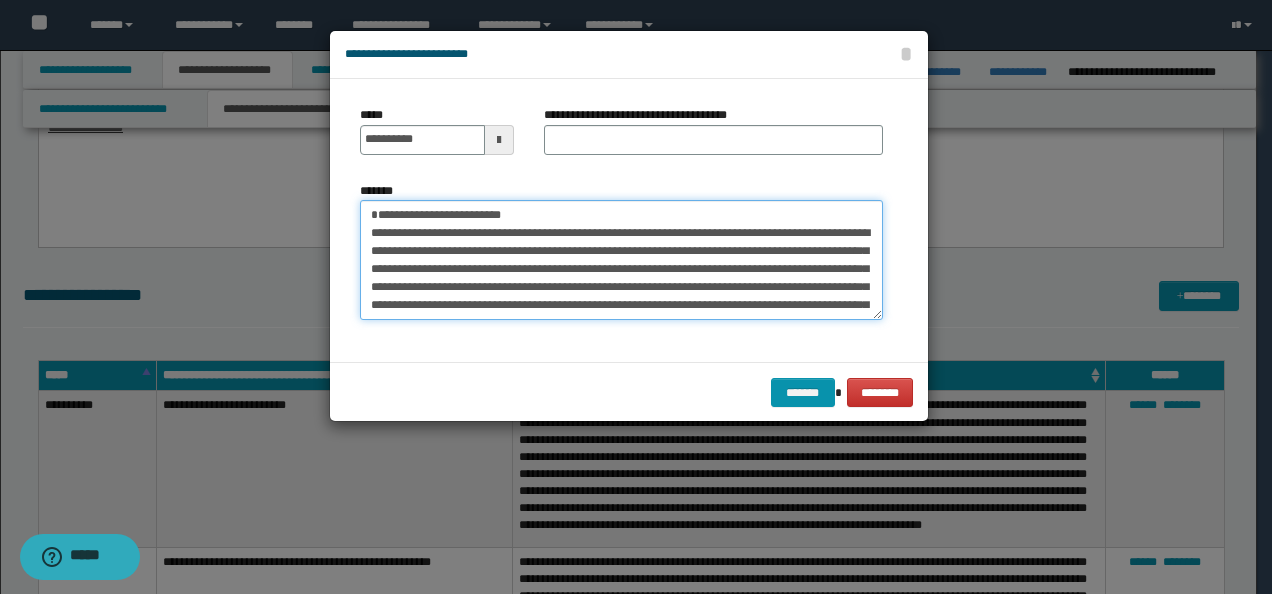 drag, startPoint x: 545, startPoint y: 210, endPoint x: 251, endPoint y: 192, distance: 294.5505 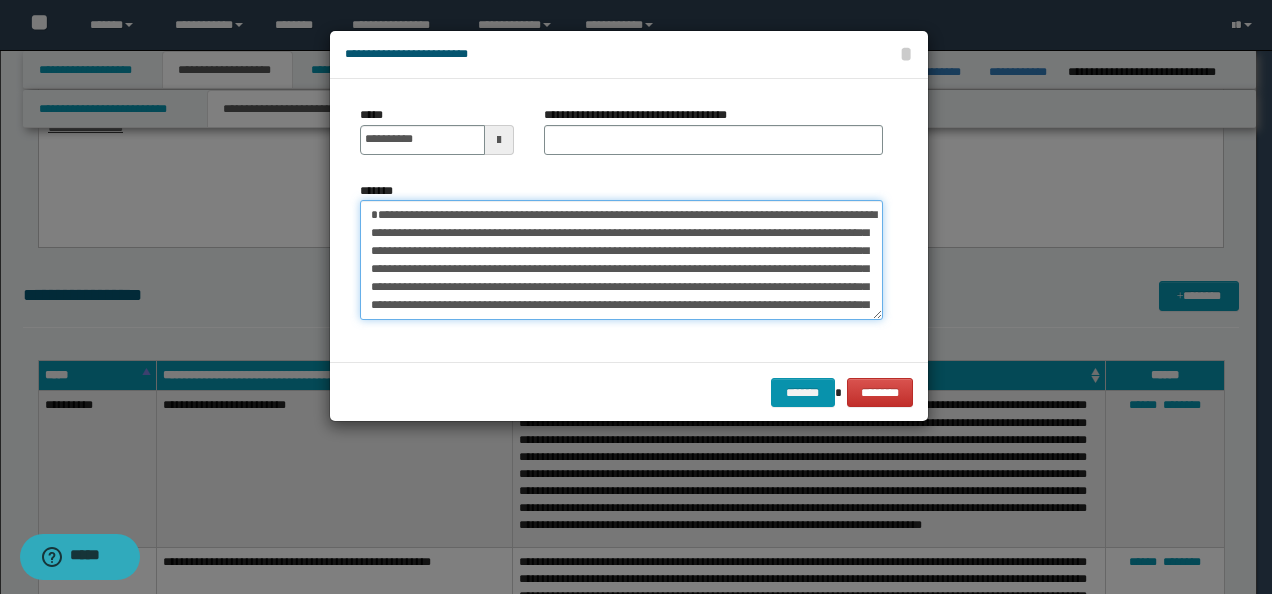 type on "**********" 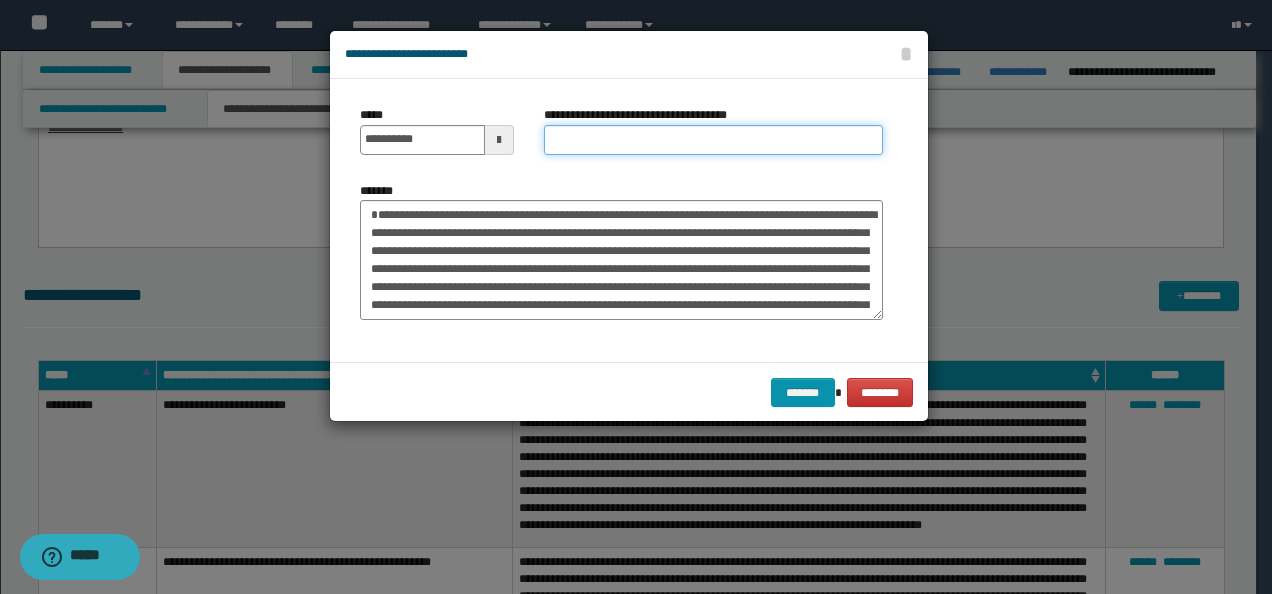 click on "**********" at bounding box center (713, 140) 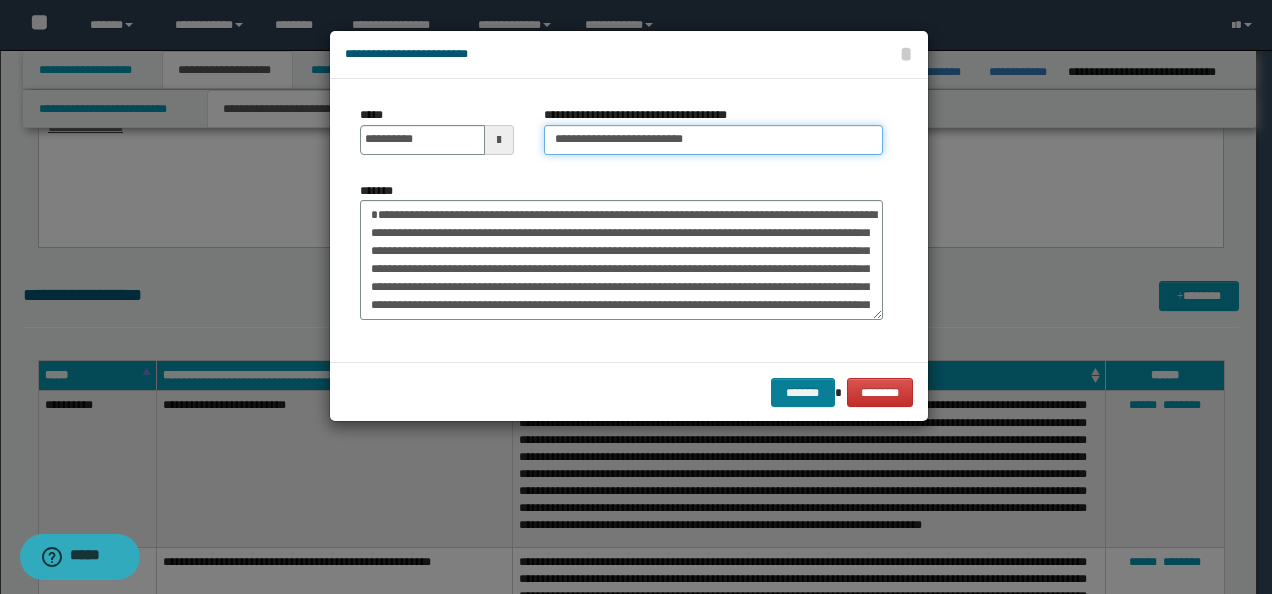 type on "**********" 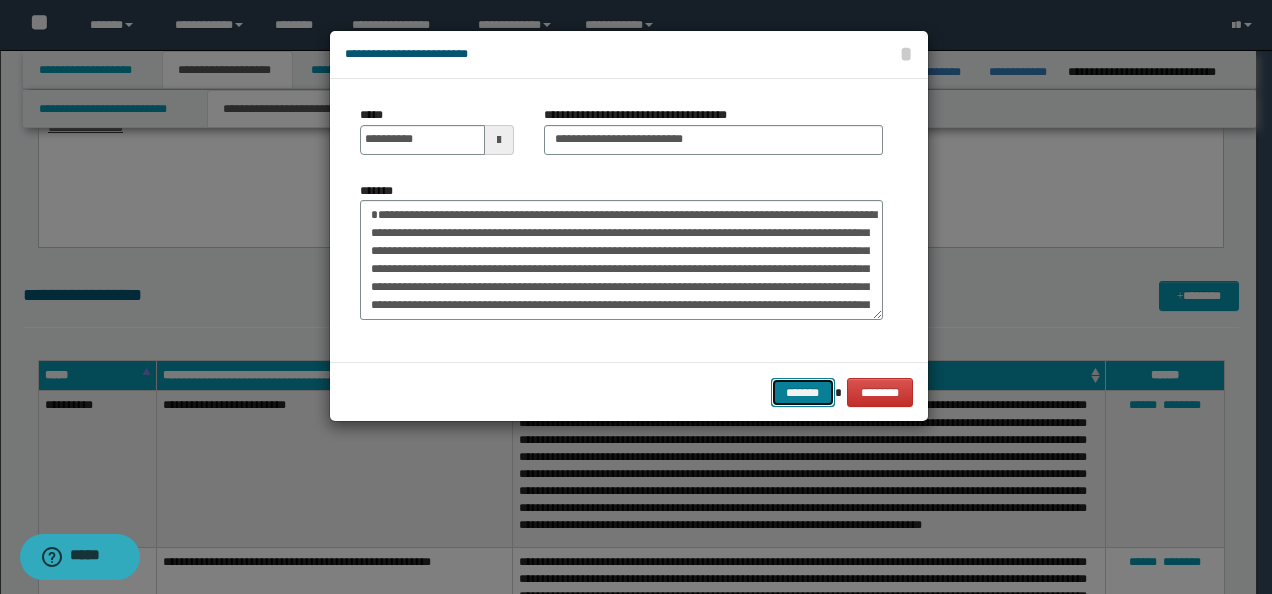 click on "*******" at bounding box center [803, 392] 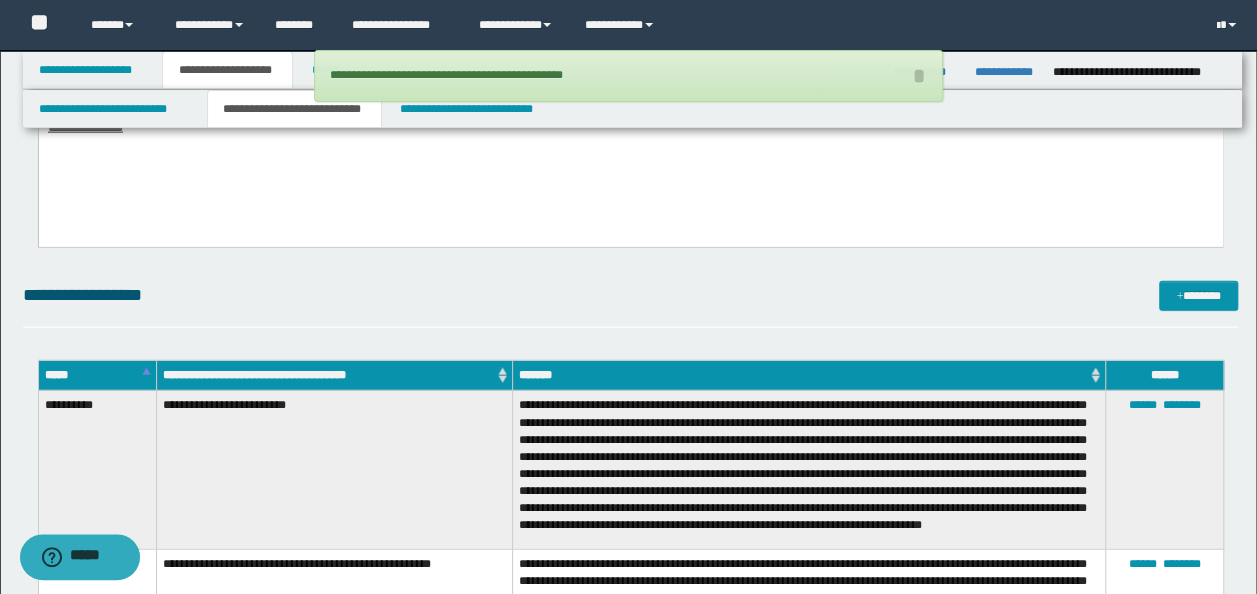drag, startPoint x: 1206, startPoint y: 272, endPoint x: 1210, endPoint y: 285, distance: 13.601471 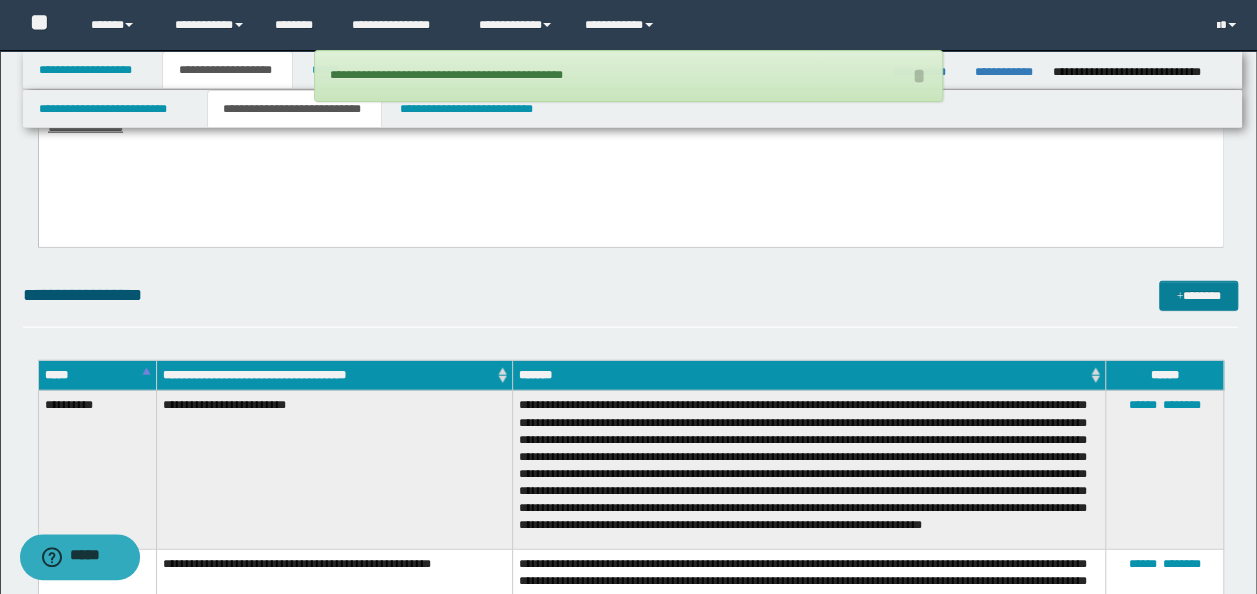 click on "**********" at bounding box center (631, -97) 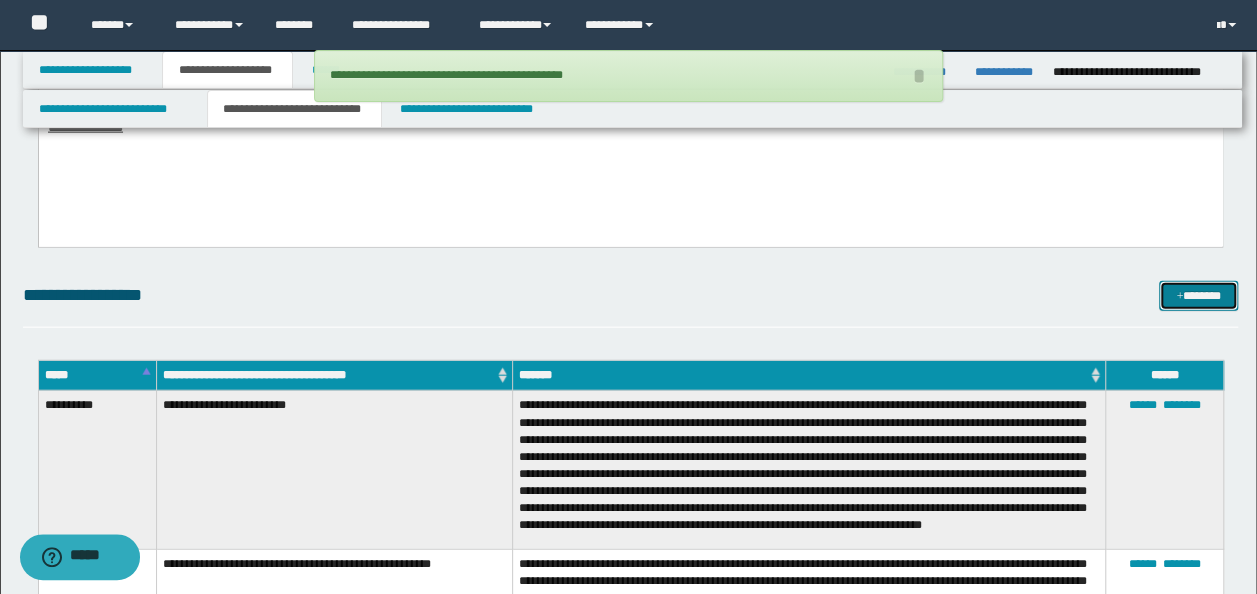 click on "*******" at bounding box center (1198, 295) 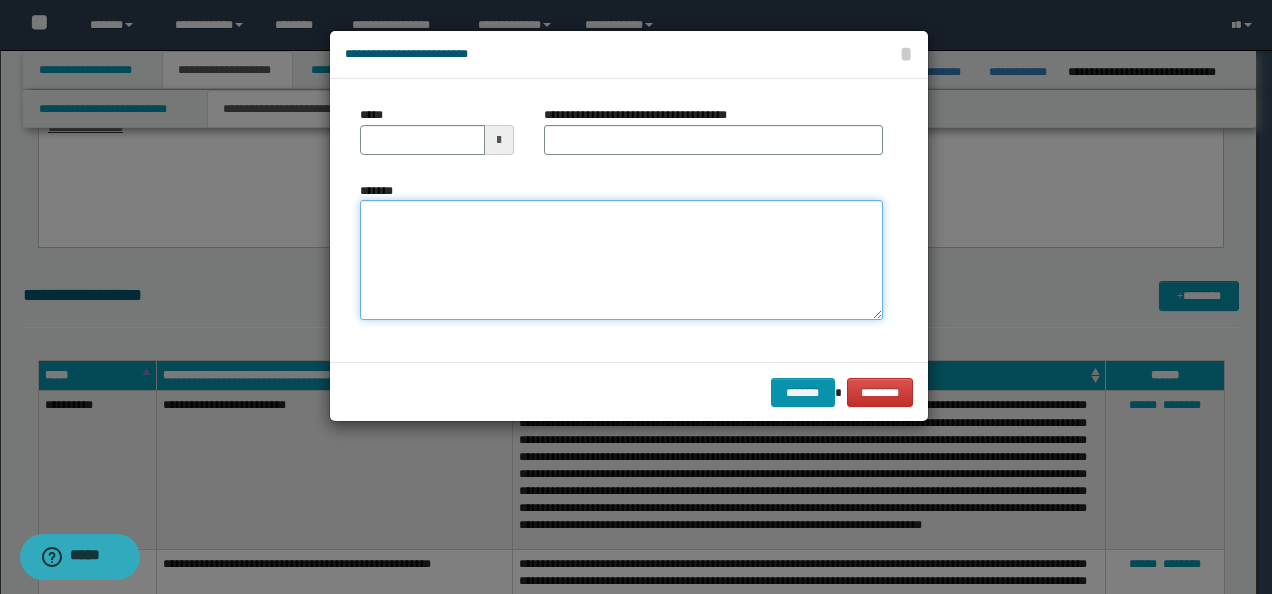 click on "*******" at bounding box center [621, 259] 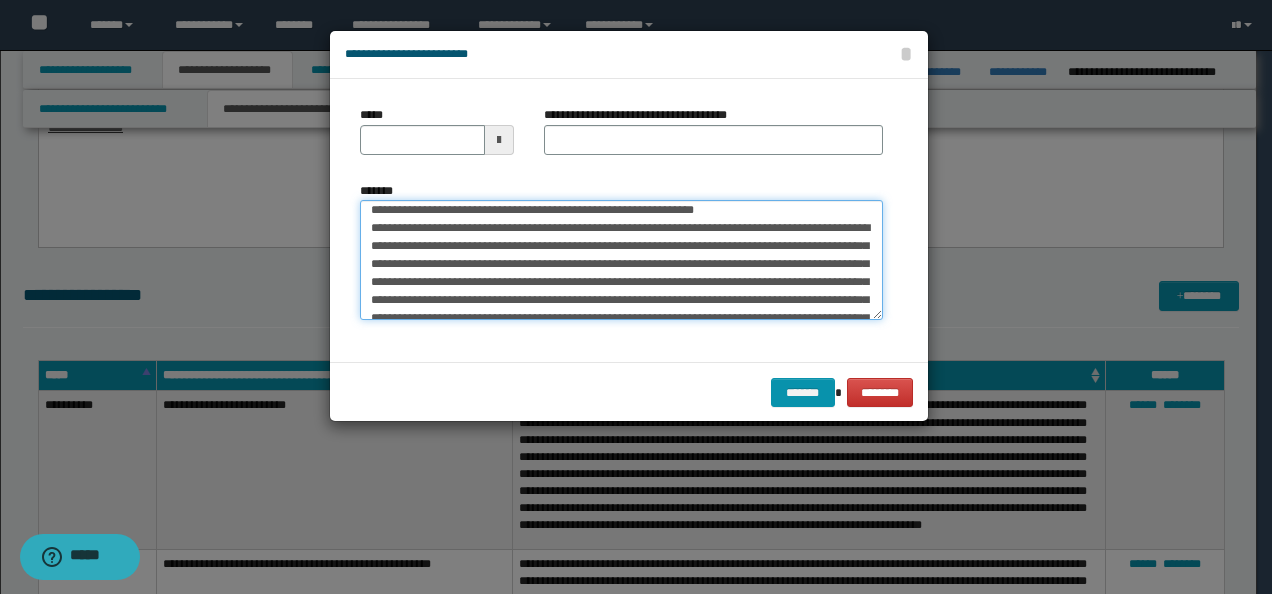 scroll, scrollTop: 0, scrollLeft: 0, axis: both 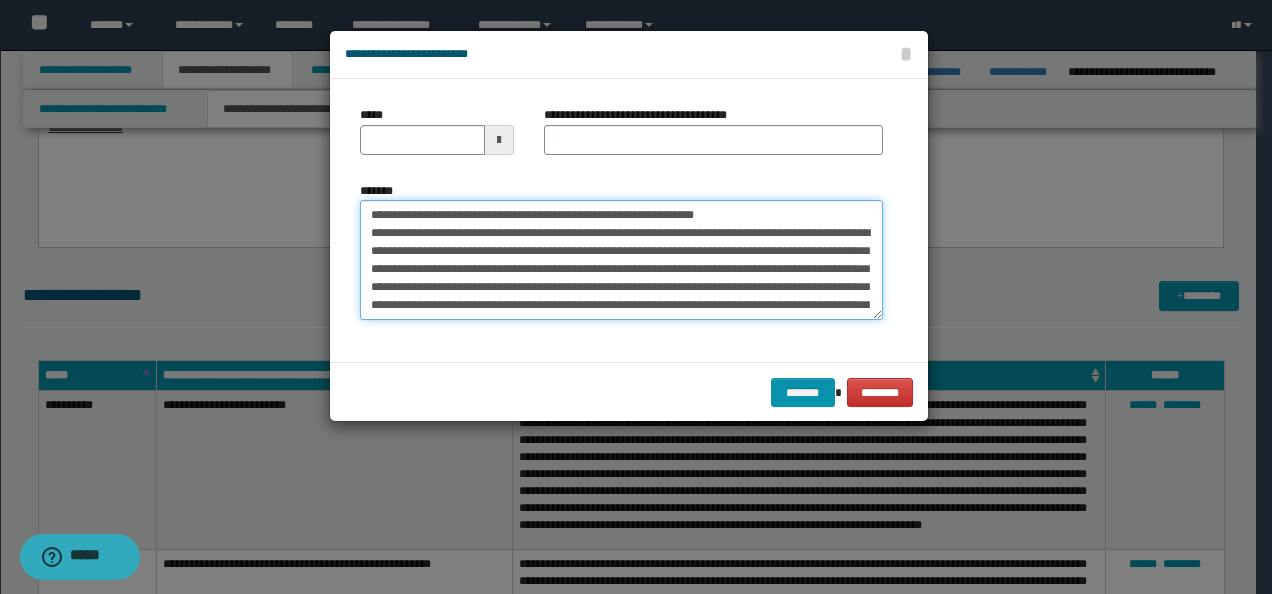 drag, startPoint x: 429, startPoint y: 214, endPoint x: 181, endPoint y: 179, distance: 250.45758 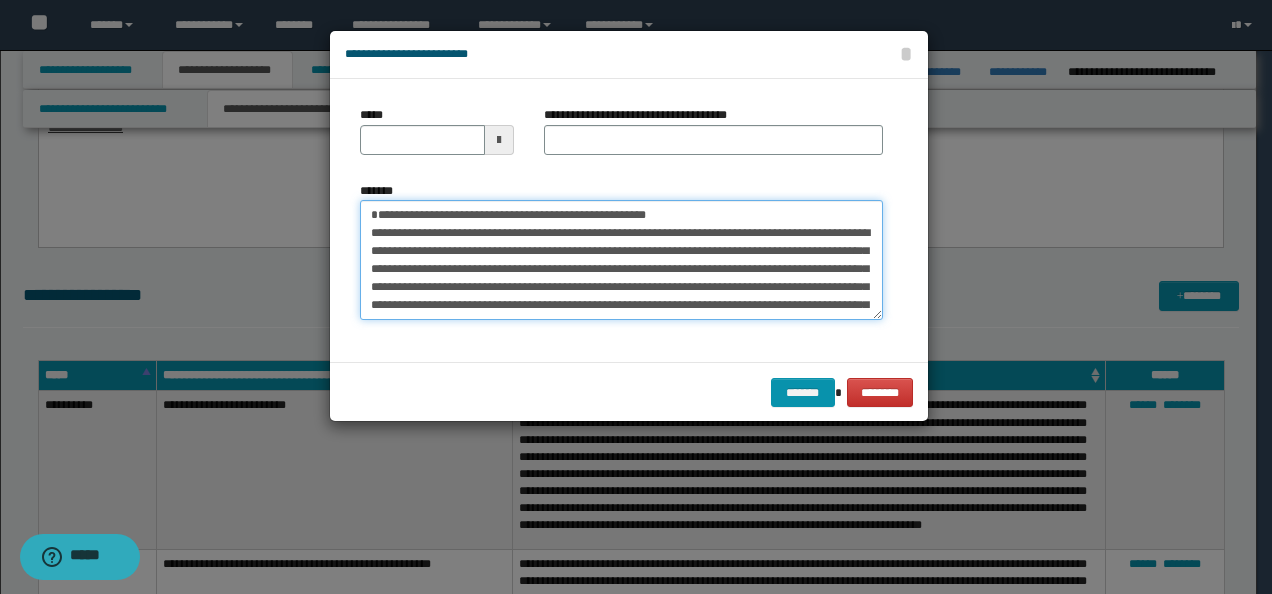 type 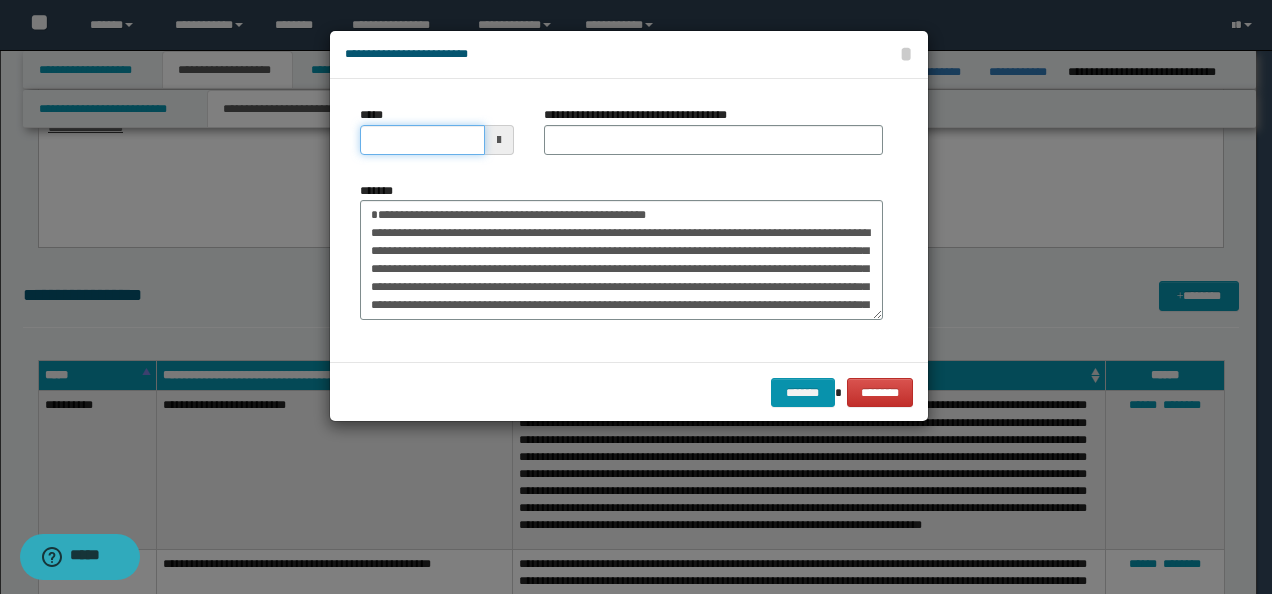 click on "*****" at bounding box center [422, 140] 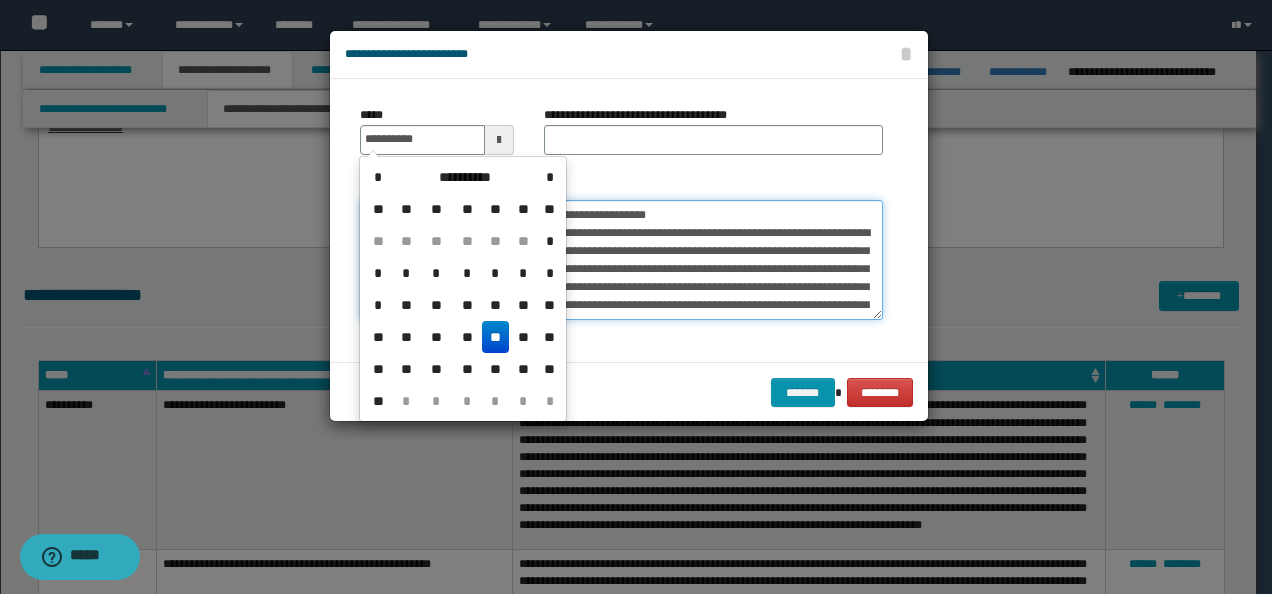 type on "**********" 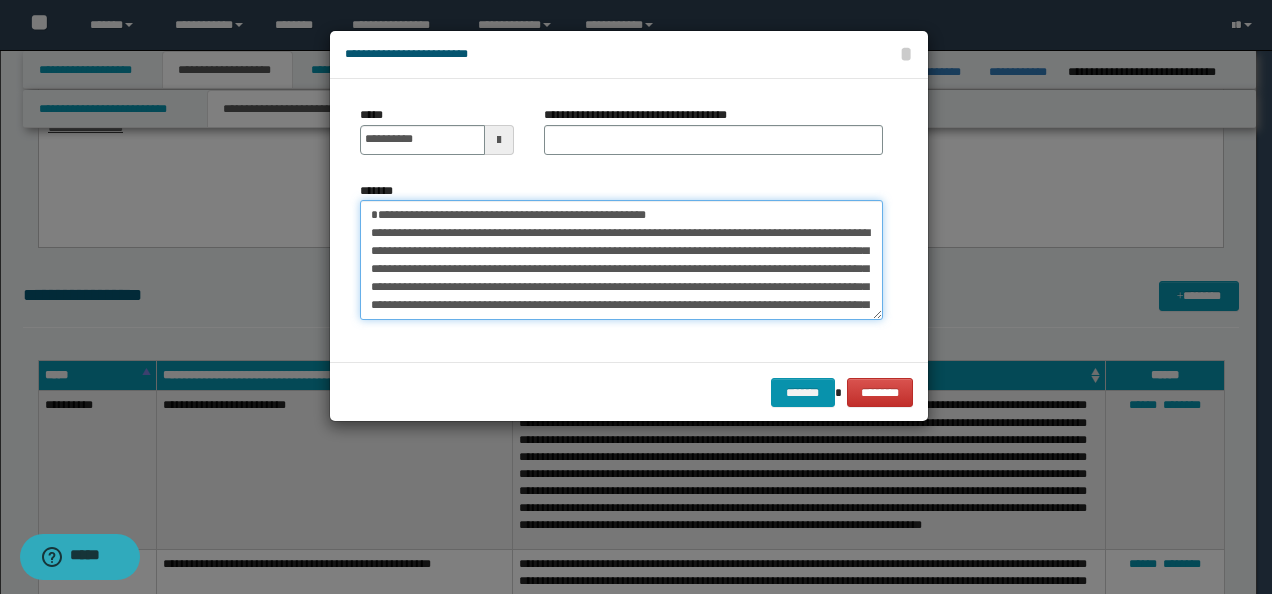 drag, startPoint x: 677, startPoint y: 204, endPoint x: 344, endPoint y: 190, distance: 333.29416 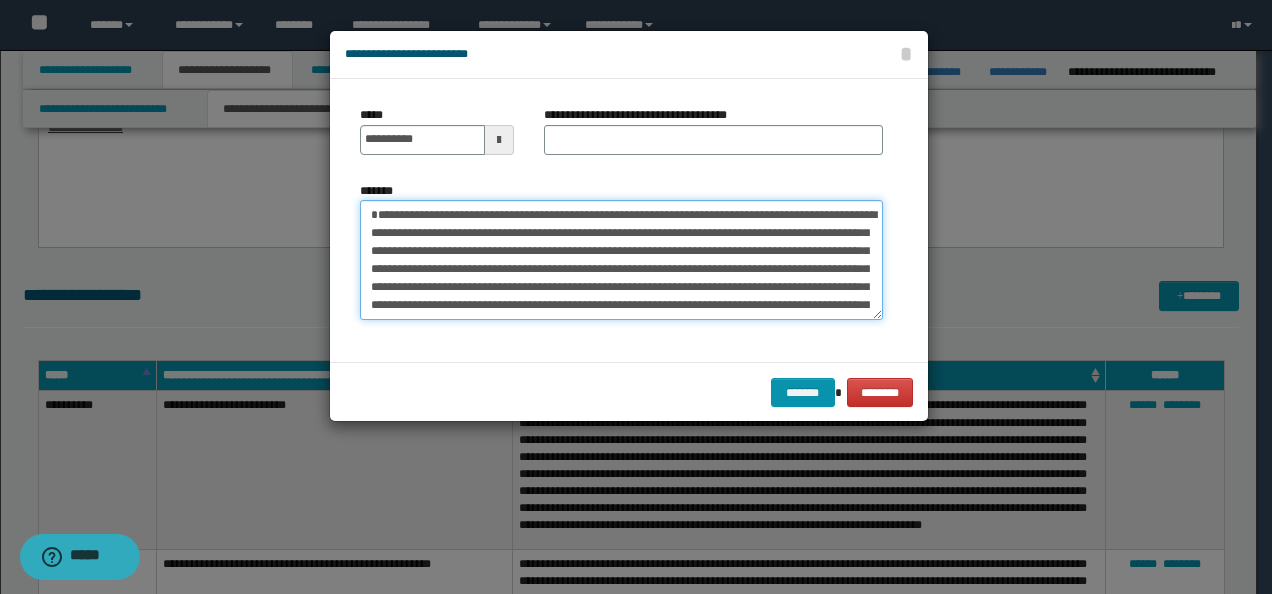 type on "**********" 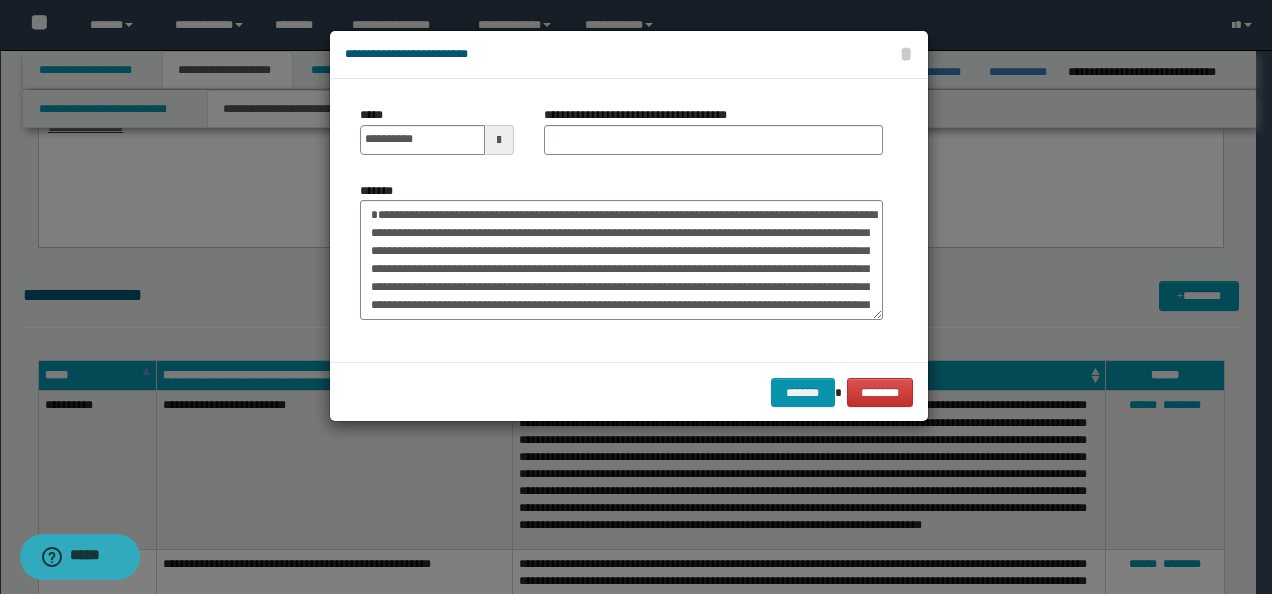 click on "**********" at bounding box center (713, 138) 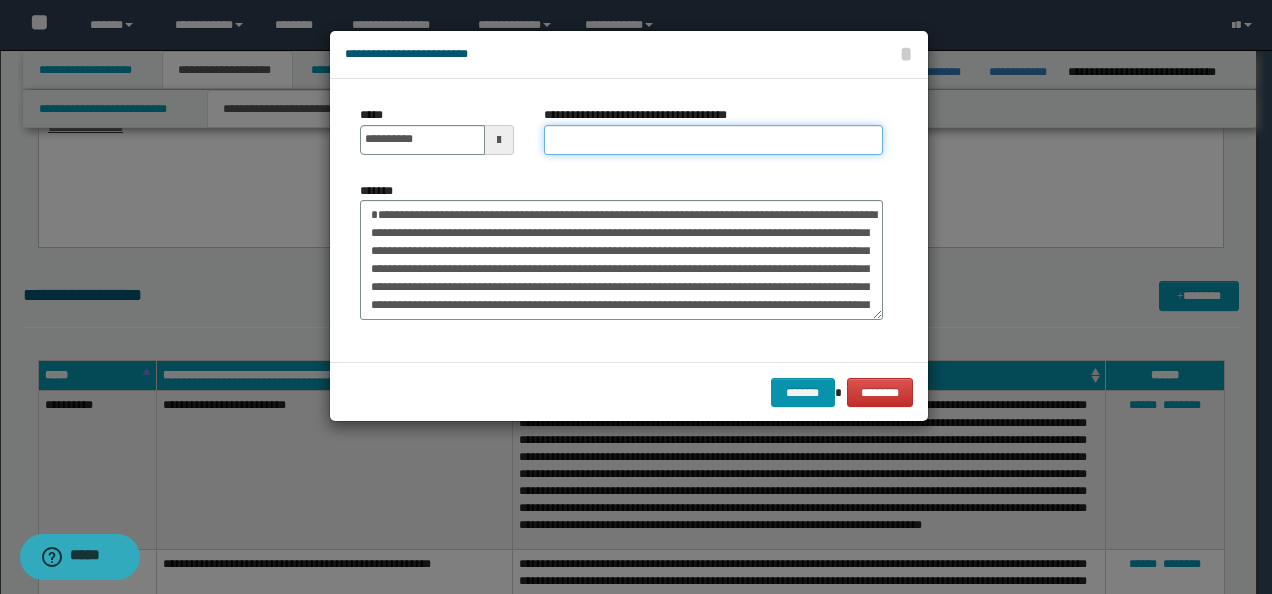 click on "**********" at bounding box center (713, 140) 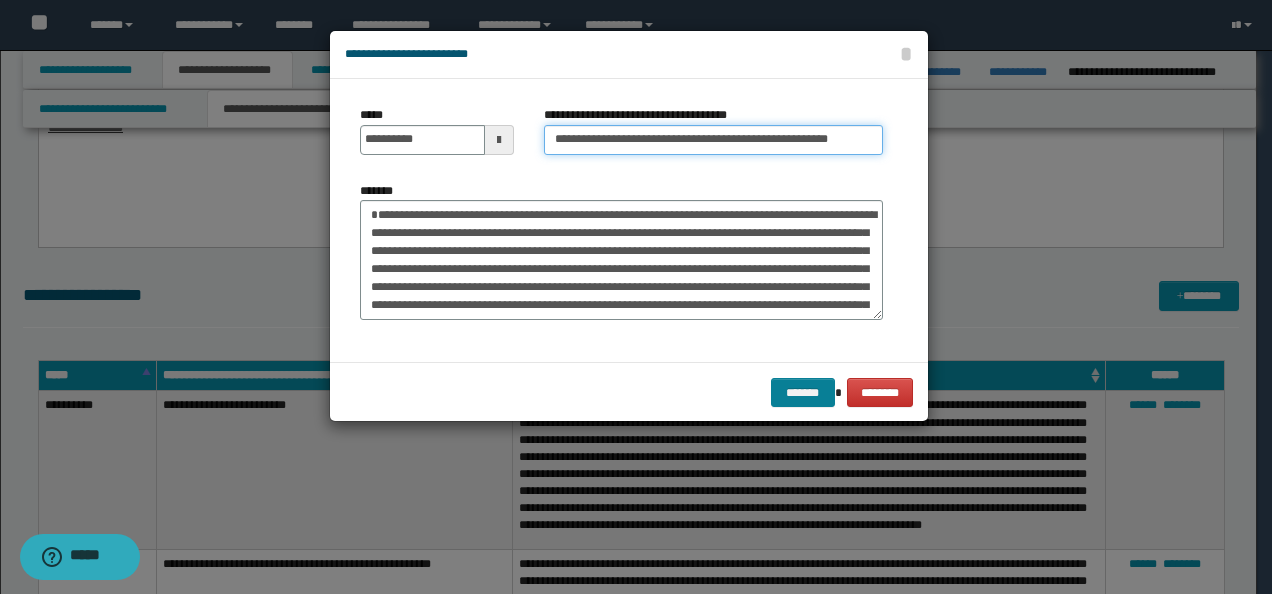 type on "**********" 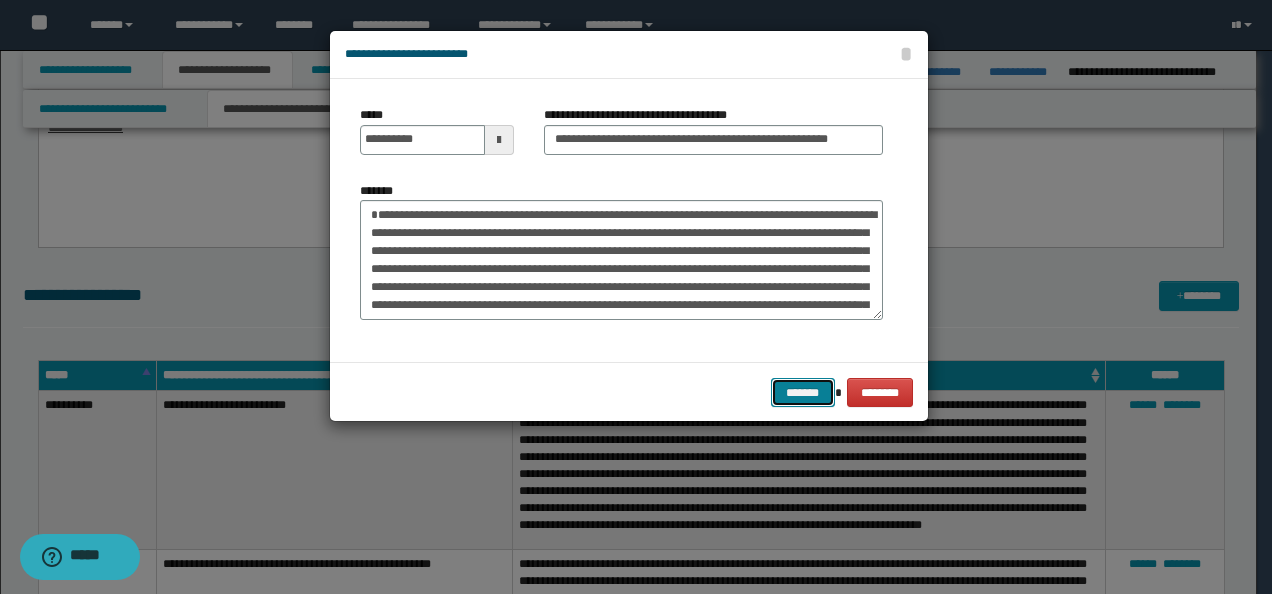 click on "*******" at bounding box center (803, 392) 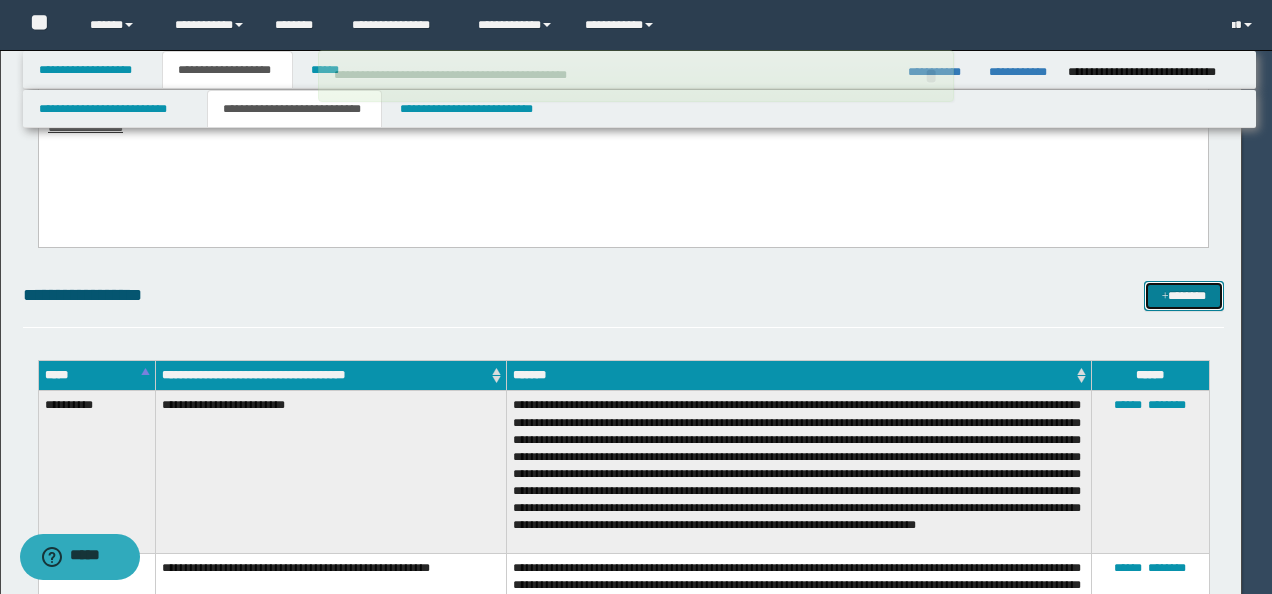 type 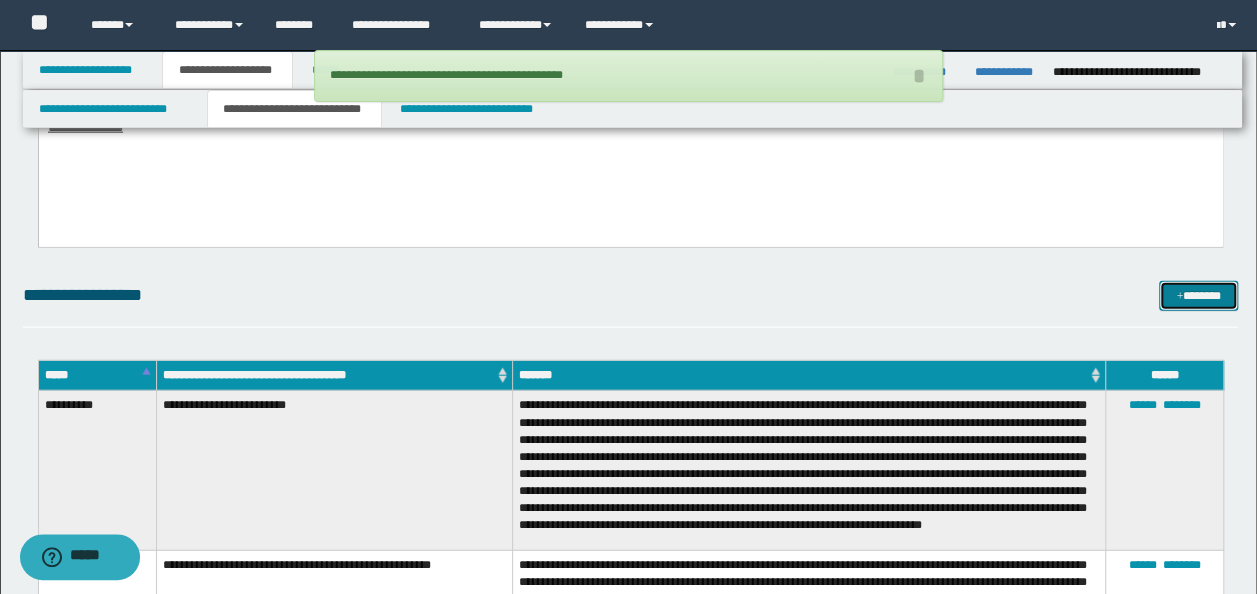 click on "*******" at bounding box center [1198, 295] 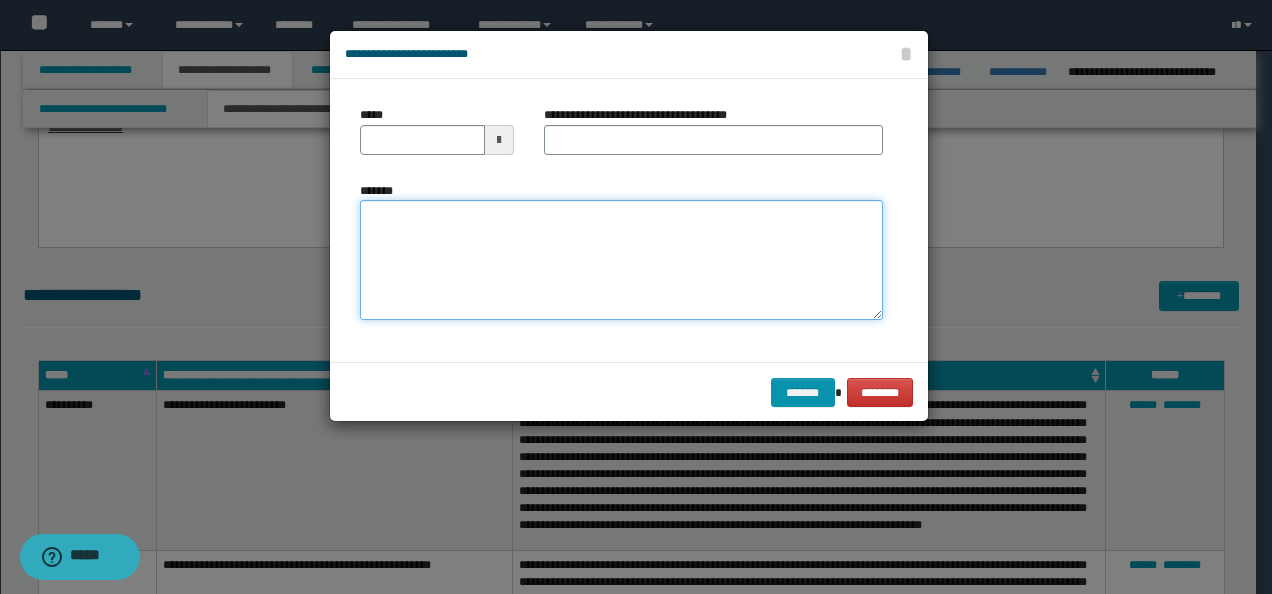 click on "*******" at bounding box center [621, 259] 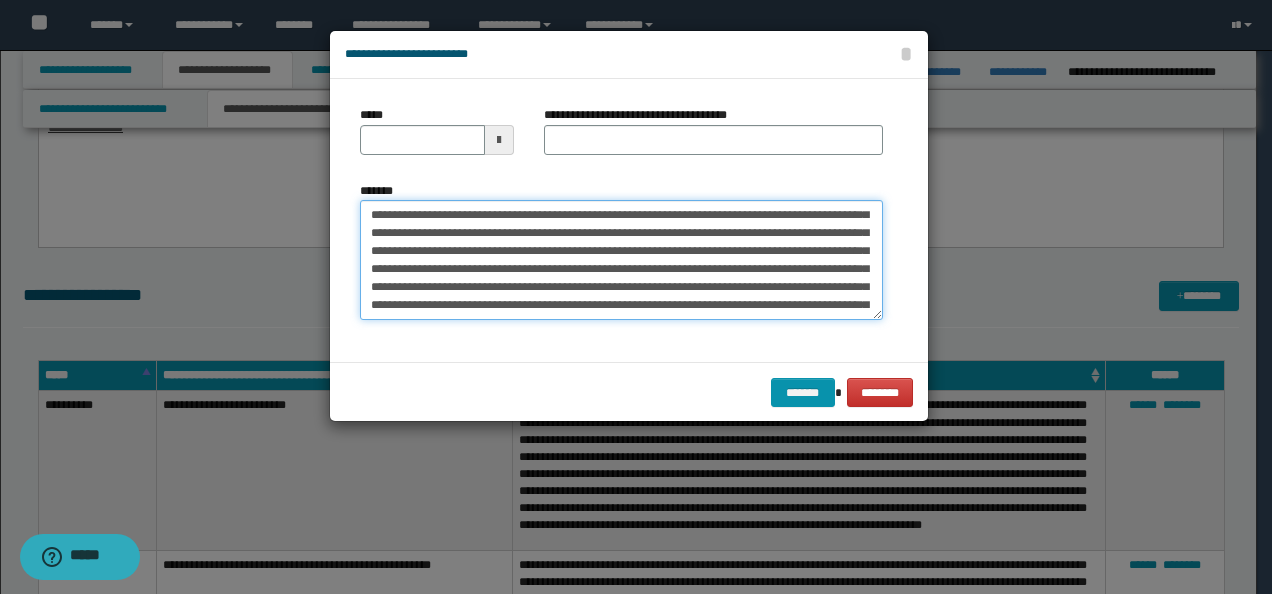 scroll, scrollTop: 0, scrollLeft: 0, axis: both 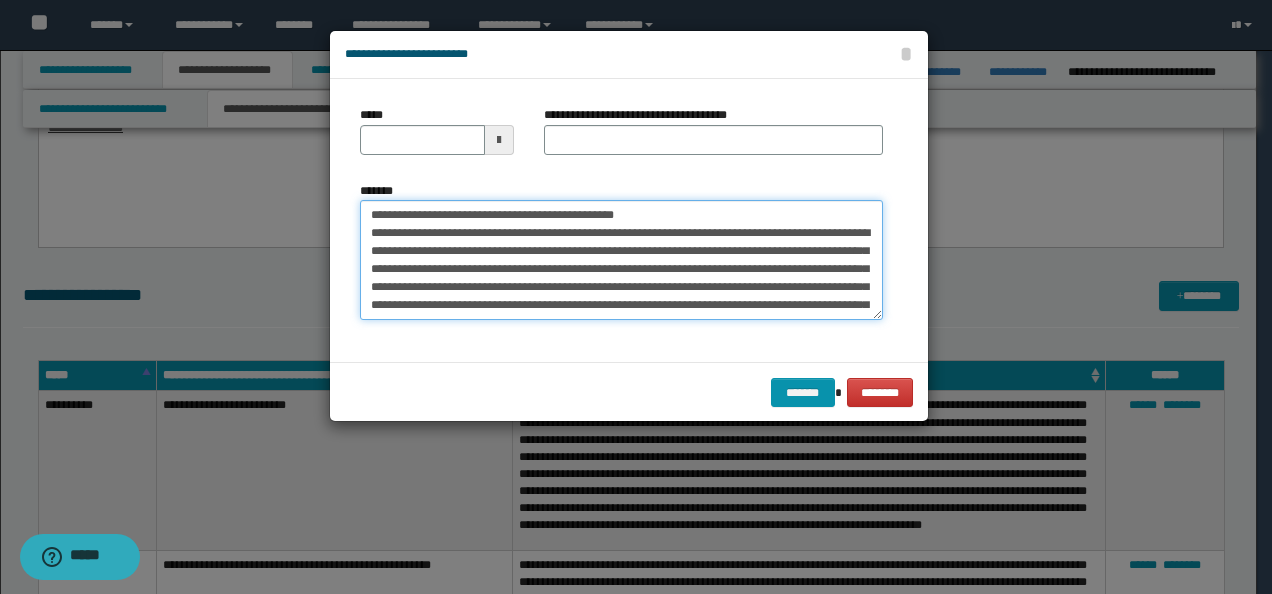 drag, startPoint x: 433, startPoint y: 210, endPoint x: 250, endPoint y: 212, distance: 183.01093 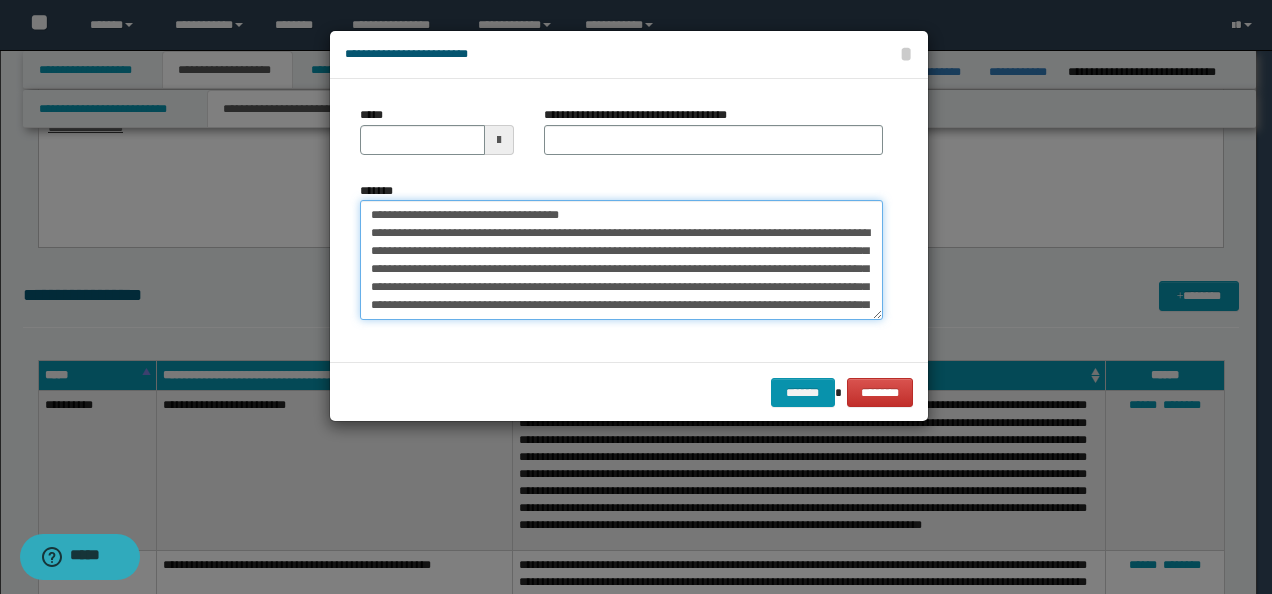 type 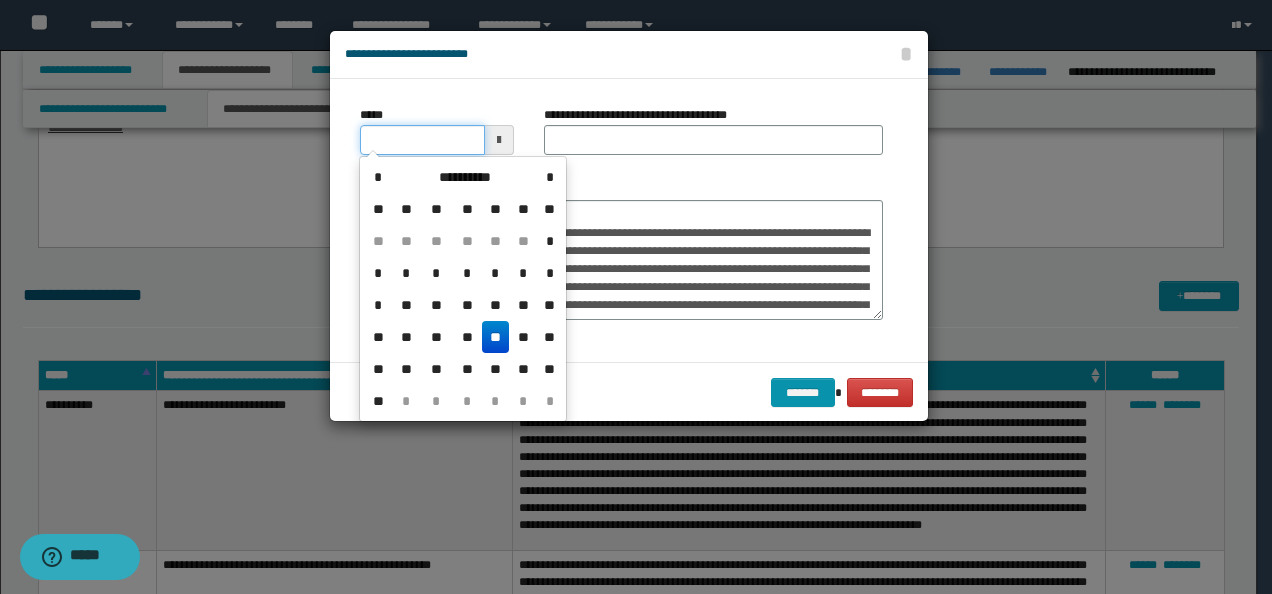 click on "*****" at bounding box center [422, 140] 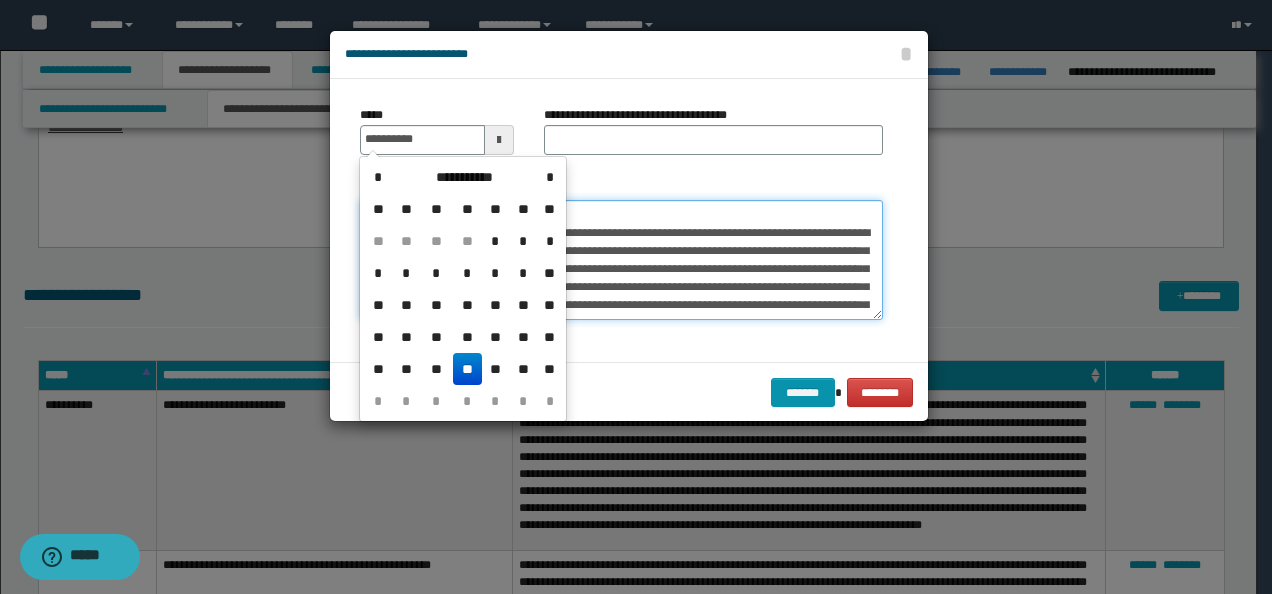 type on "**********" 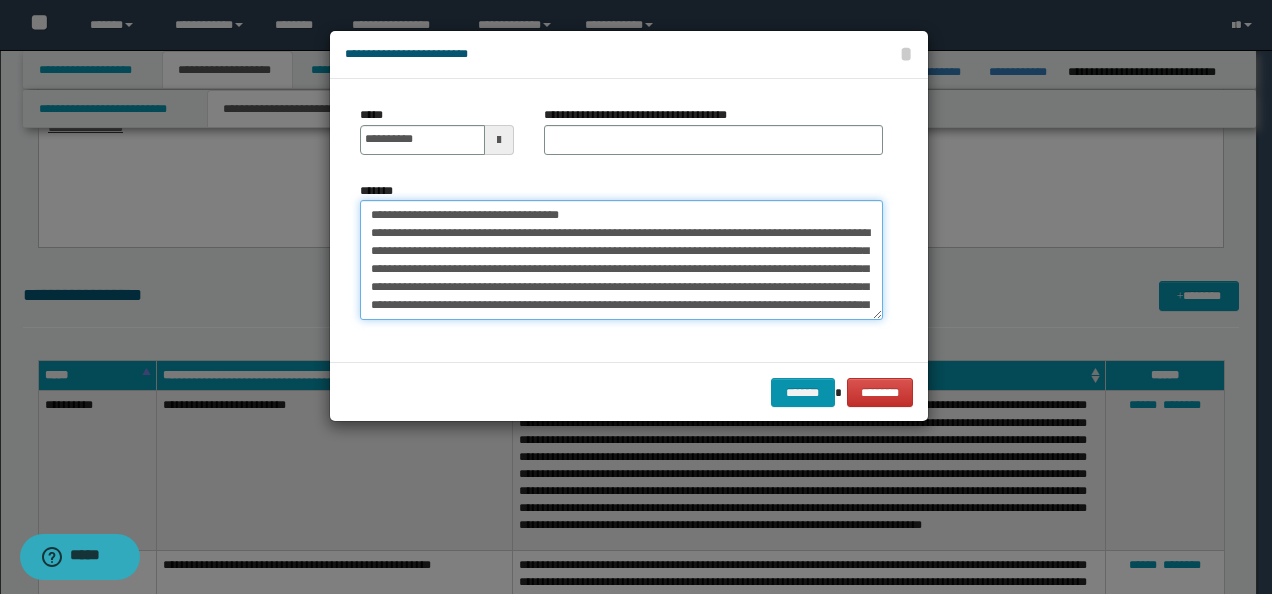 drag, startPoint x: 594, startPoint y: 208, endPoint x: 347, endPoint y: 195, distance: 247.34187 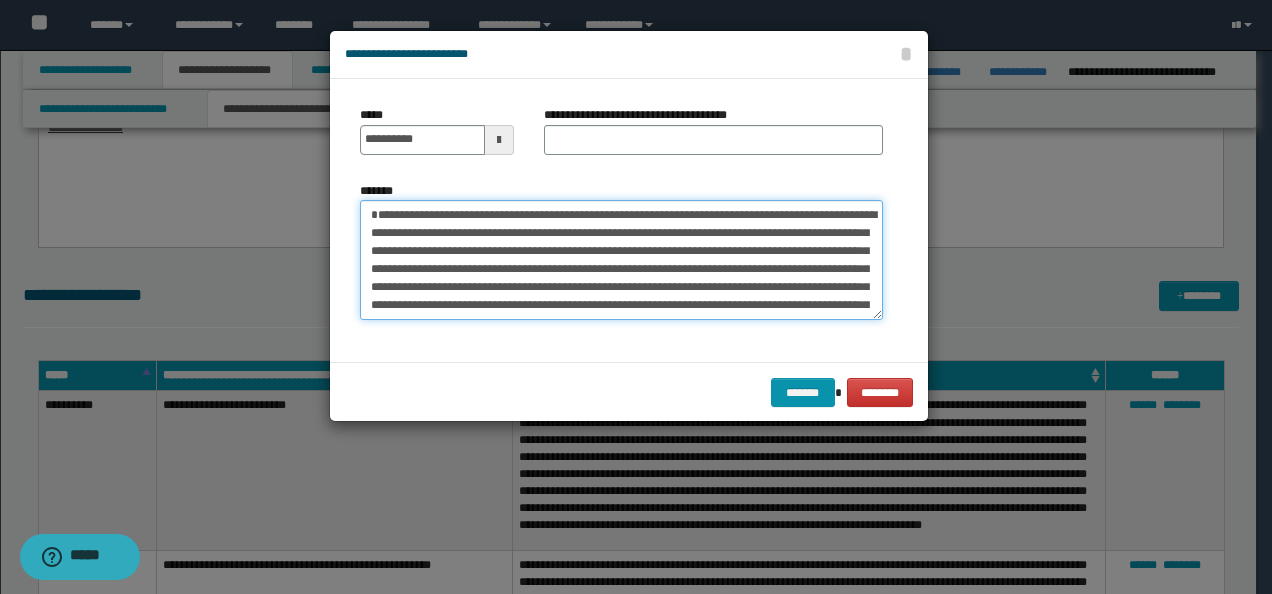 type on "**********" 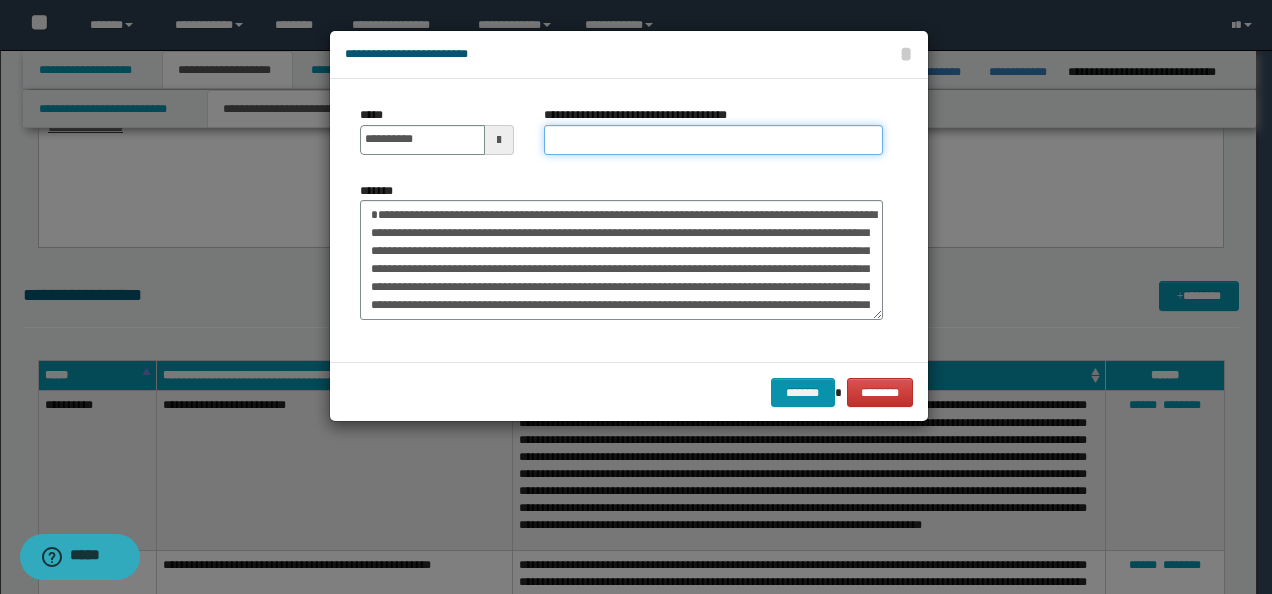 click on "**********" at bounding box center [713, 140] 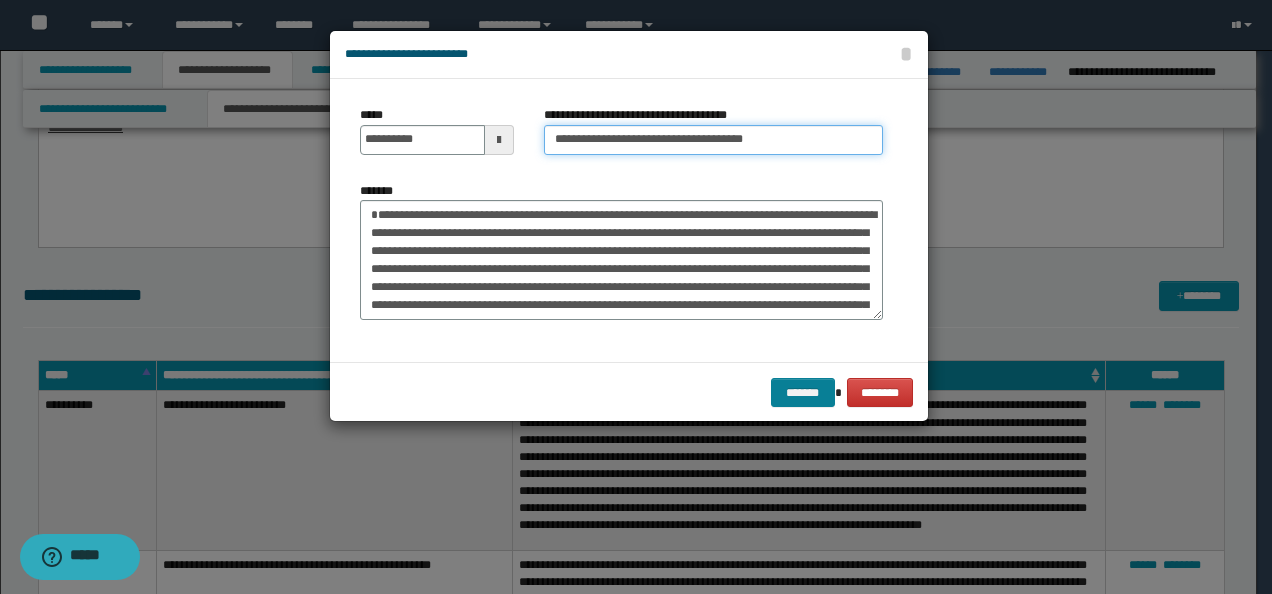 type on "**********" 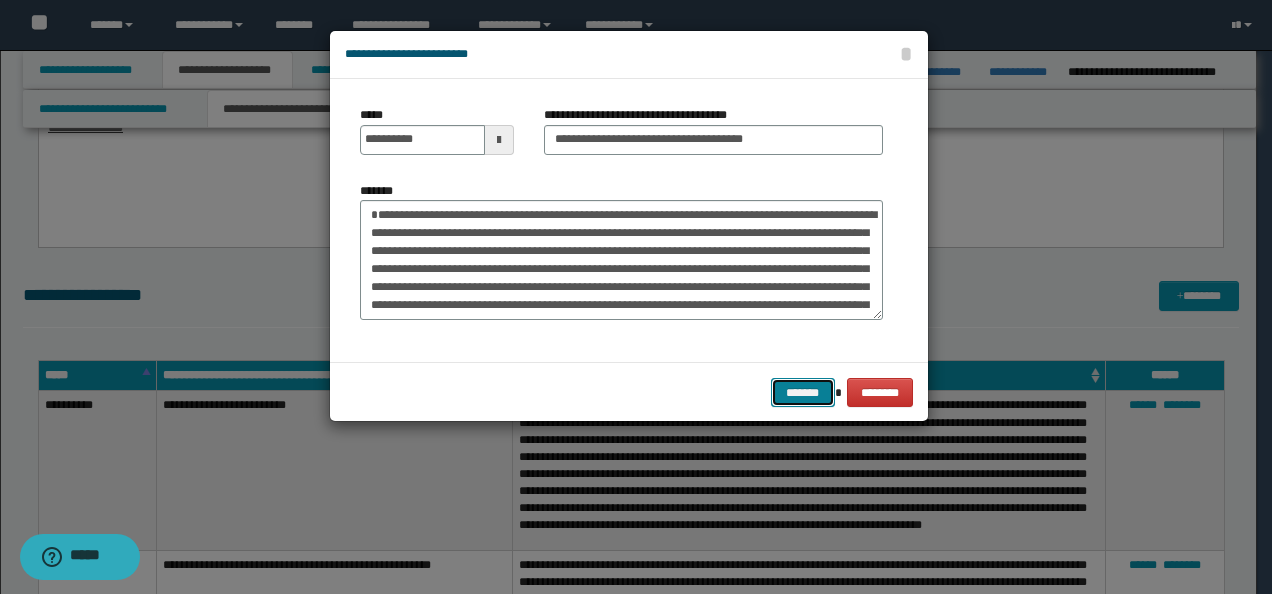 drag, startPoint x: 800, startPoint y: 382, endPoint x: 819, endPoint y: 377, distance: 19.646883 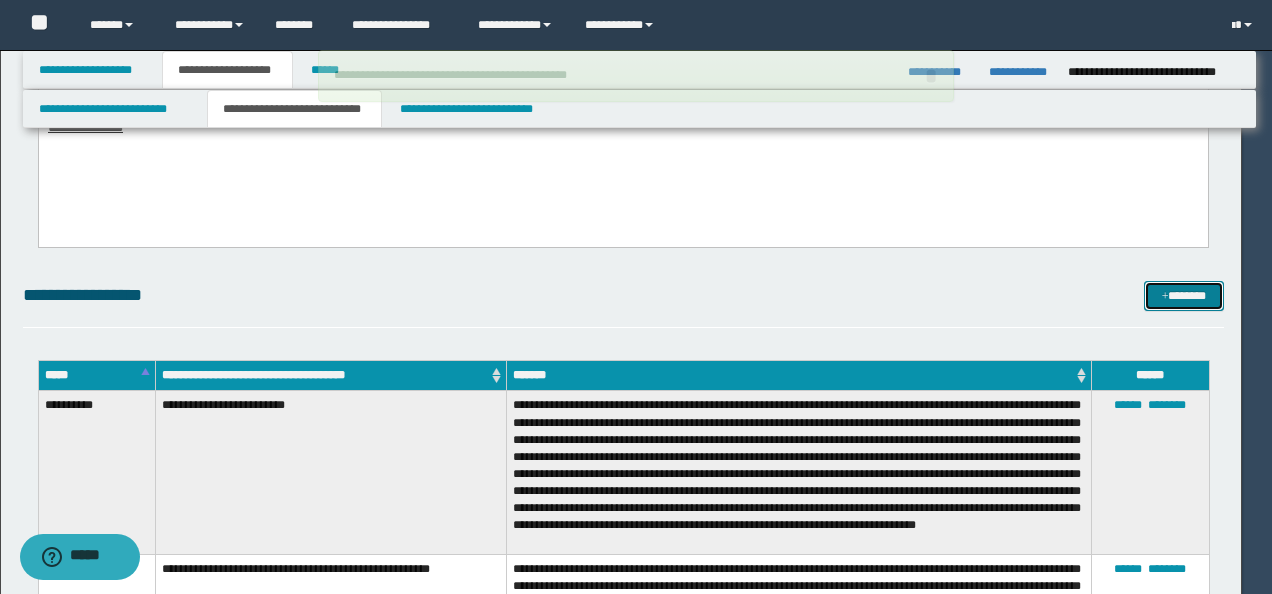 type 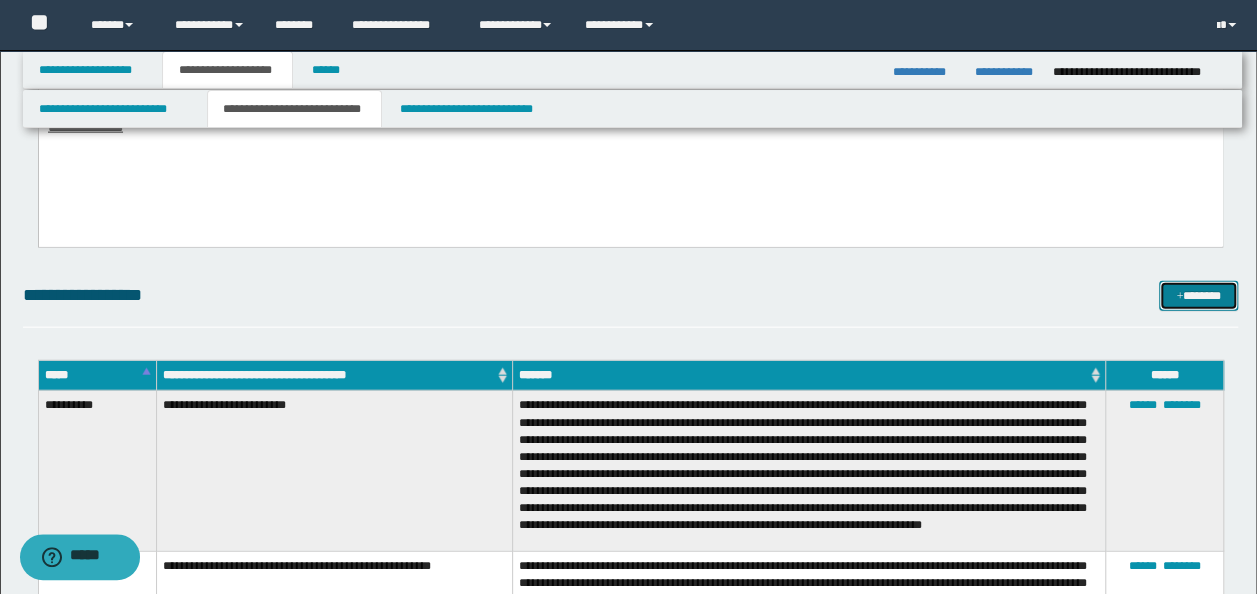 click at bounding box center (1179, 297) 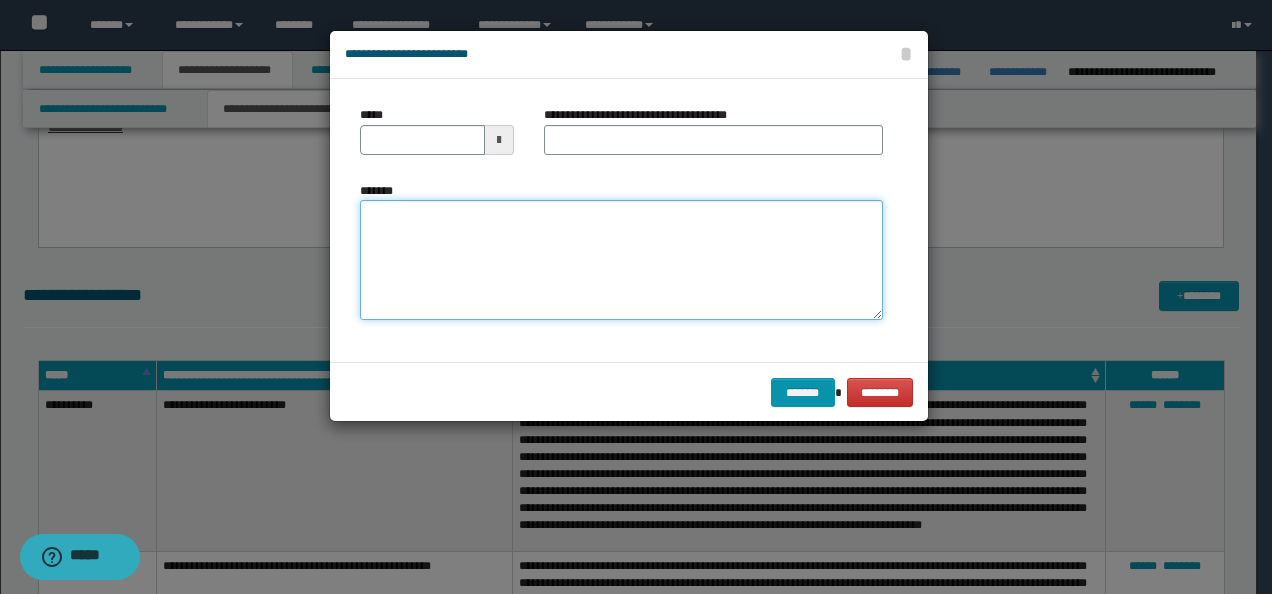 click on "*******" at bounding box center (621, 259) 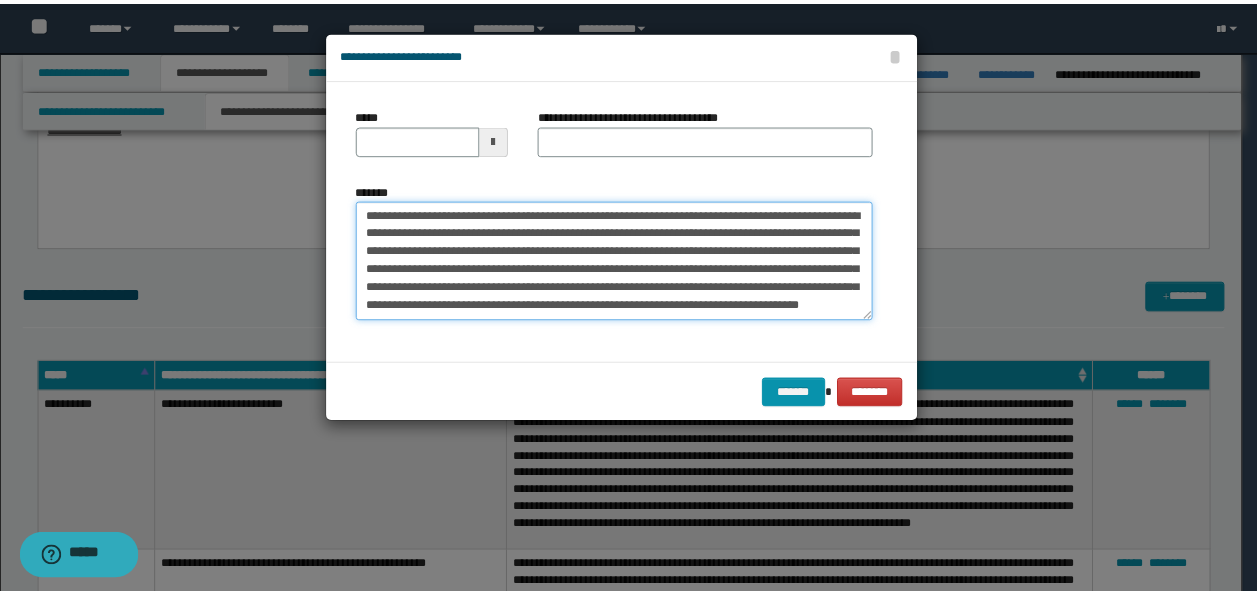 scroll, scrollTop: 0, scrollLeft: 0, axis: both 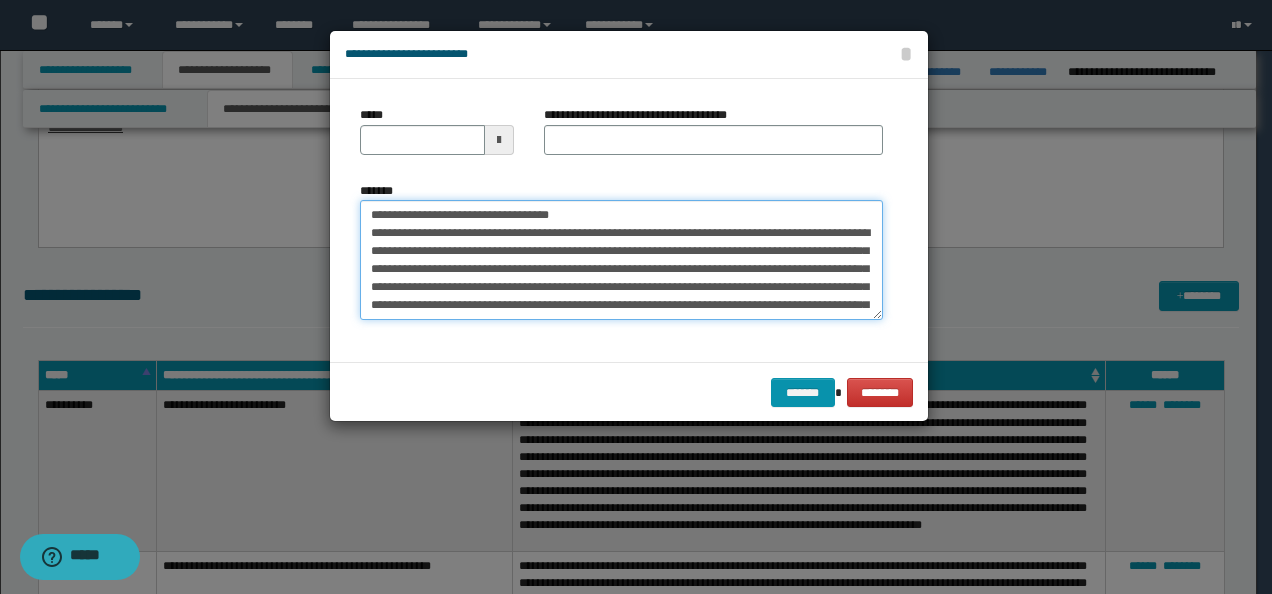 drag, startPoint x: 241, startPoint y: 208, endPoint x: 226, endPoint y: 202, distance: 16.155495 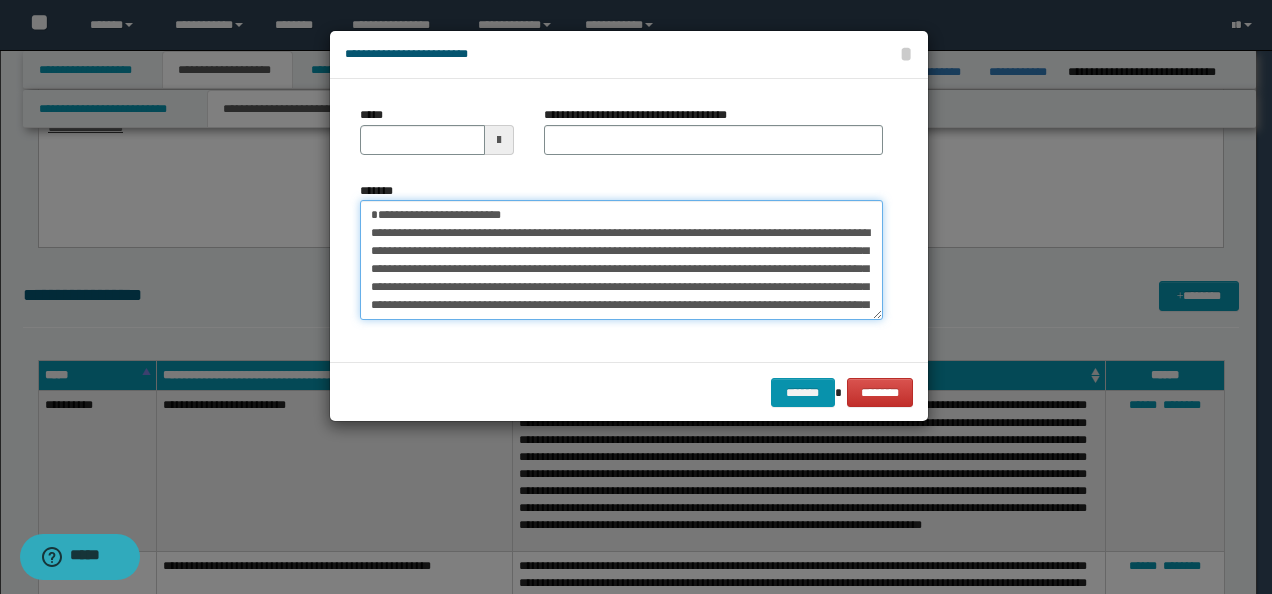 type 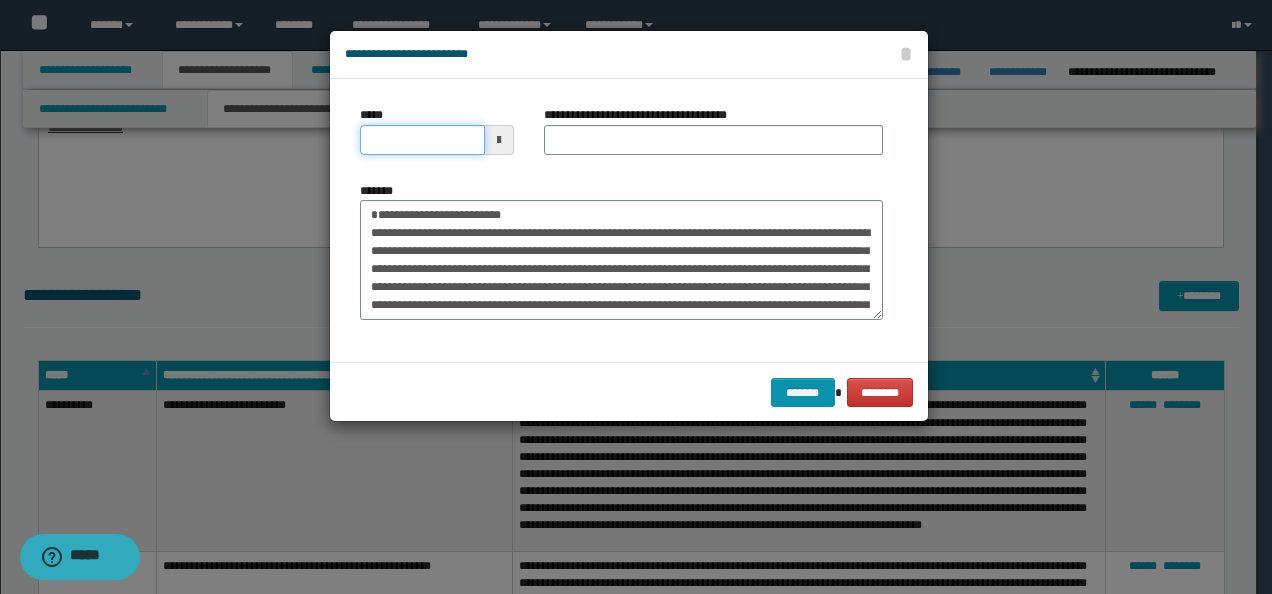 click on "*****" at bounding box center [422, 140] 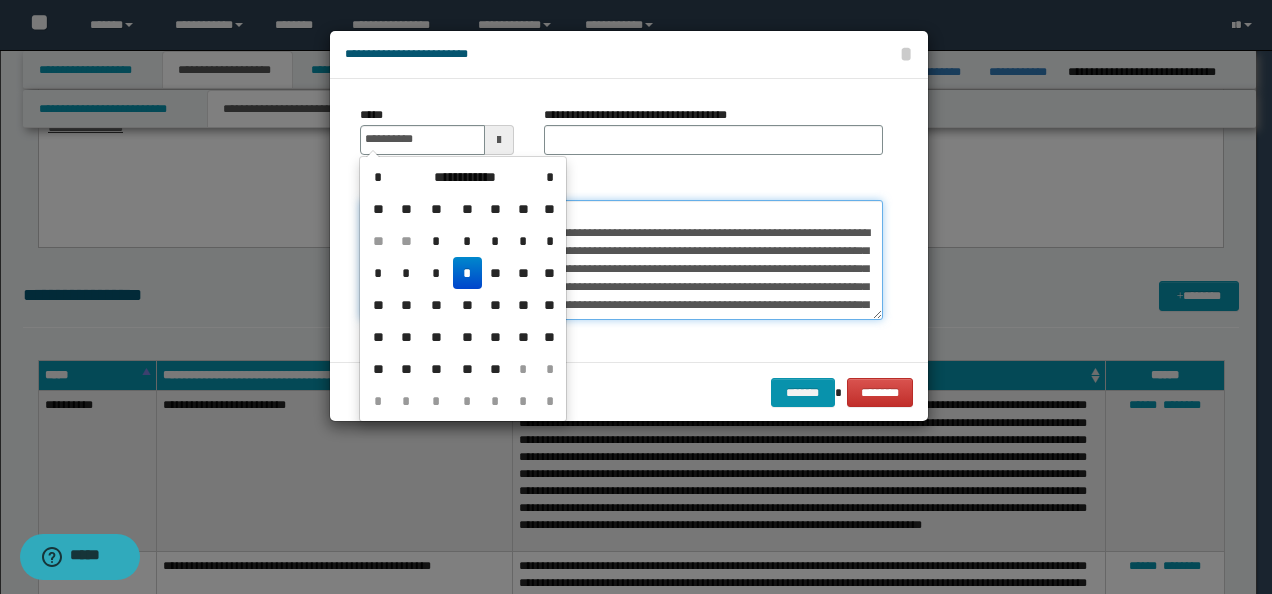 type on "**********" 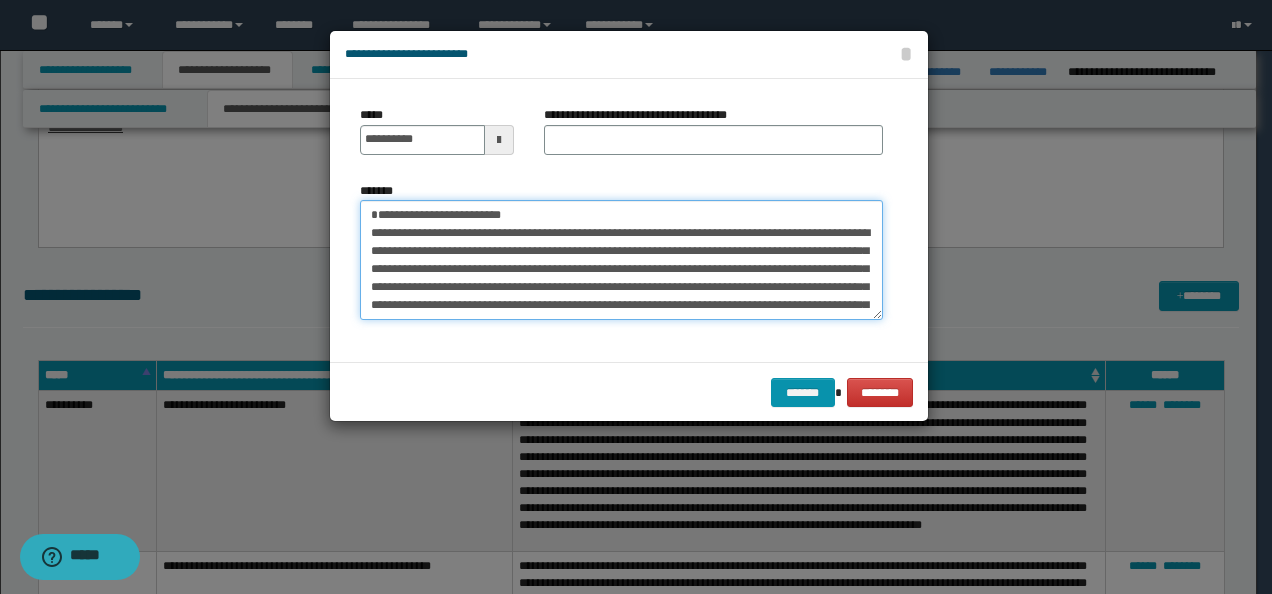drag, startPoint x: 366, startPoint y: 204, endPoint x: 435, endPoint y: 169, distance: 77.36925 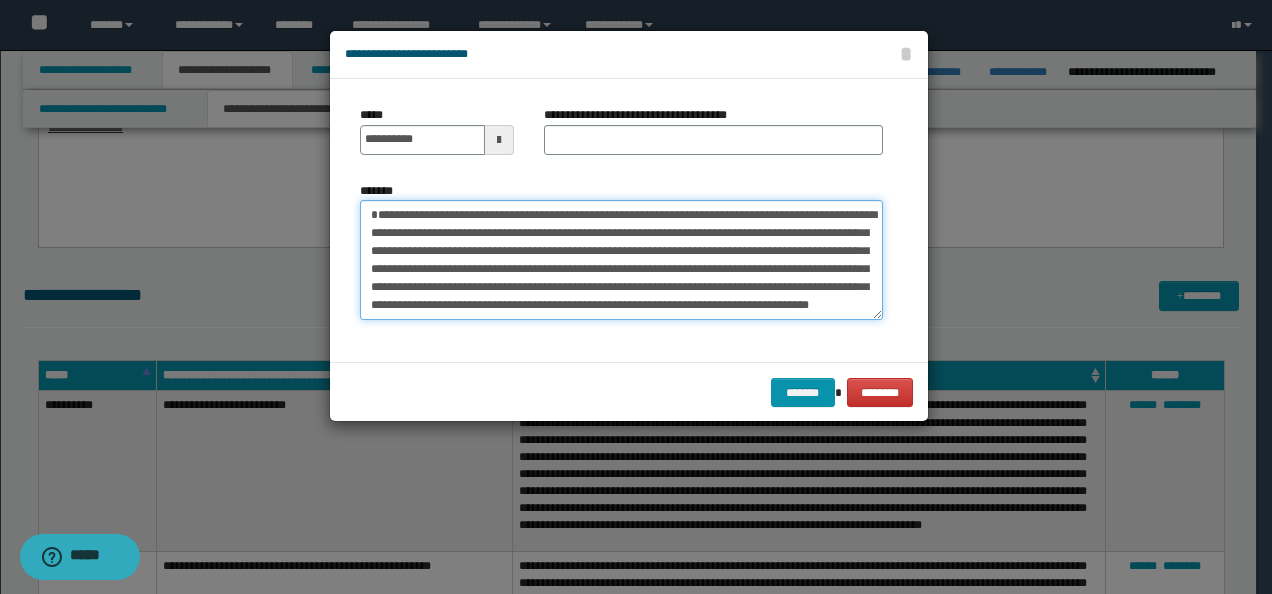 type on "**********" 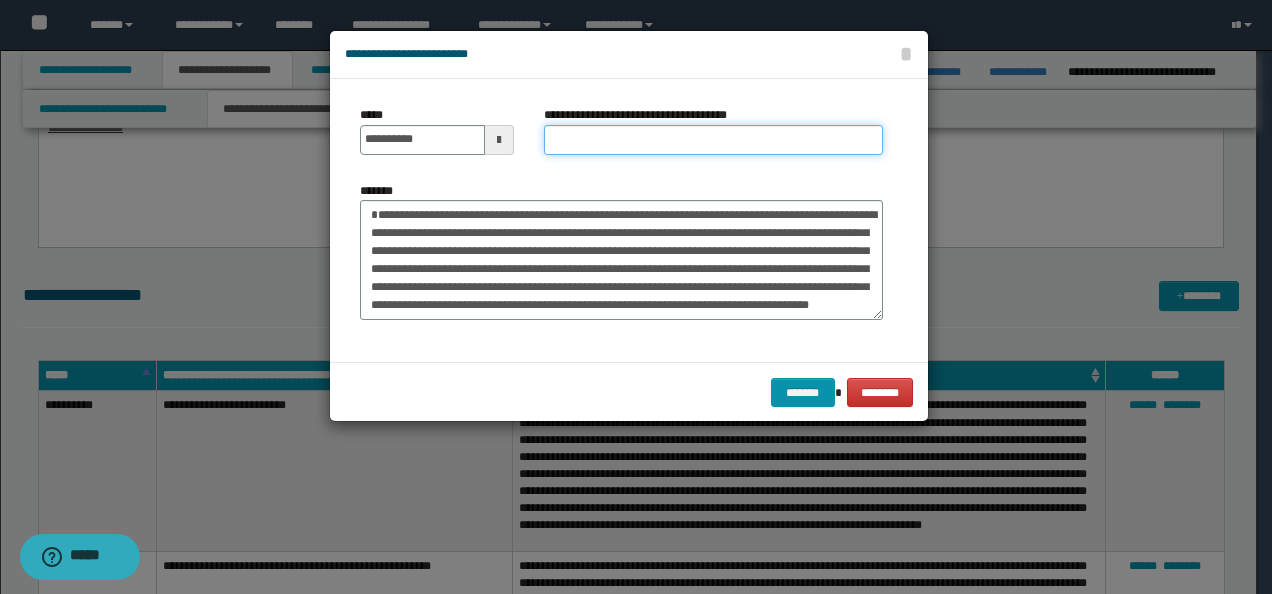 click on "**********" at bounding box center [713, 140] 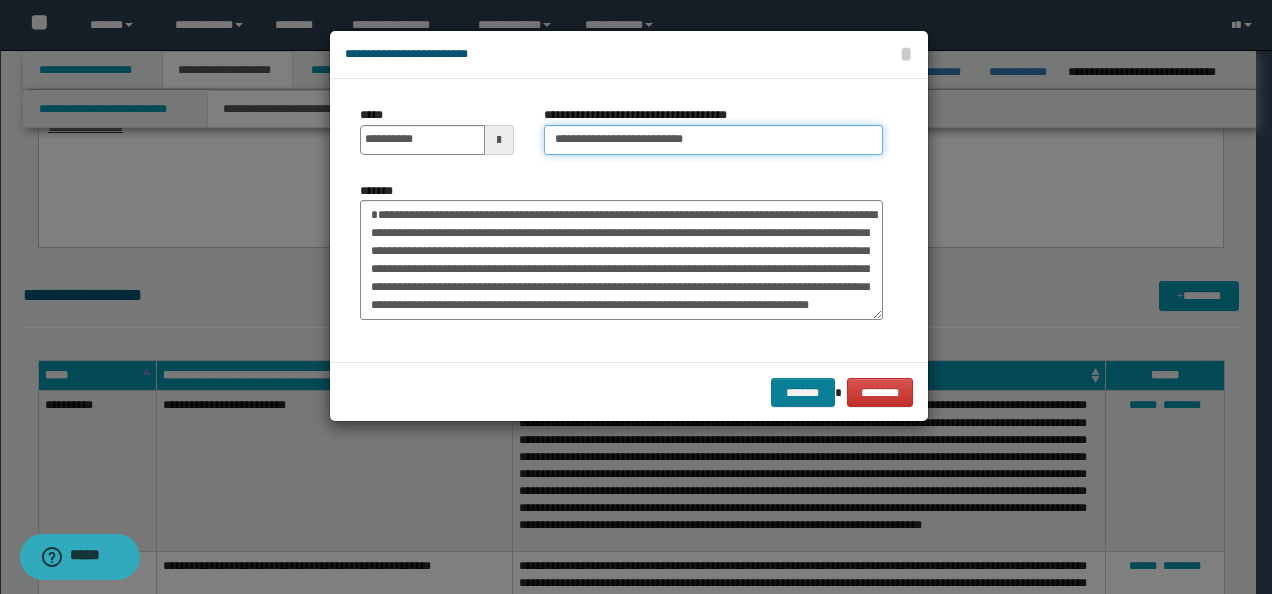 type on "**********" 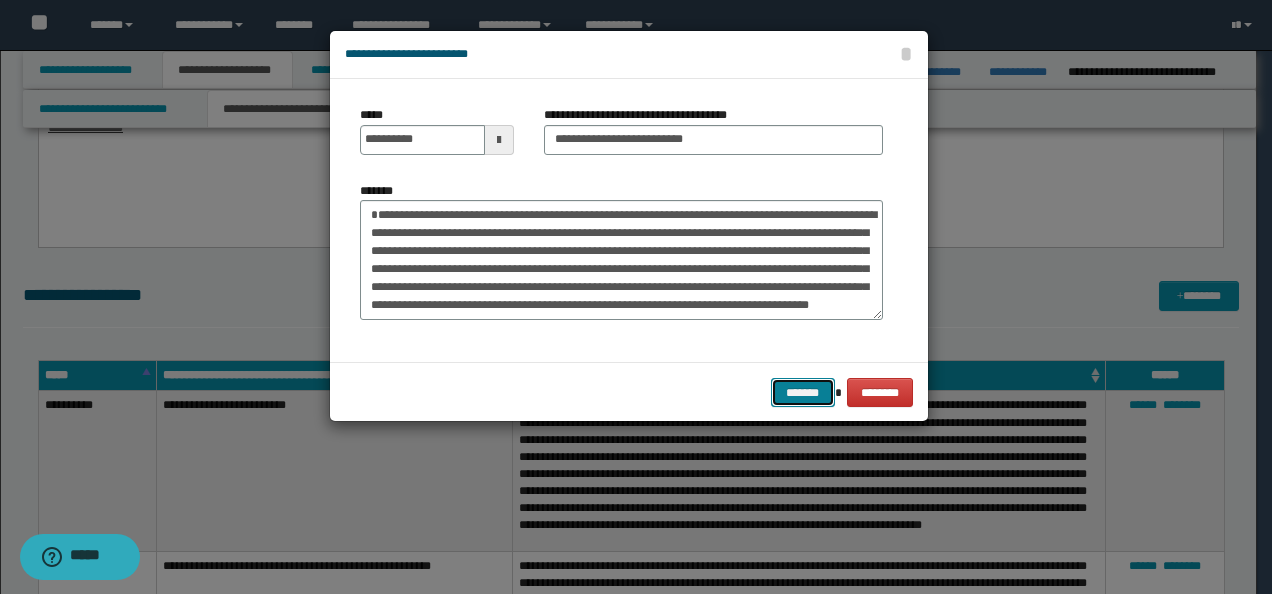 click on "*******" at bounding box center [803, 392] 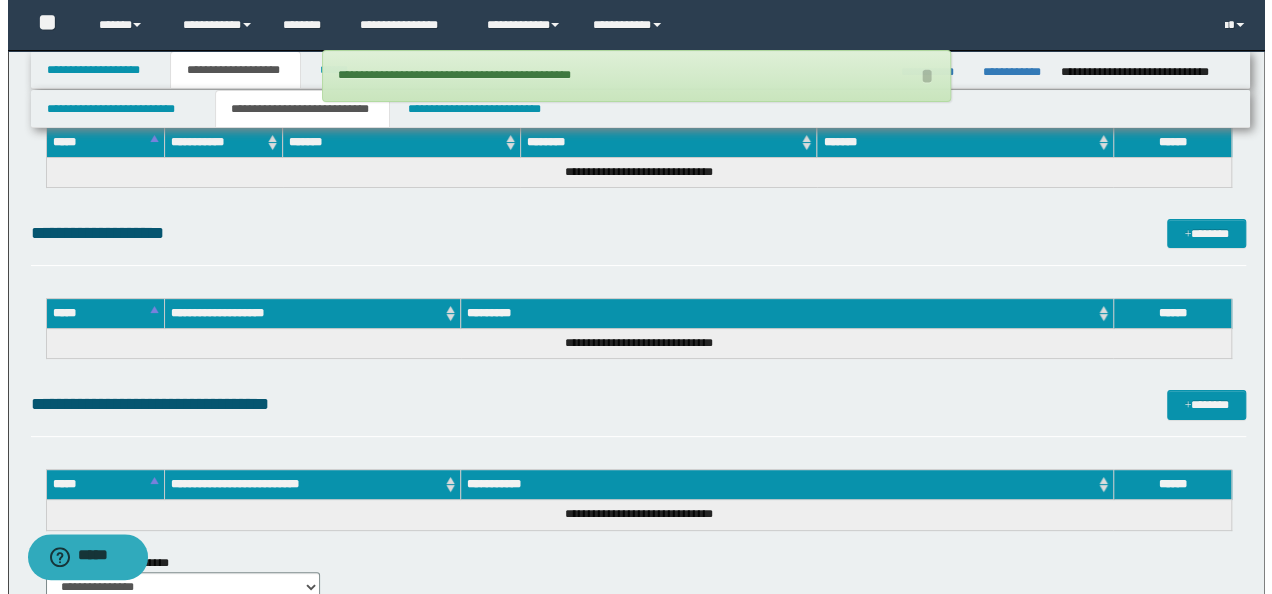 scroll, scrollTop: 3800, scrollLeft: 0, axis: vertical 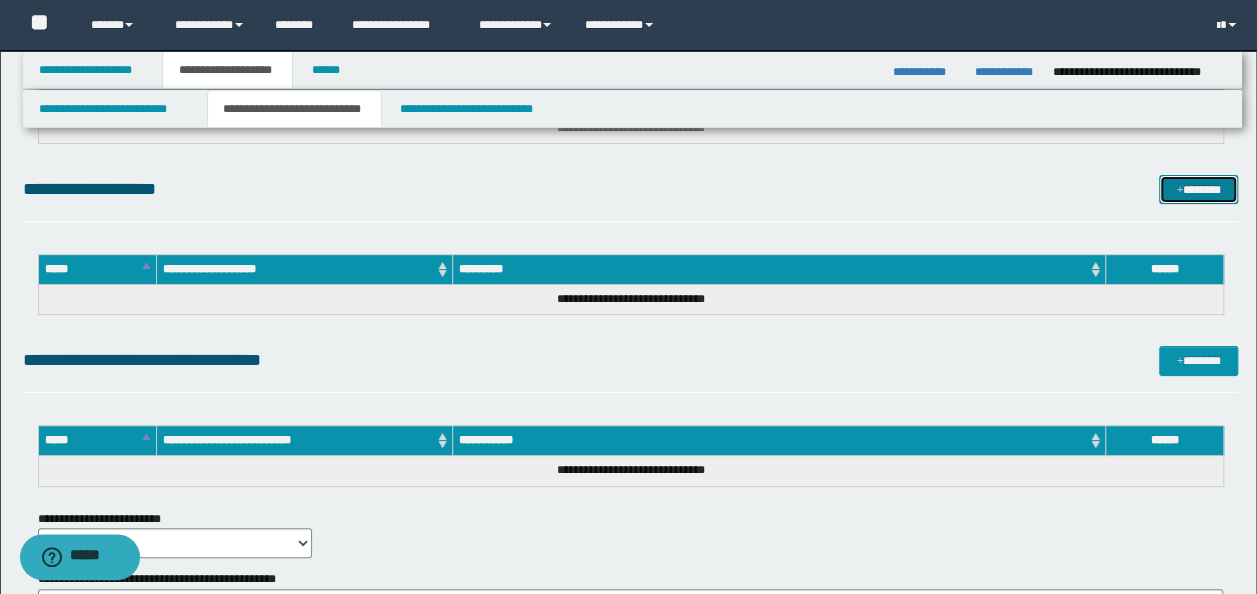 click on "*******" at bounding box center (1198, 189) 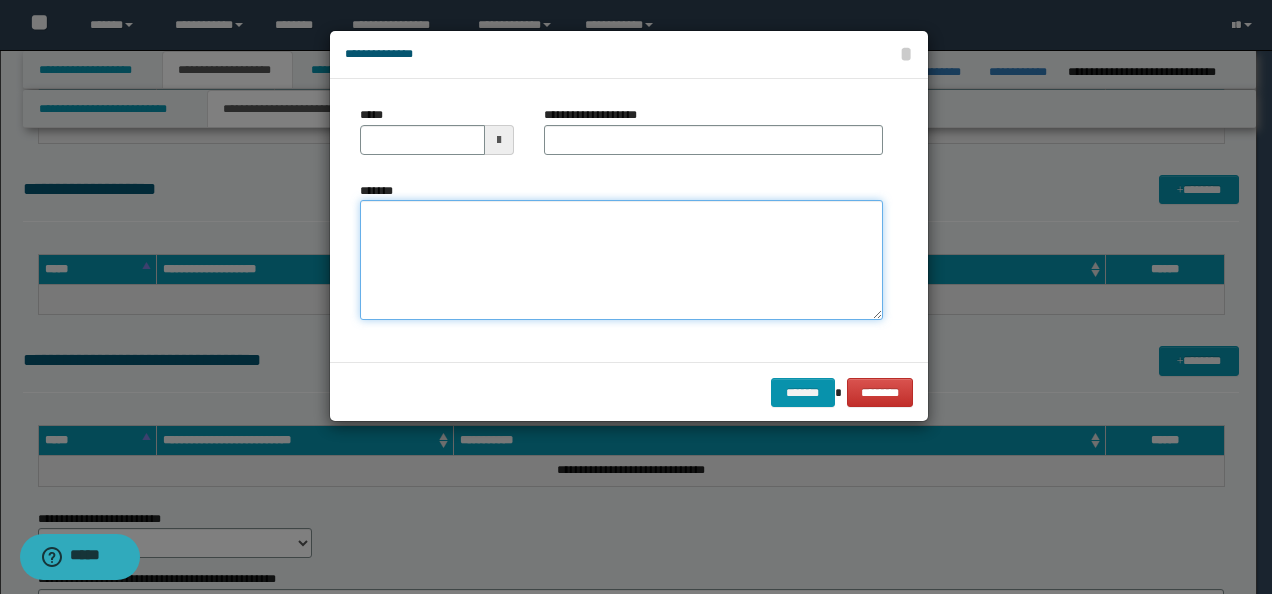 click on "*******" at bounding box center (621, 260) 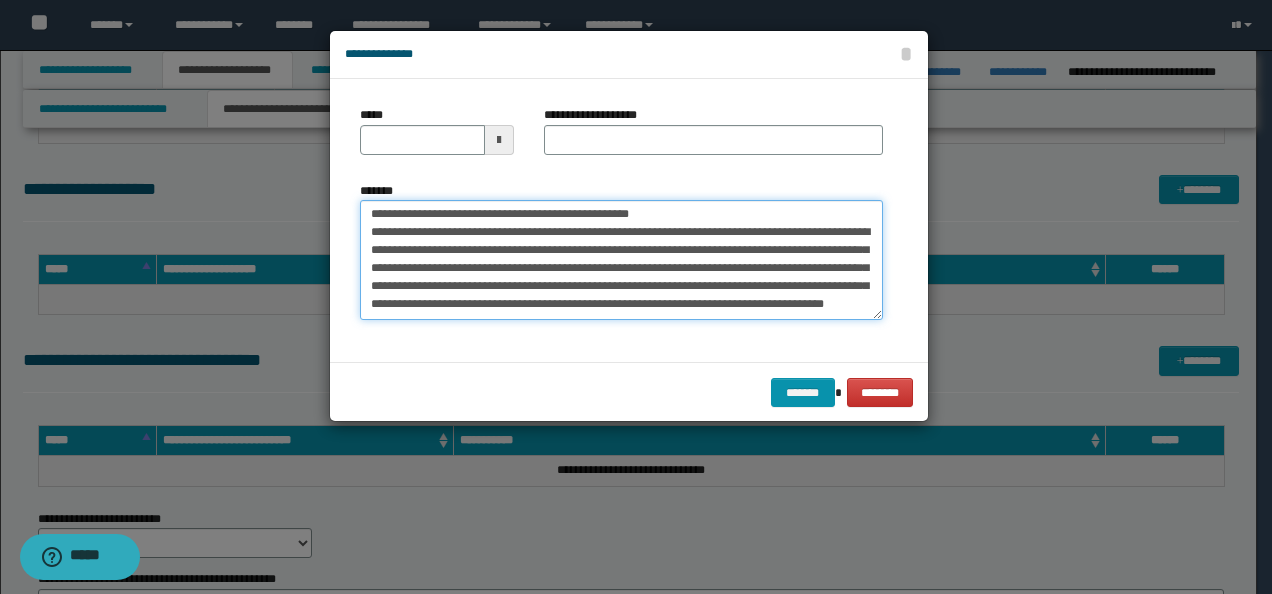 scroll, scrollTop: 0, scrollLeft: 0, axis: both 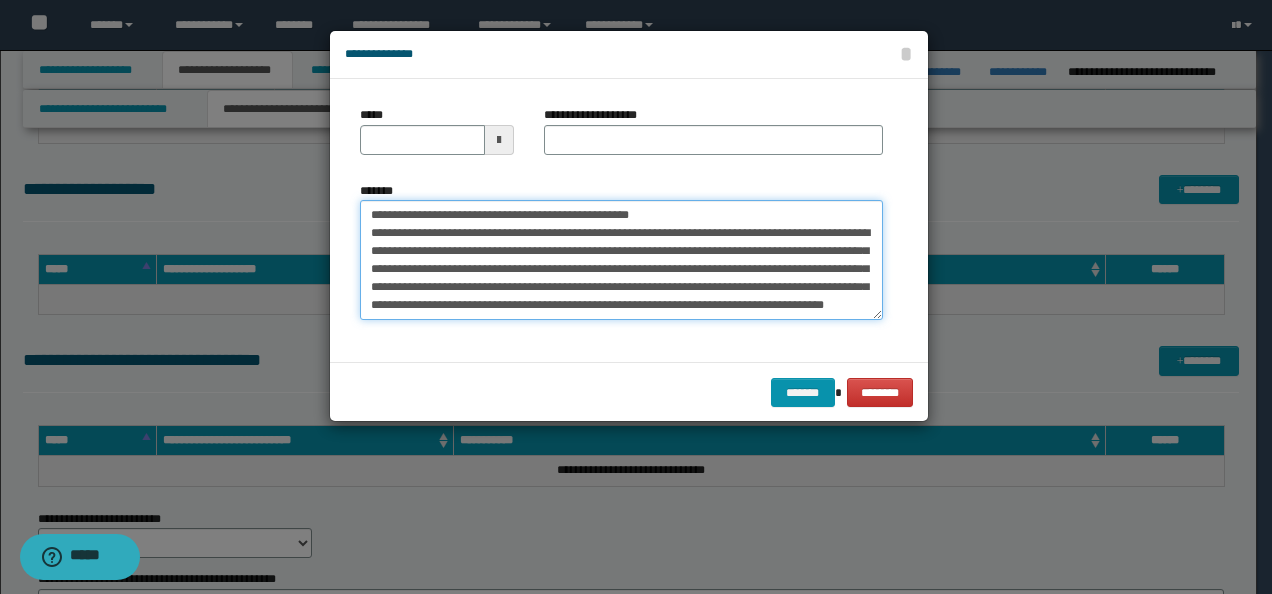 drag, startPoint x: 426, startPoint y: 213, endPoint x: 281, endPoint y: 190, distance: 146.8128 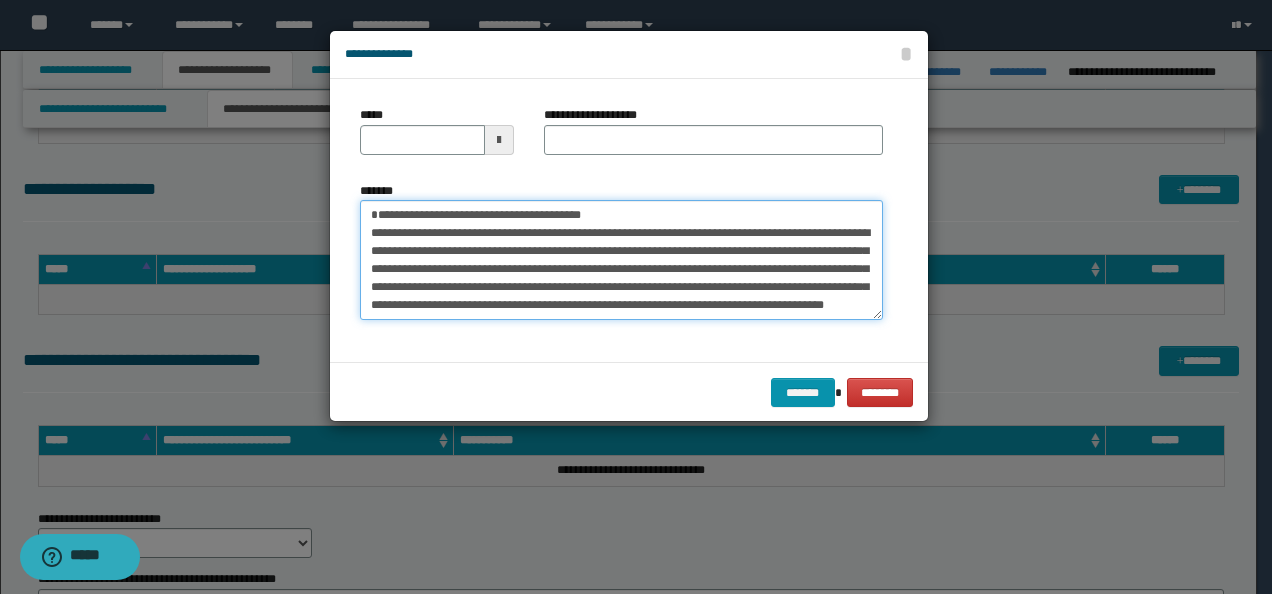 type 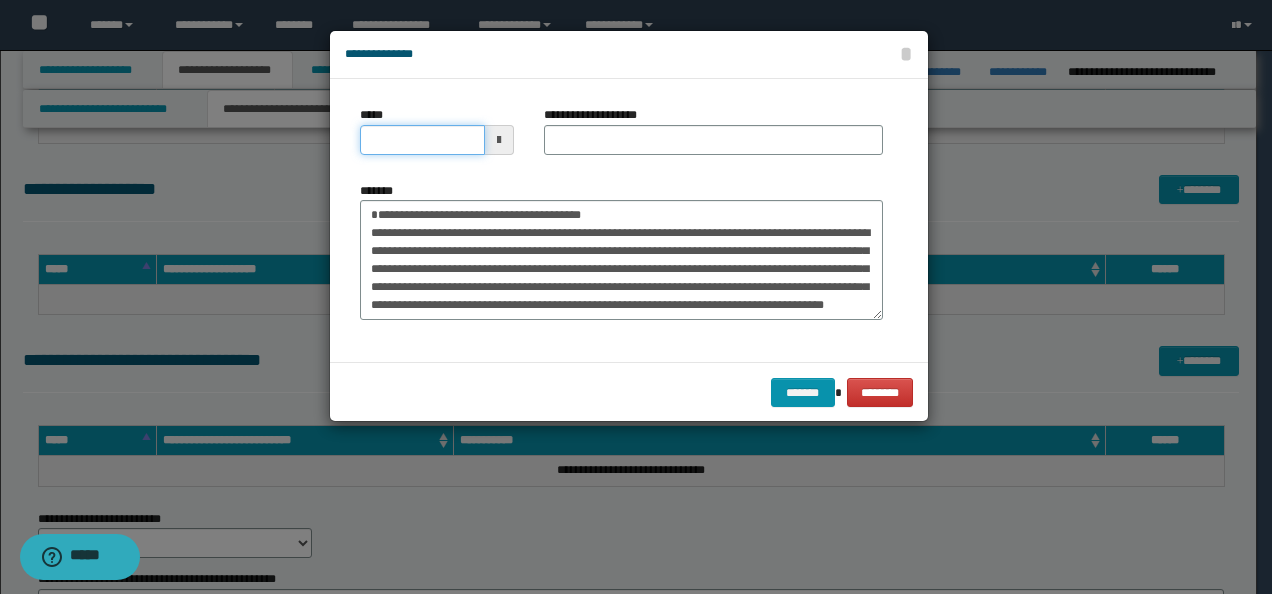 click on "*****" at bounding box center [422, 140] 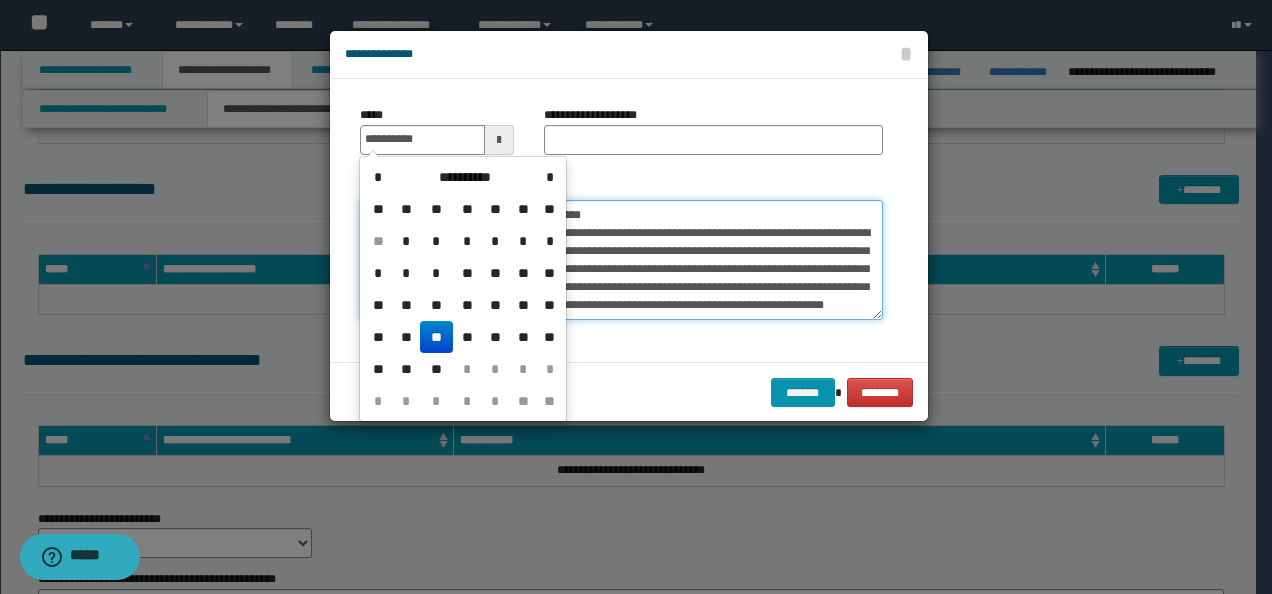 type on "**********" 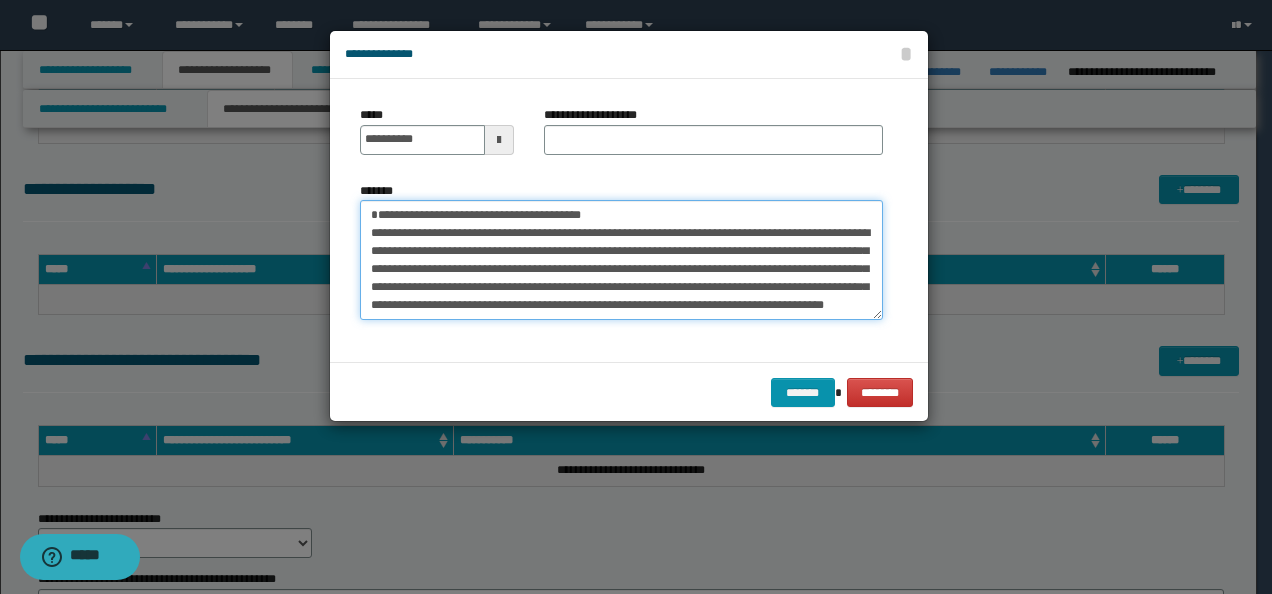 drag, startPoint x: 461, startPoint y: 210, endPoint x: 393, endPoint y: 194, distance: 69.856995 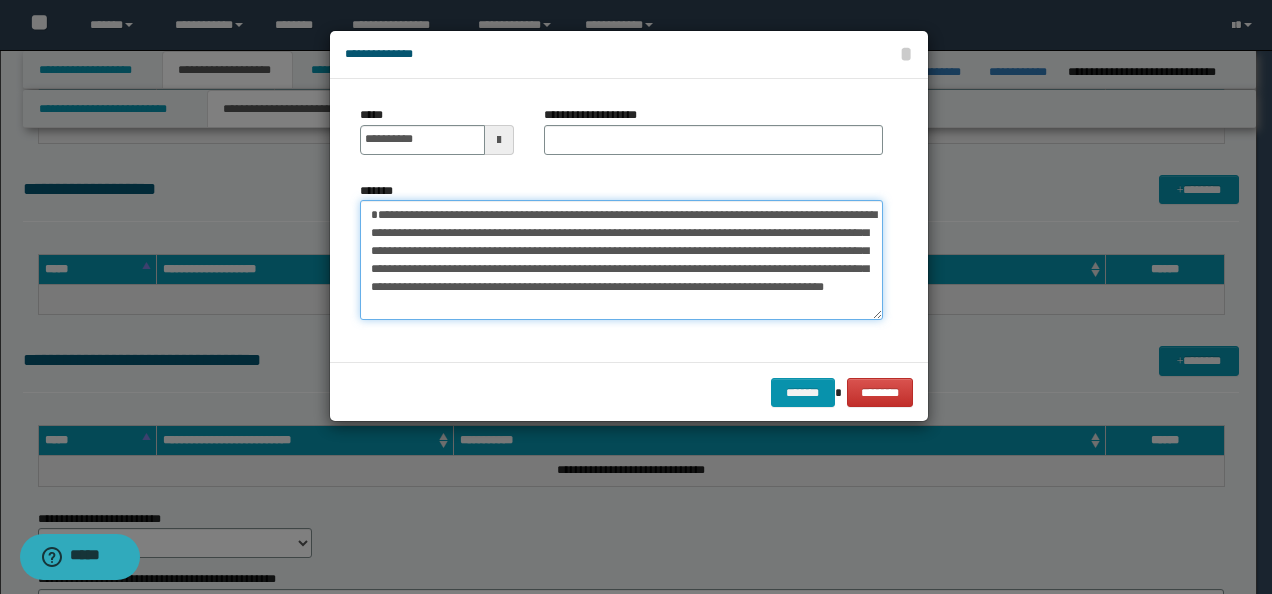 type on "**********" 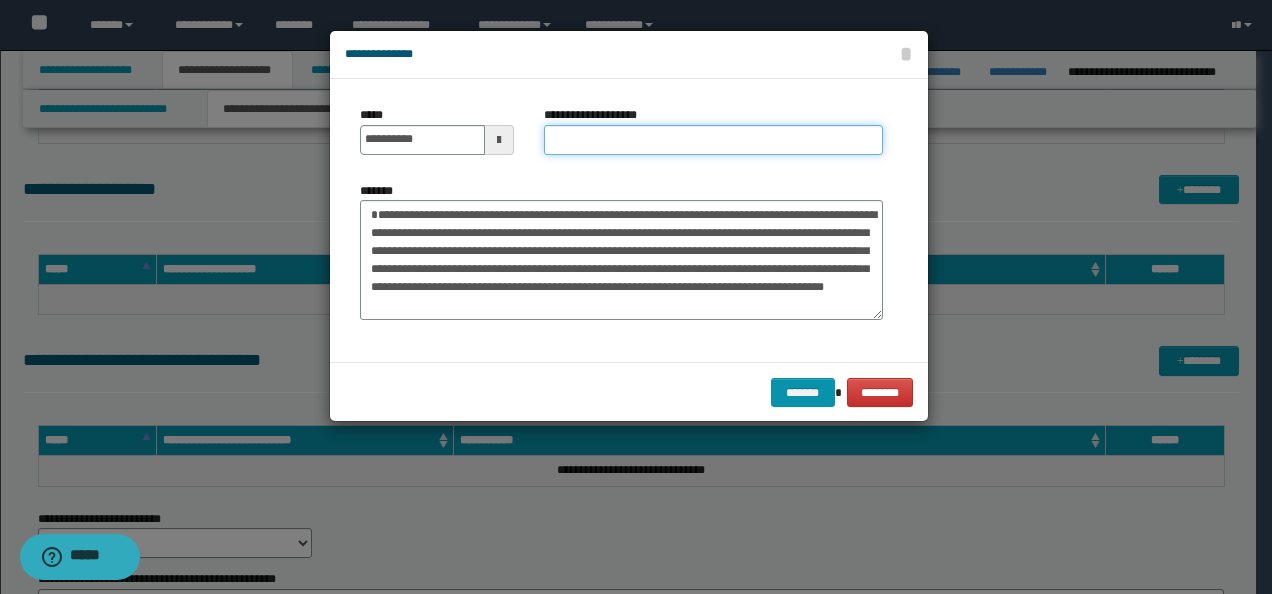 click on "**********" at bounding box center (713, 140) 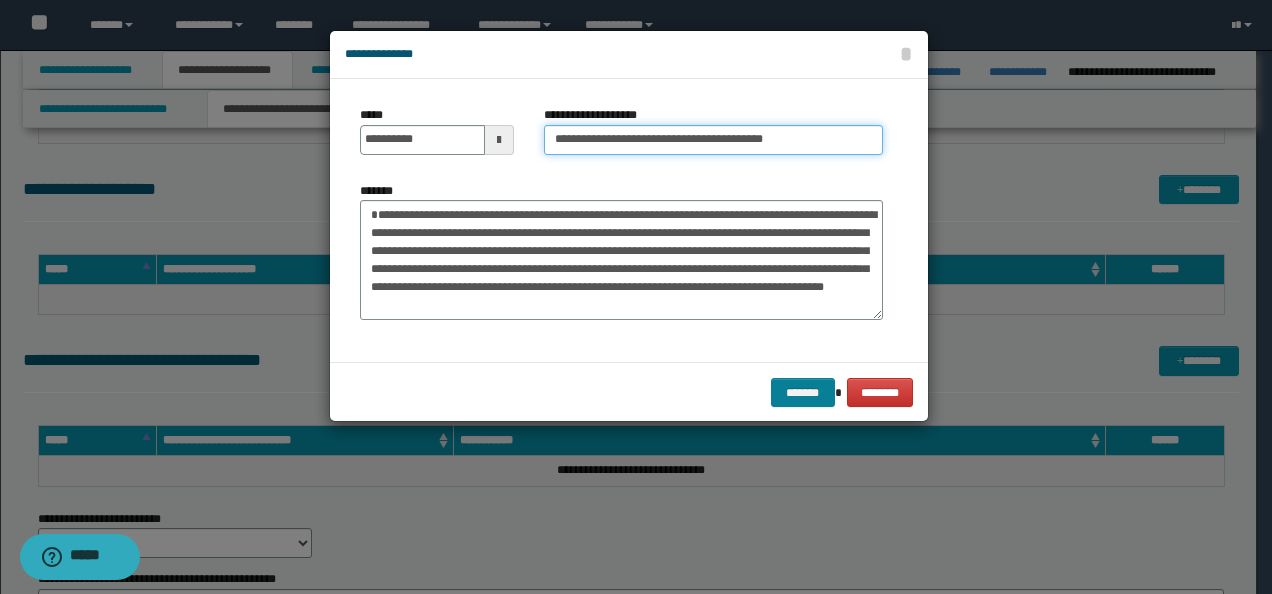 type on "**********" 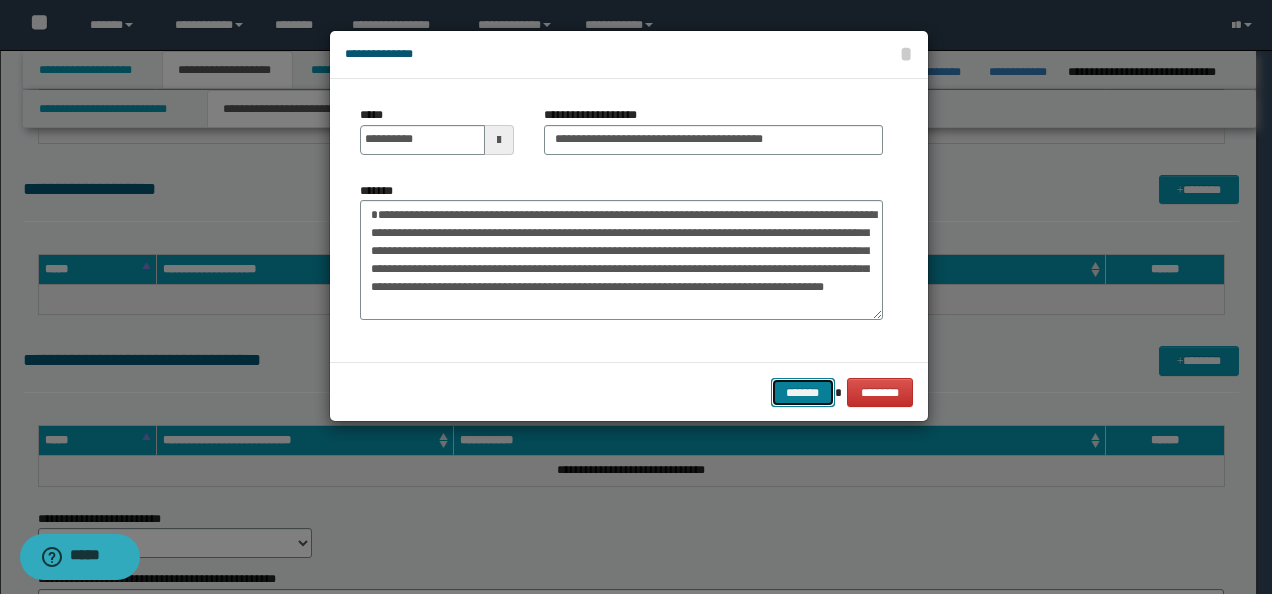 click on "*******" at bounding box center [803, 392] 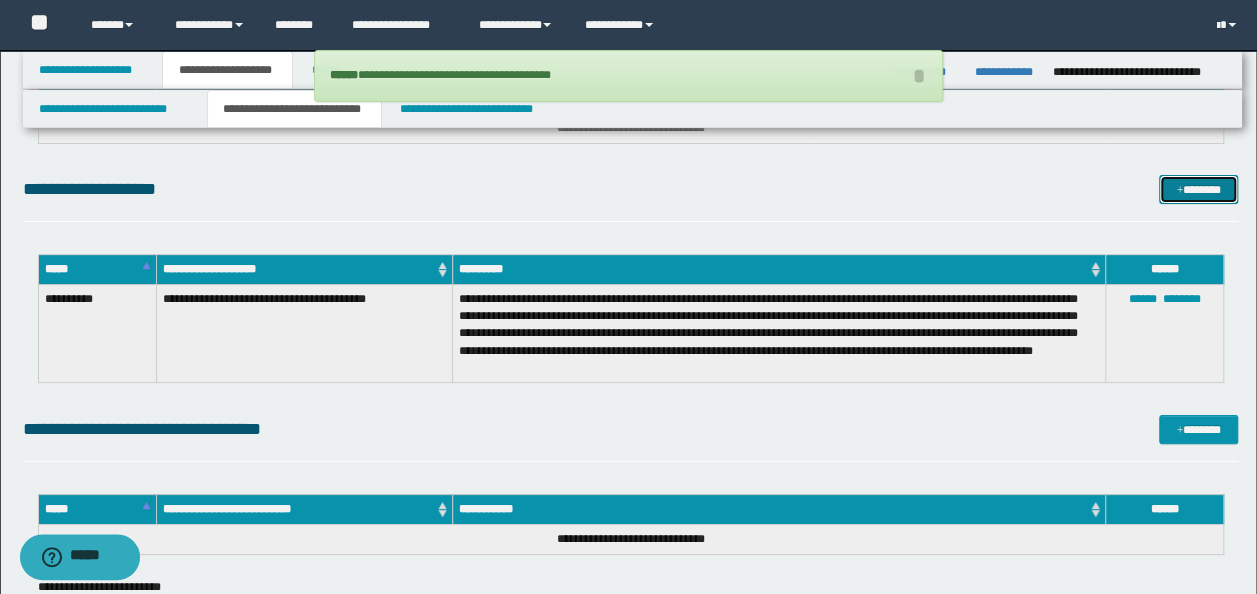 drag, startPoint x: 1202, startPoint y: 192, endPoint x: 1190, endPoint y: 198, distance: 13.416408 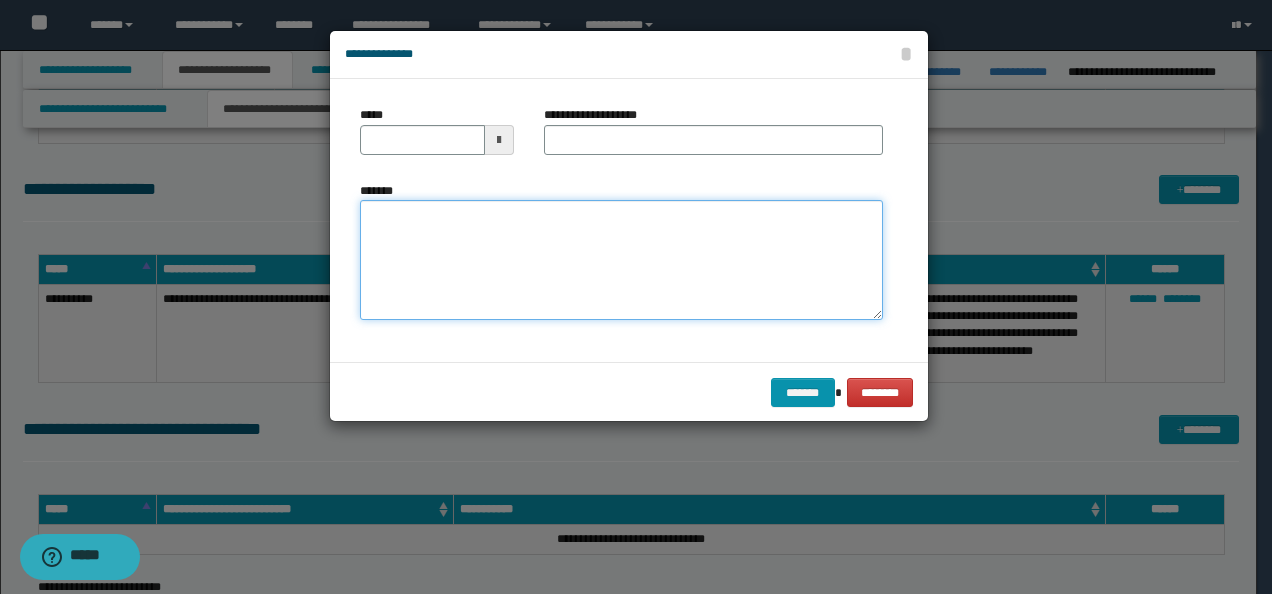 drag, startPoint x: 442, startPoint y: 216, endPoint x: 448, endPoint y: 225, distance: 10.816654 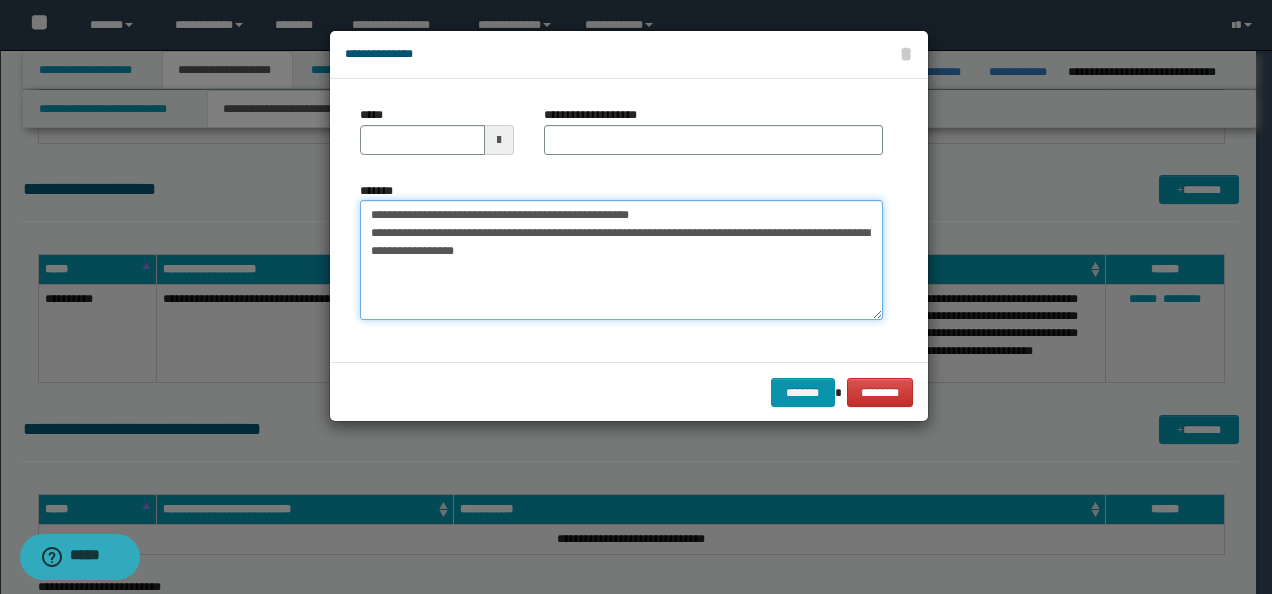 click on "**********" at bounding box center (636, 297) 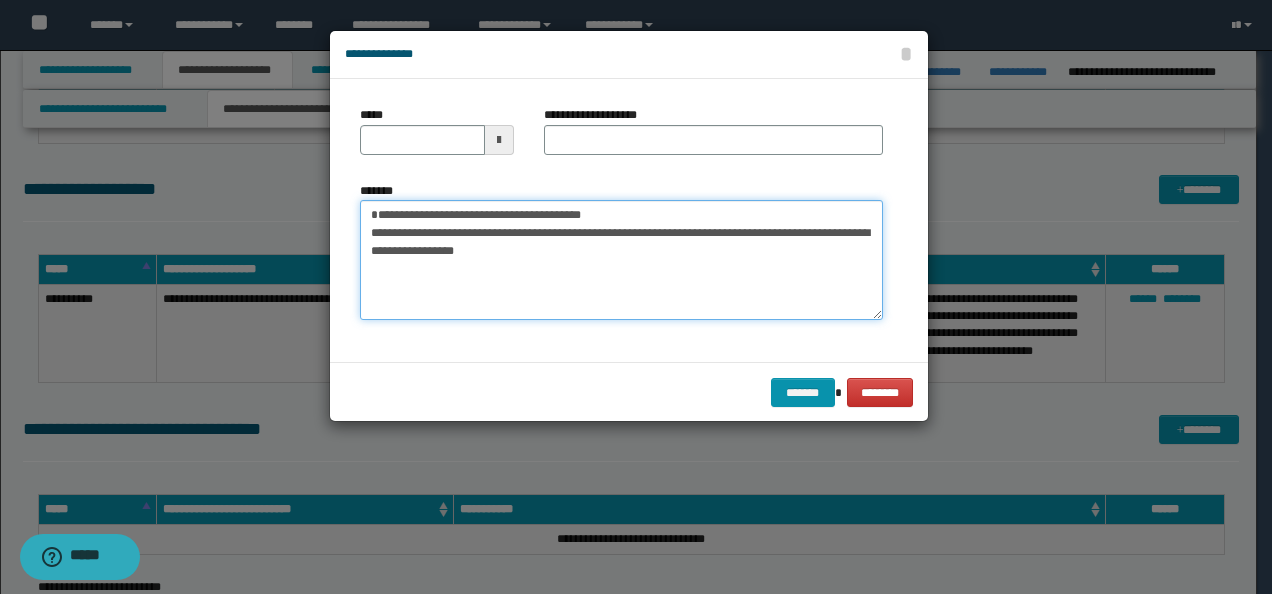 type on "**********" 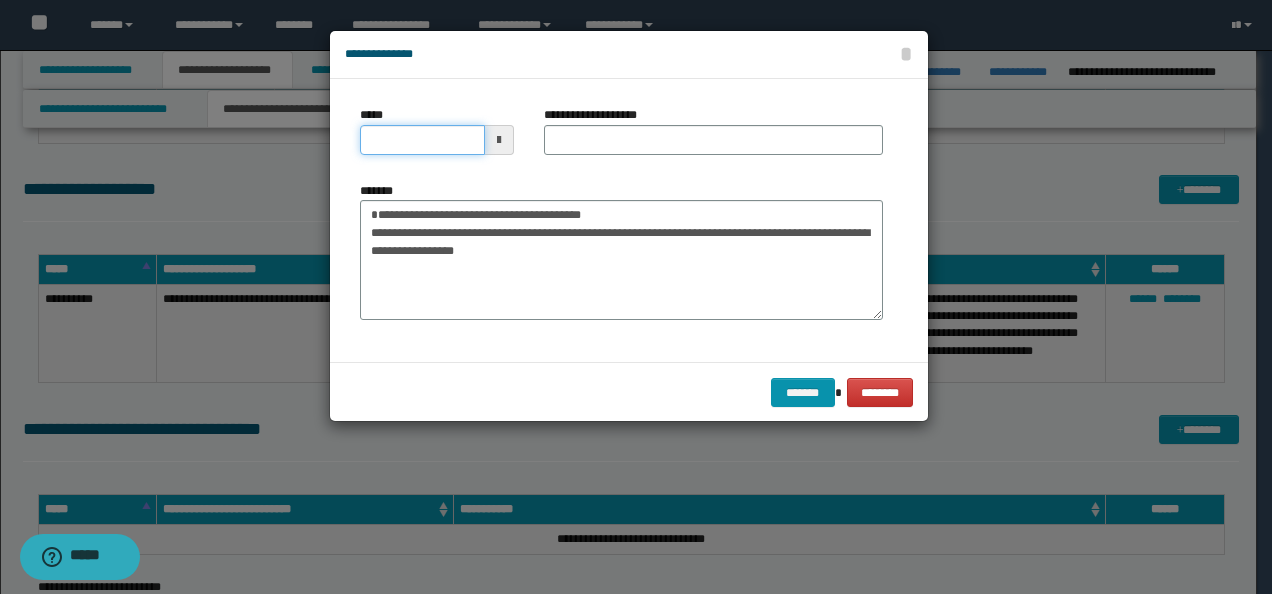 click on "*****" at bounding box center (422, 140) 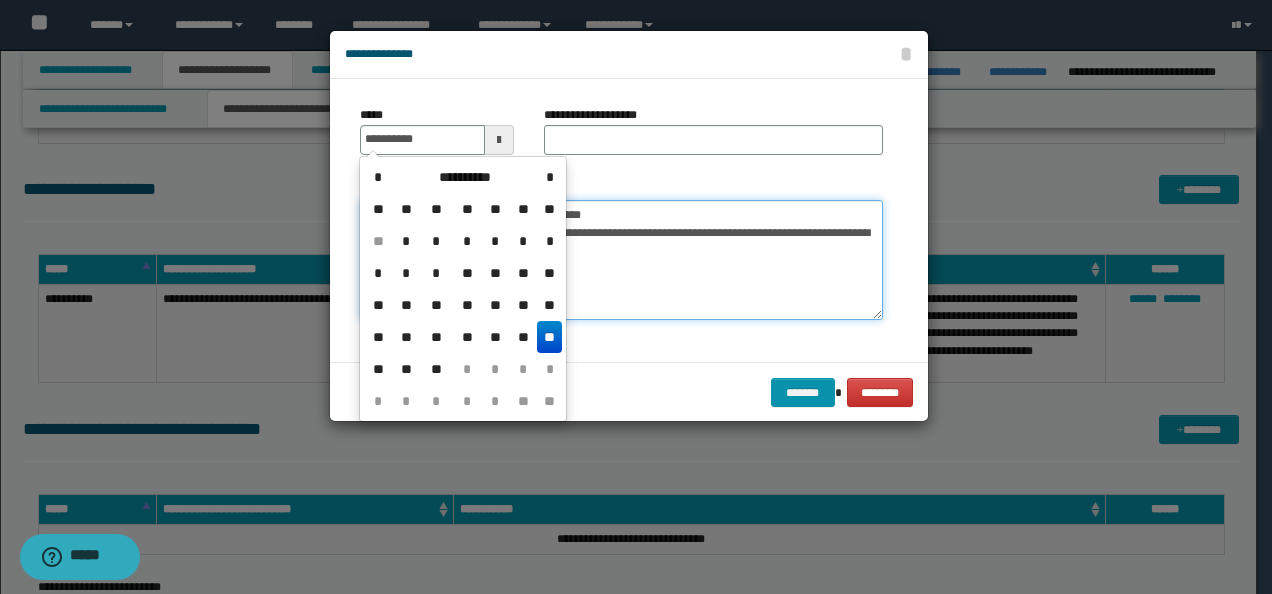 type on "**********" 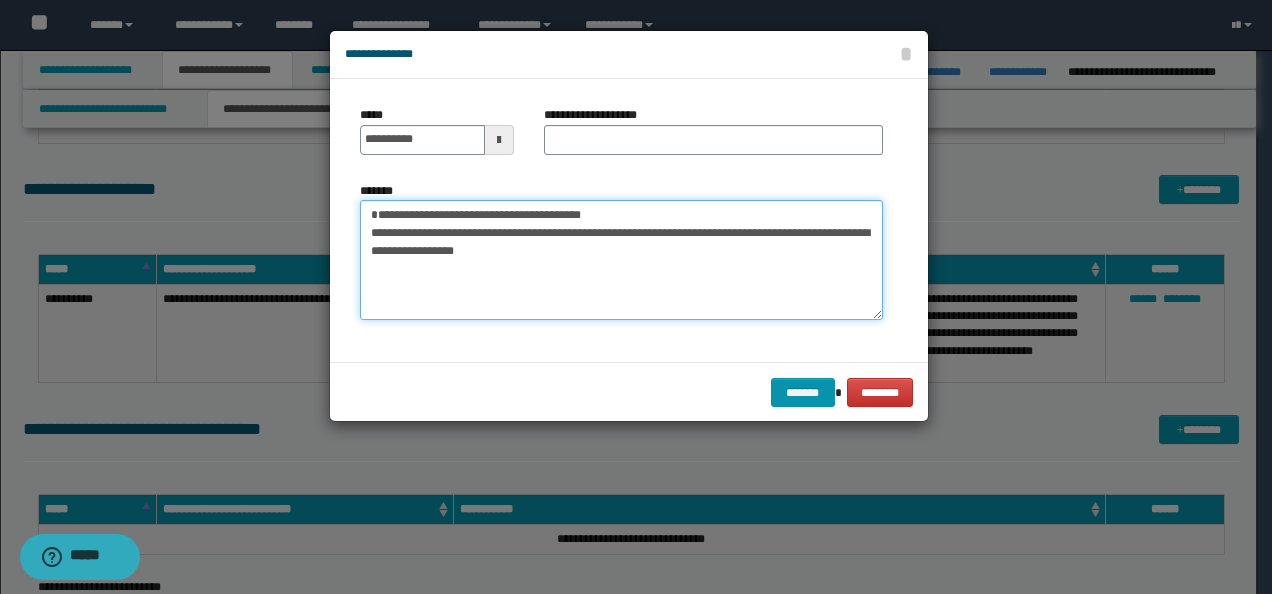 drag, startPoint x: 634, startPoint y: 200, endPoint x: 353, endPoint y: 186, distance: 281.34854 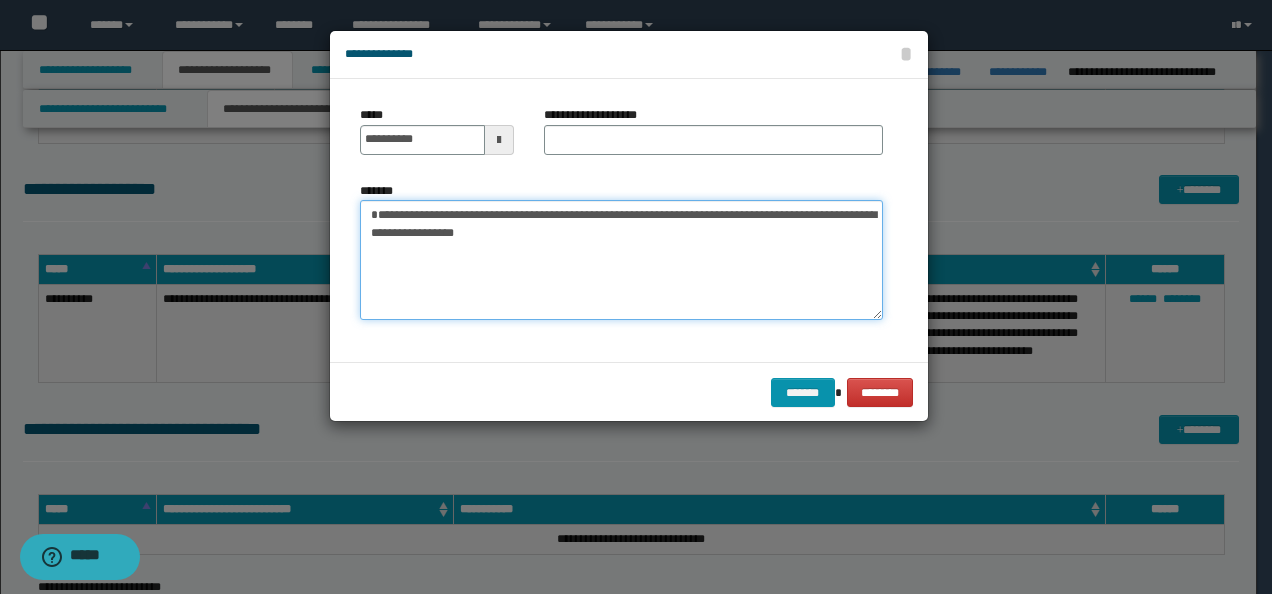 type on "**********" 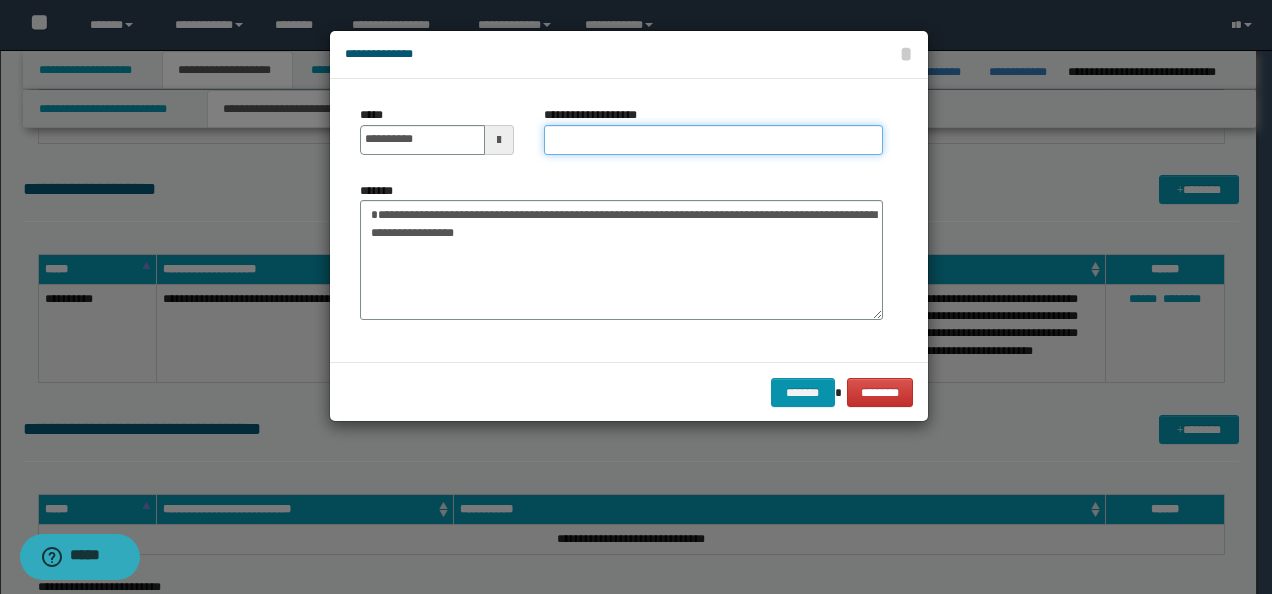 click on "**********" at bounding box center [713, 140] 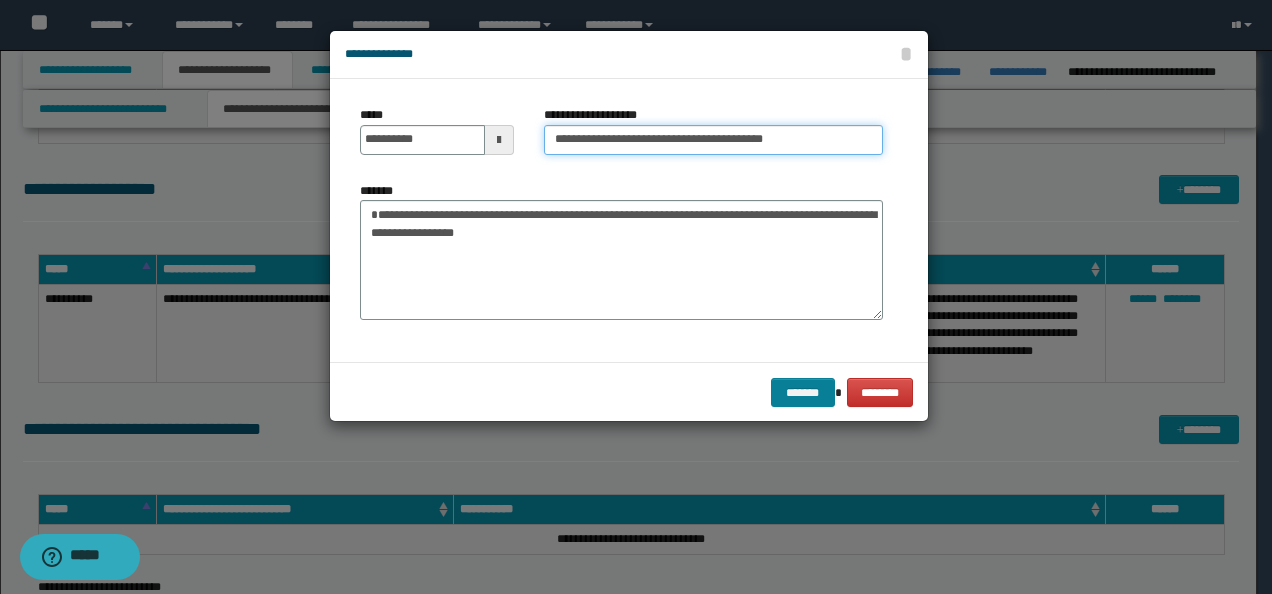 type on "**********" 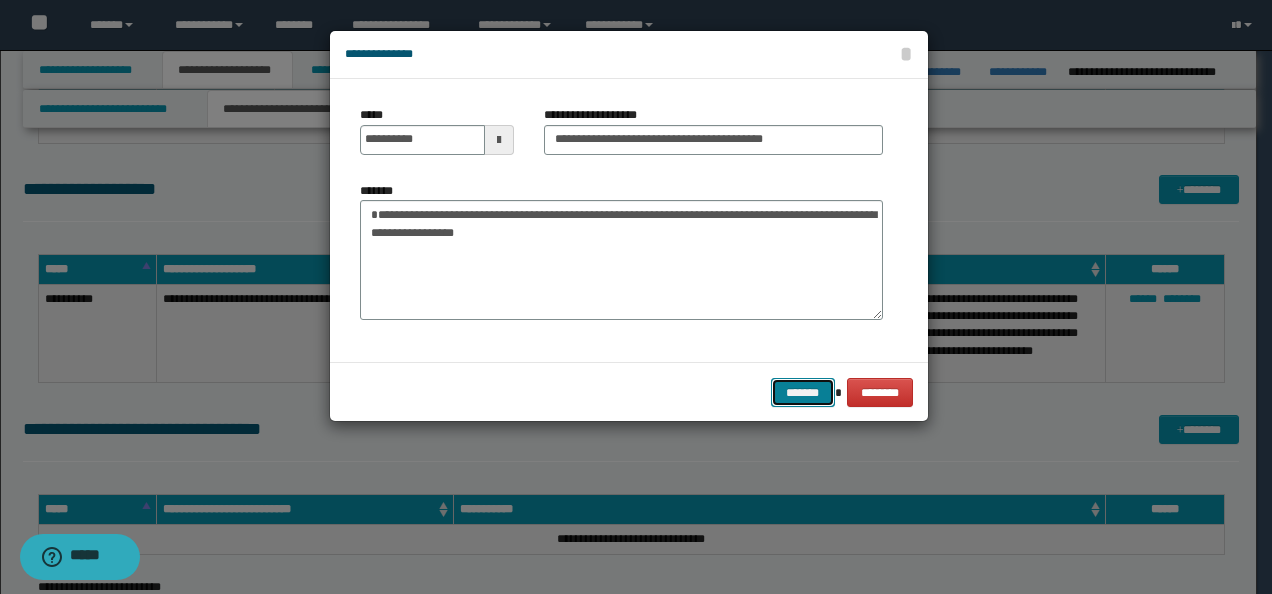 click on "*******" at bounding box center (803, 392) 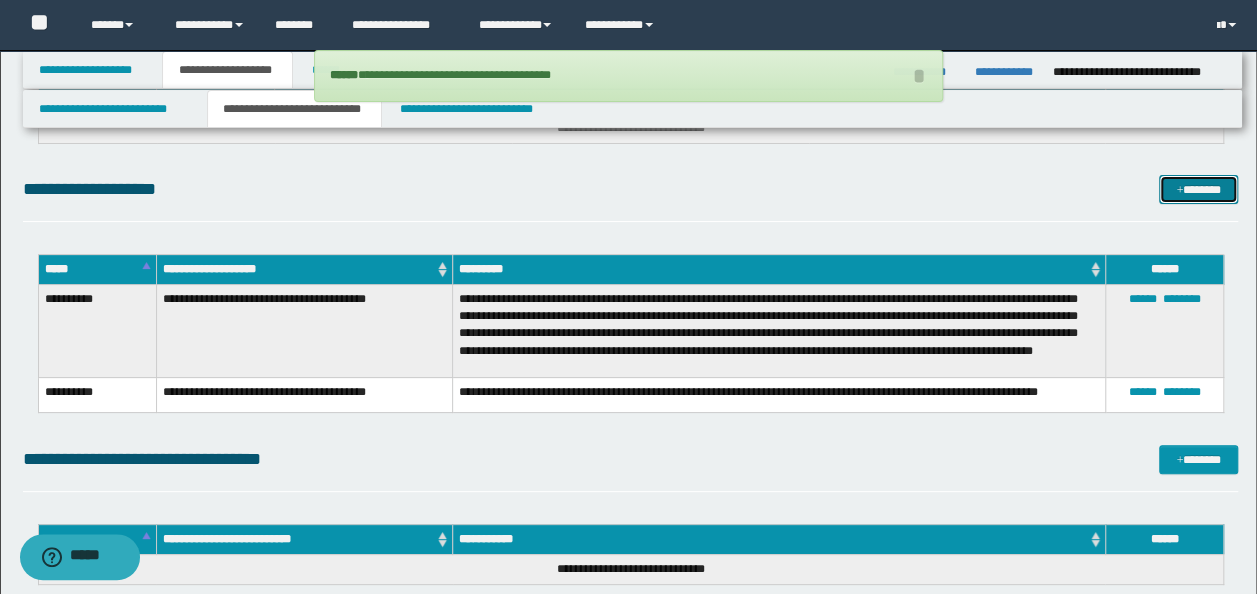 click on "*******" at bounding box center [1198, 189] 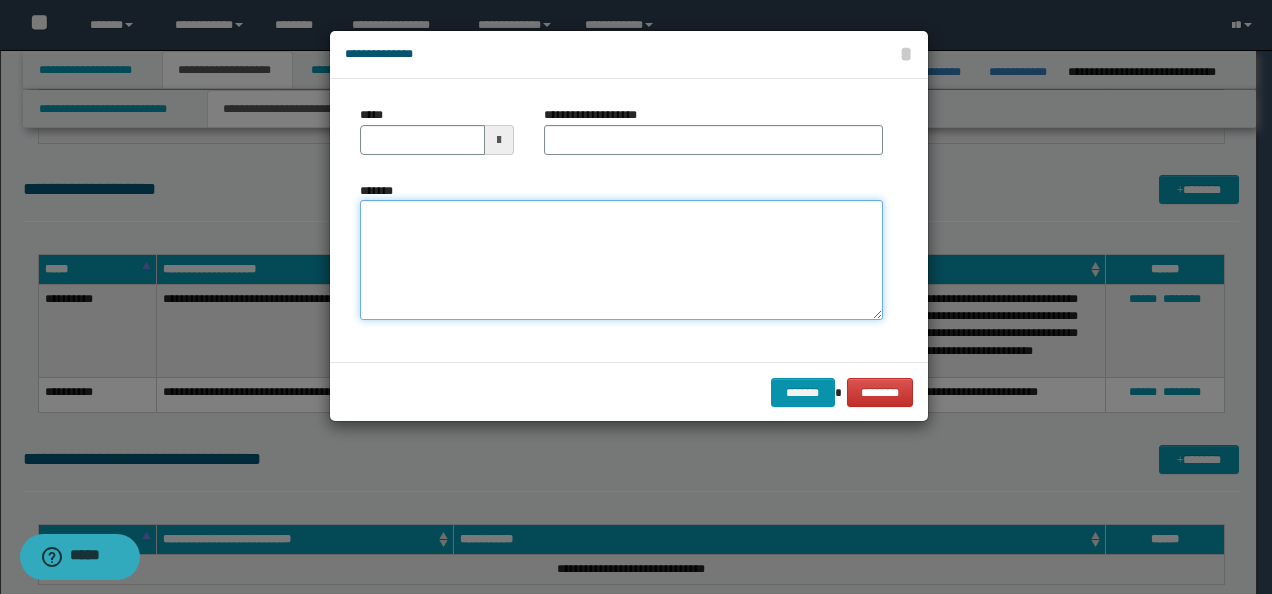 click on "*******" at bounding box center [621, 259] 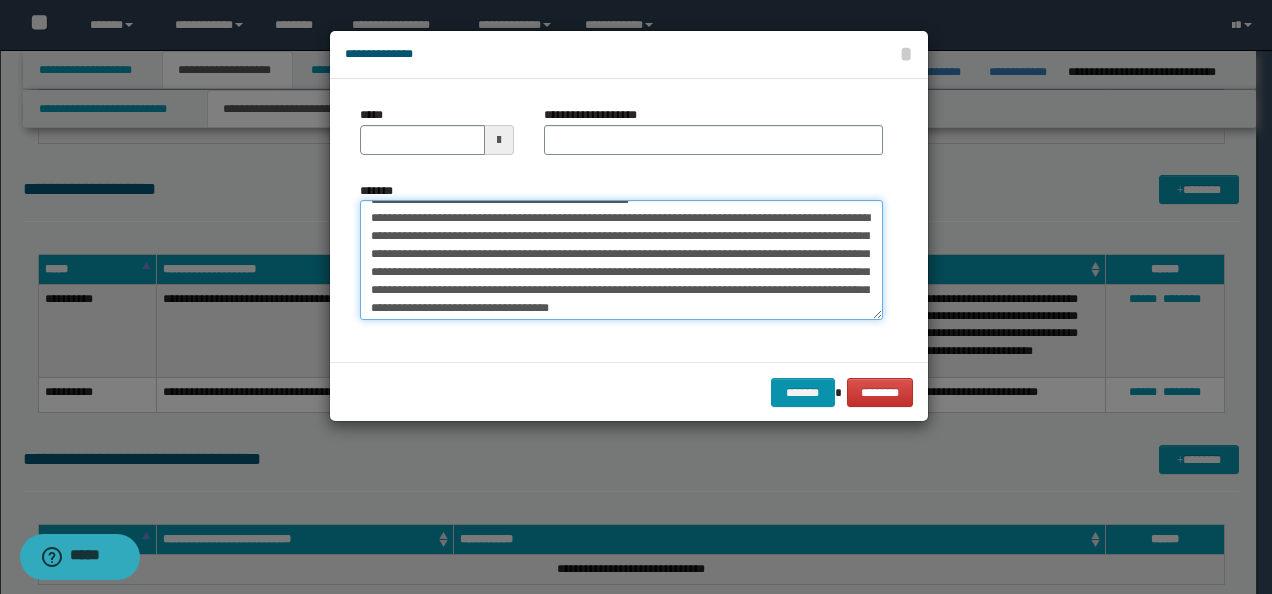 scroll, scrollTop: 0, scrollLeft: 0, axis: both 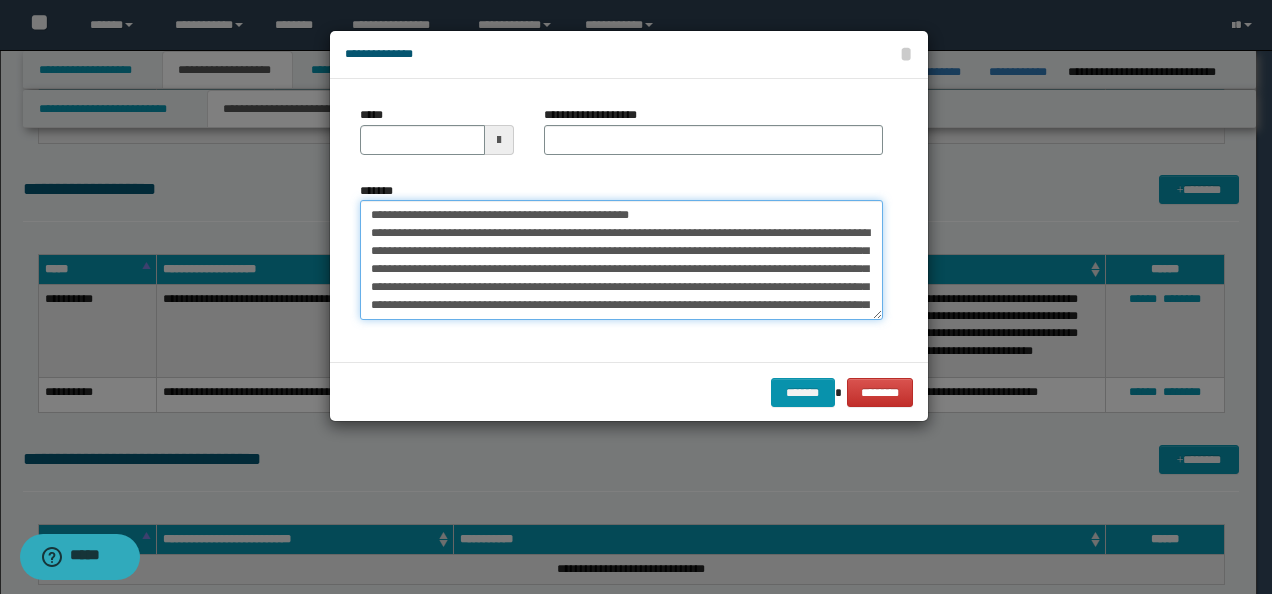 drag, startPoint x: 433, startPoint y: 209, endPoint x: 274, endPoint y: 194, distance: 159.70598 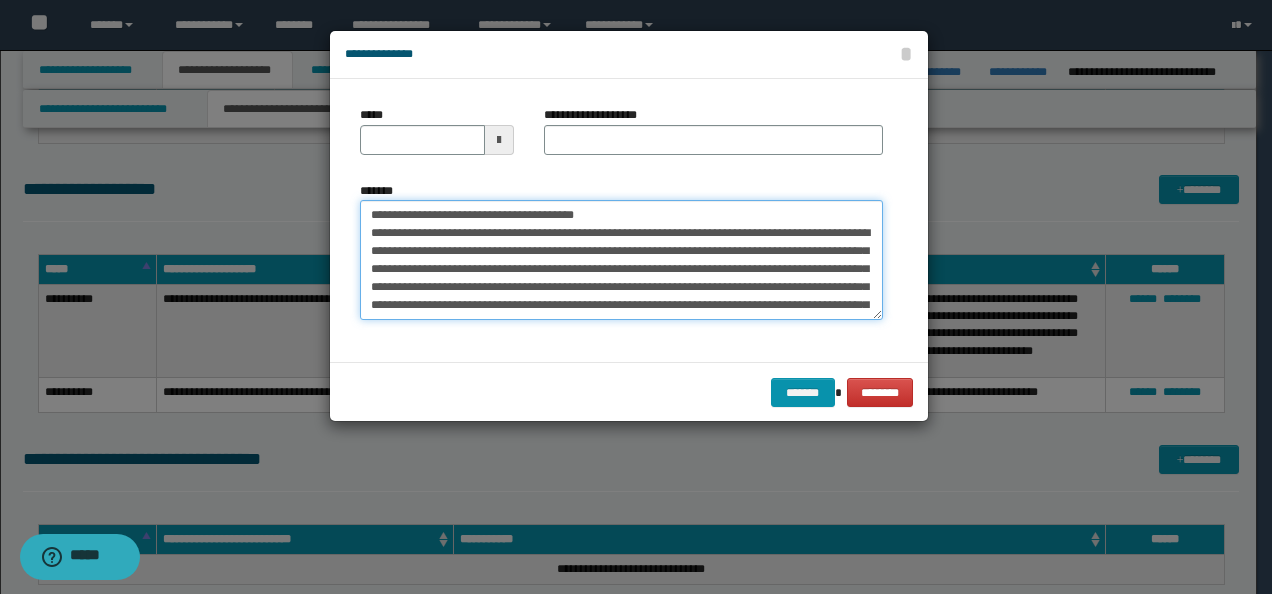 type 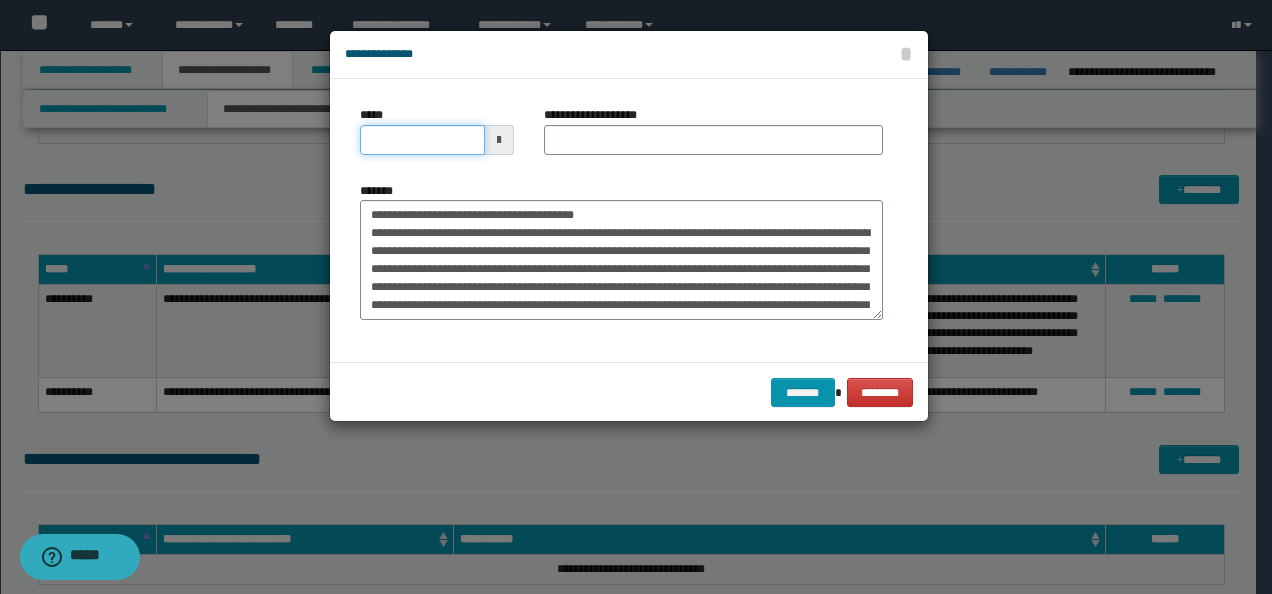 click on "*****" at bounding box center [422, 140] 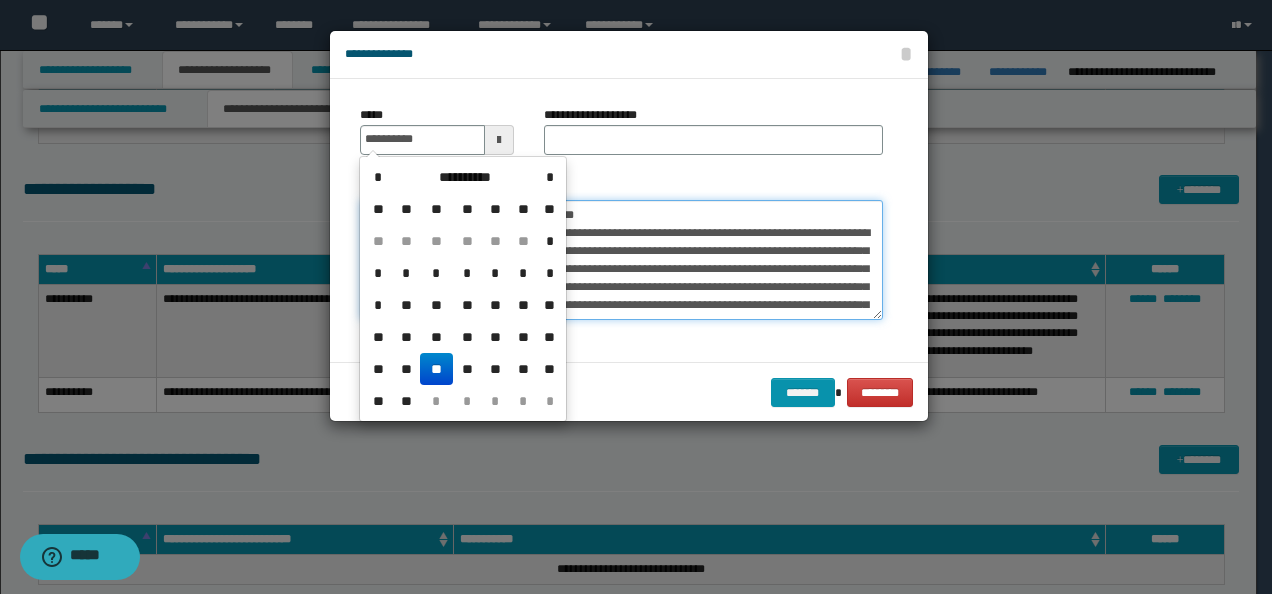 type on "**********" 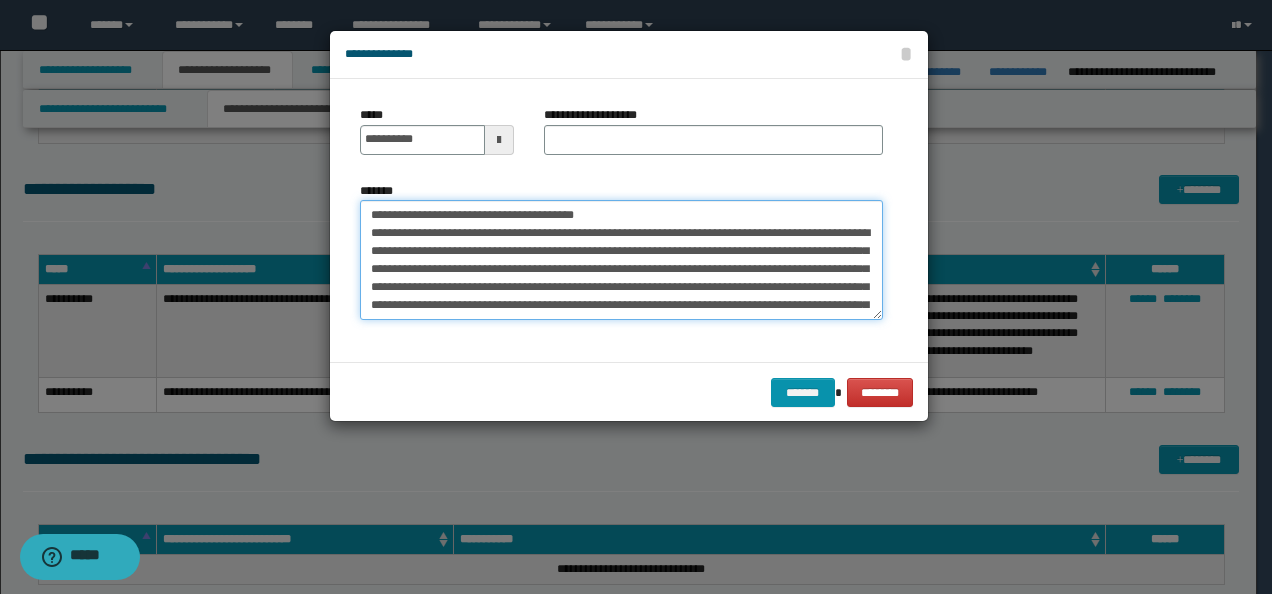 drag, startPoint x: 597, startPoint y: 202, endPoint x: 424, endPoint y: 186, distance: 173.73831 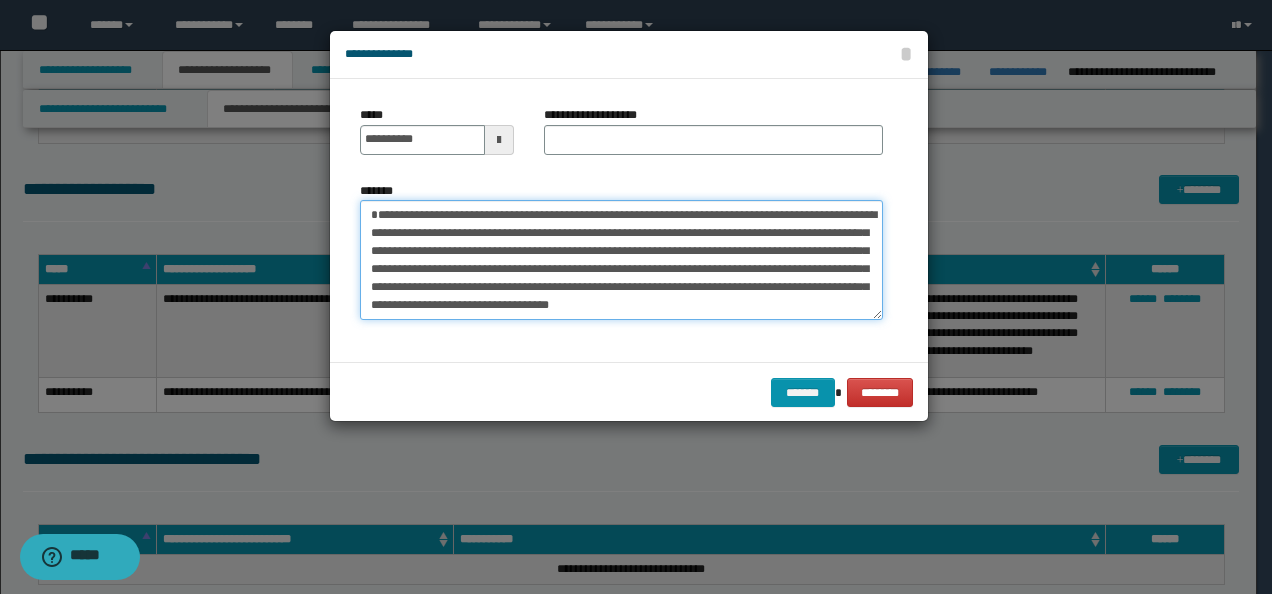 type on "**********" 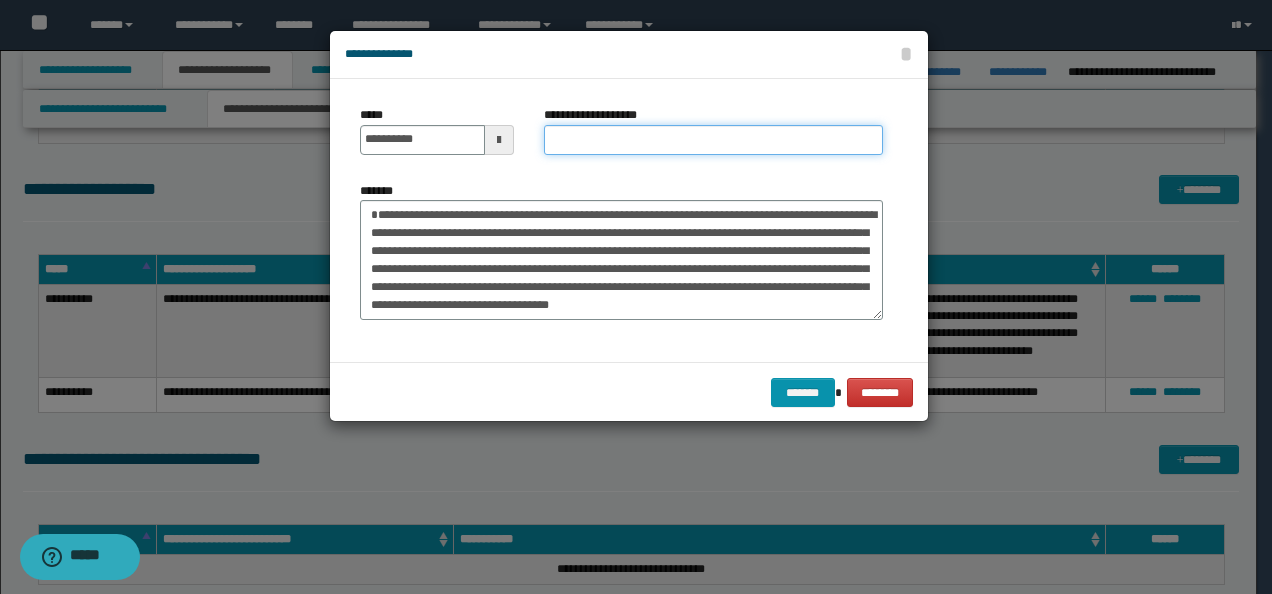 click on "**********" at bounding box center [713, 140] 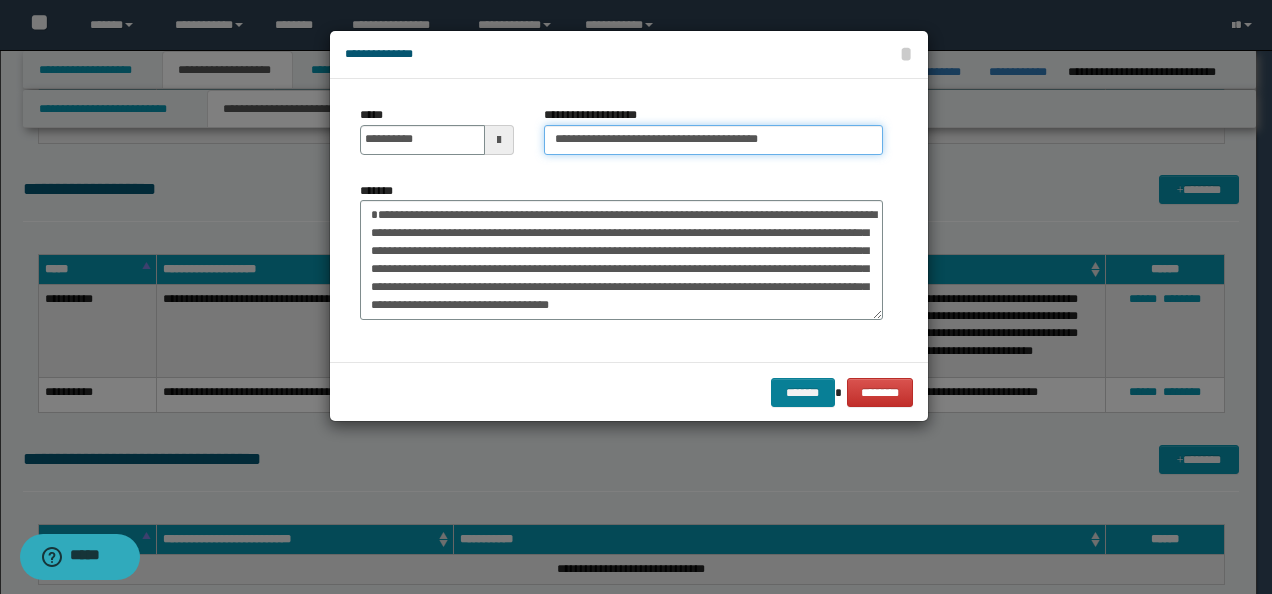 type on "**********" 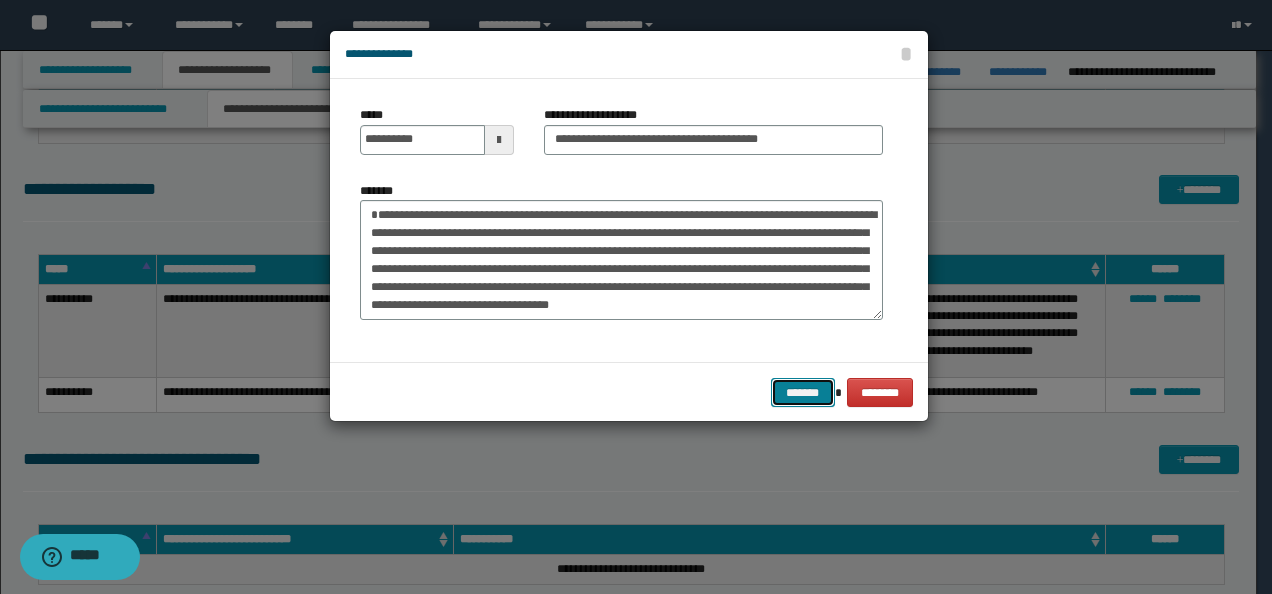 click on "*******" at bounding box center (803, 392) 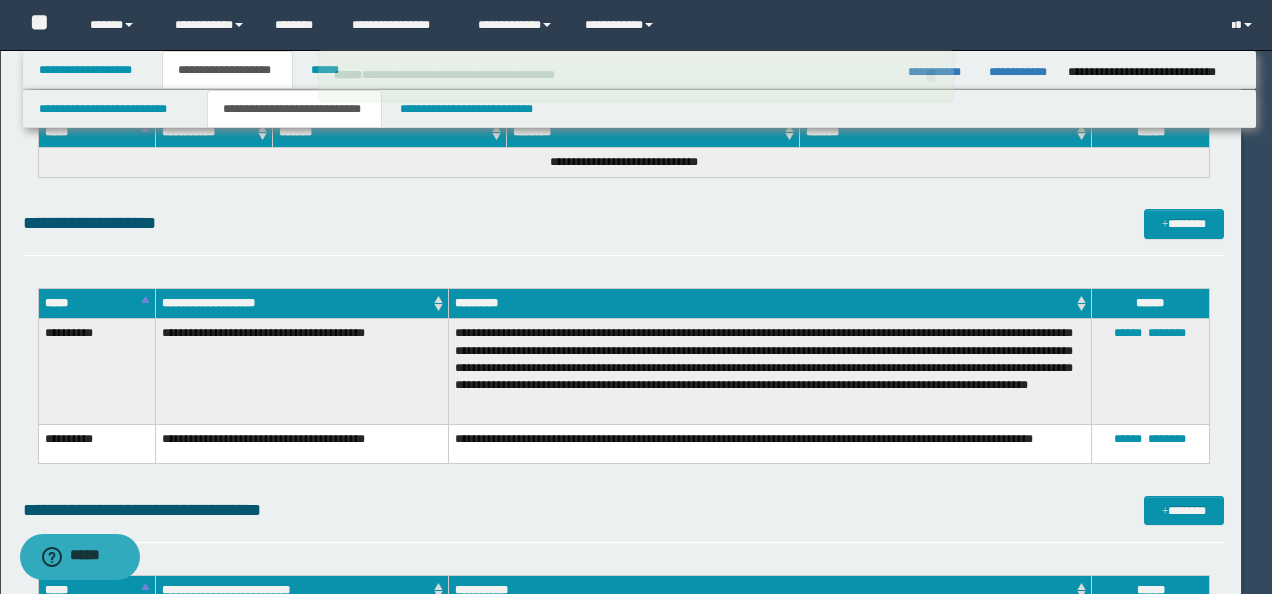 type 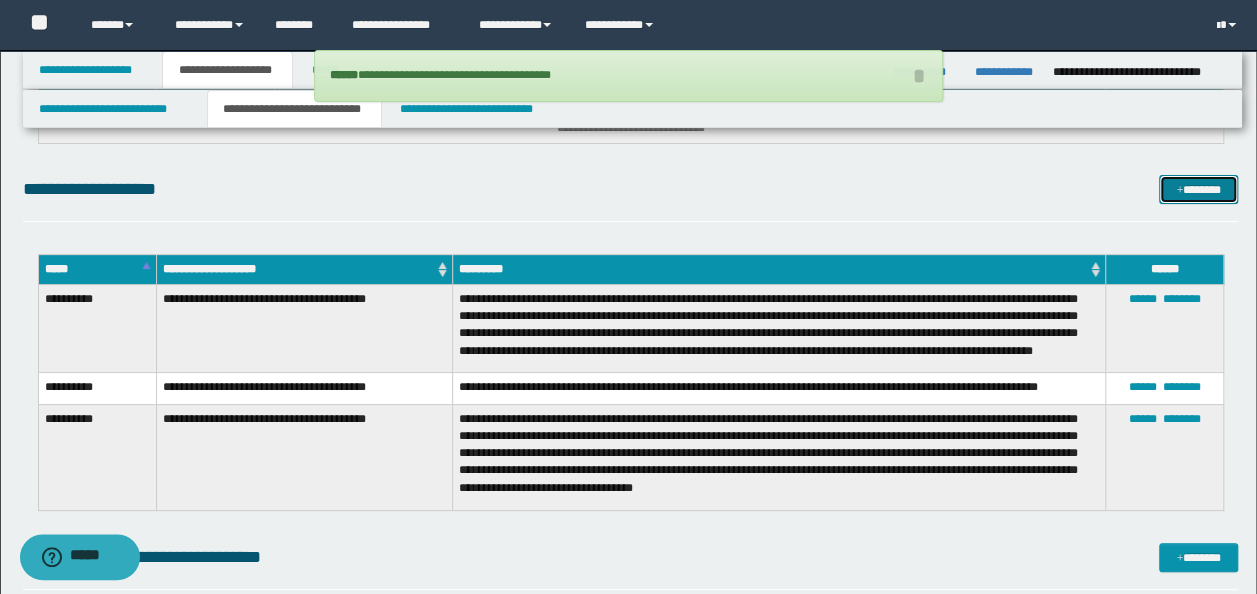 click on "*******" at bounding box center (1198, 189) 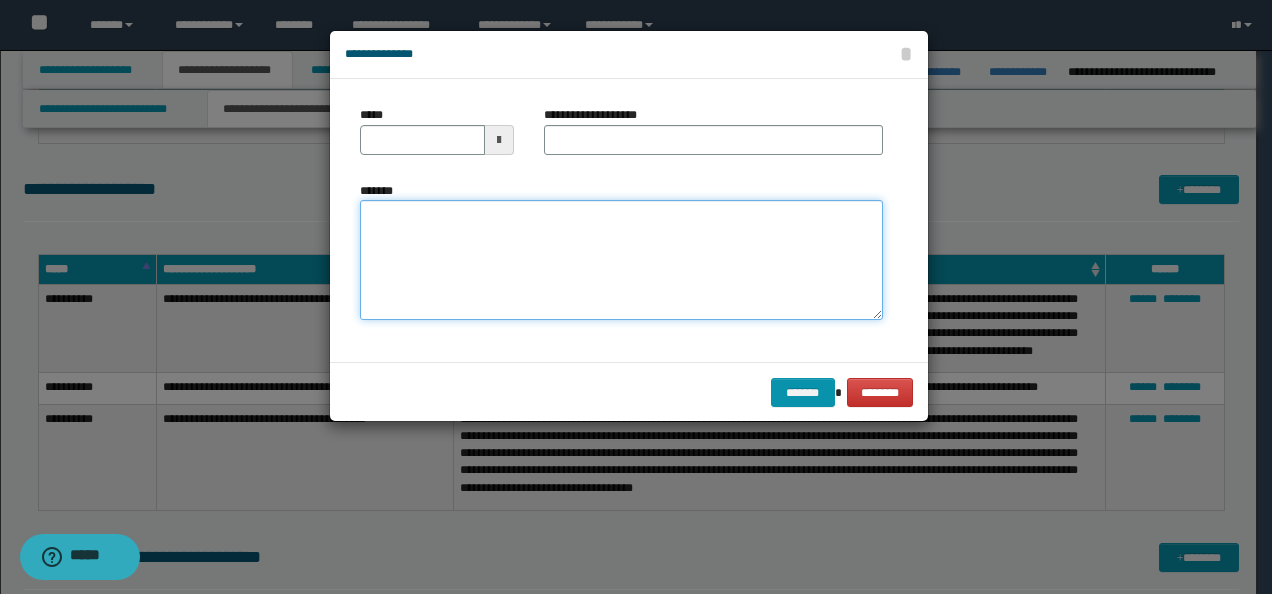 click on "*******" at bounding box center (621, 259) 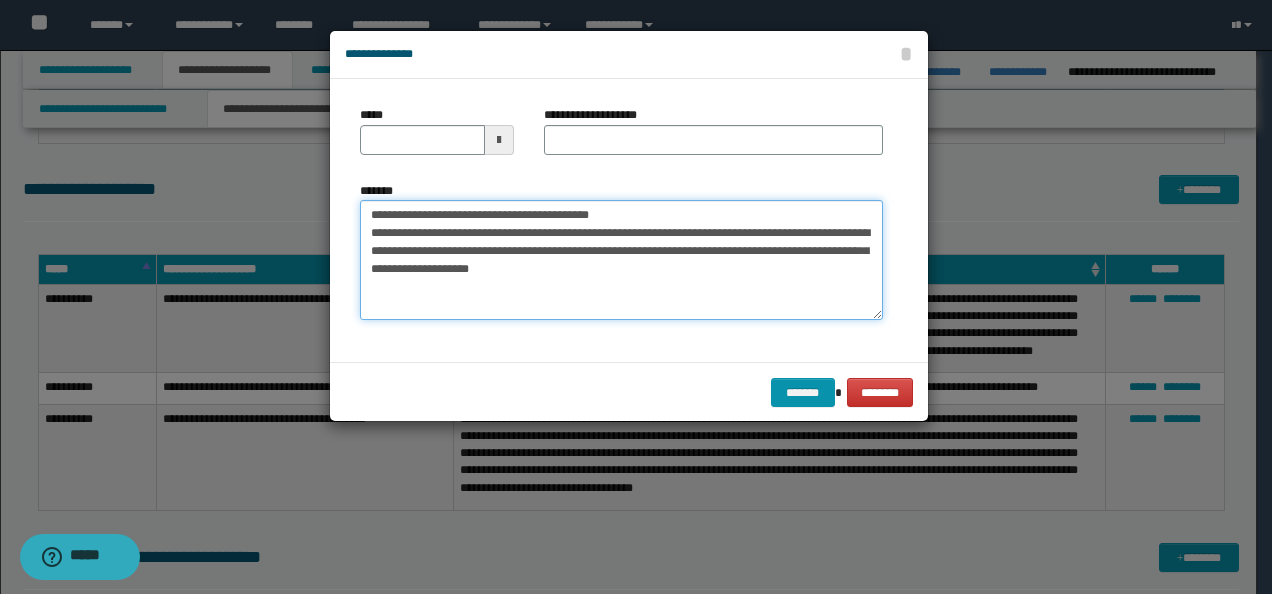 drag, startPoint x: 432, startPoint y: 208, endPoint x: 160, endPoint y: 203, distance: 272.04596 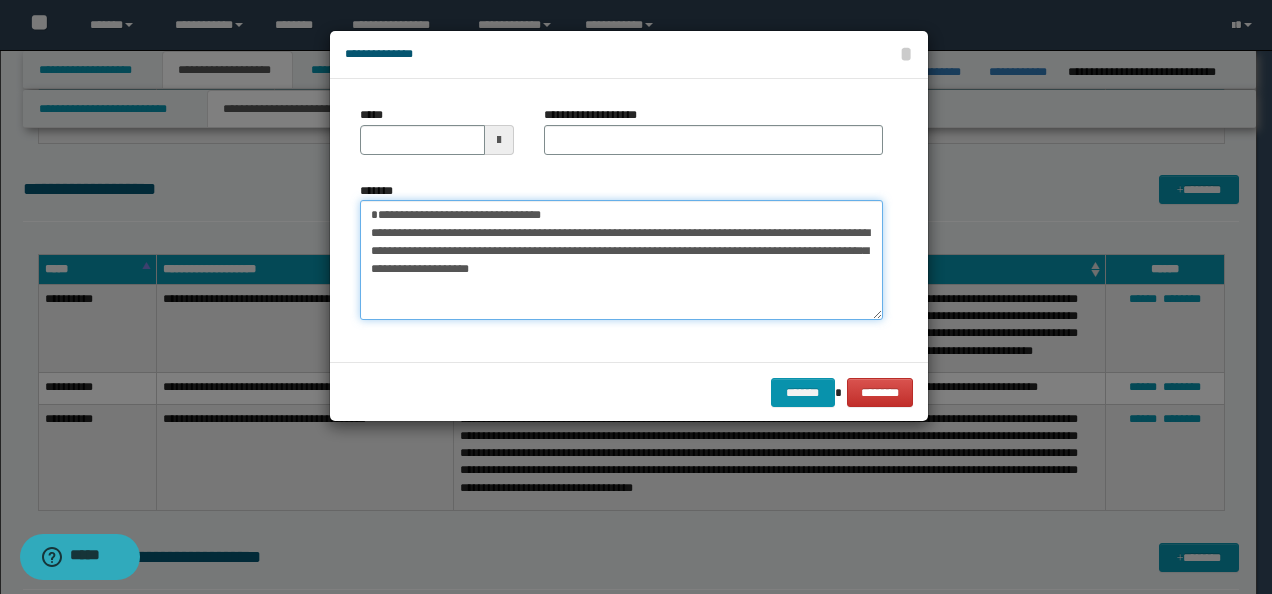 type on "**********" 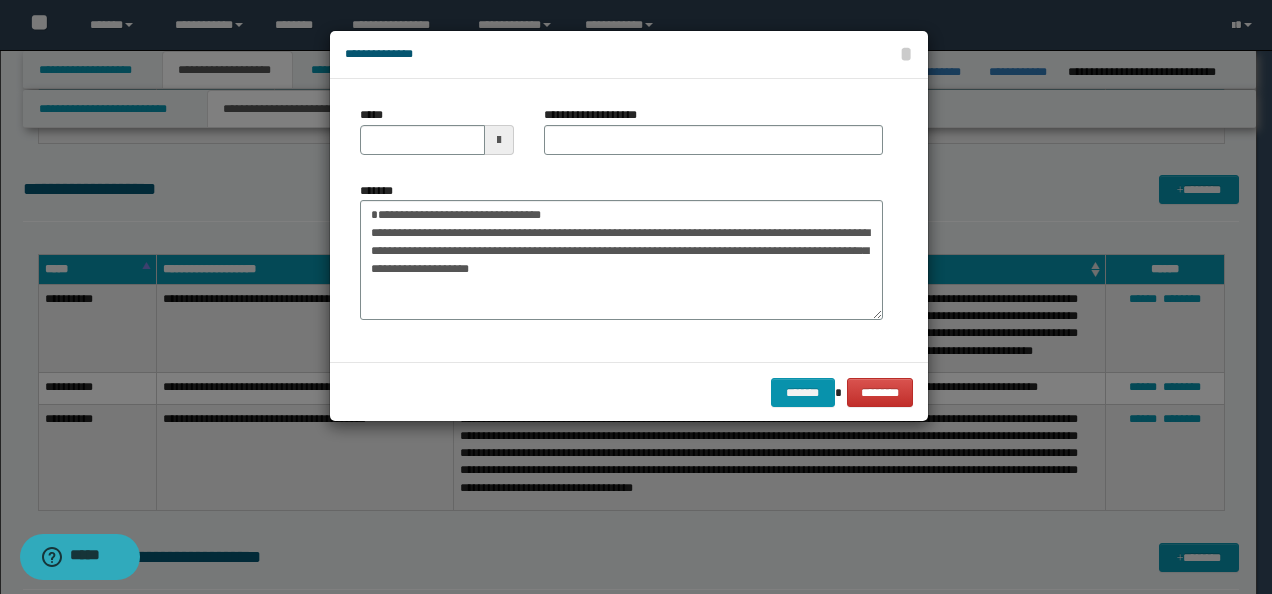 click on "*****" at bounding box center [437, 138] 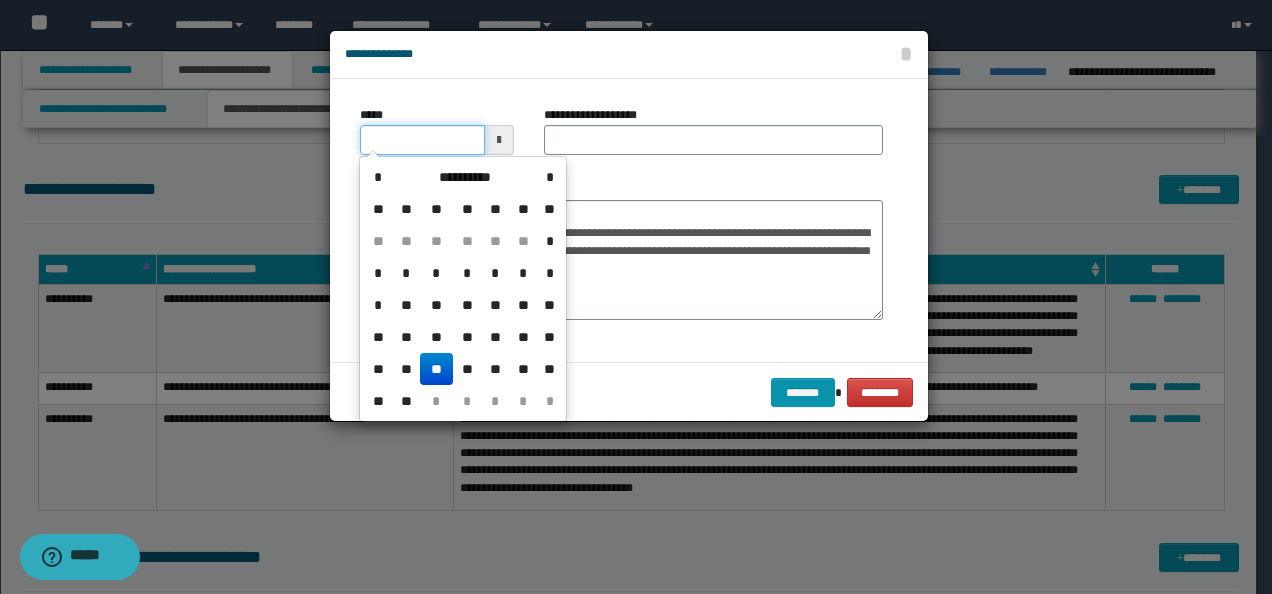 click on "*****" at bounding box center [422, 140] 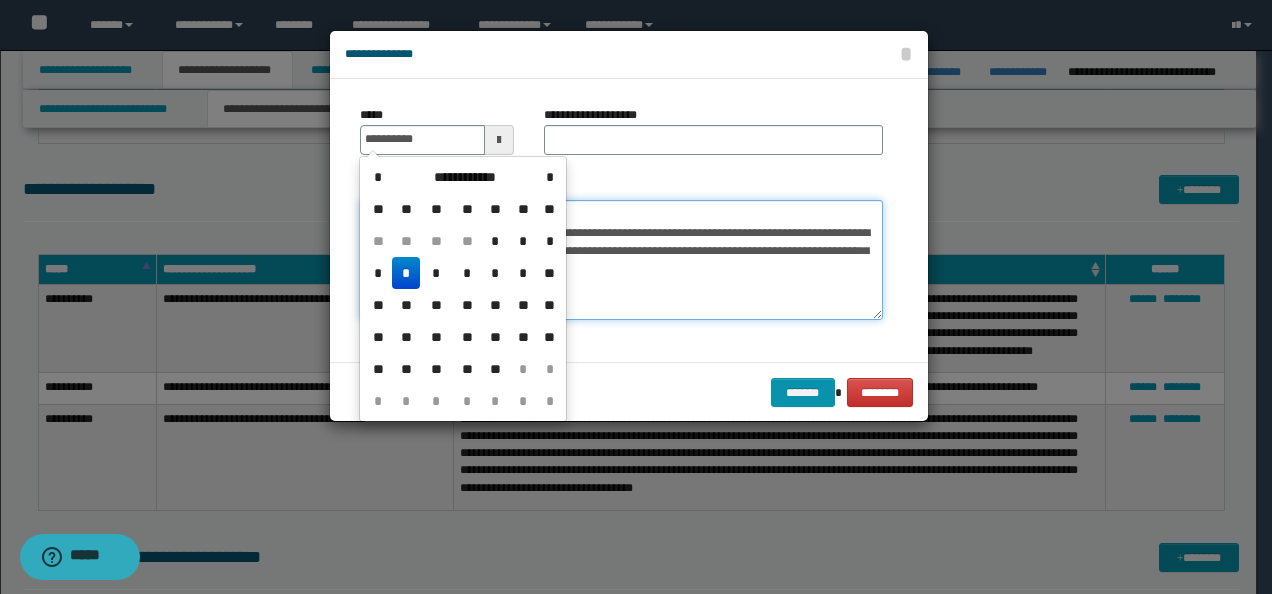 type on "**********" 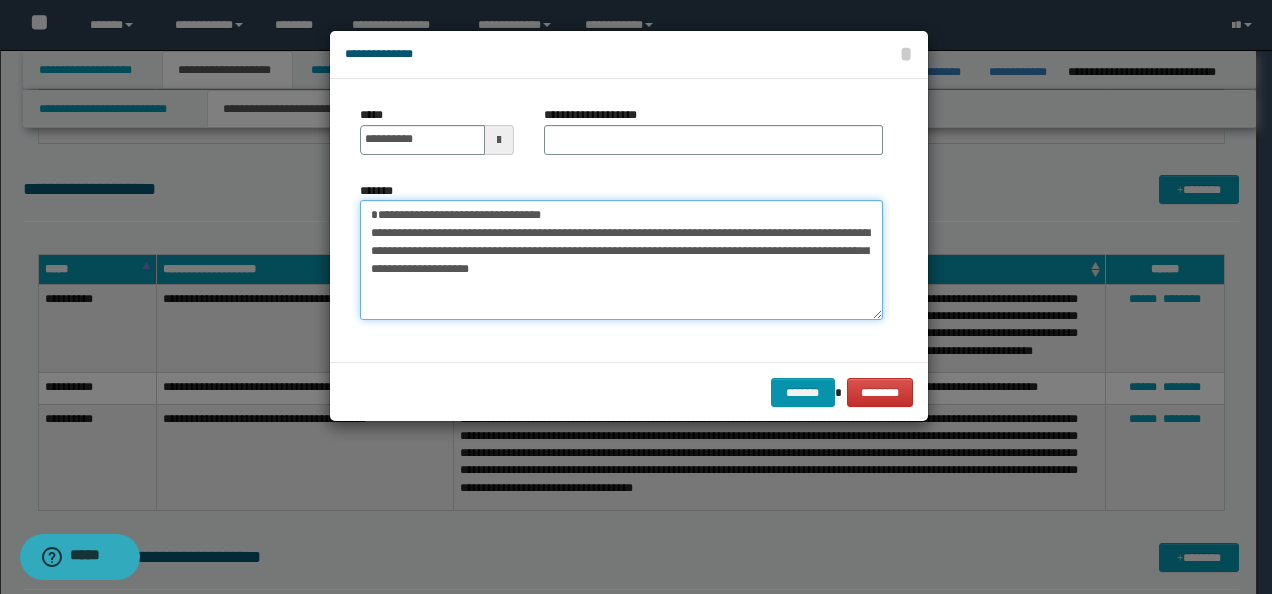 drag, startPoint x: 584, startPoint y: 213, endPoint x: 177, endPoint y: 195, distance: 407.39783 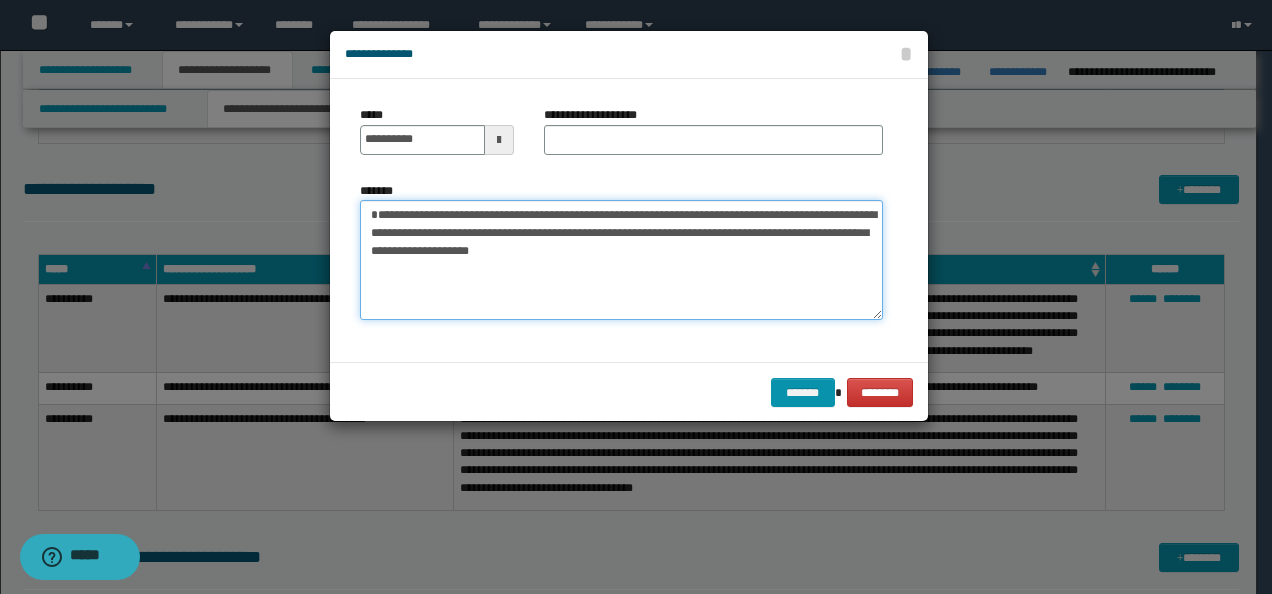 type on "**********" 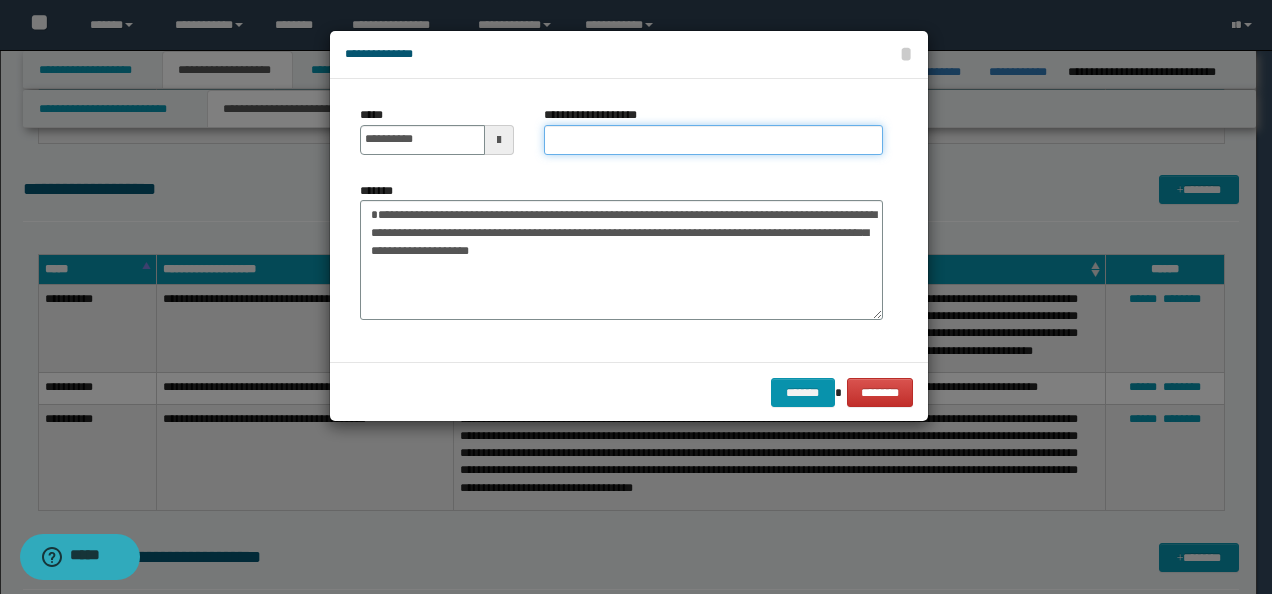 drag, startPoint x: 566, startPoint y: 137, endPoint x: 584, endPoint y: 144, distance: 19.313208 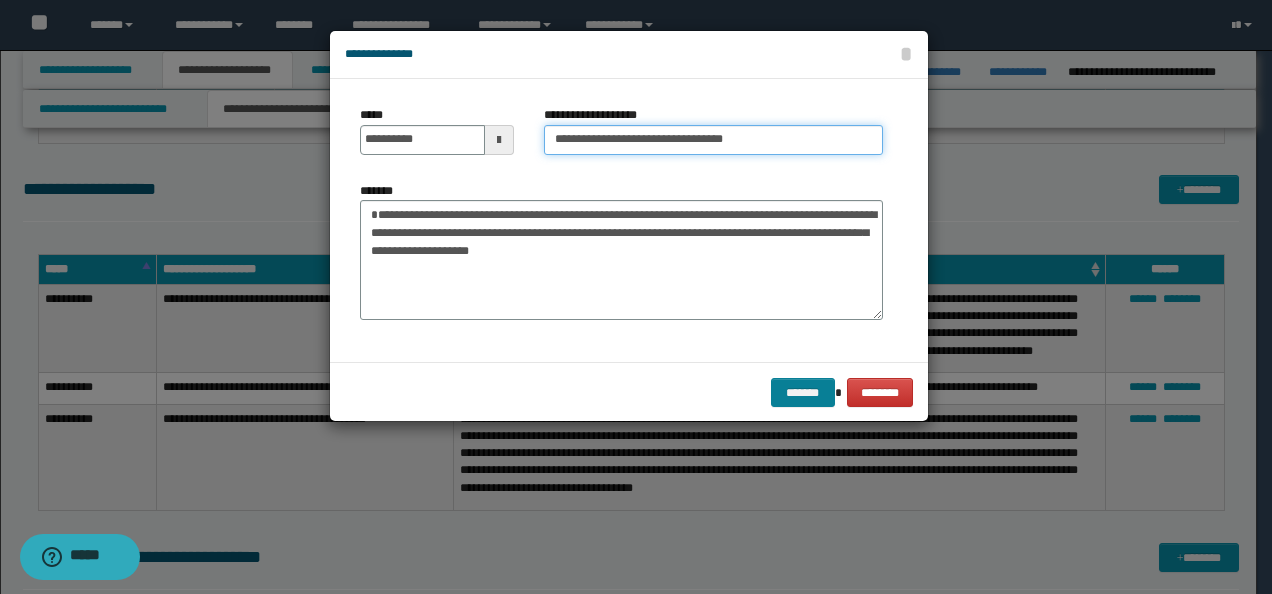 type on "**********" 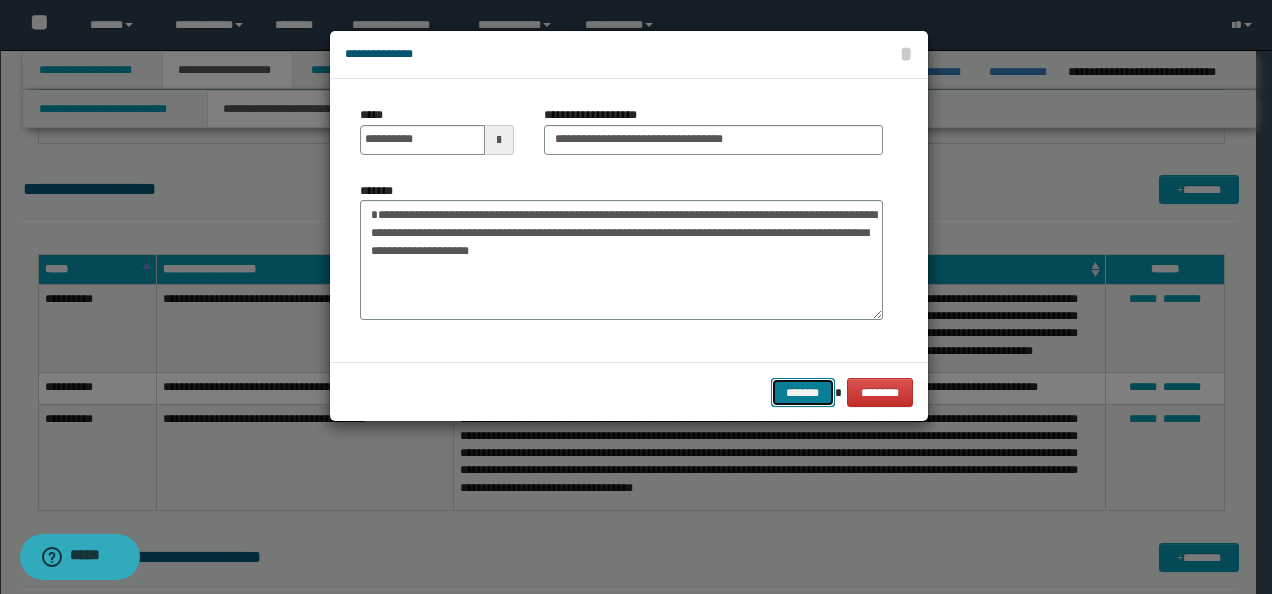 click on "*******" at bounding box center [803, 392] 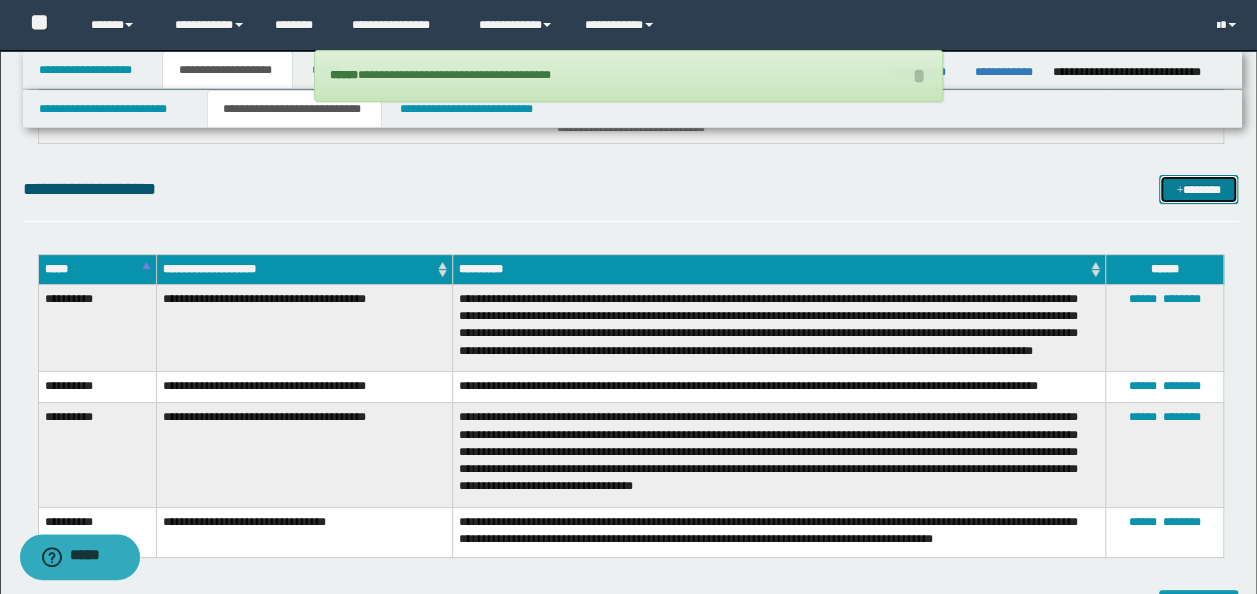 click at bounding box center [1179, 191] 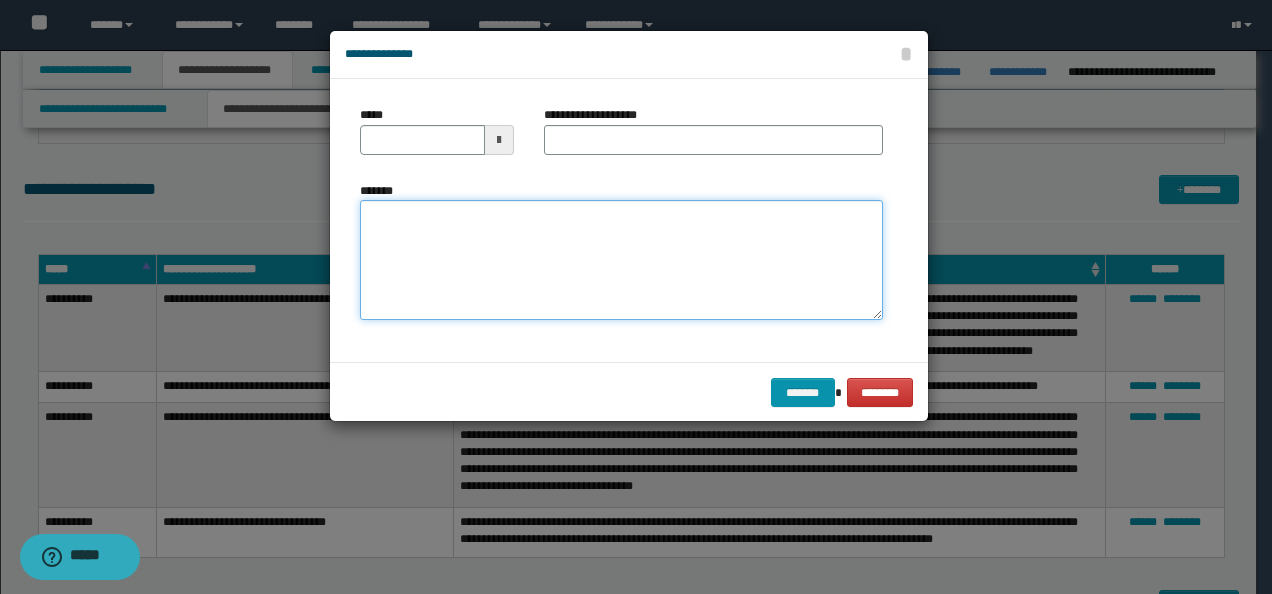 click on "*******" at bounding box center [621, 259] 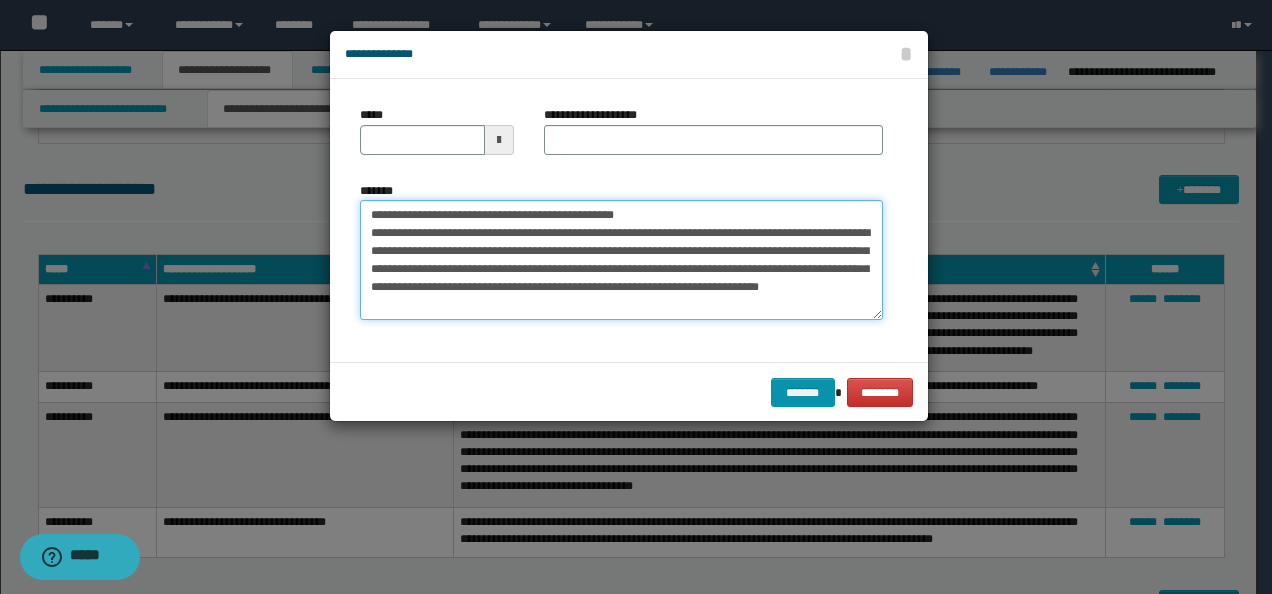 scroll, scrollTop: 0, scrollLeft: 0, axis: both 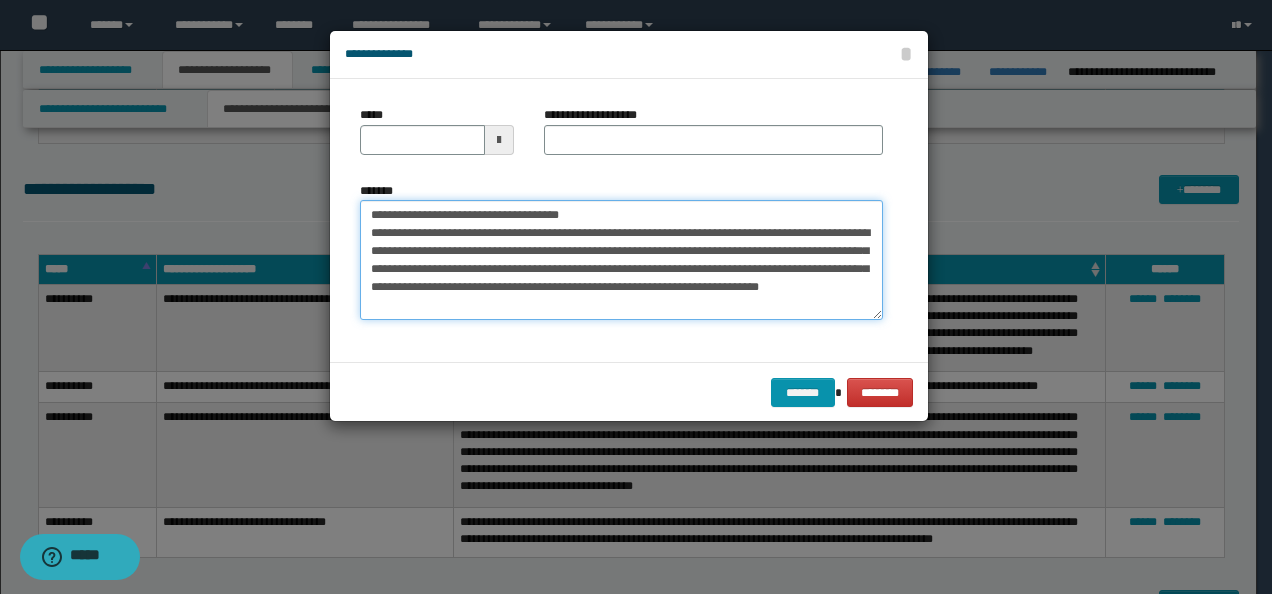 type 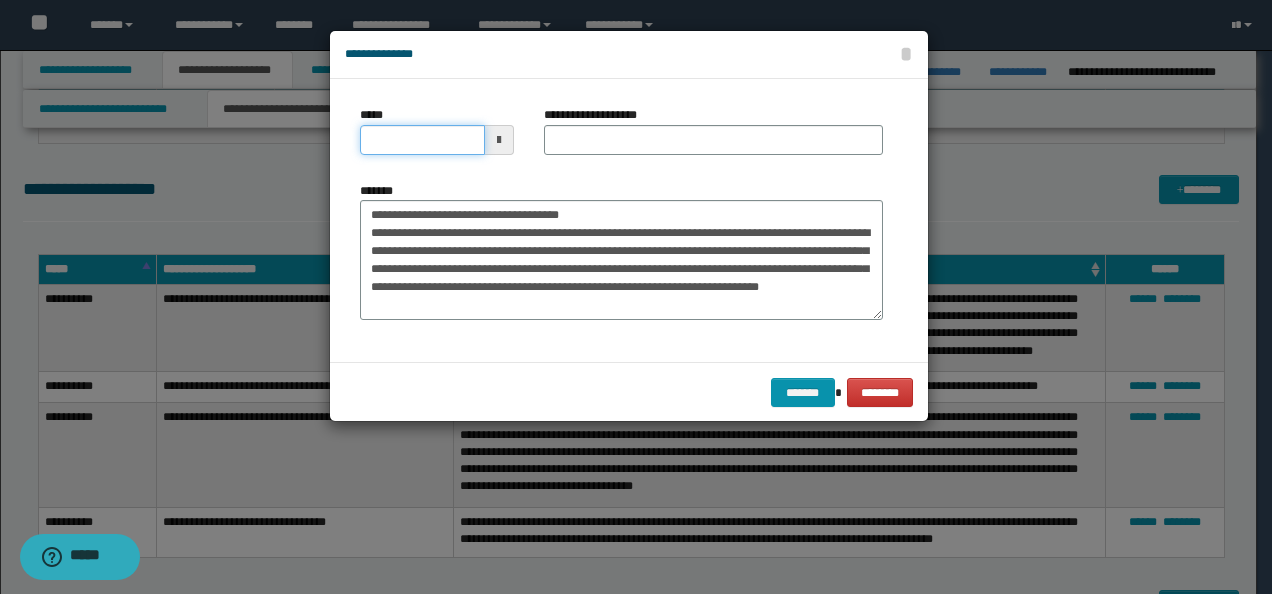 click on "*****" at bounding box center (422, 140) 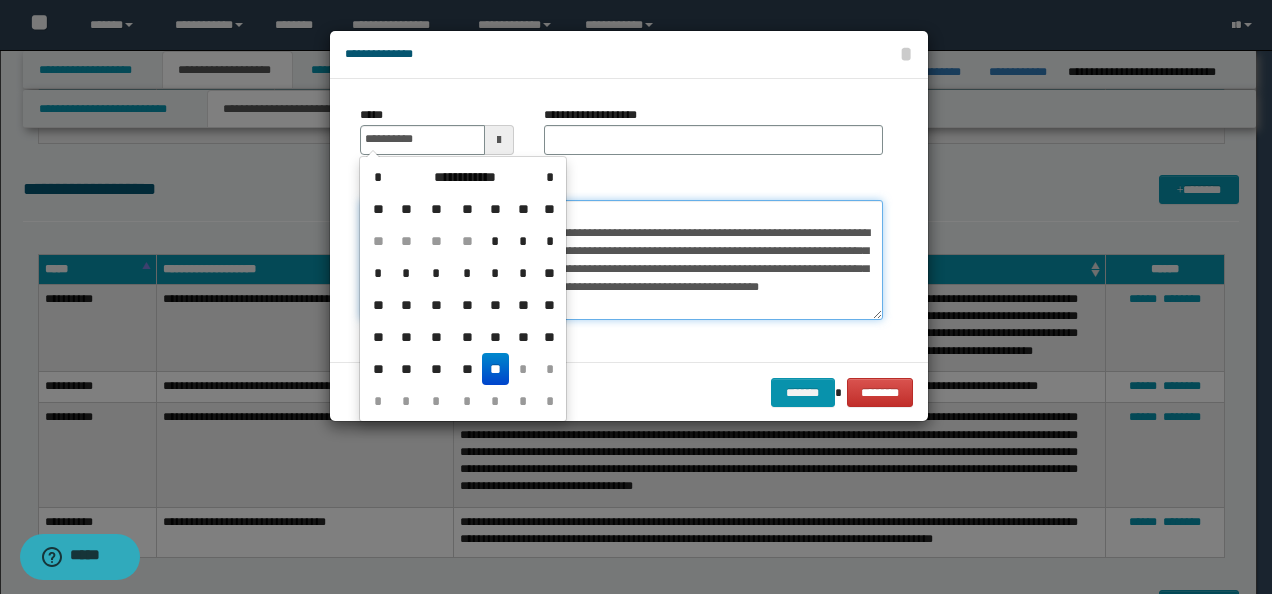 type on "**********" 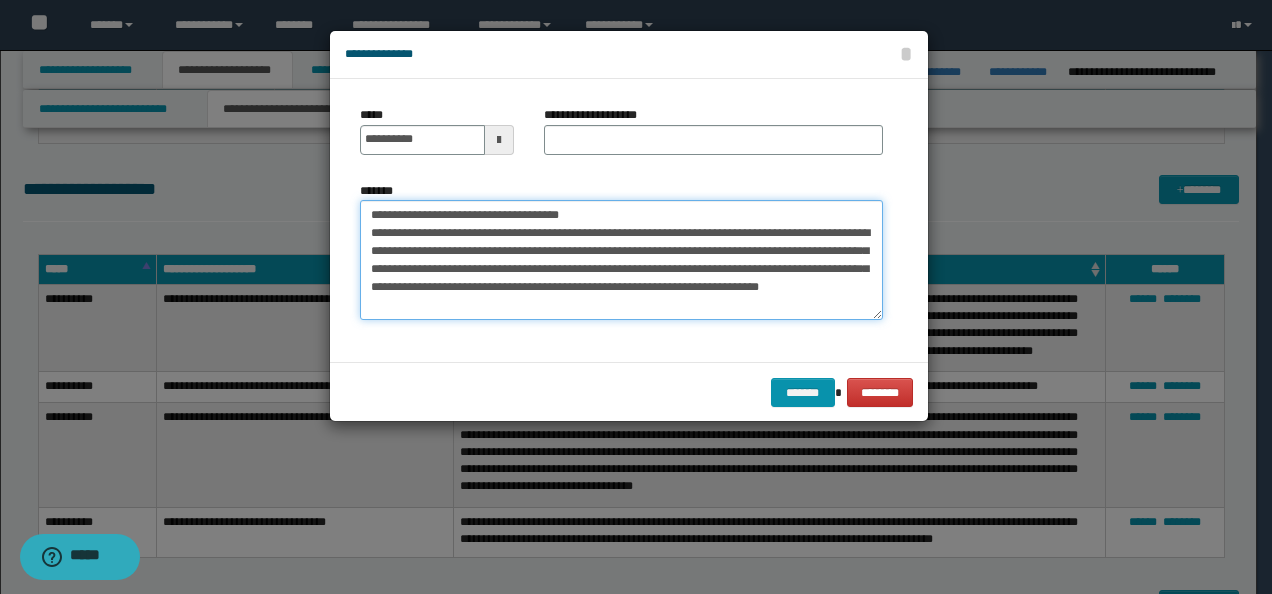 drag, startPoint x: 496, startPoint y: 213, endPoint x: 300, endPoint y: 208, distance: 196.06377 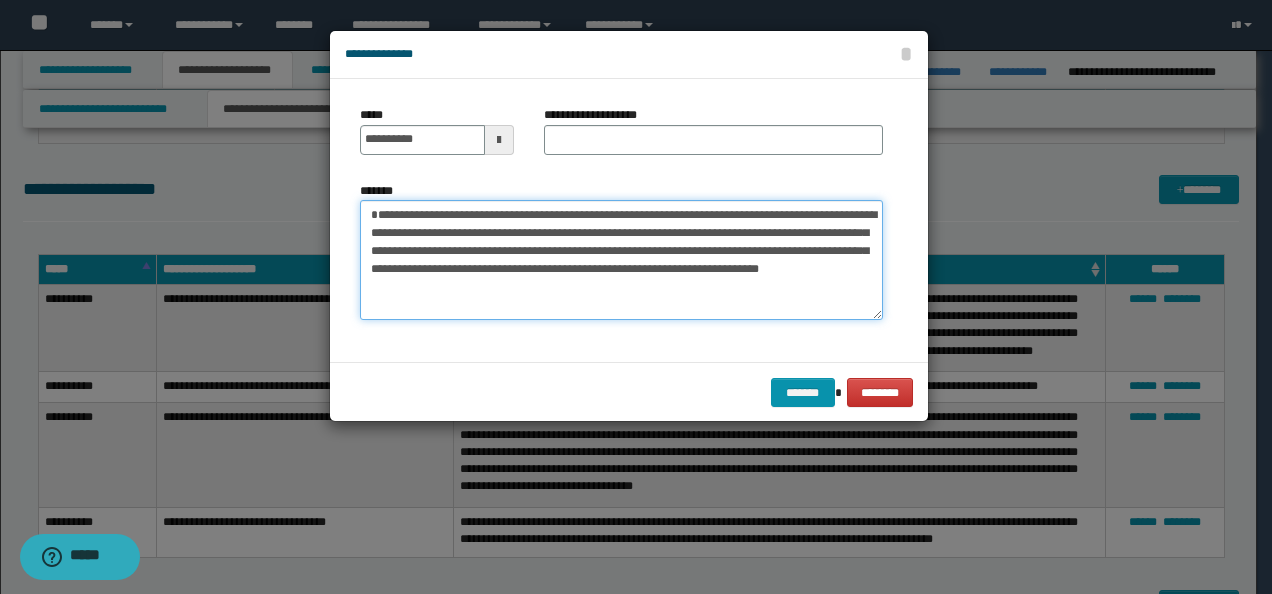 type on "**********" 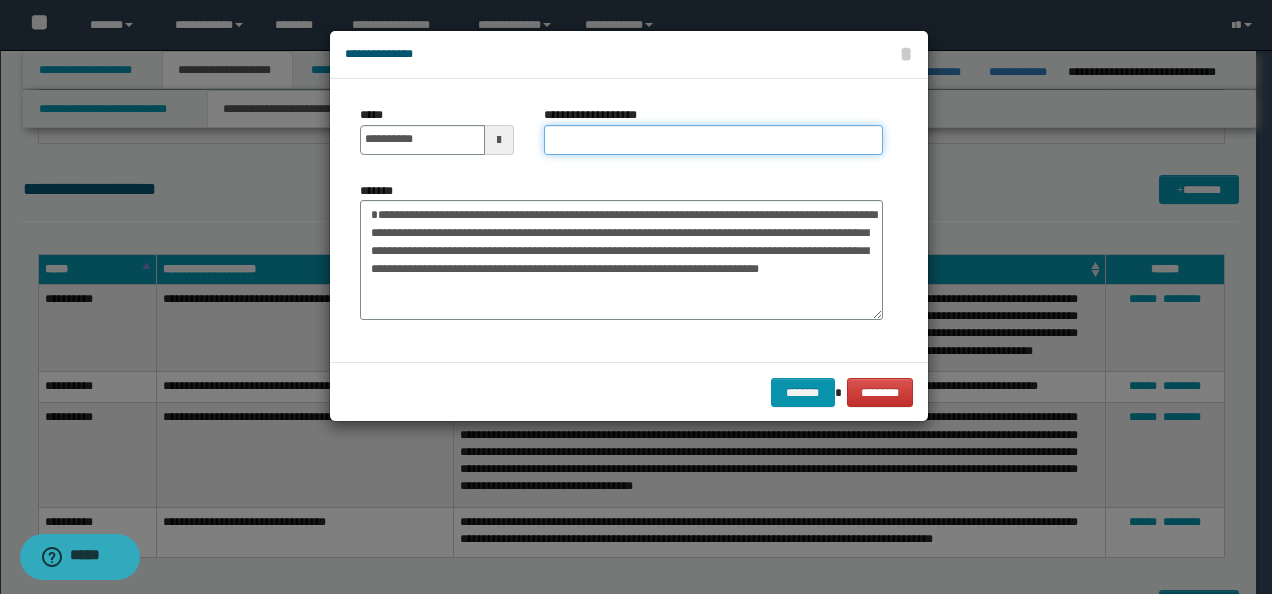 click on "**********" at bounding box center (713, 140) 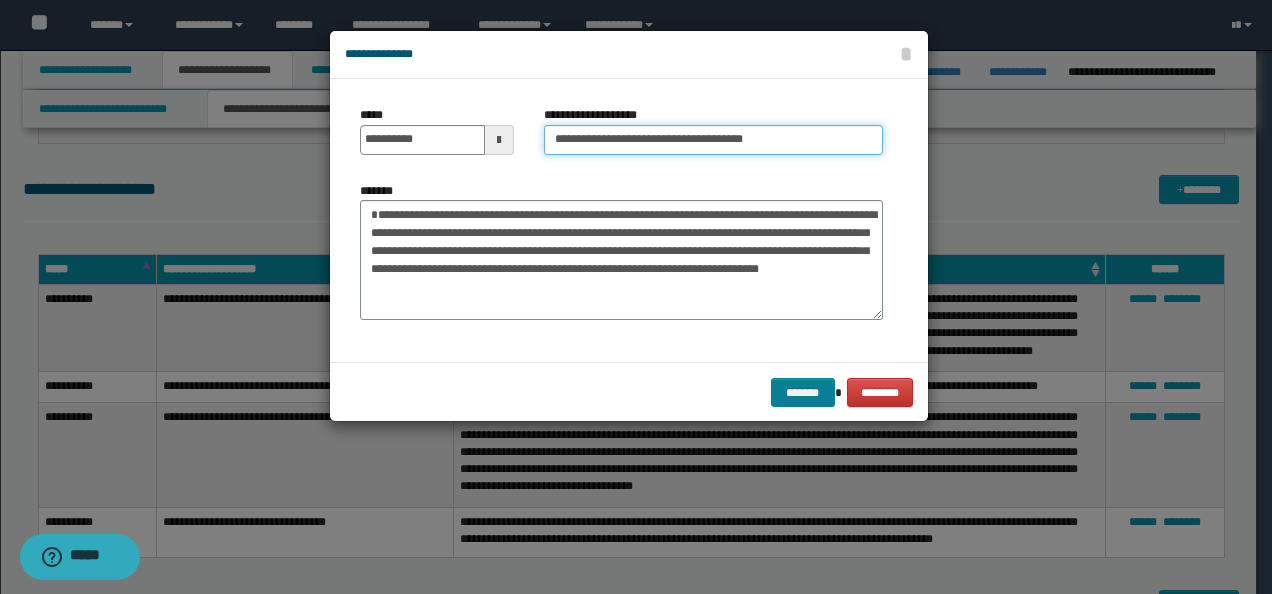 type on "**********" 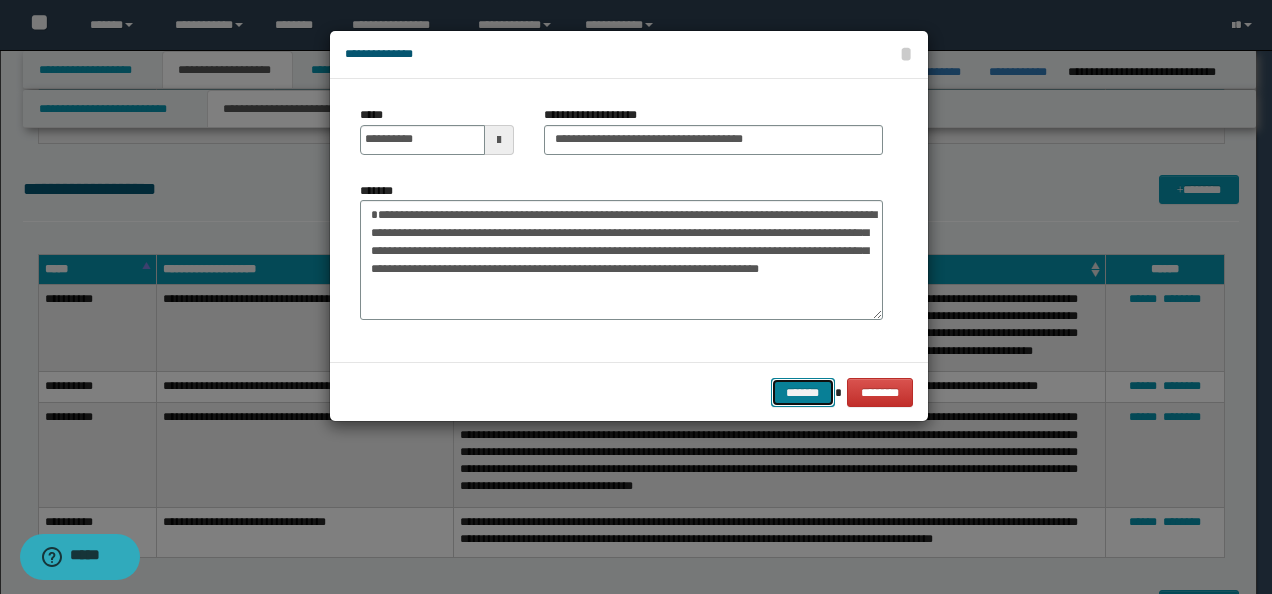 click on "*******" at bounding box center (803, 392) 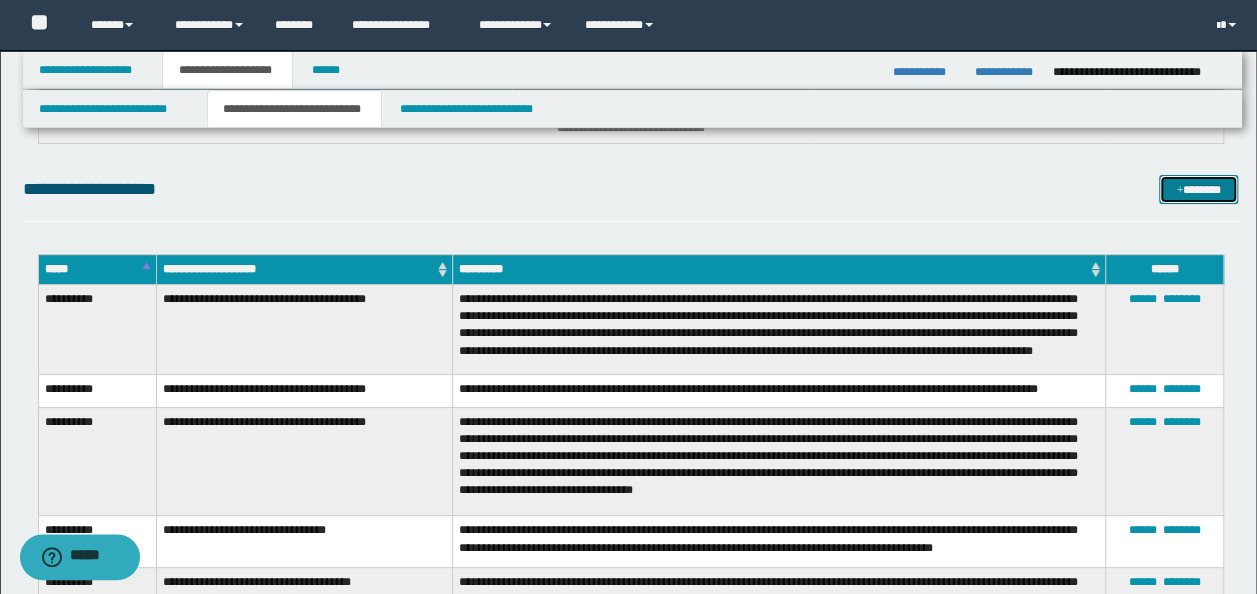 click on "*******" at bounding box center [1198, 189] 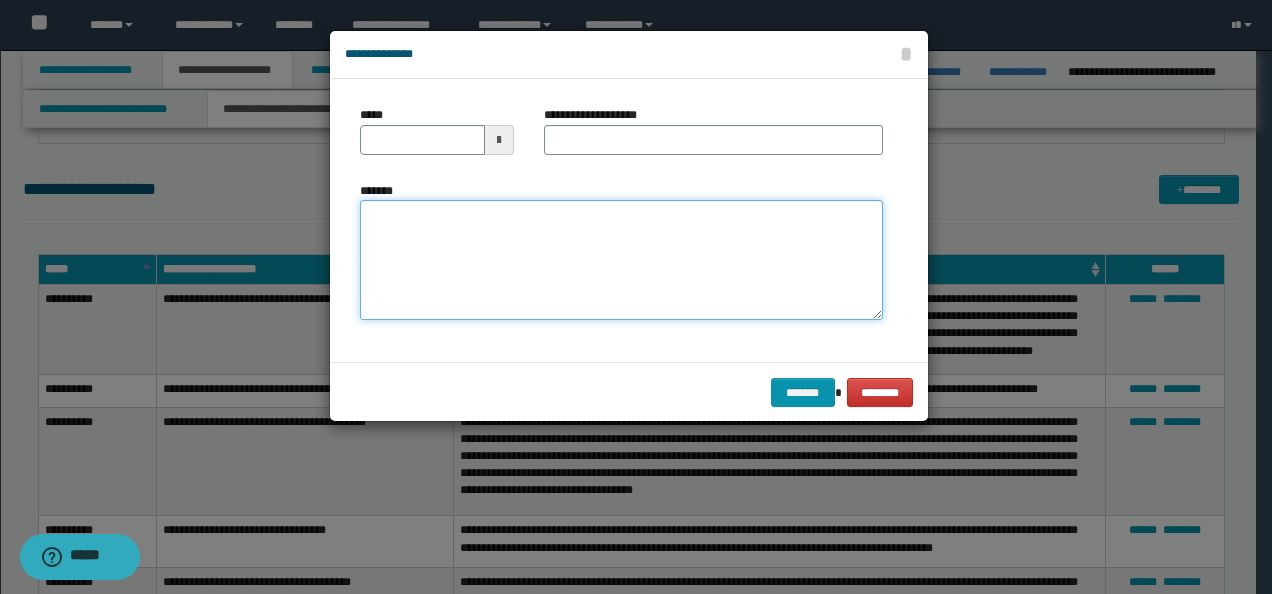 click on "*******" at bounding box center [621, 259] 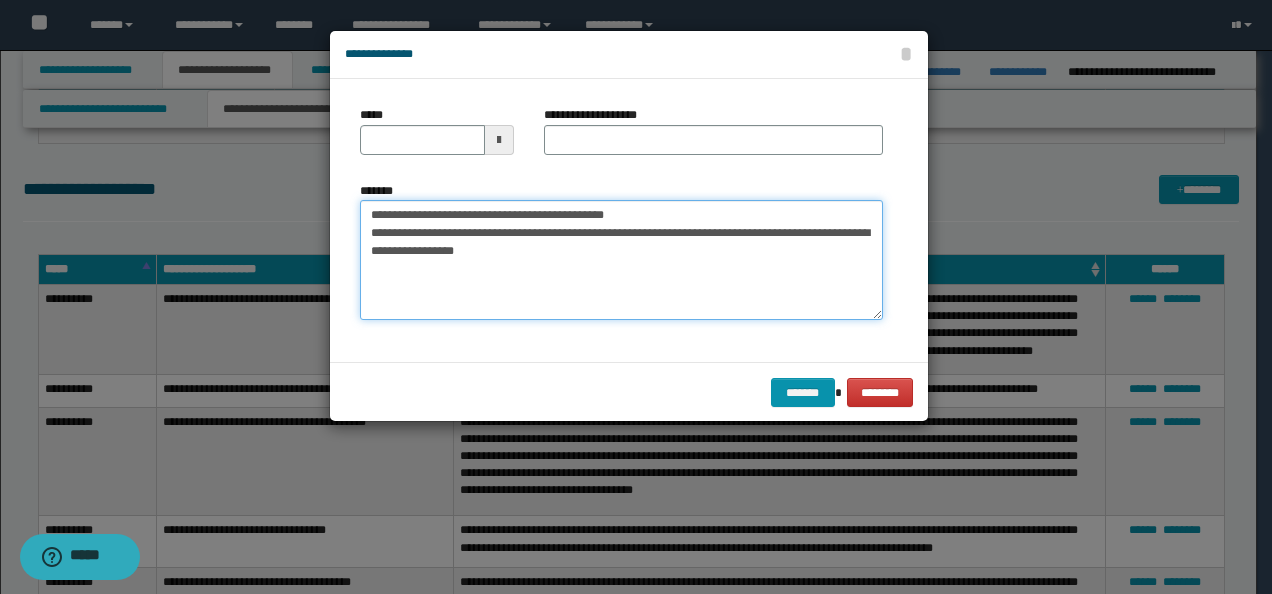 drag, startPoint x: 387, startPoint y: 211, endPoint x: 285, endPoint y: 201, distance: 102.48902 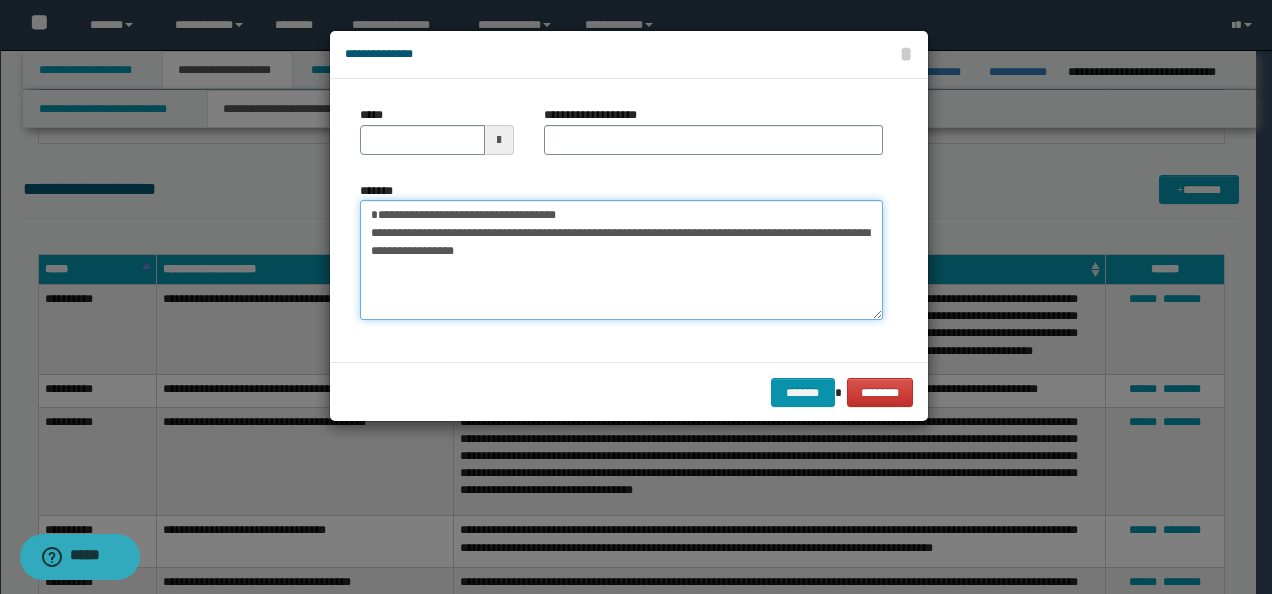 type 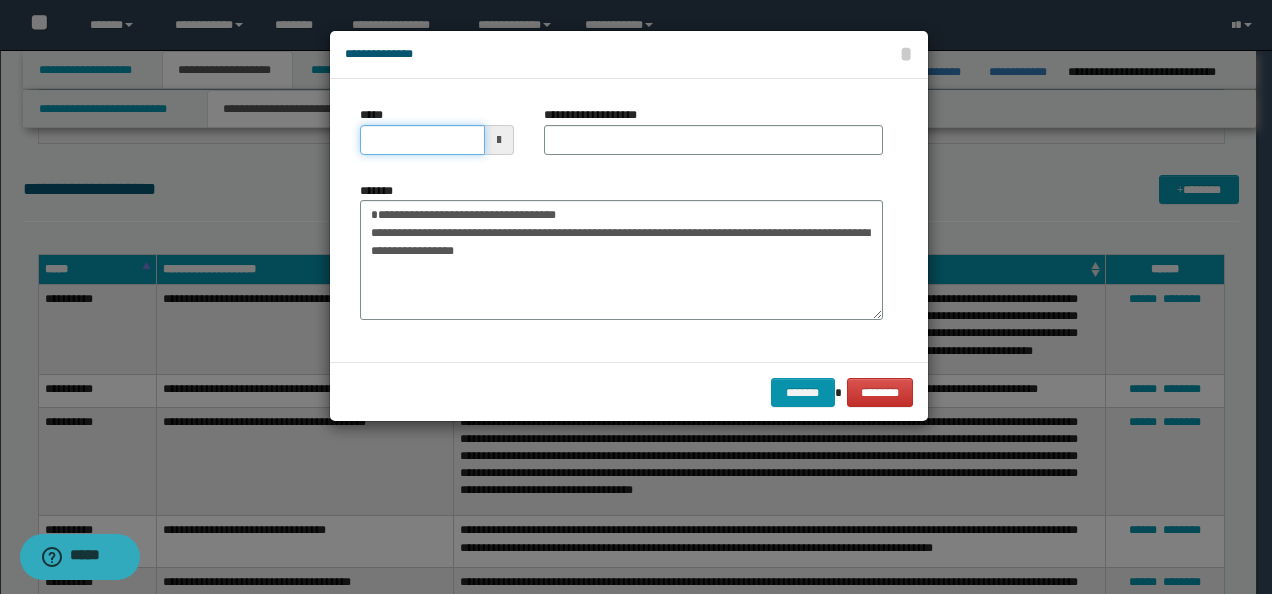 click on "*****" at bounding box center [422, 140] 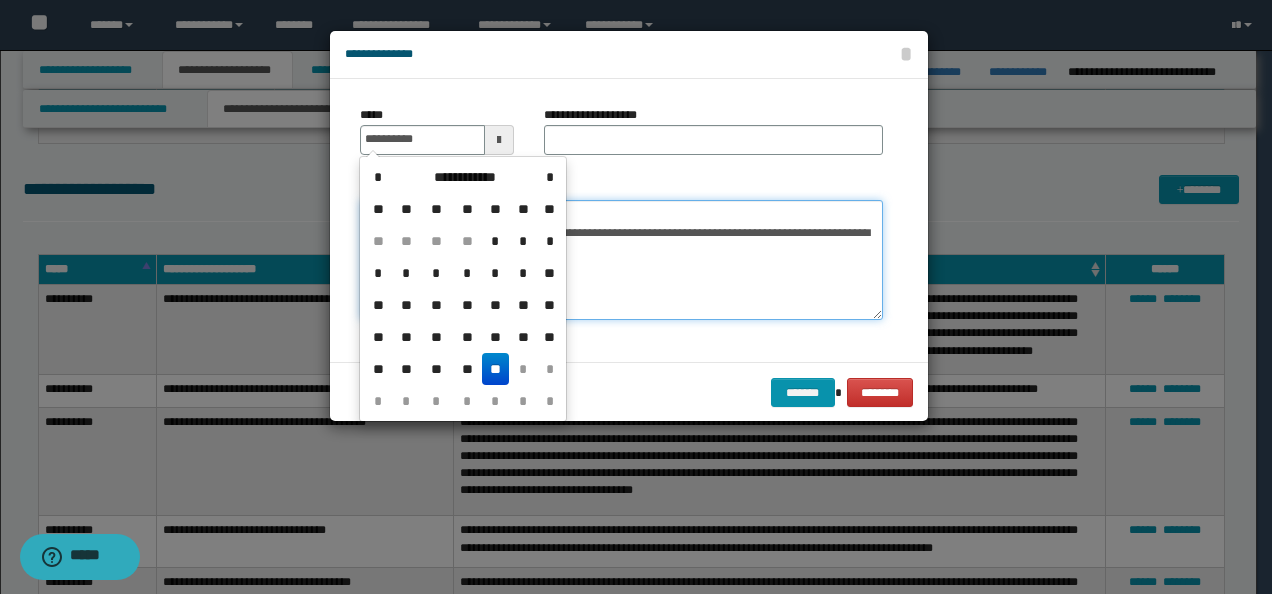 type on "**********" 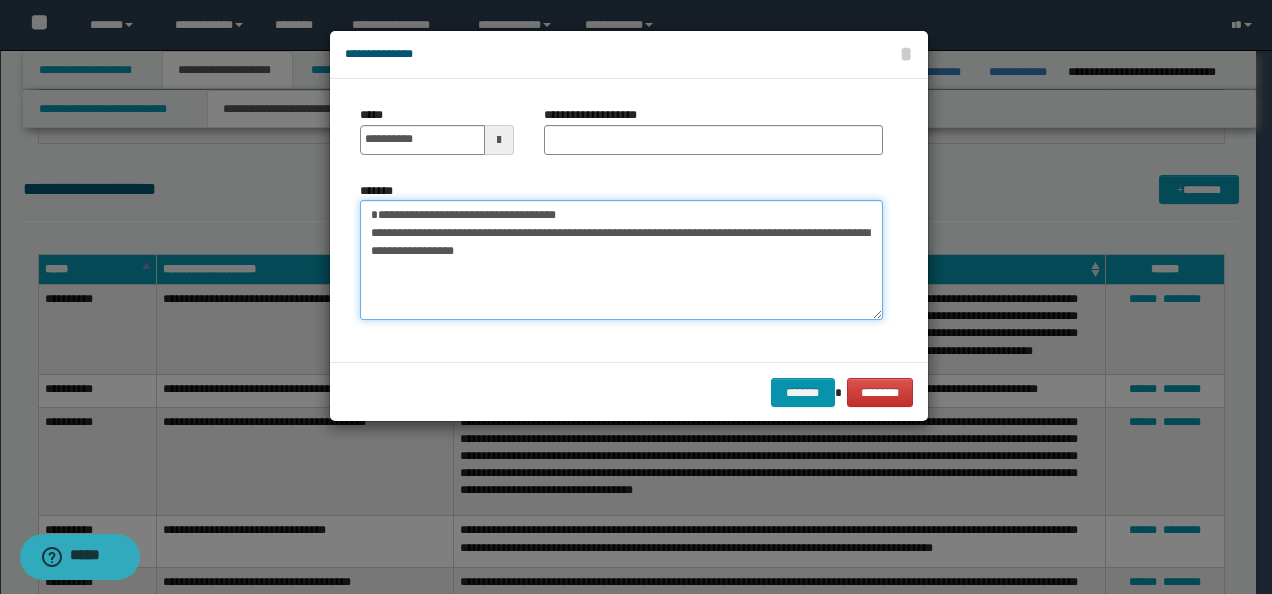 drag, startPoint x: 586, startPoint y: 208, endPoint x: 251, endPoint y: 202, distance: 335.05374 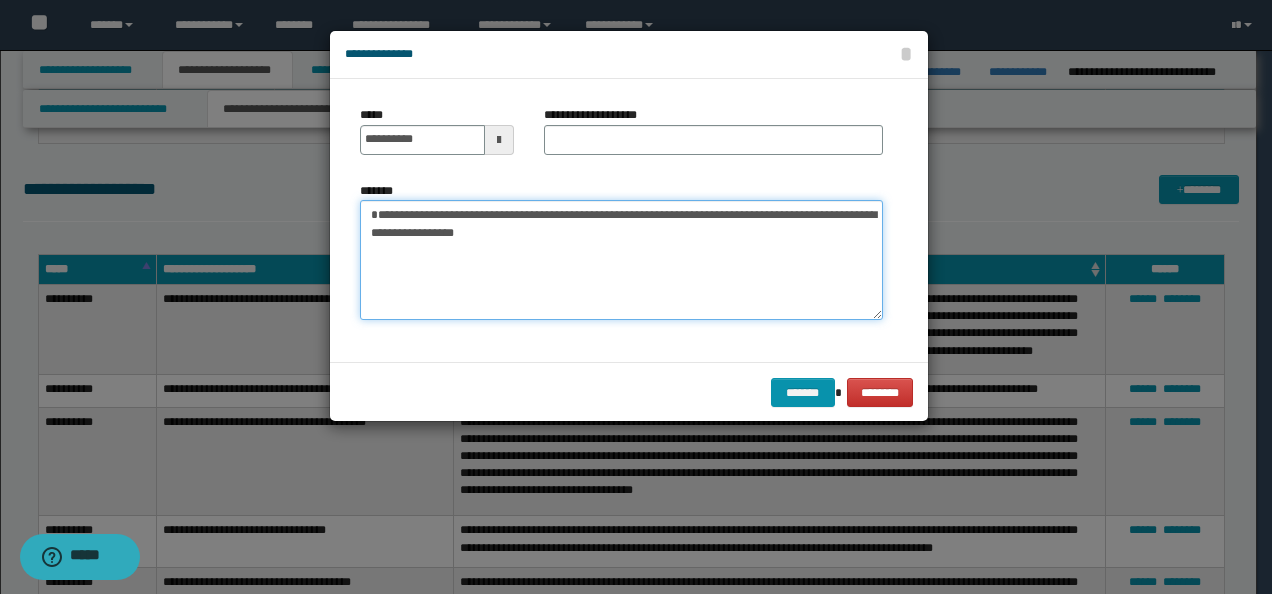 type on "**********" 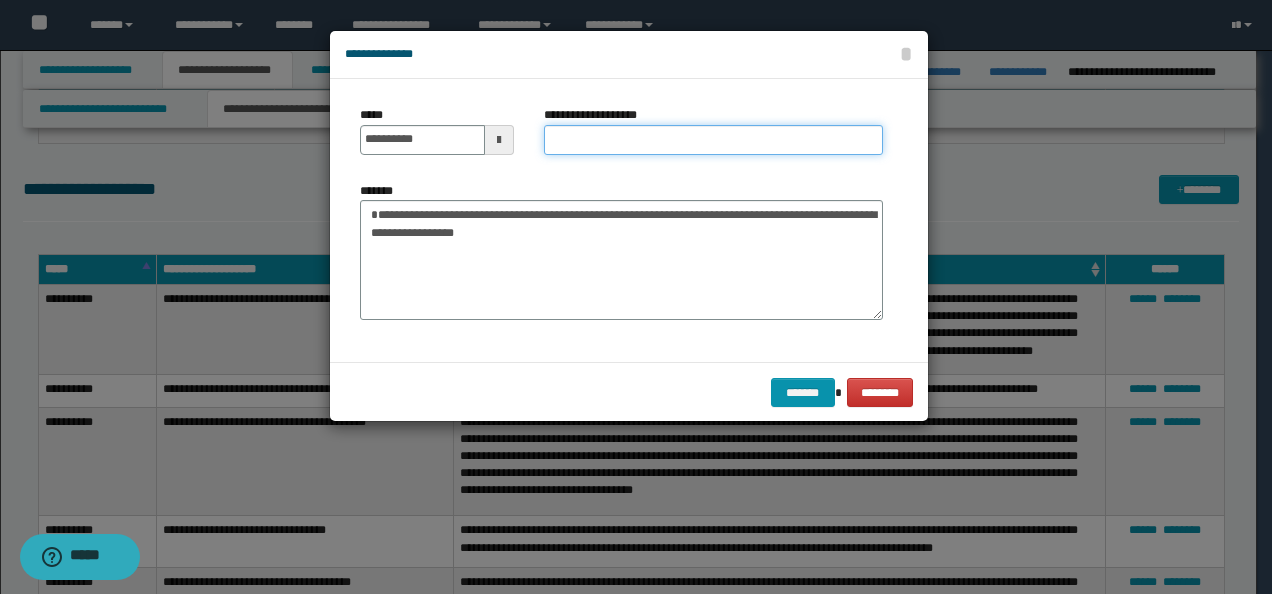 click on "**********" at bounding box center [713, 140] 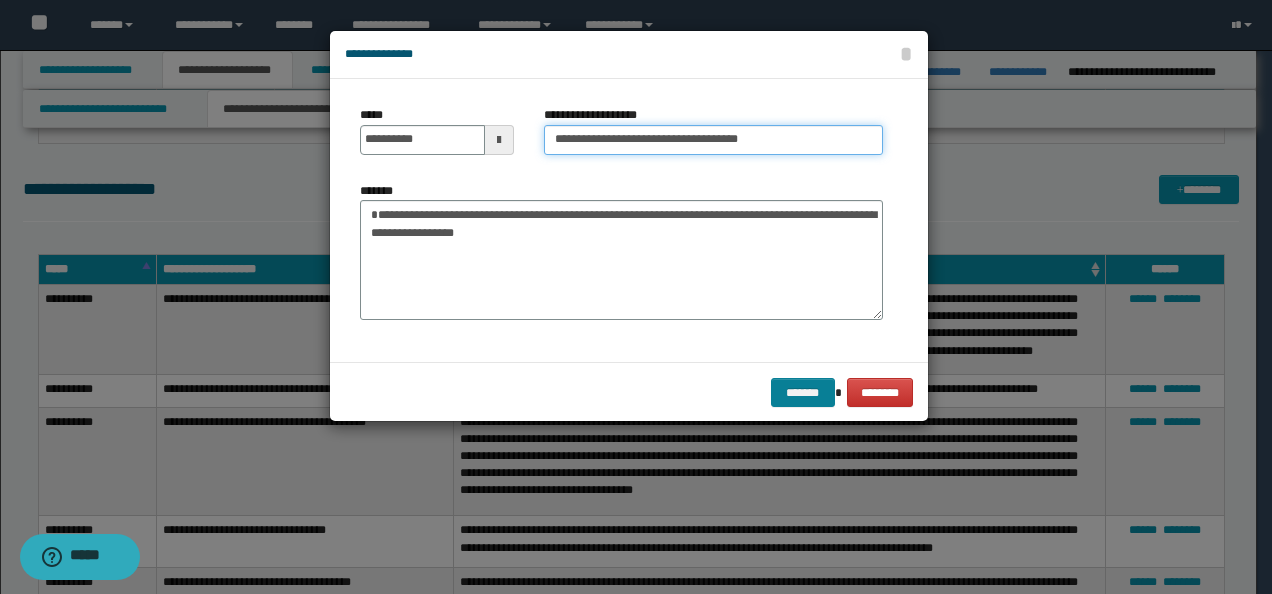 type on "**********" 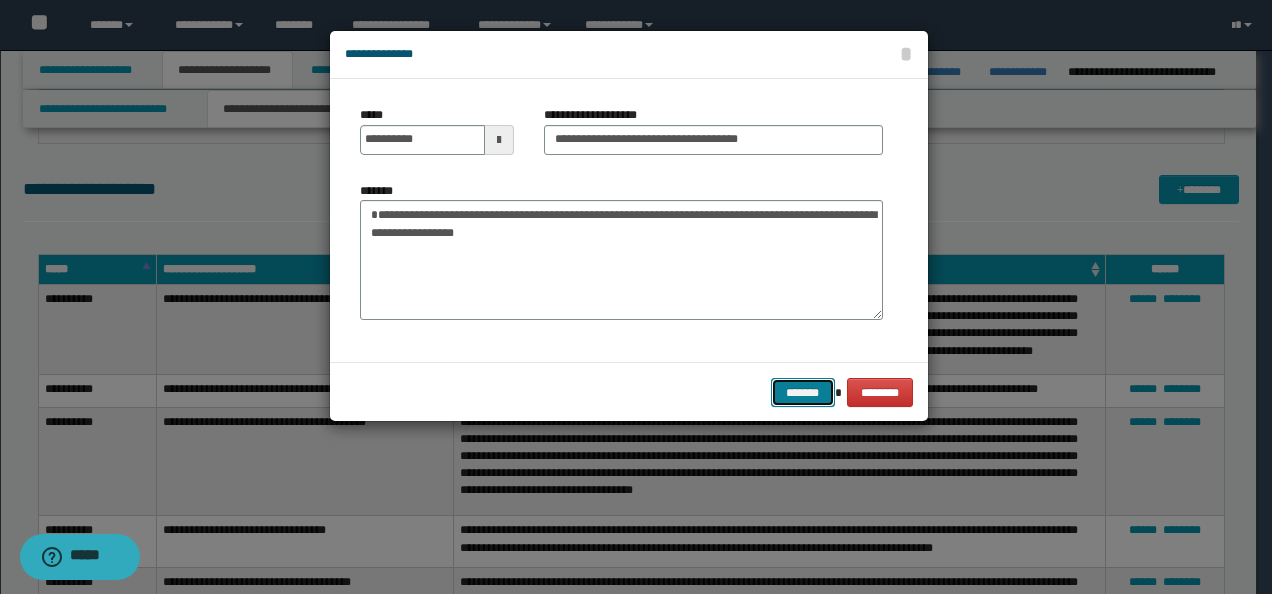 click on "*******" at bounding box center [803, 392] 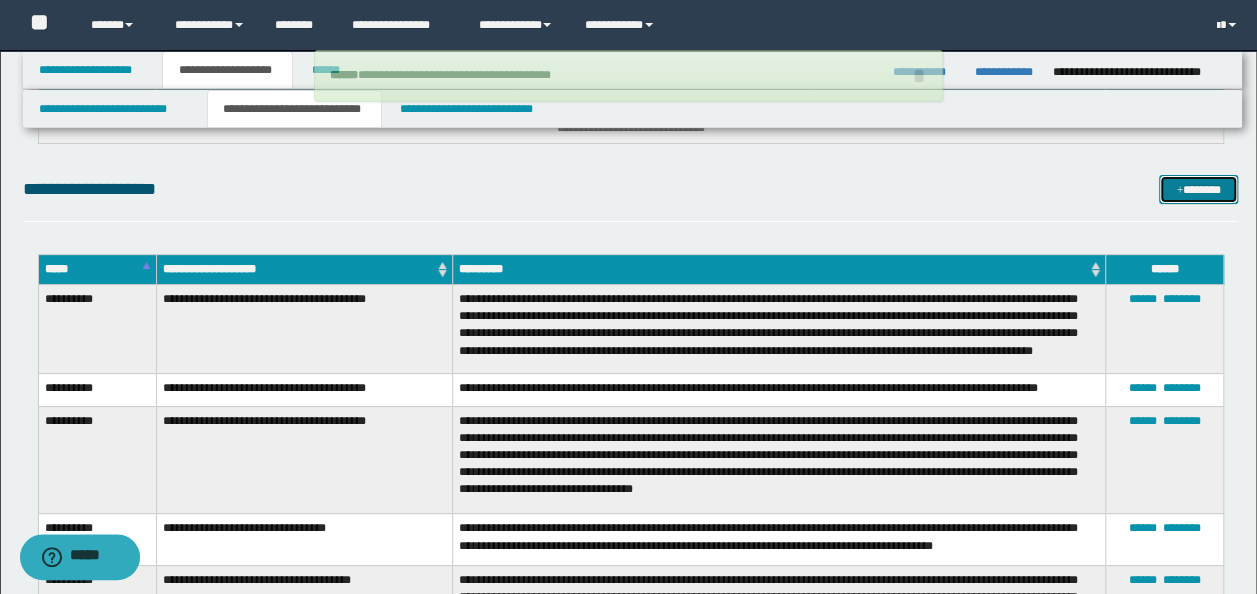 type 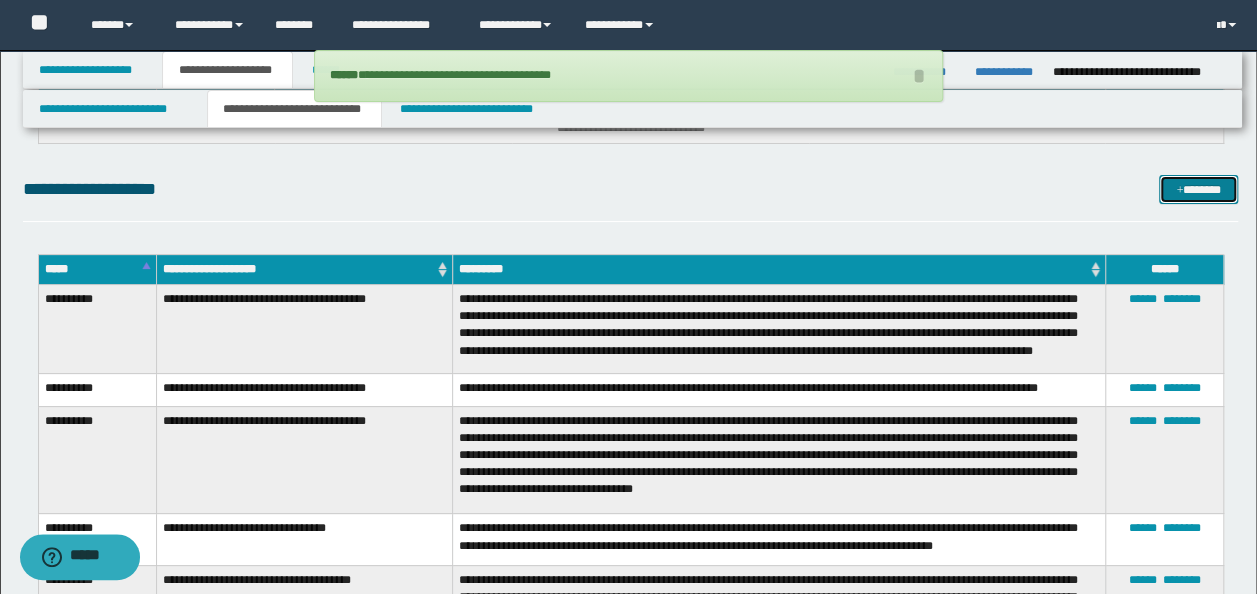 click on "*******" at bounding box center (1198, 189) 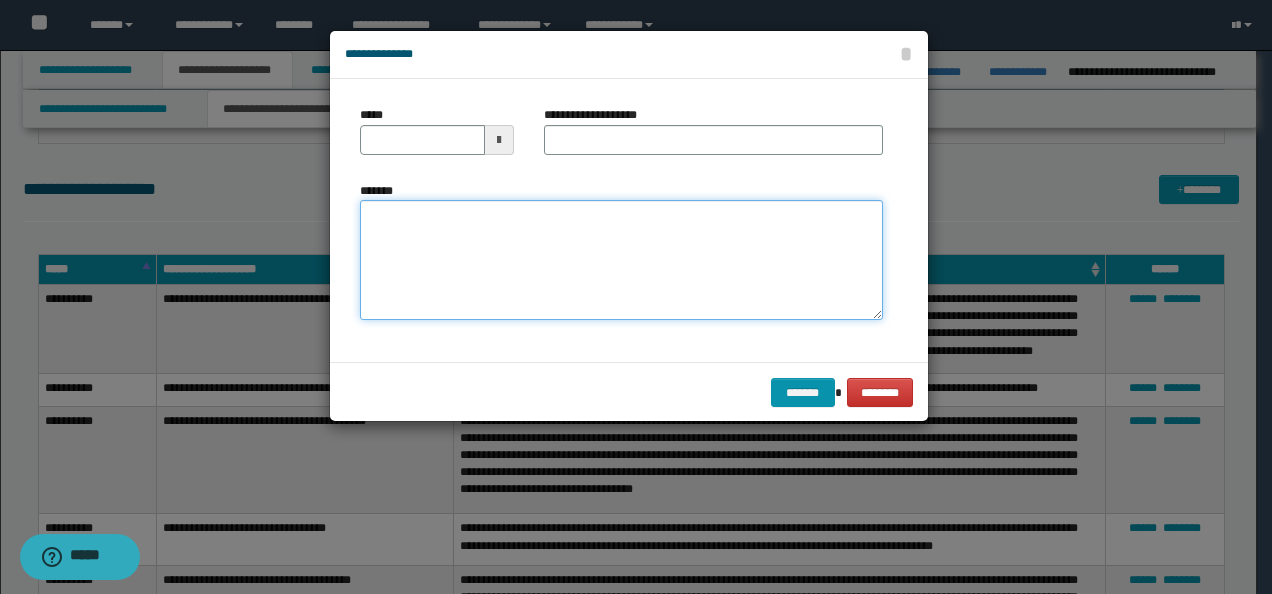click on "*******" at bounding box center [621, 259] 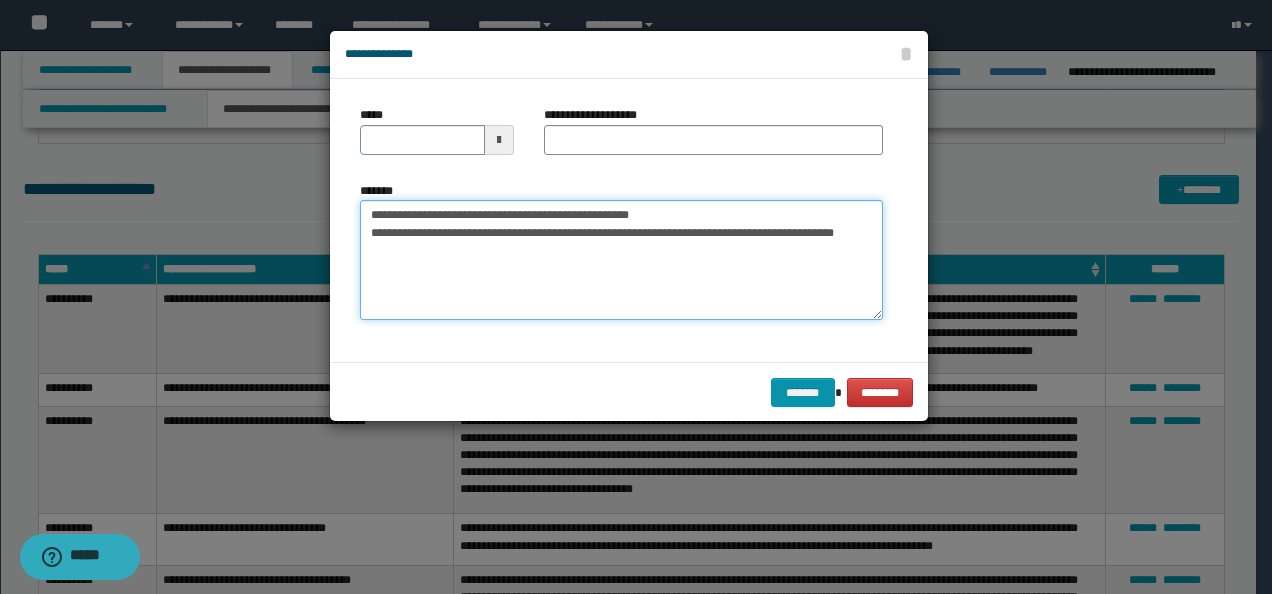 drag, startPoint x: 392, startPoint y: 204, endPoint x: 228, endPoint y: 194, distance: 164.3046 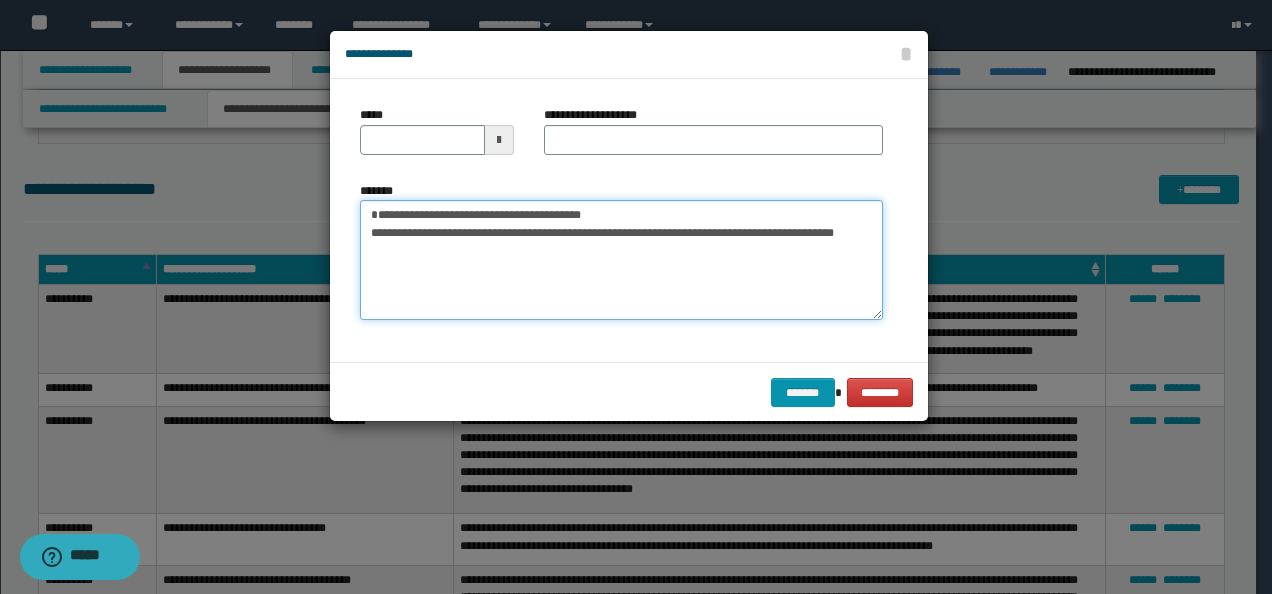 type 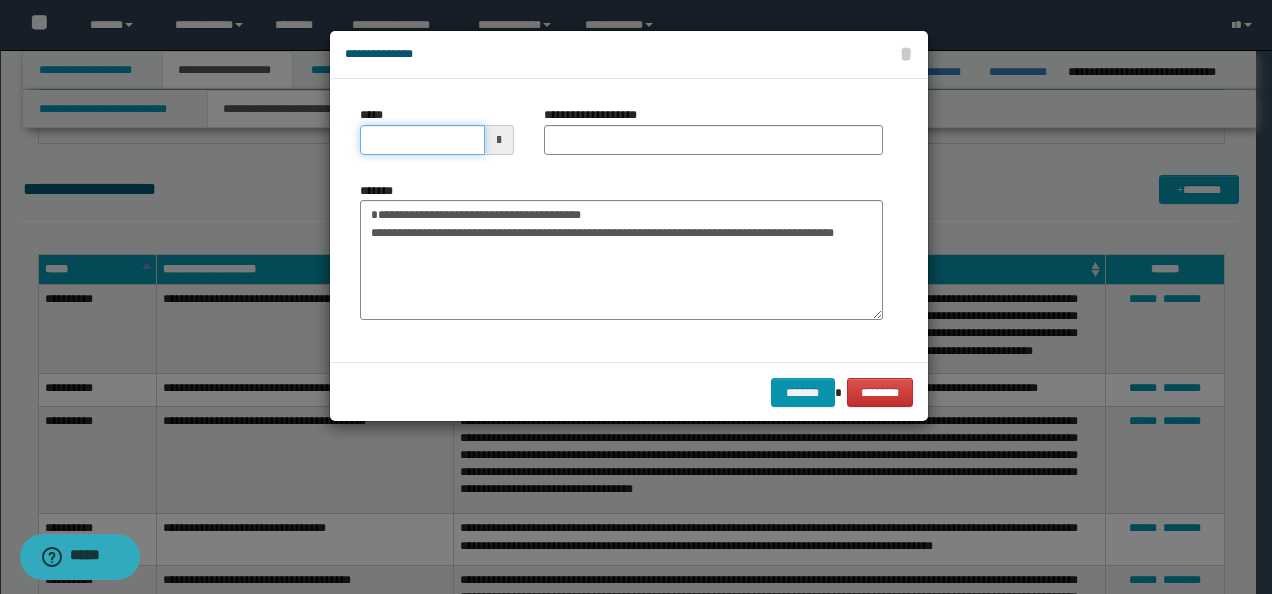click on "*****" at bounding box center [422, 140] 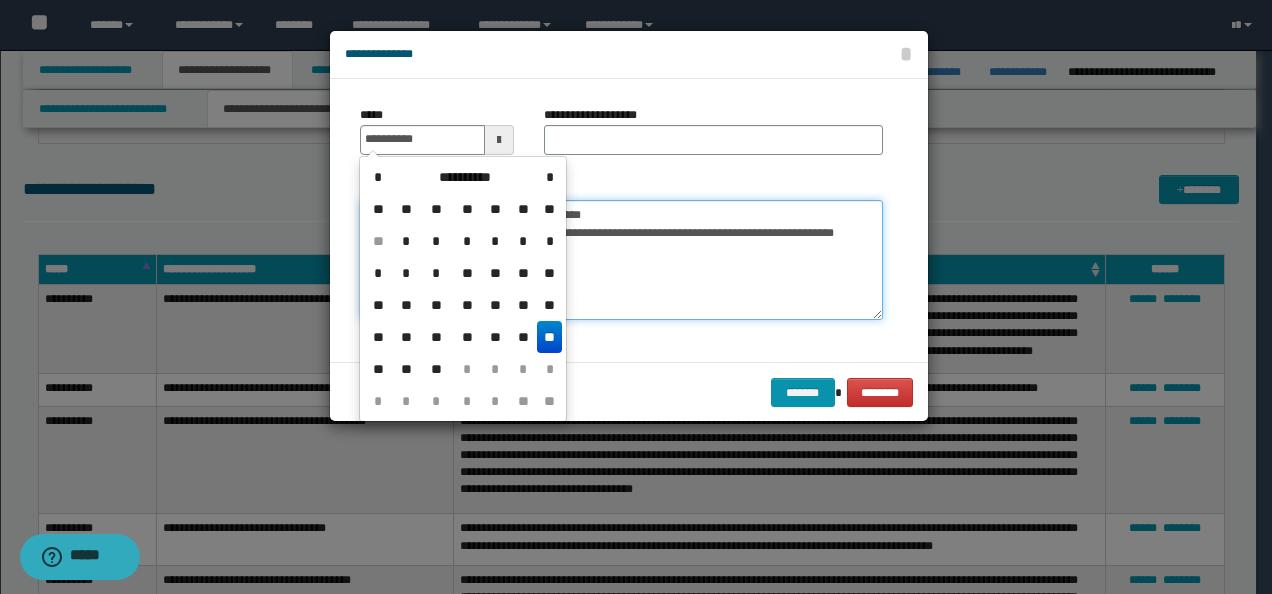 type on "**********" 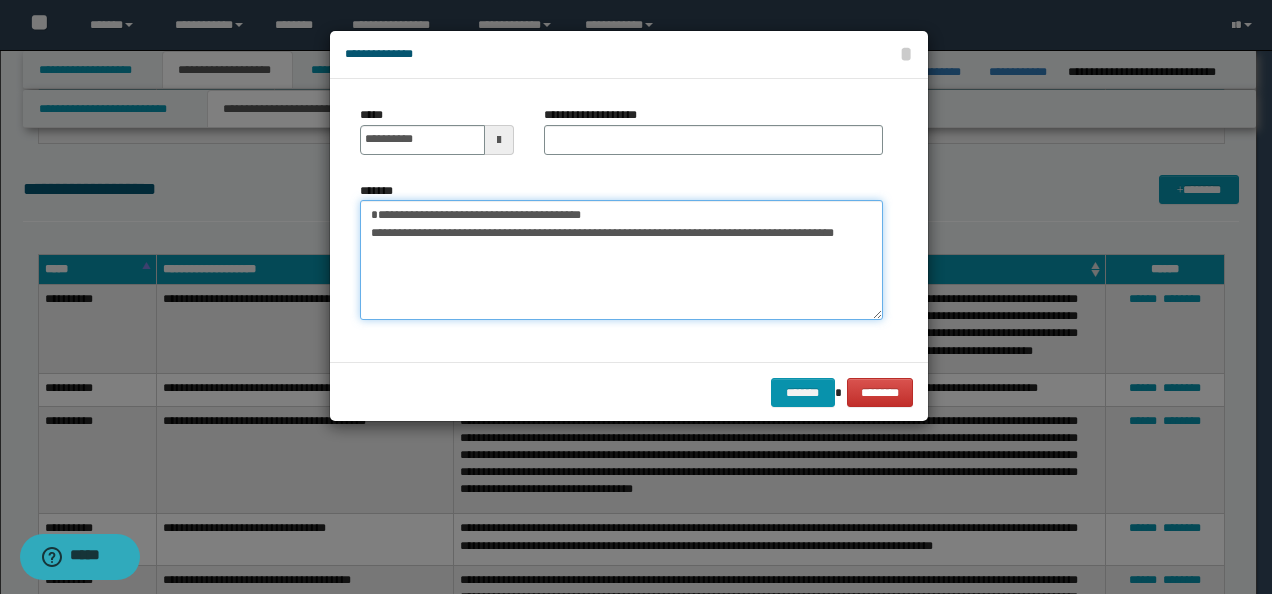 drag, startPoint x: 629, startPoint y: 209, endPoint x: 301, endPoint y: 210, distance: 328.00153 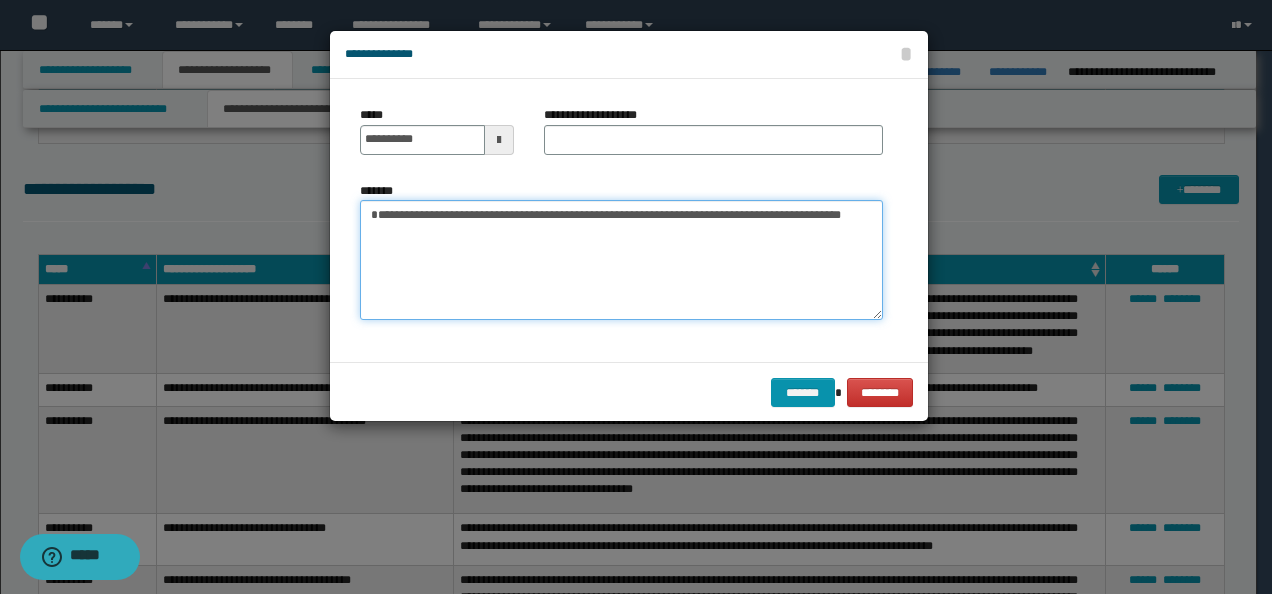 type on "**********" 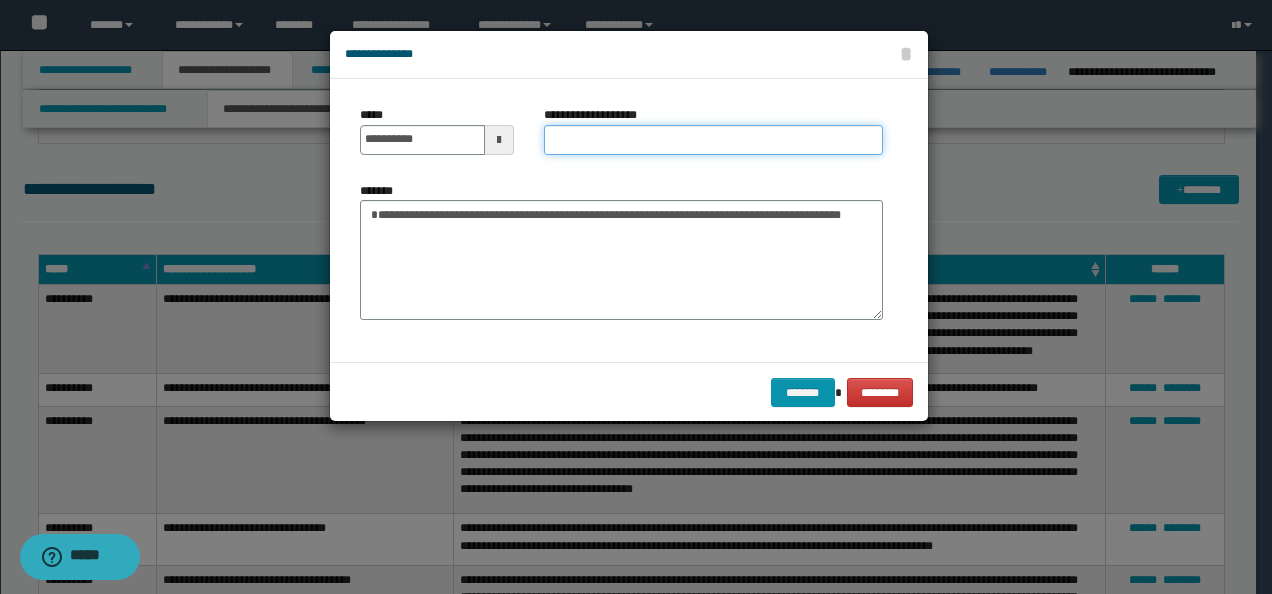 click on "**********" at bounding box center (713, 140) 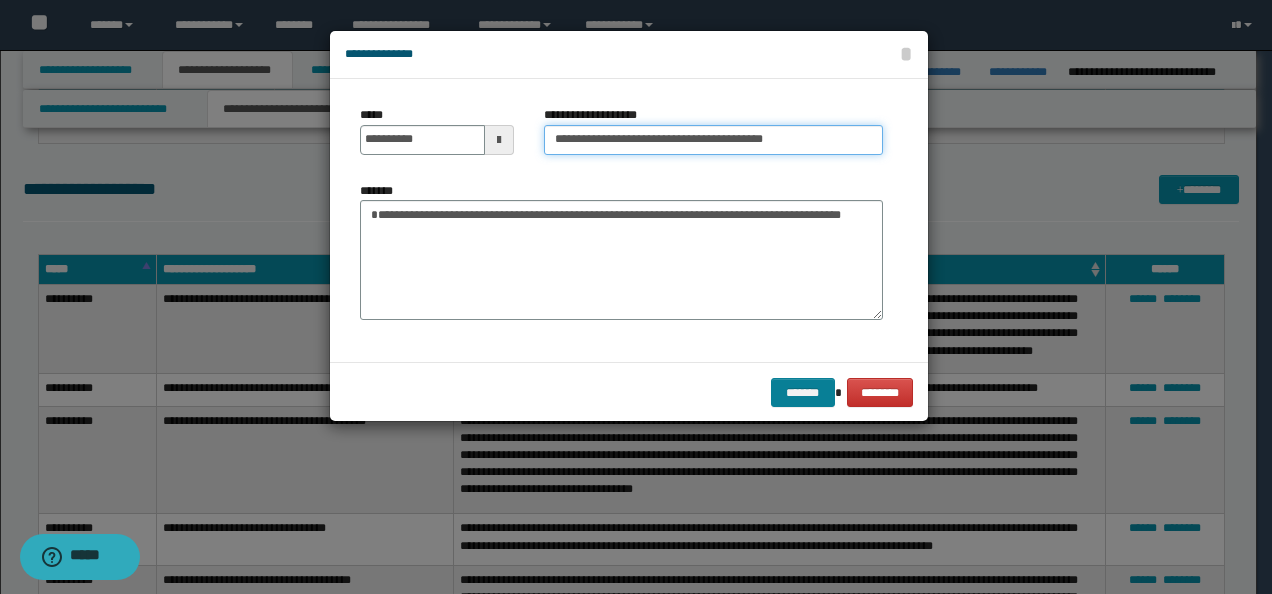 type on "**********" 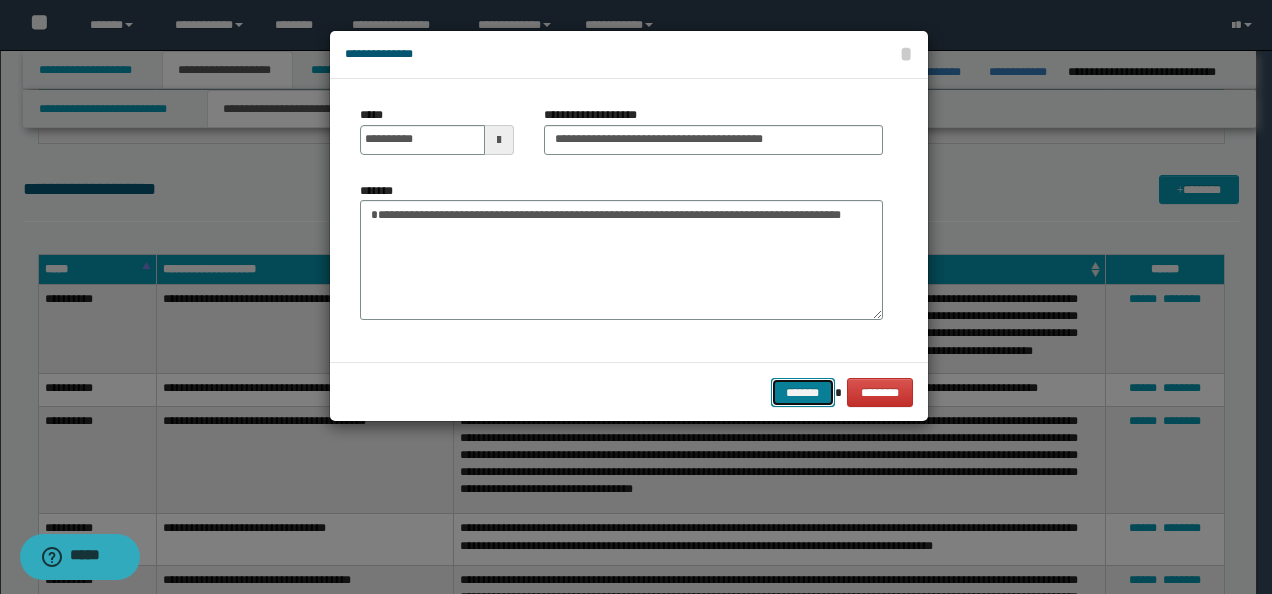 click on "*******" at bounding box center (803, 392) 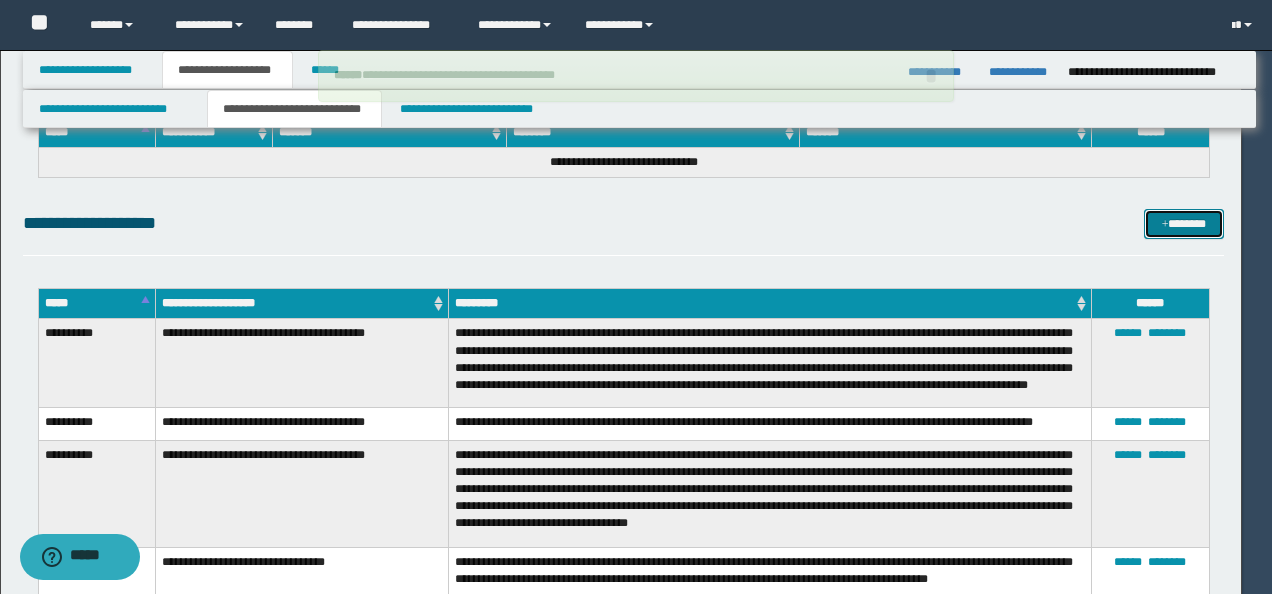 type 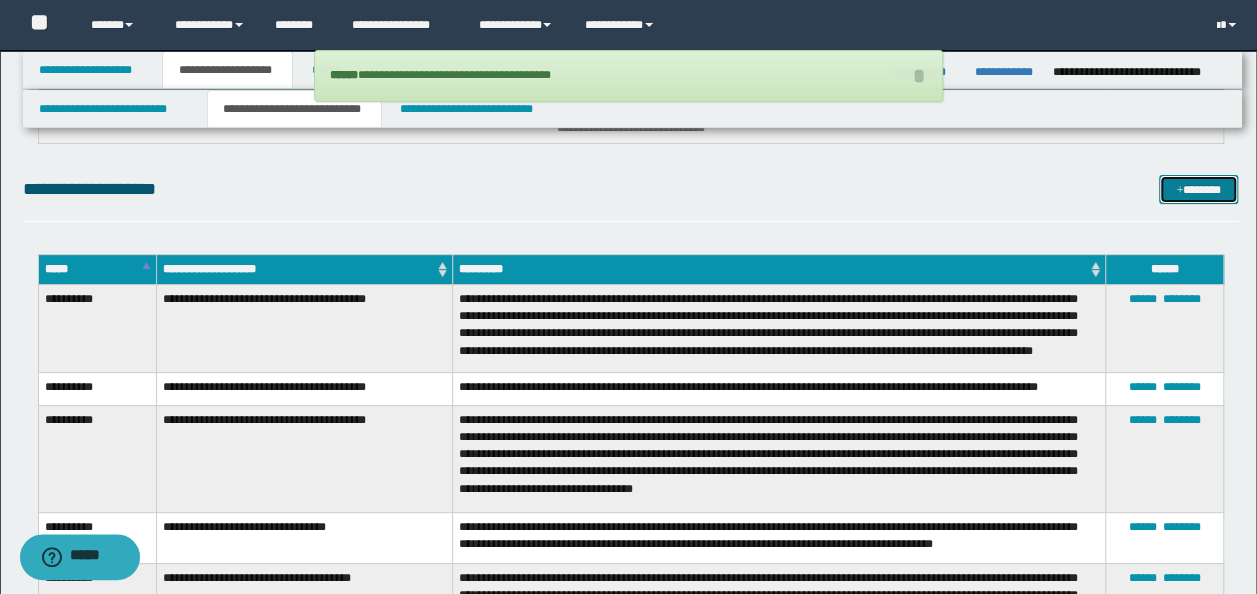 click on "*******" at bounding box center [1198, 189] 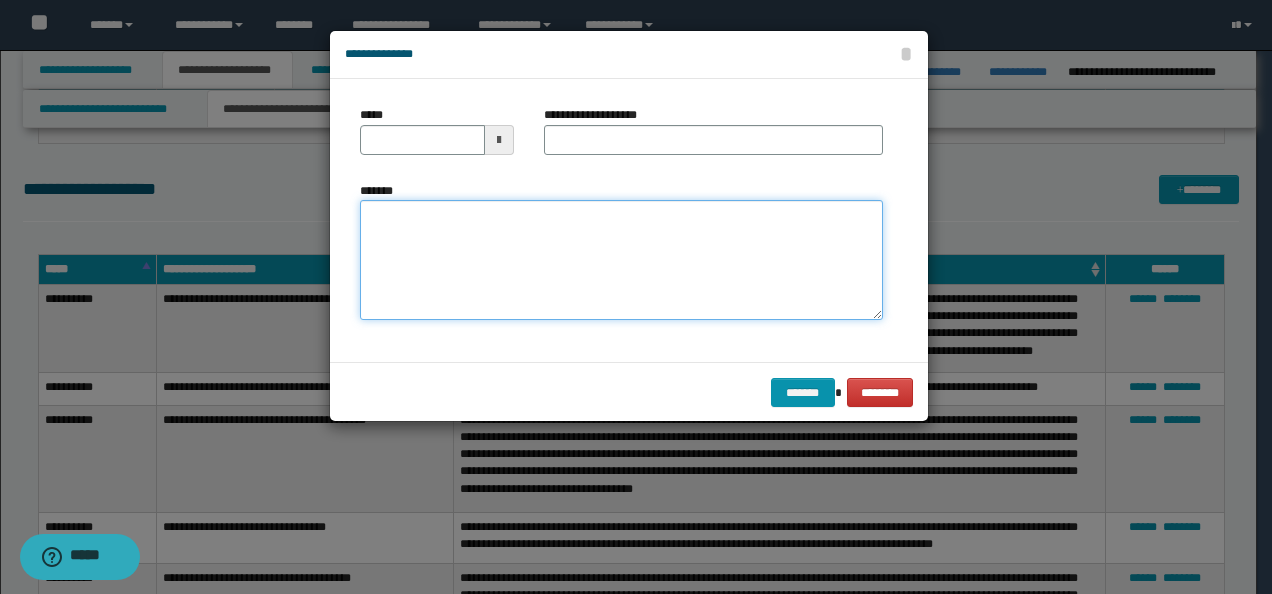 click on "*******" at bounding box center [621, 259] 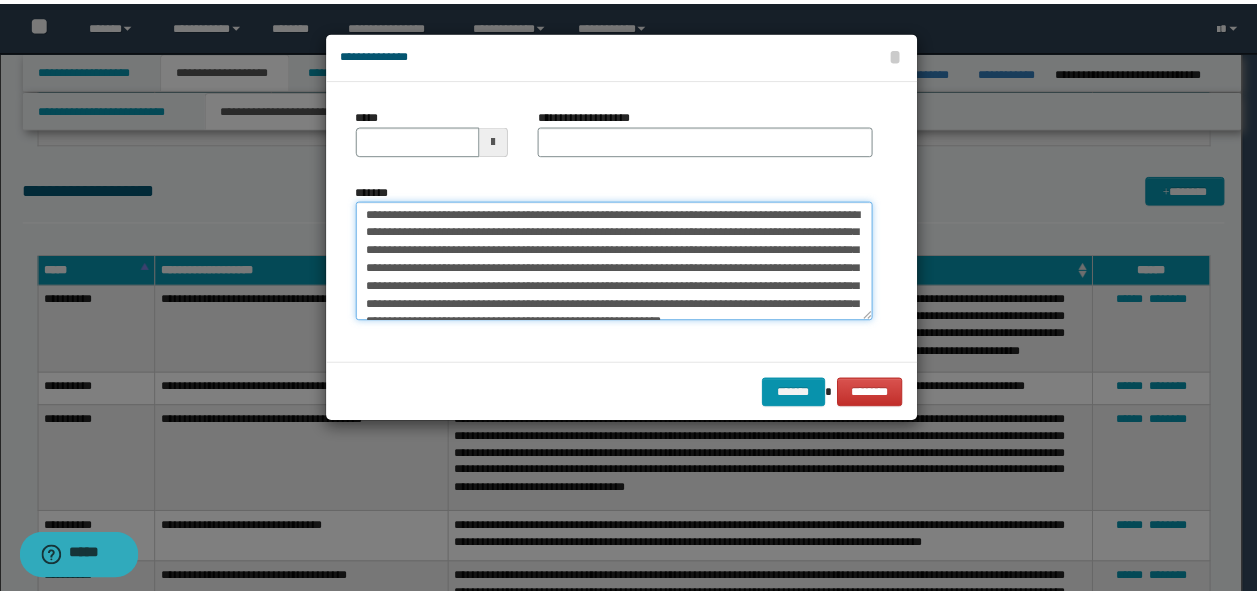 scroll, scrollTop: 0, scrollLeft: 0, axis: both 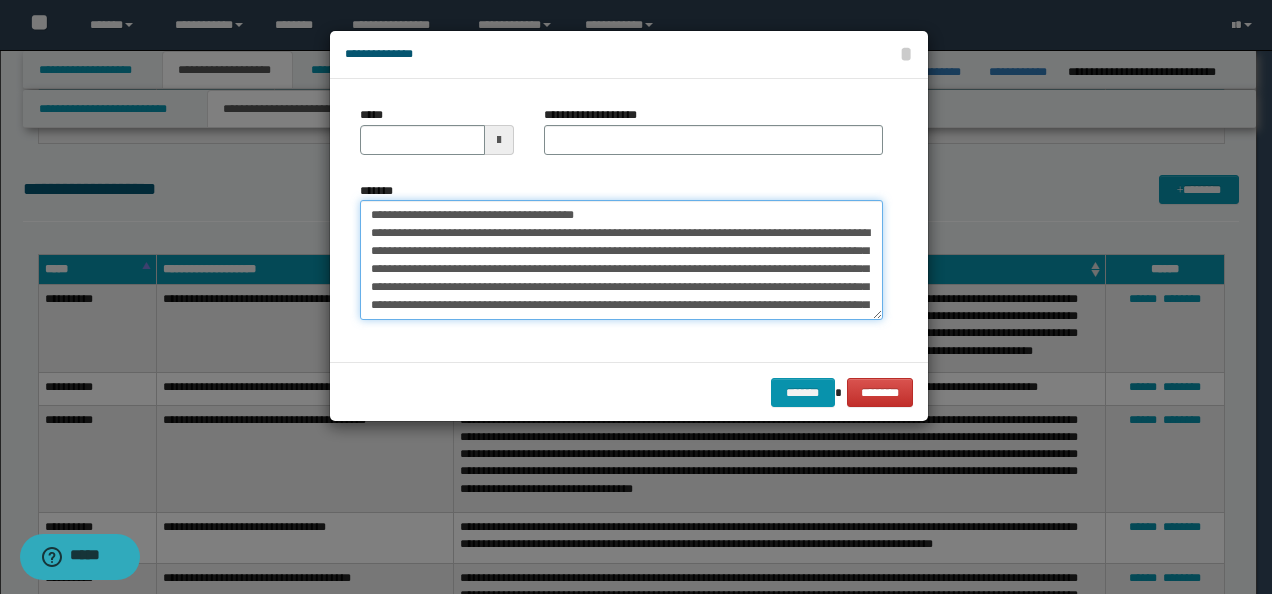 drag, startPoint x: 430, startPoint y: 212, endPoint x: 266, endPoint y: 204, distance: 164.195 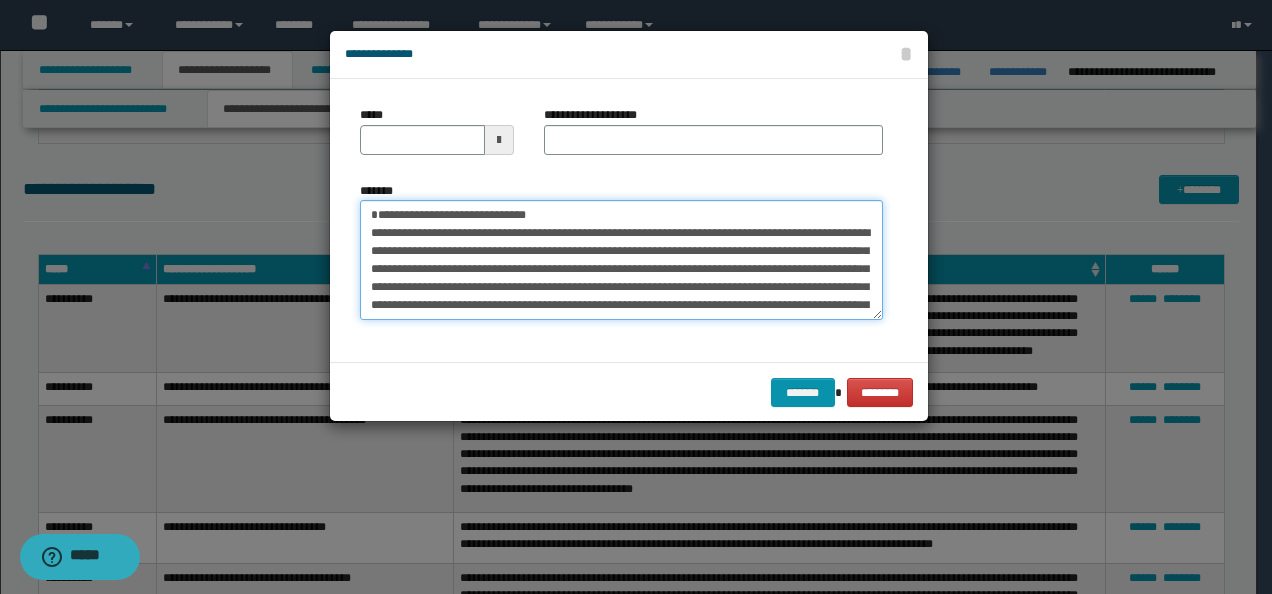 type 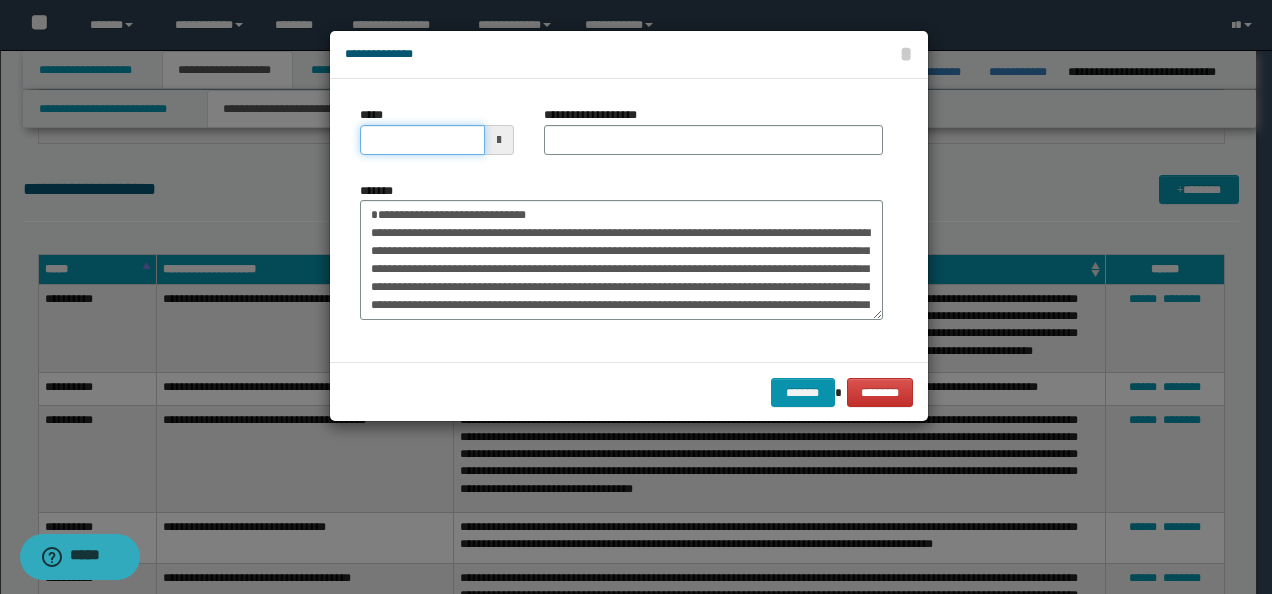 click on "*****" at bounding box center [422, 140] 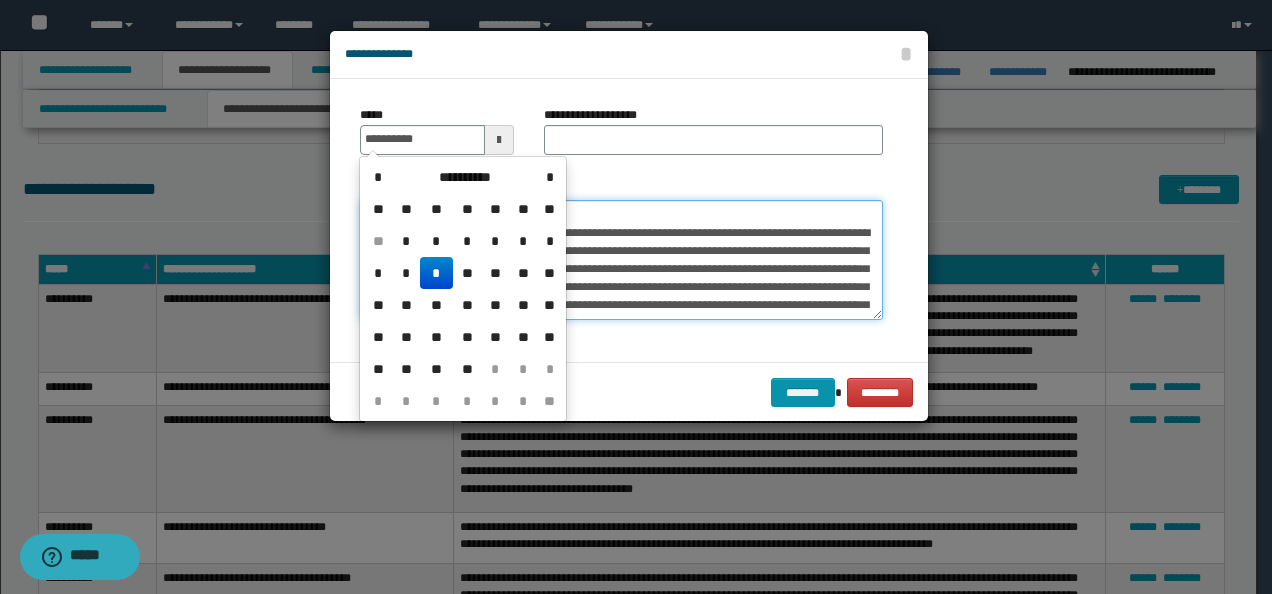 type on "**********" 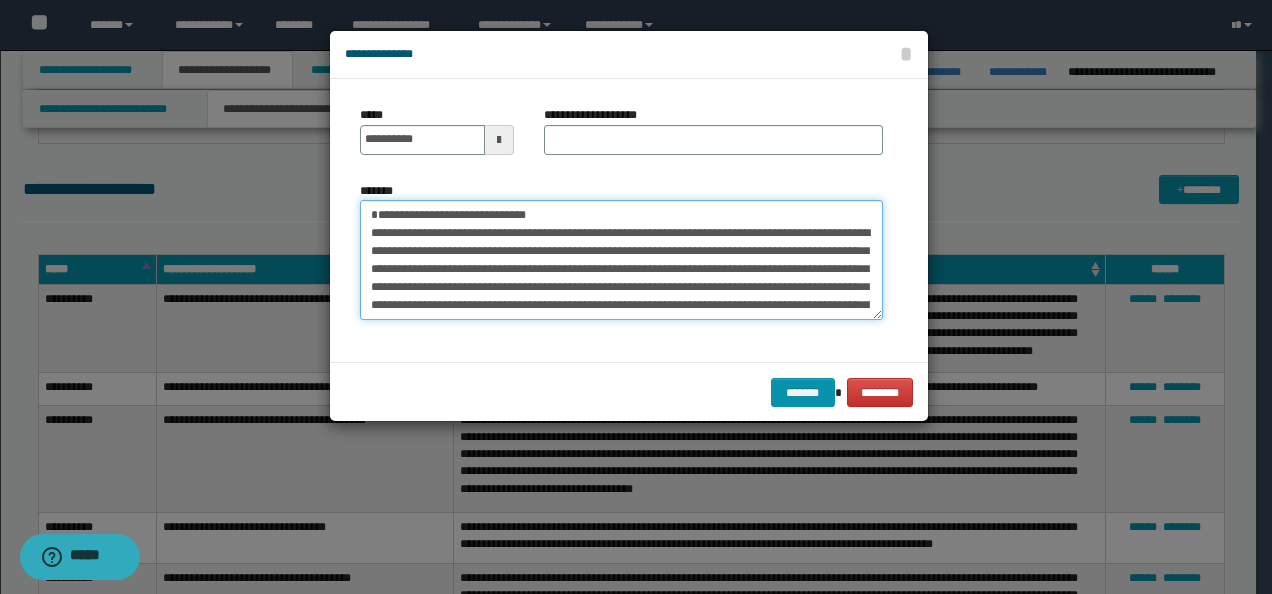 drag, startPoint x: 436, startPoint y: 205, endPoint x: 392, endPoint y: 186, distance: 47.92703 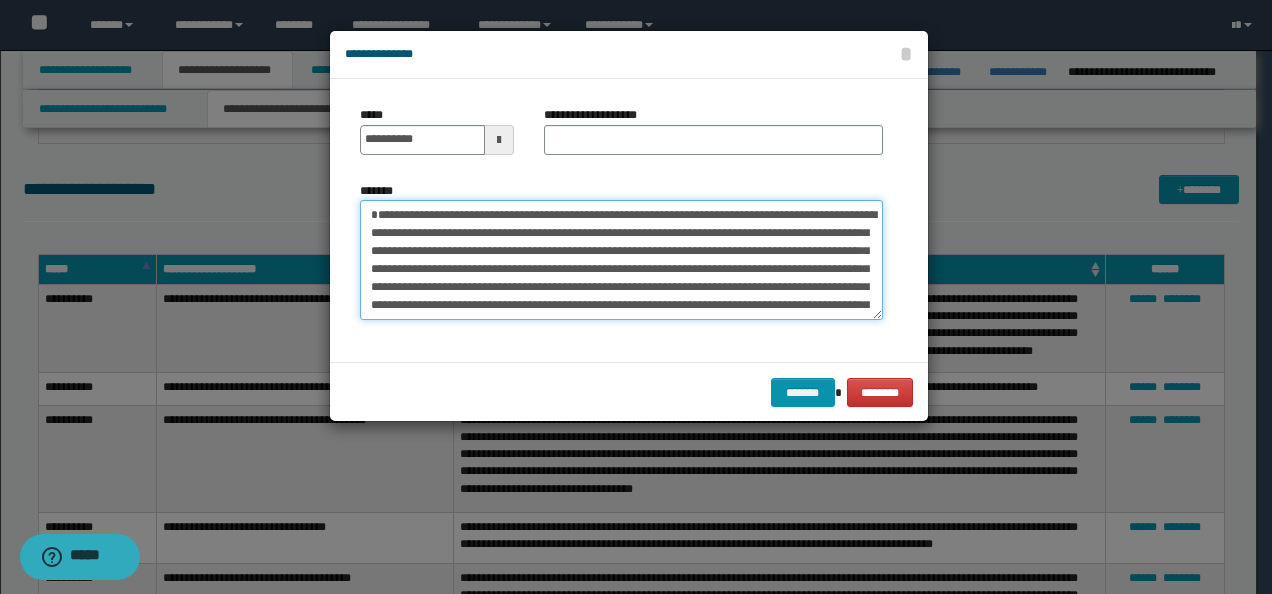 type on "**********" 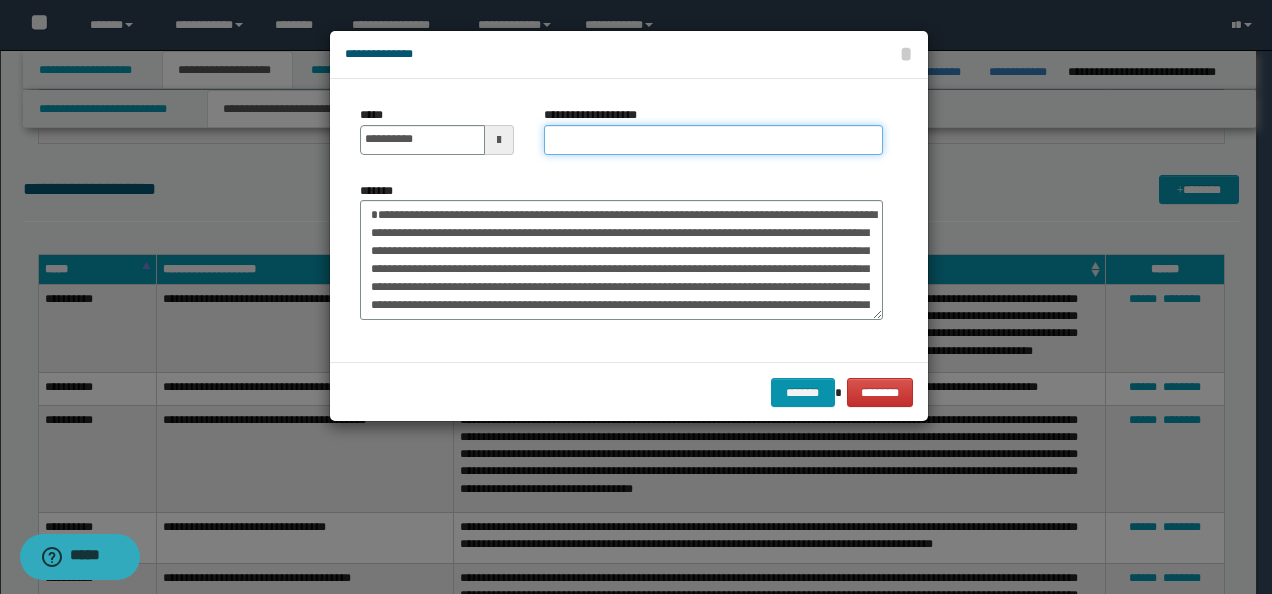 click on "**********" at bounding box center (713, 140) 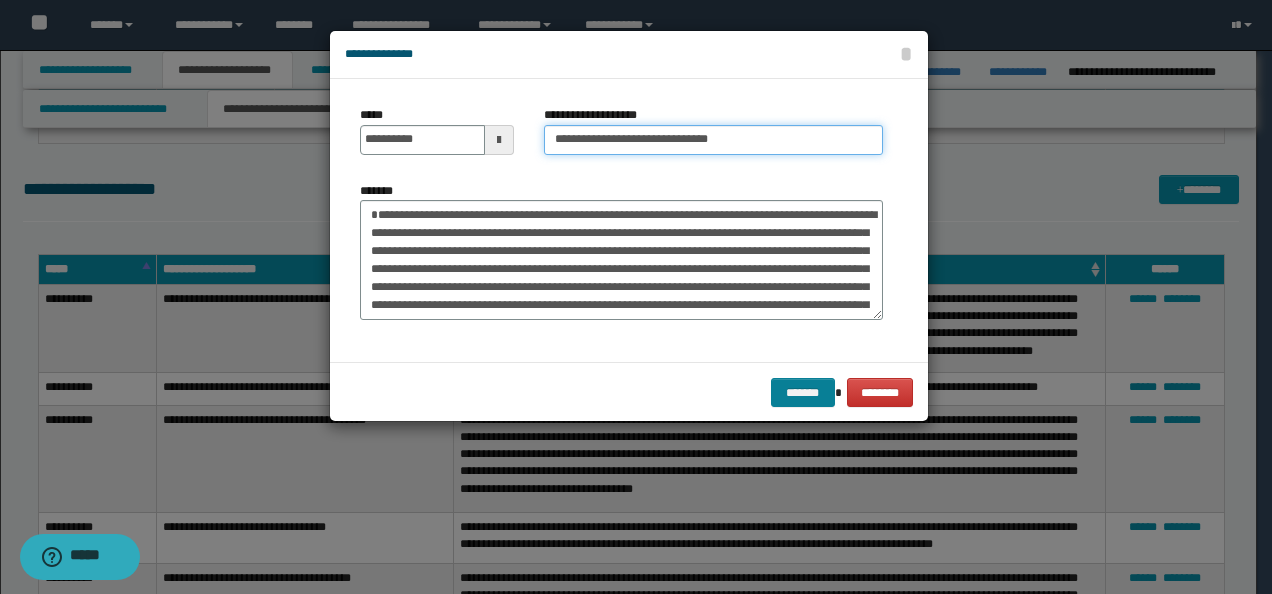 type on "**********" 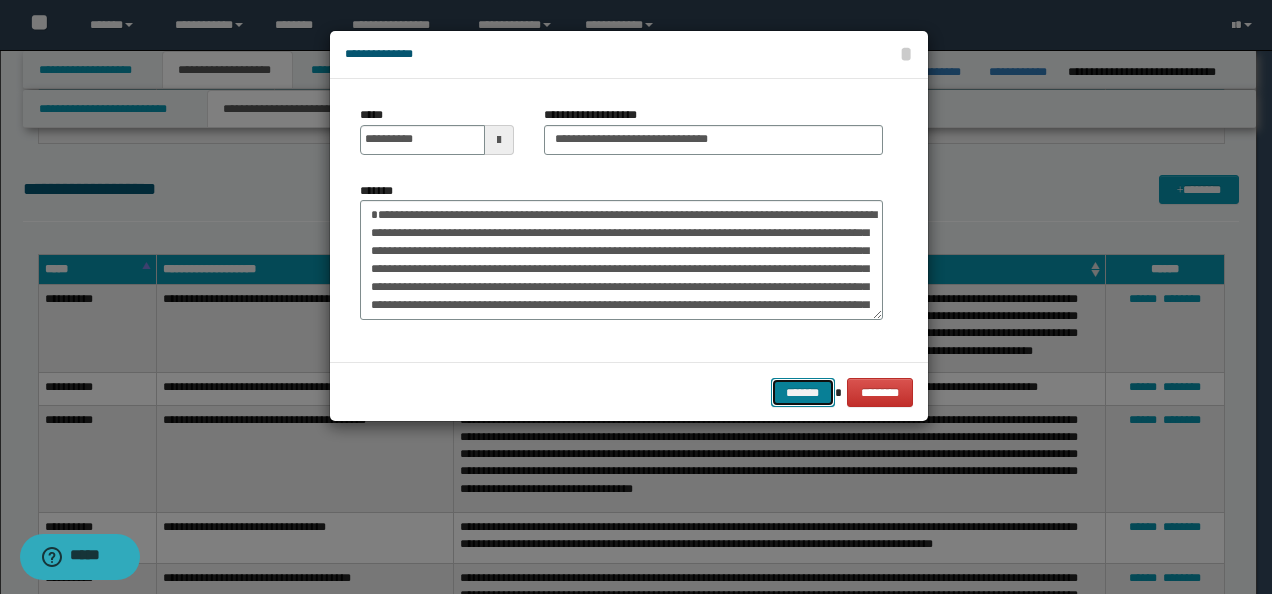 click on "*******" at bounding box center (803, 392) 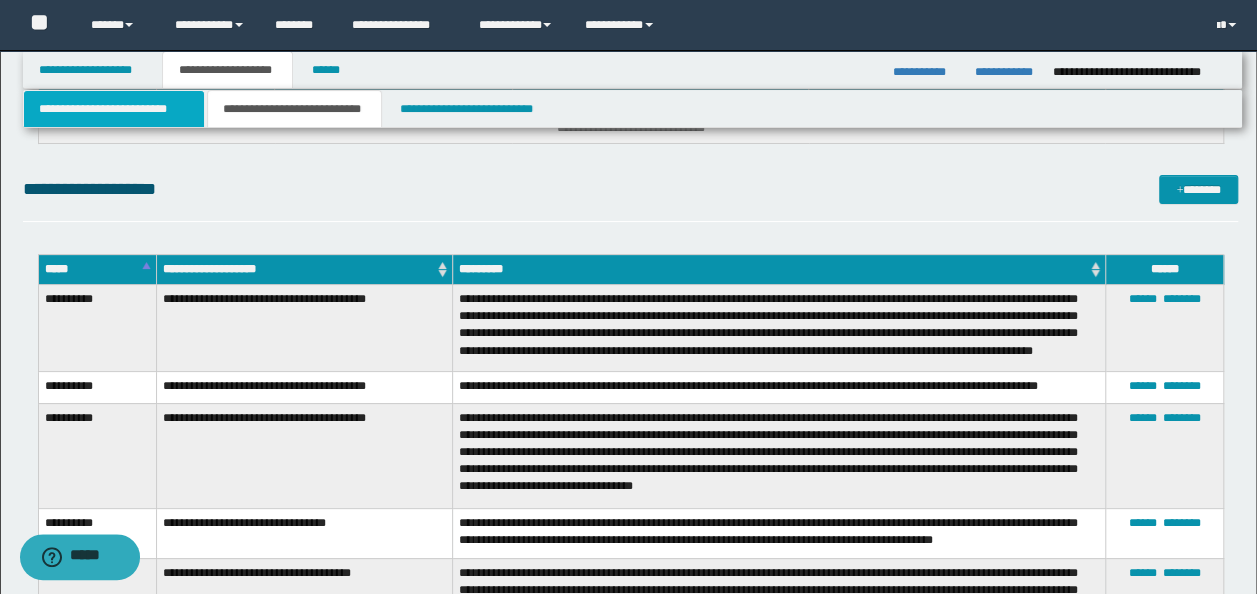 drag, startPoint x: 151, startPoint y: 130, endPoint x: 136, endPoint y: 120, distance: 18.027756 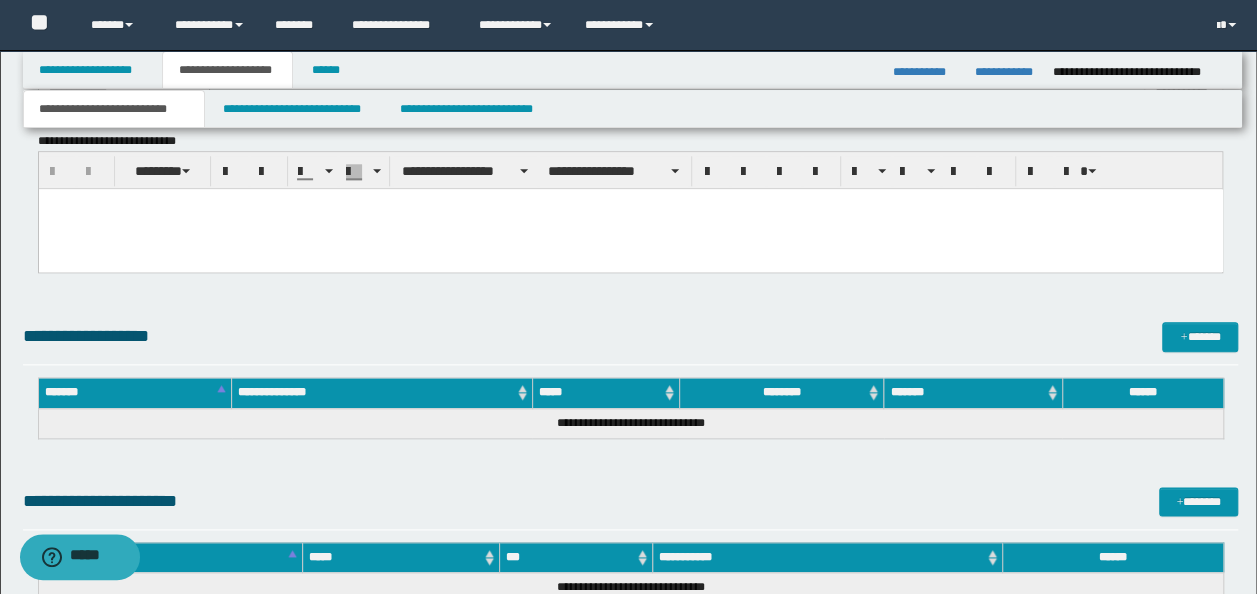 scroll, scrollTop: 731, scrollLeft: 0, axis: vertical 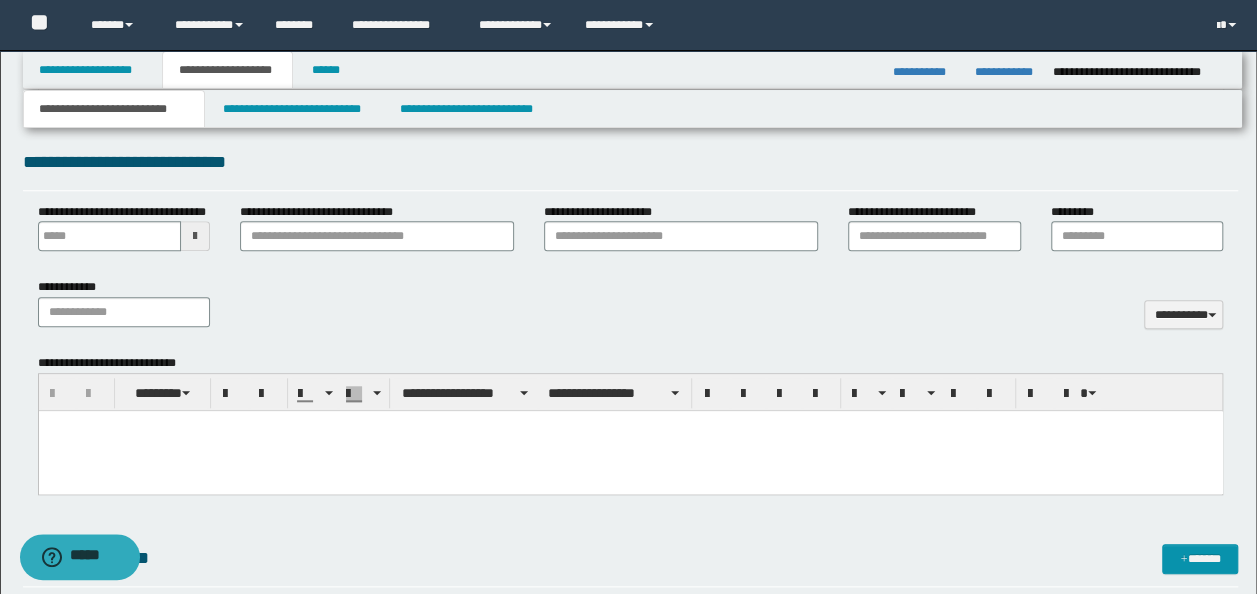 click on "**********" at bounding box center (124, 212) 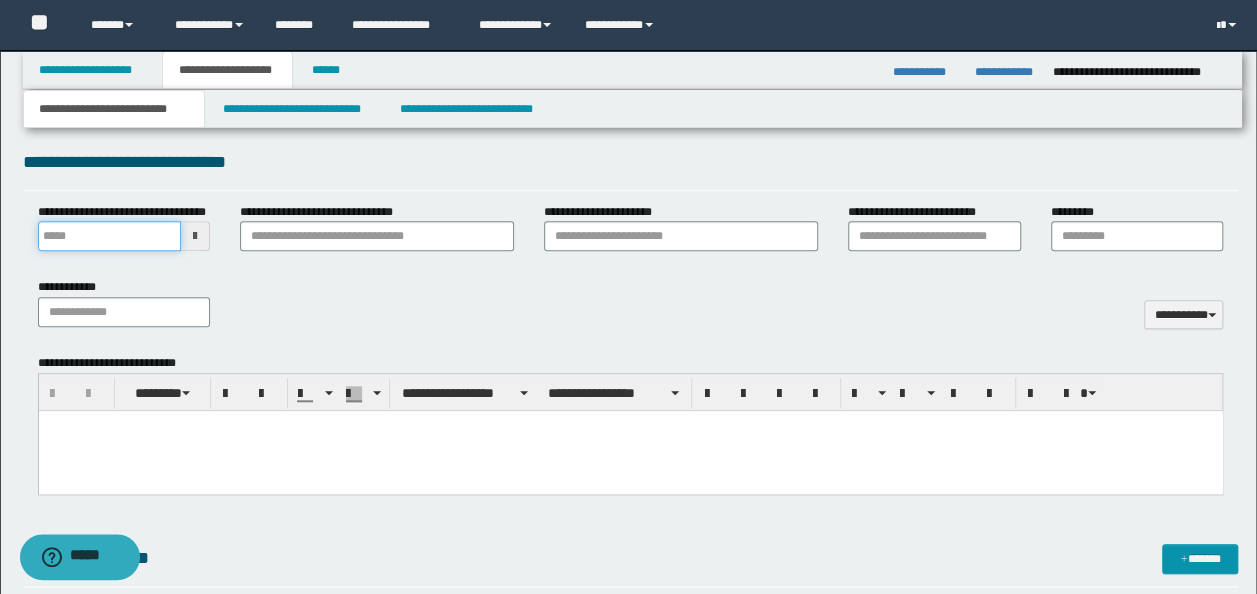 click on "**********" at bounding box center (110, 236) 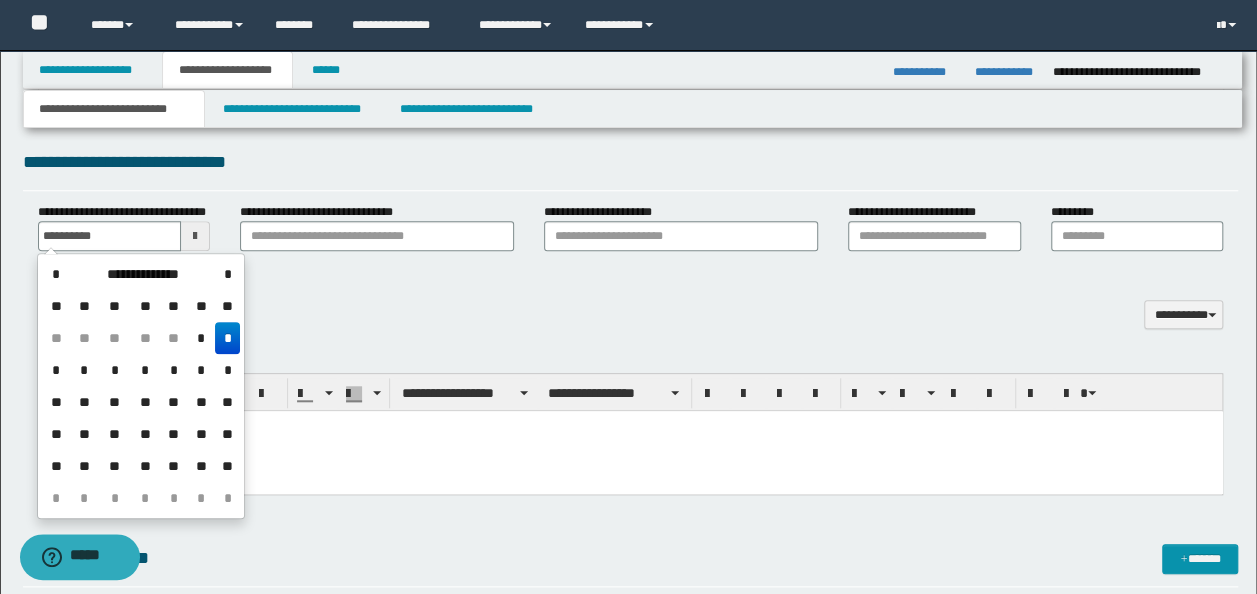 type on "**********" 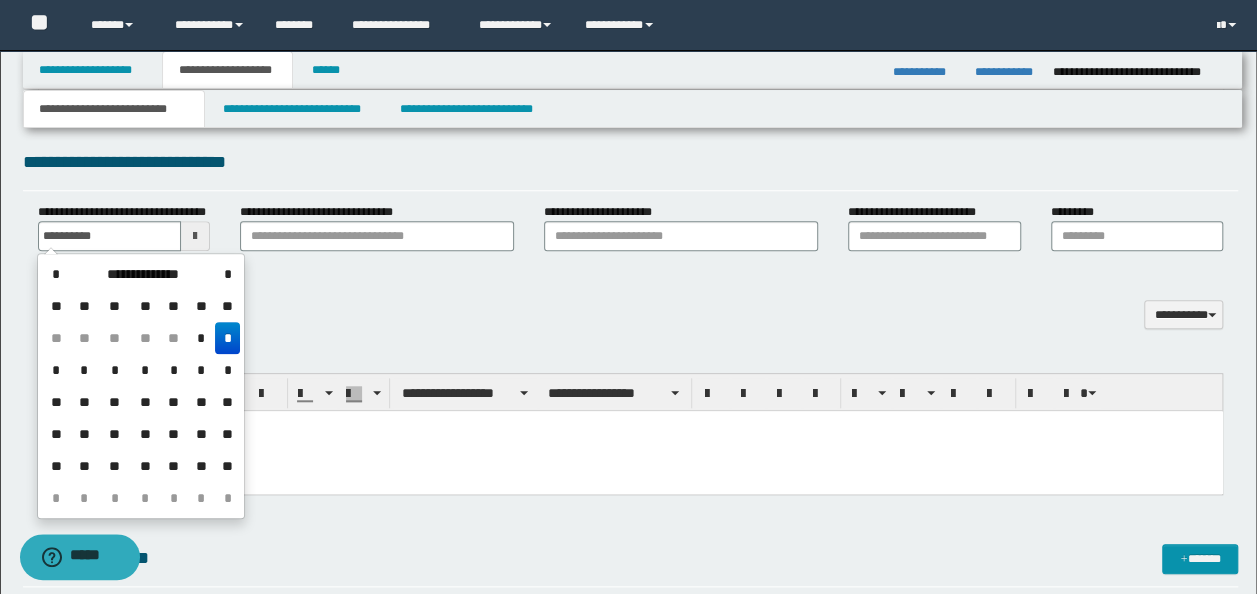 click on "**********" at bounding box center (631, 310) 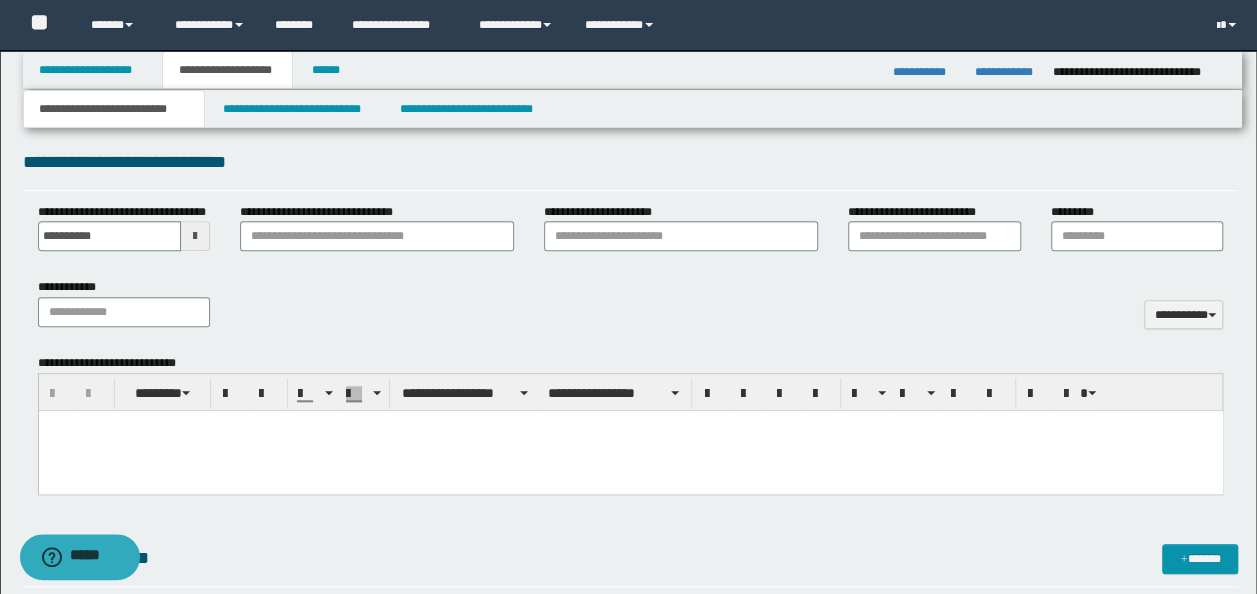 click at bounding box center (630, 426) 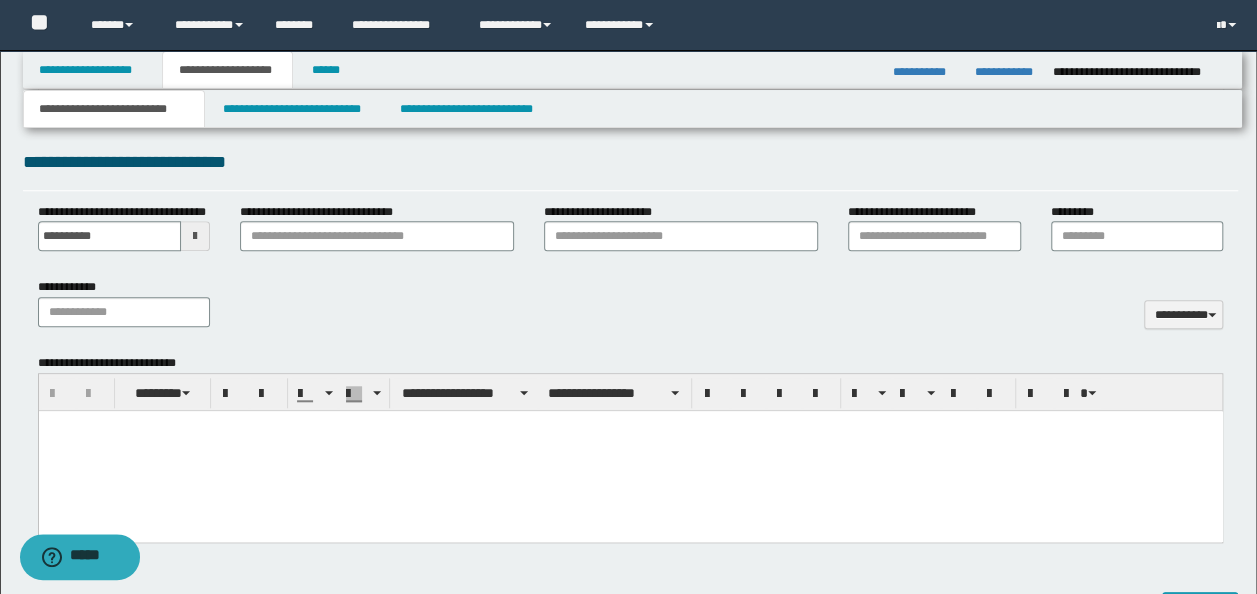 paste 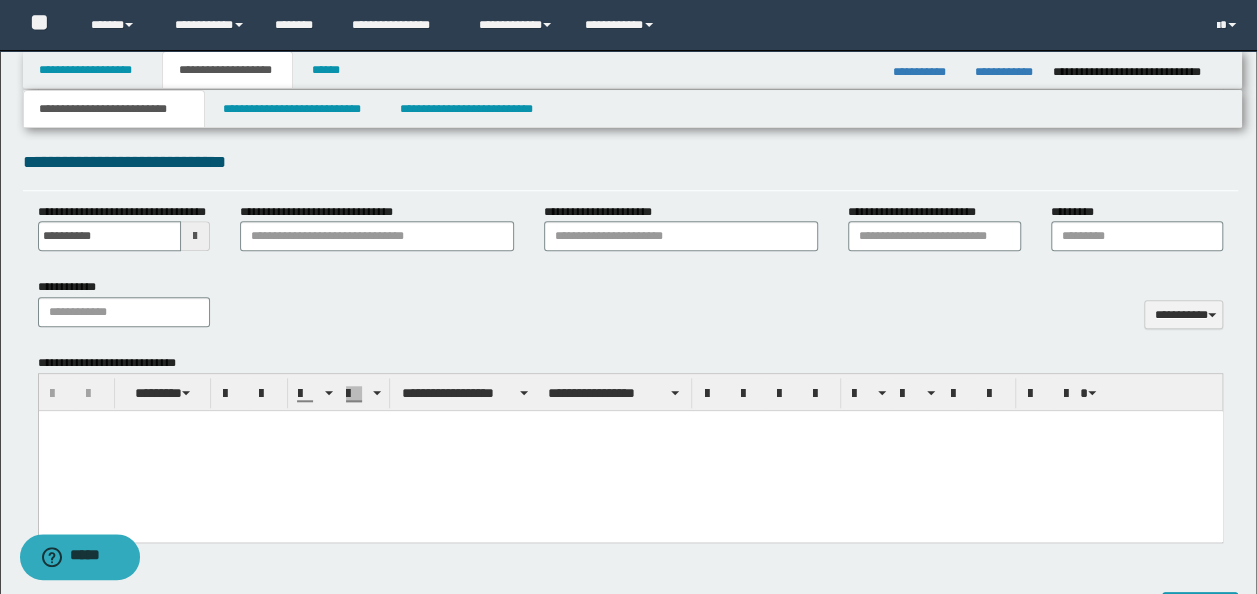 type 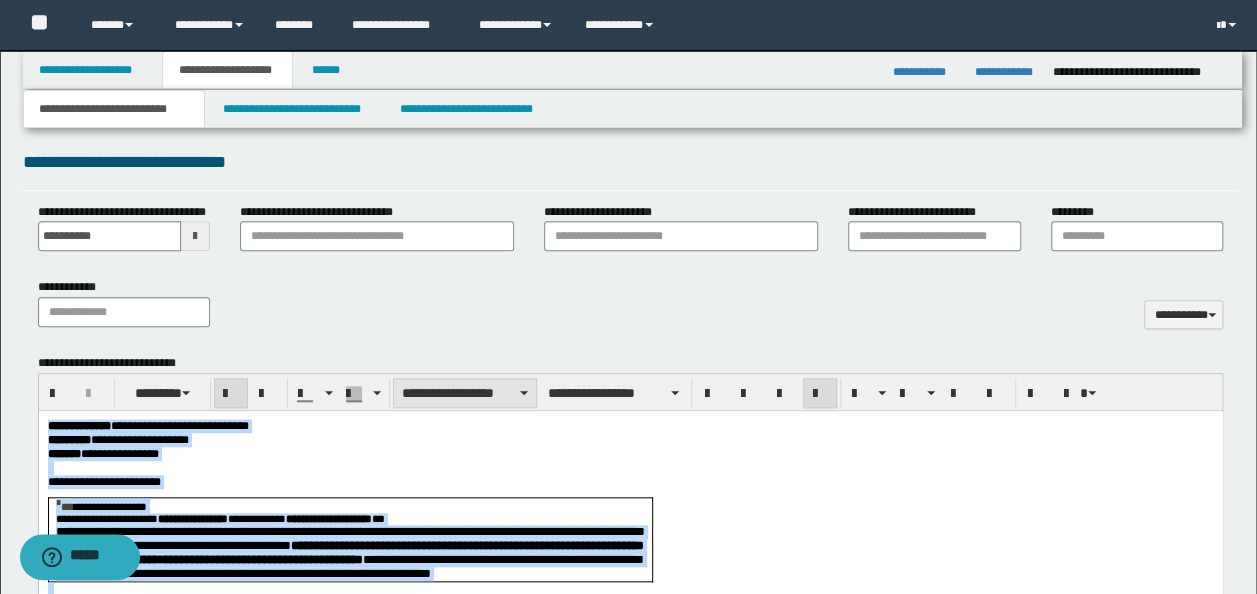 click on "**********" at bounding box center [465, 393] 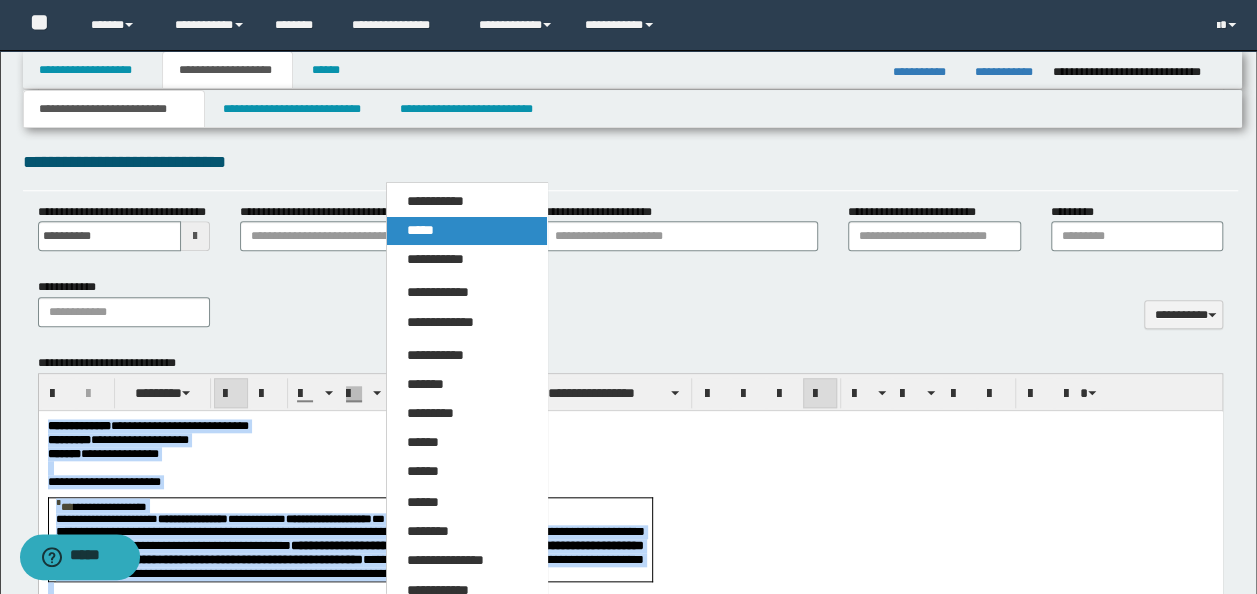 click on "*****" at bounding box center [466, 231] 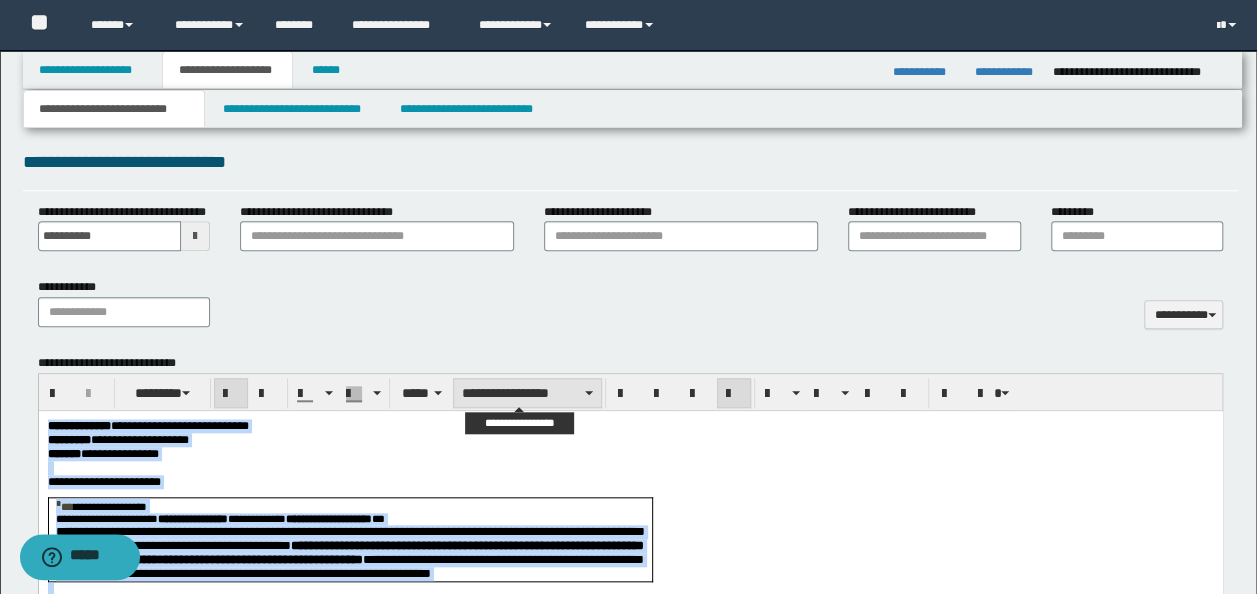 click on "**********" at bounding box center (527, 393) 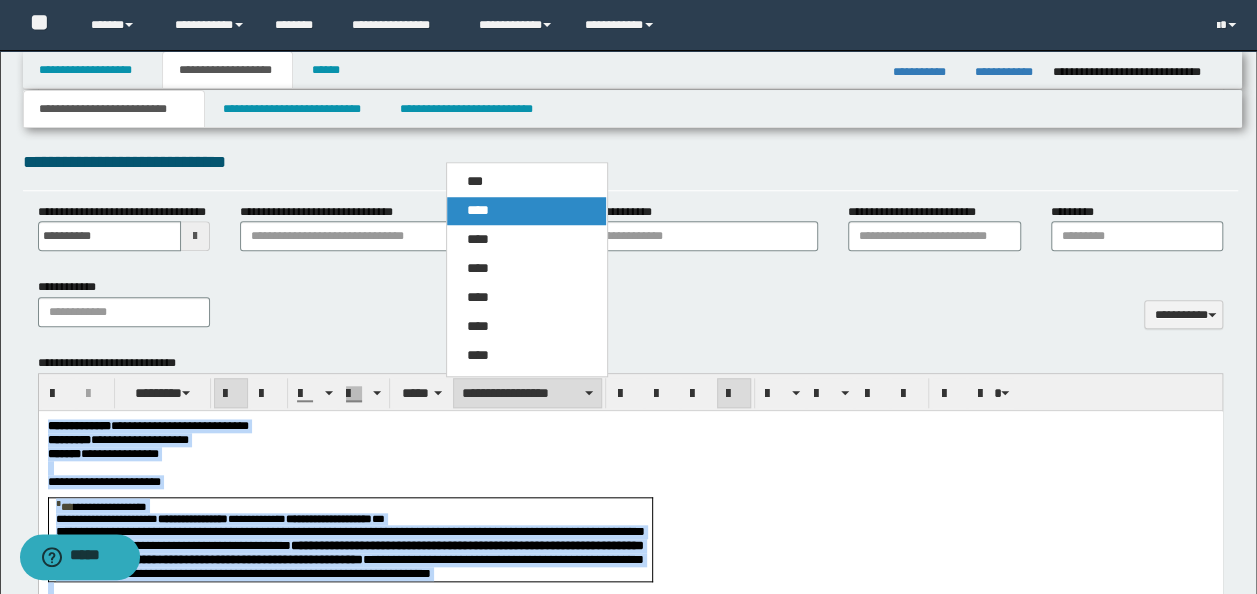 click on "****" at bounding box center [526, 211] 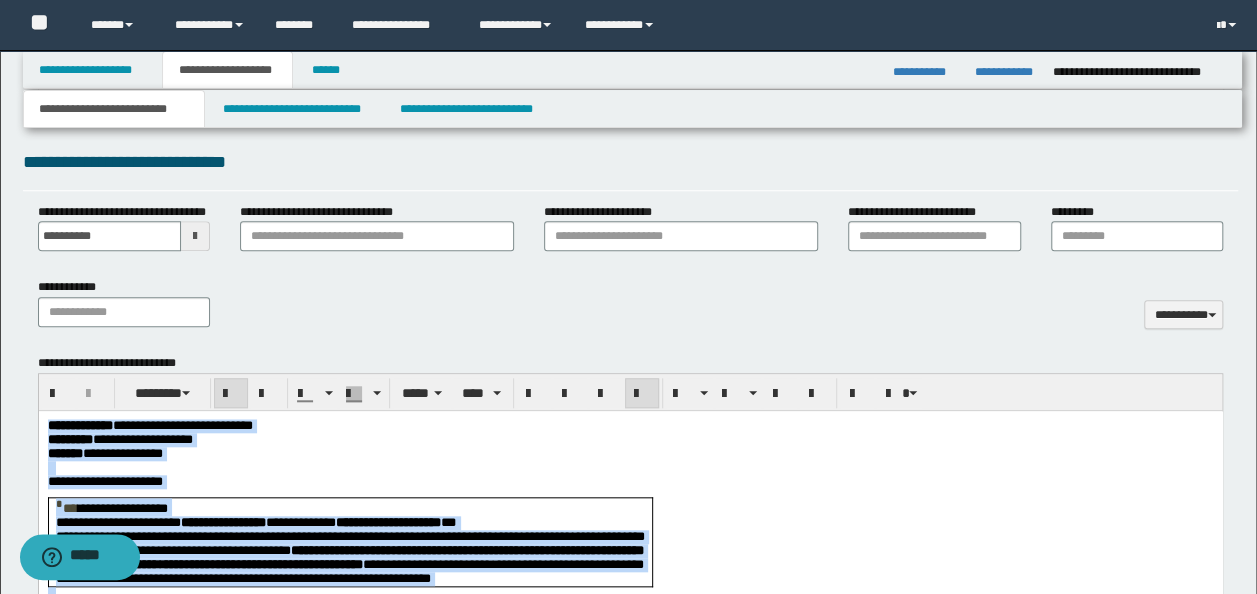 click on "**********" at bounding box center (630, 440) 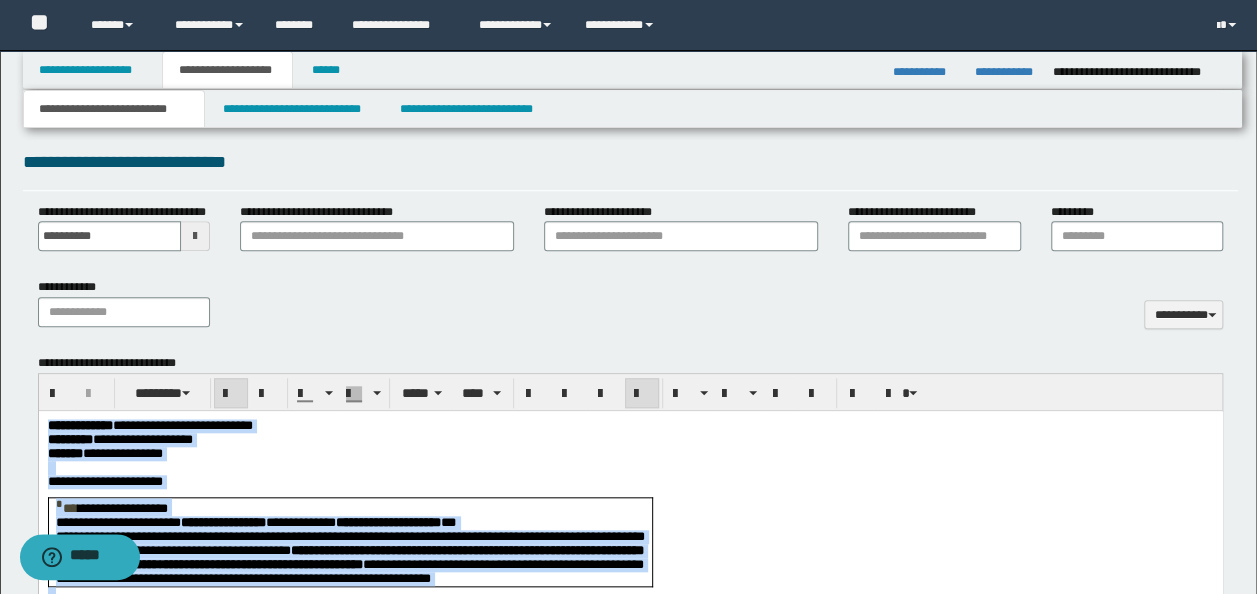 click at bounding box center [630, 468] 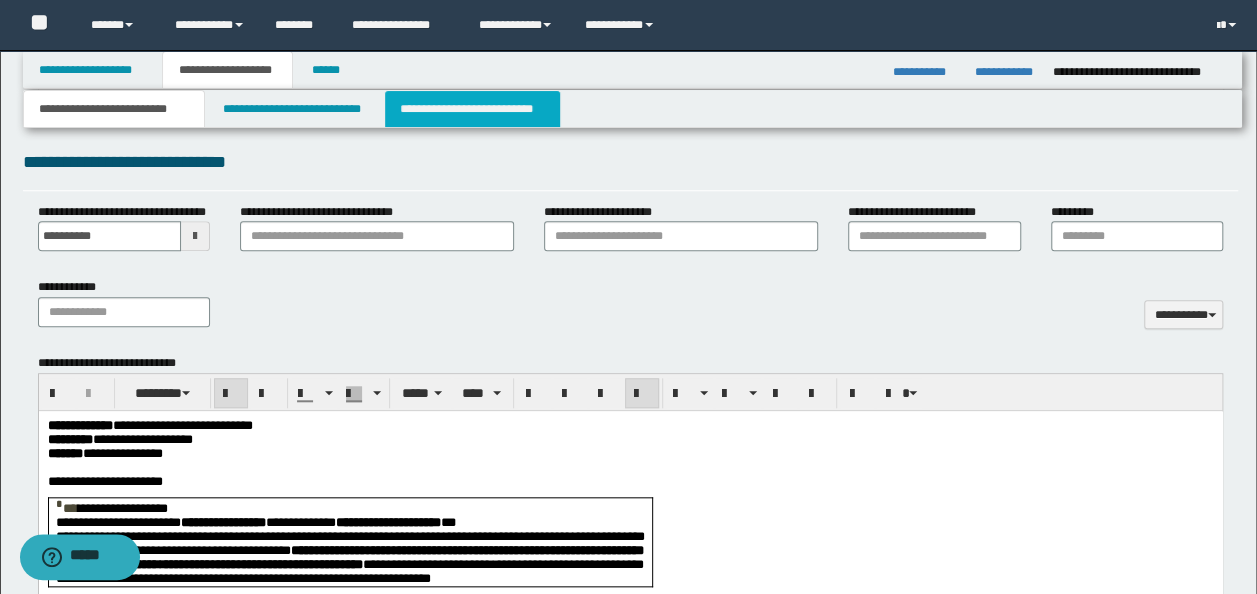 click on "**********" at bounding box center (472, 109) 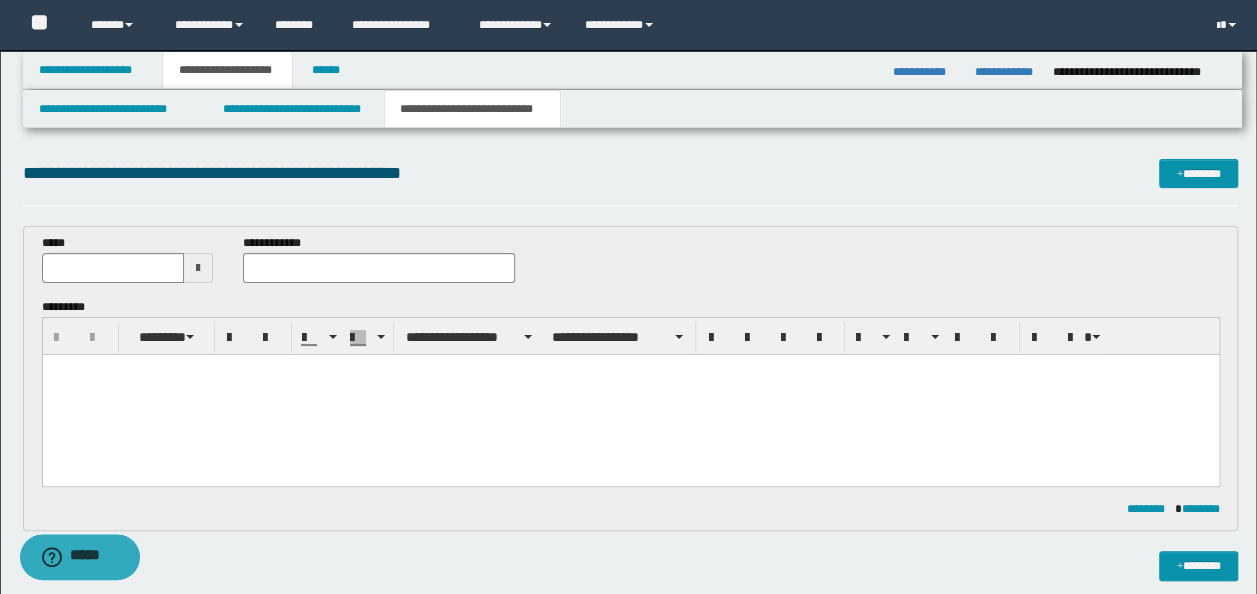 scroll, scrollTop: 0, scrollLeft: 0, axis: both 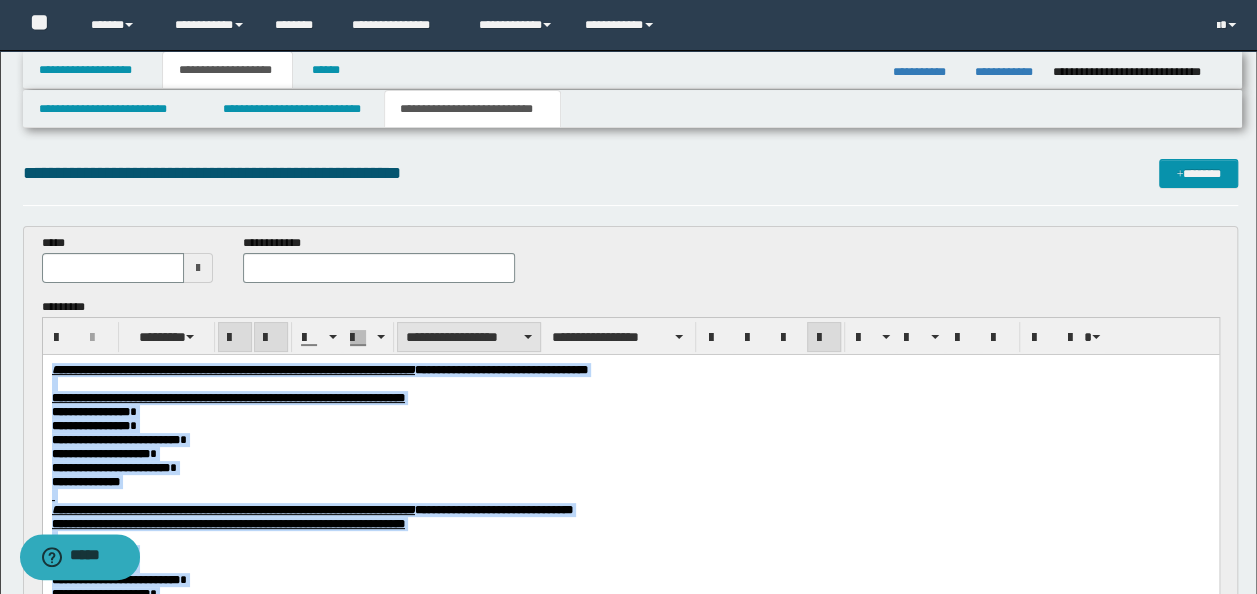 click on "**********" at bounding box center (469, 337) 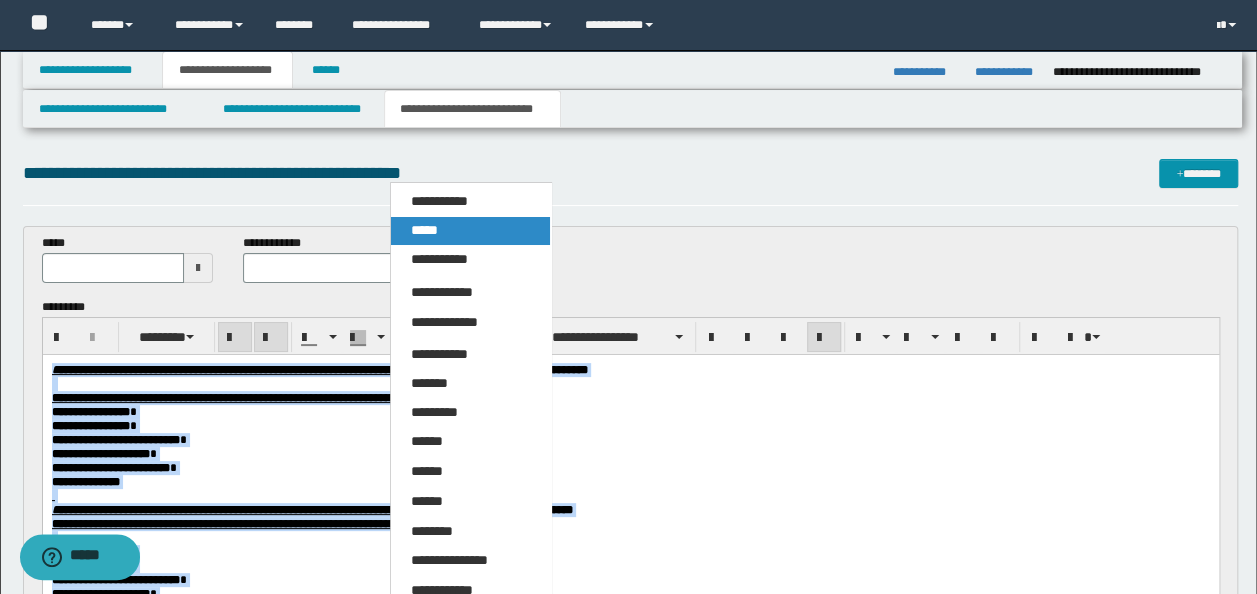 click on "*****" at bounding box center (470, 231) 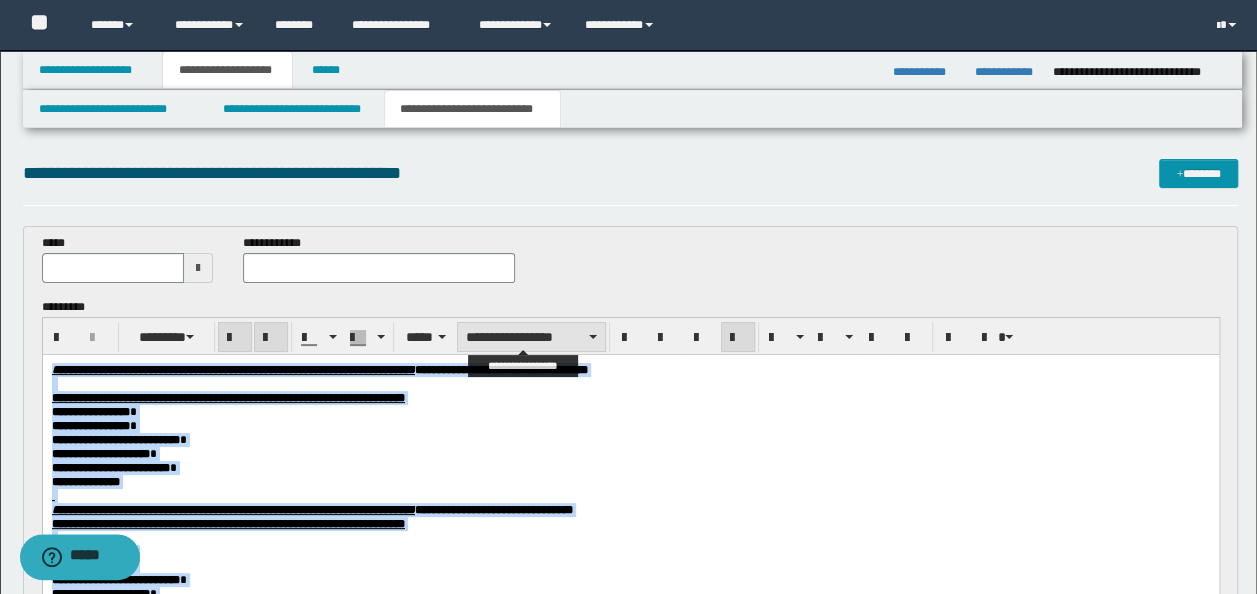 click on "**********" at bounding box center (531, 337) 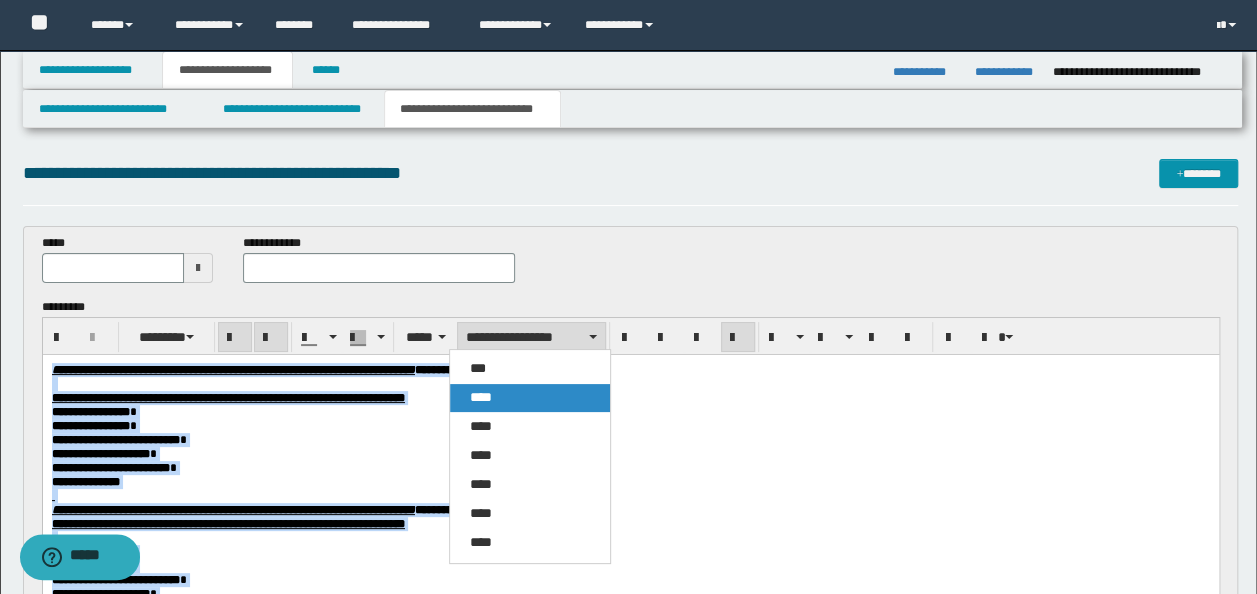 click on "****" at bounding box center [529, 398] 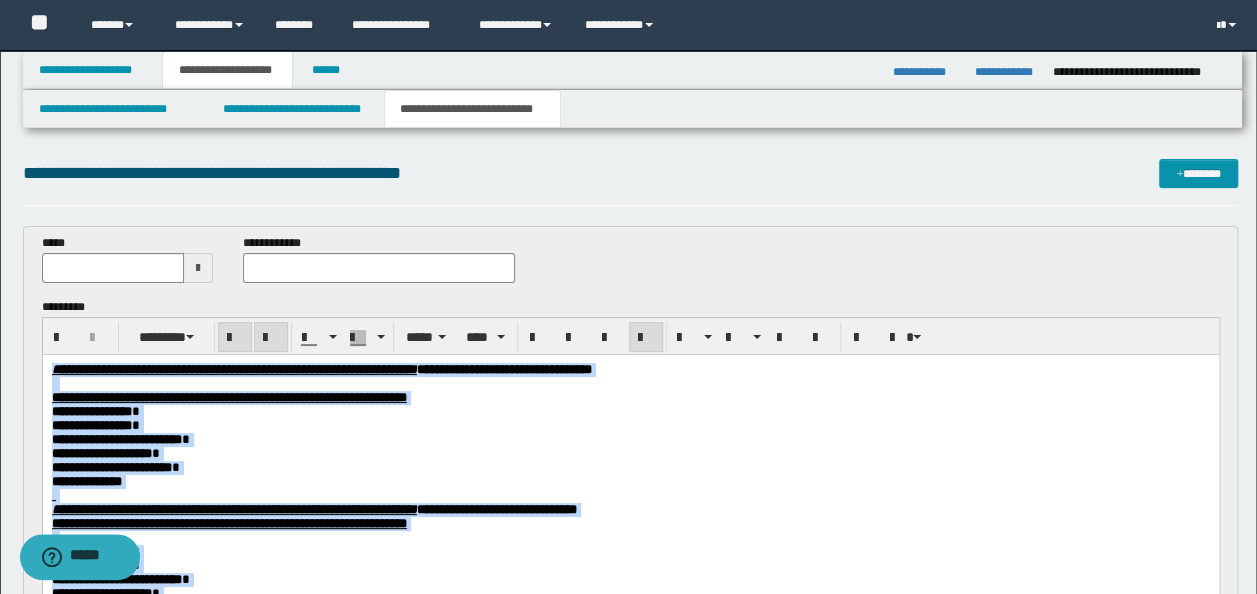 click on "**********" at bounding box center (630, 397) 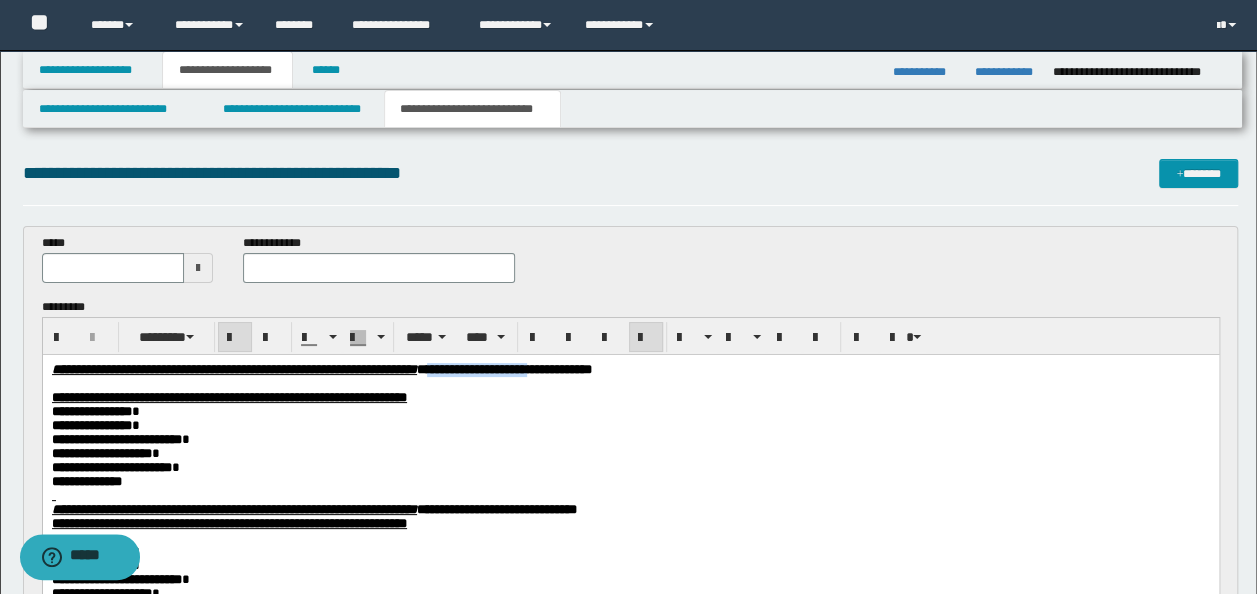 drag, startPoint x: 759, startPoint y: 365, endPoint x: 625, endPoint y: 360, distance: 134.09325 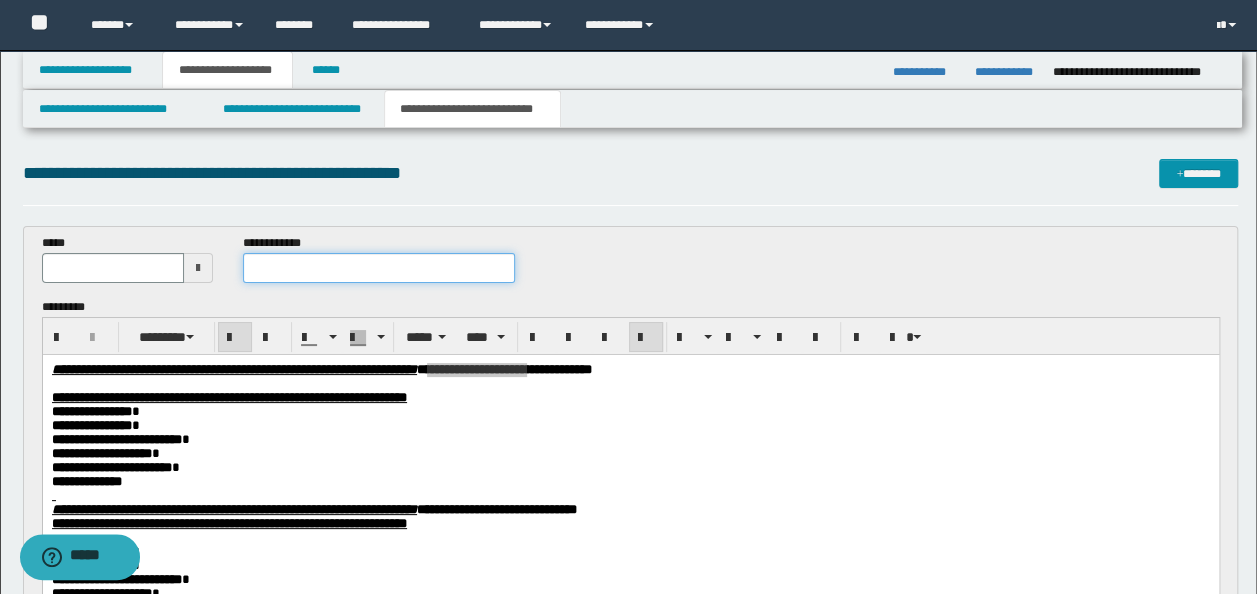 click at bounding box center [379, 268] 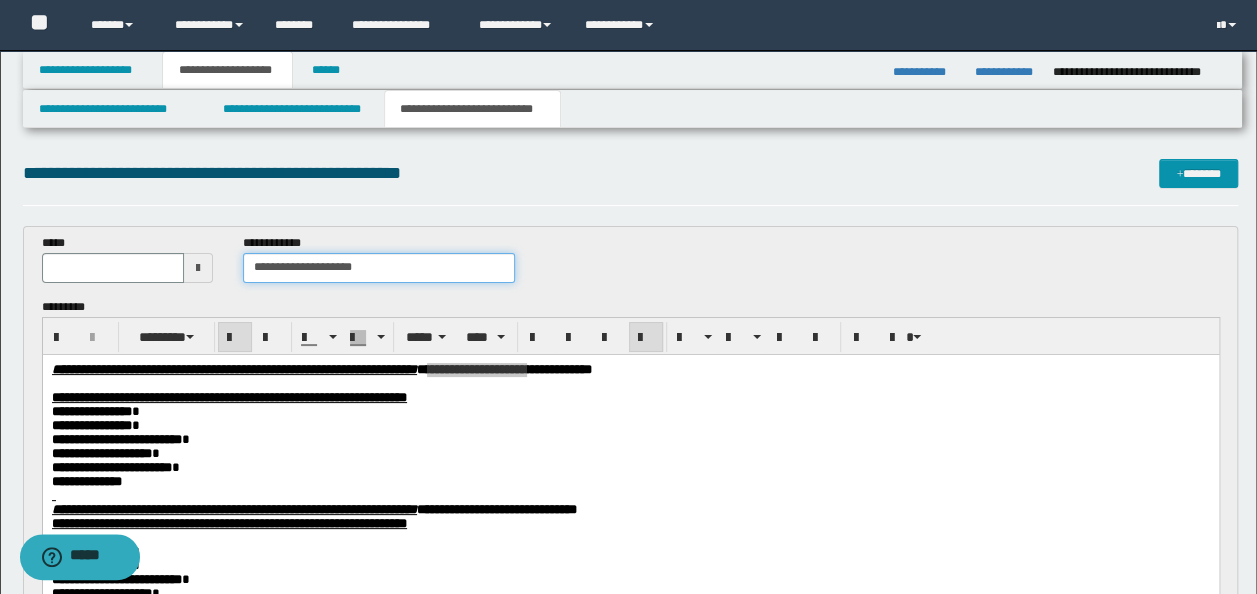 type on "**********" 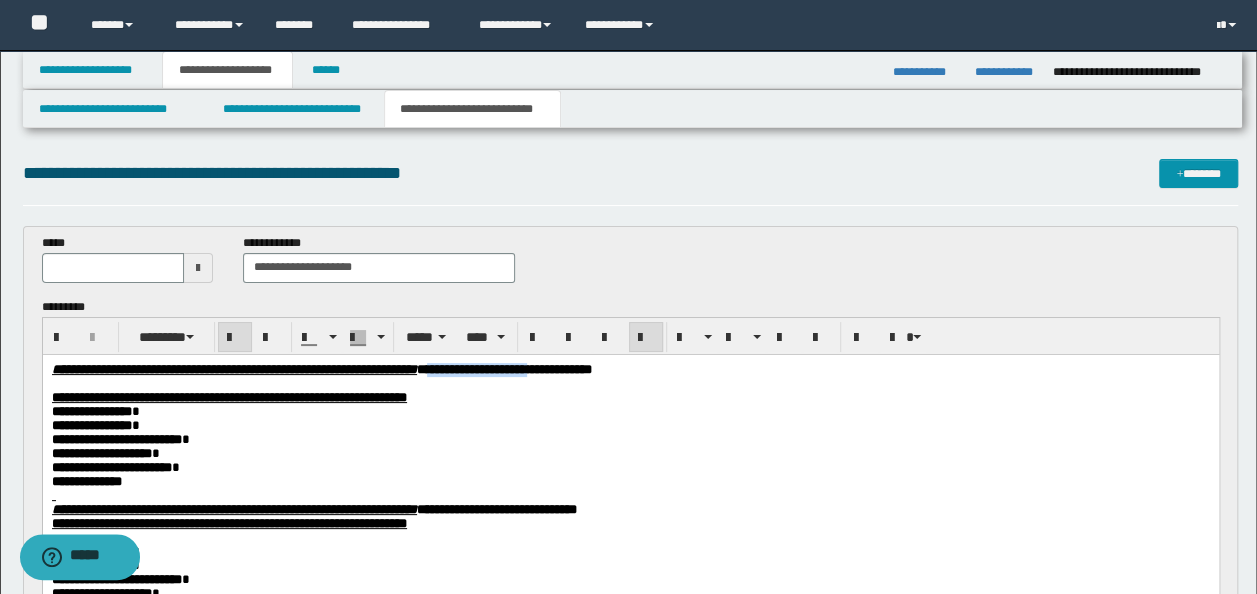 click on "**********" at bounding box center (503, 368) 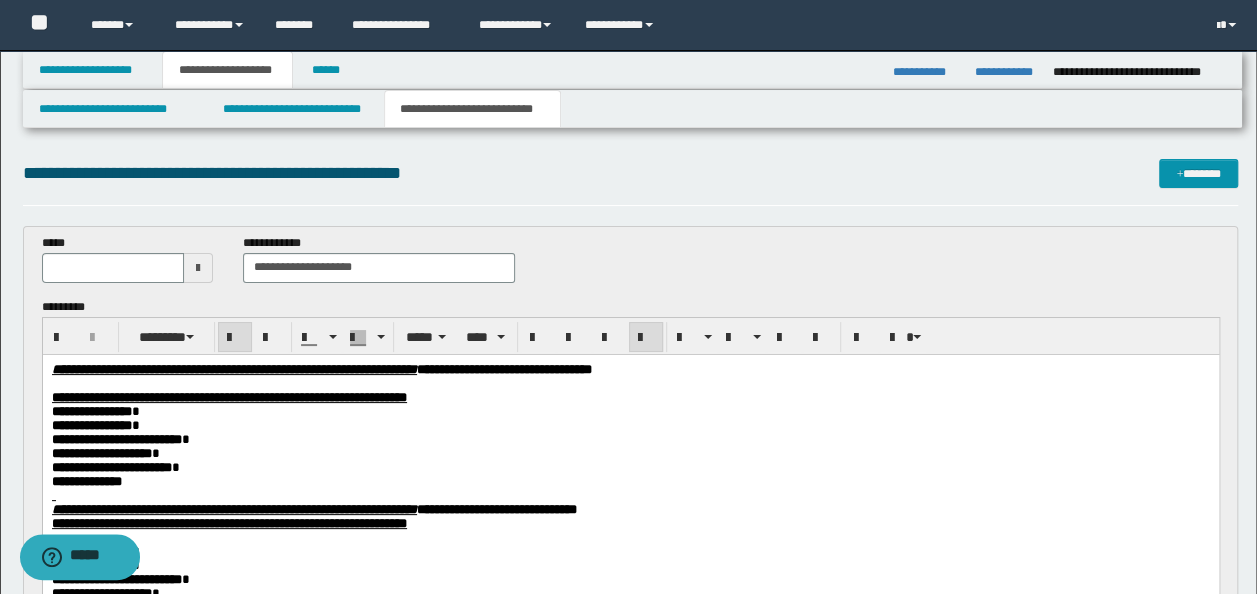click on "**********" at bounding box center (503, 368) 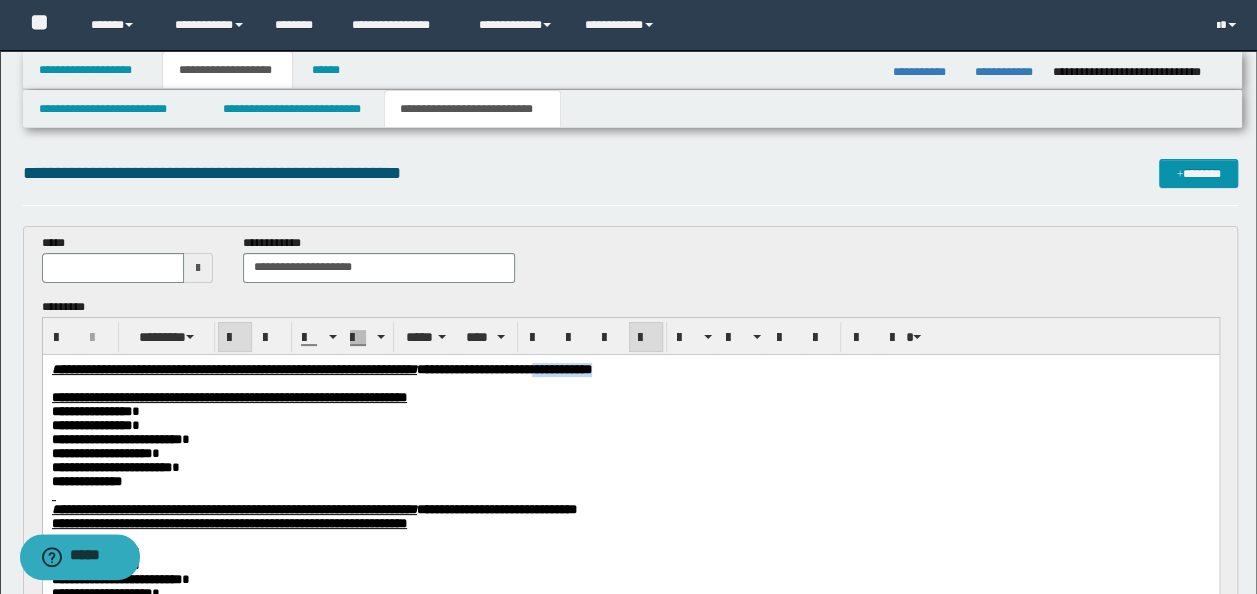 drag, startPoint x: 857, startPoint y: 365, endPoint x: 763, endPoint y: 371, distance: 94.19129 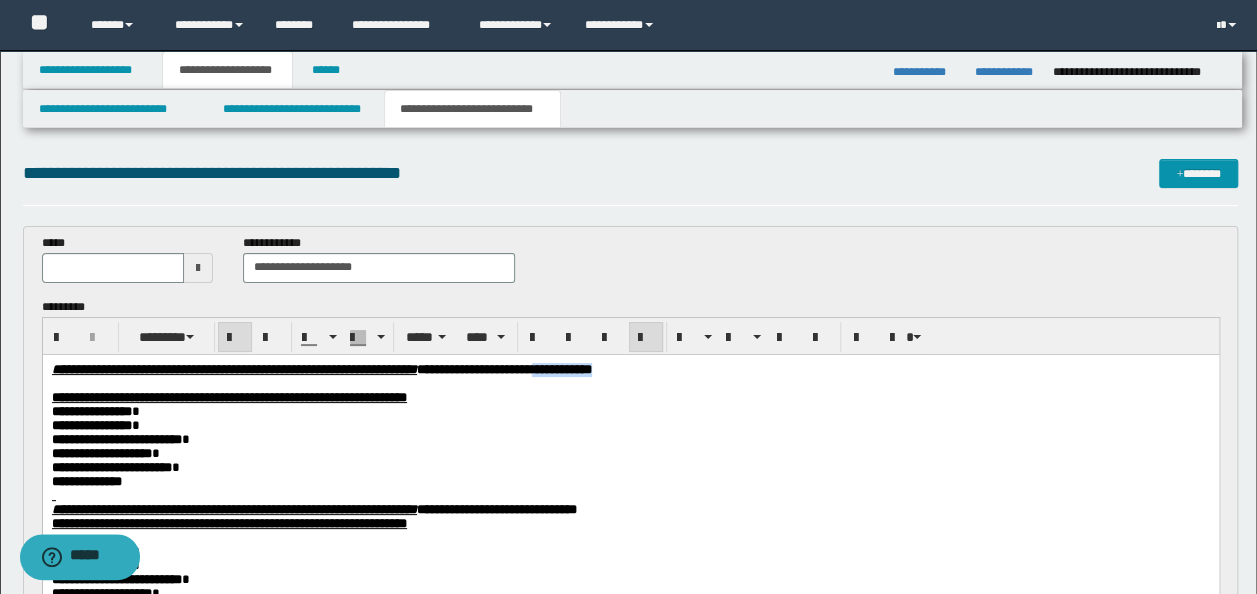 click on "**********" at bounding box center [630, 369] 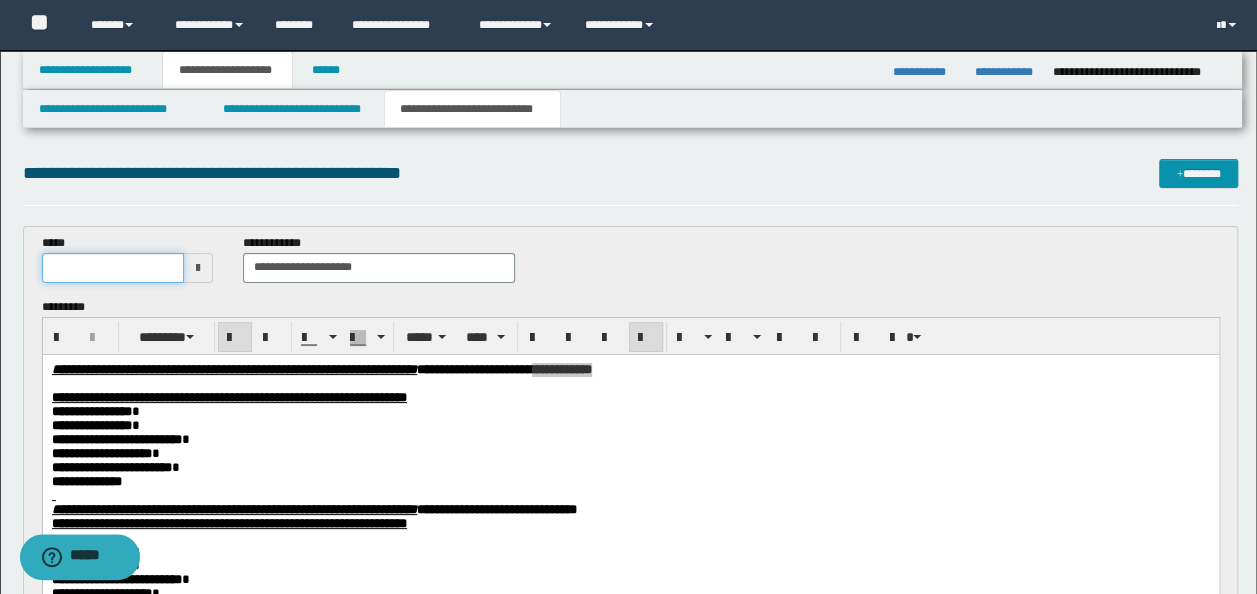 click at bounding box center (113, 268) 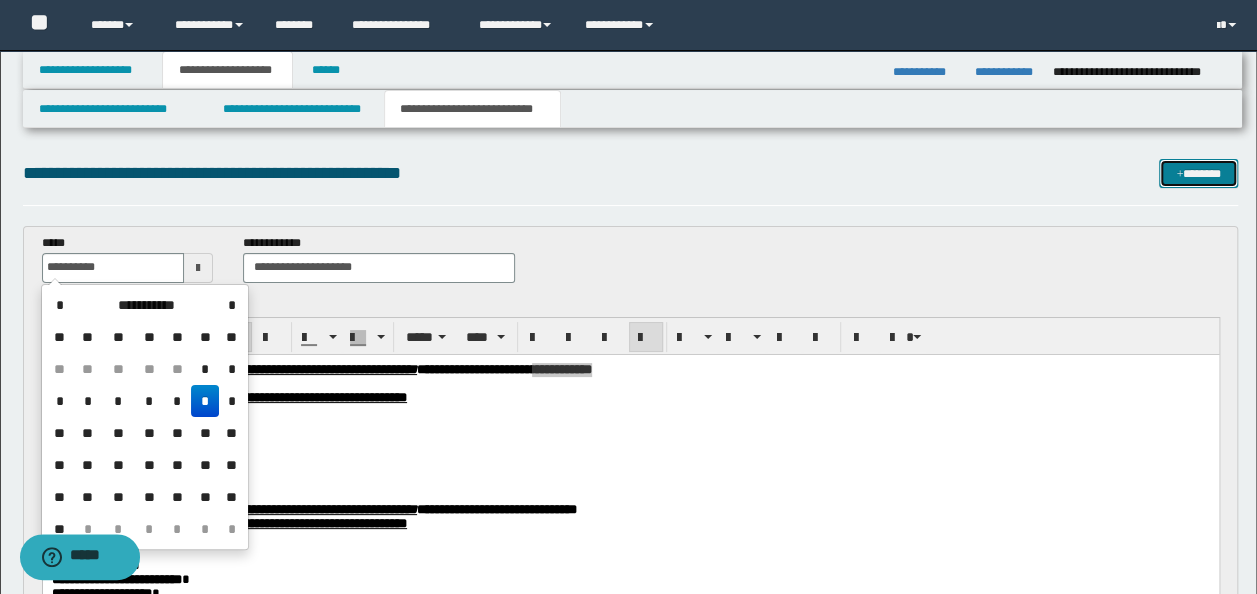 type on "**********" 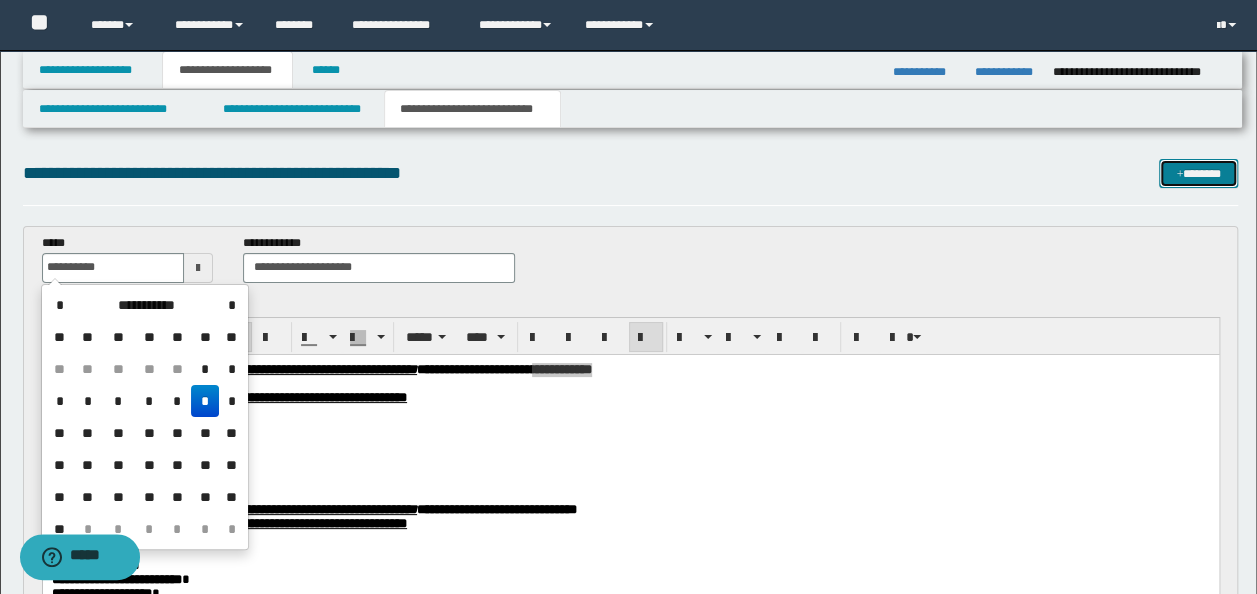 click at bounding box center [1179, 175] 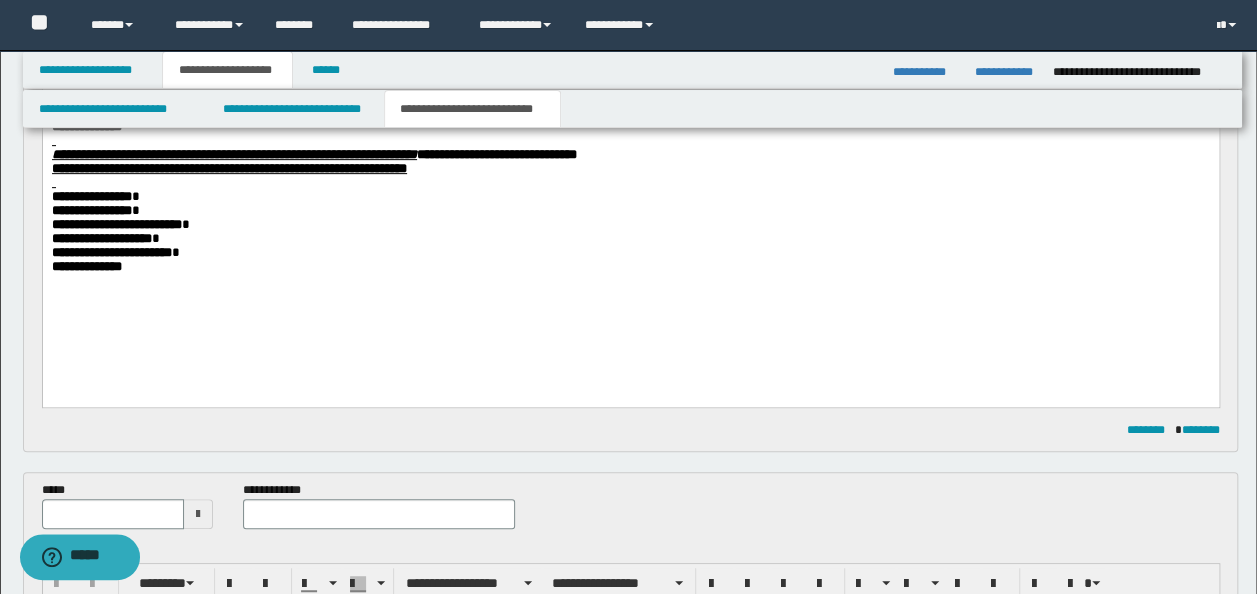 scroll, scrollTop: 354, scrollLeft: 0, axis: vertical 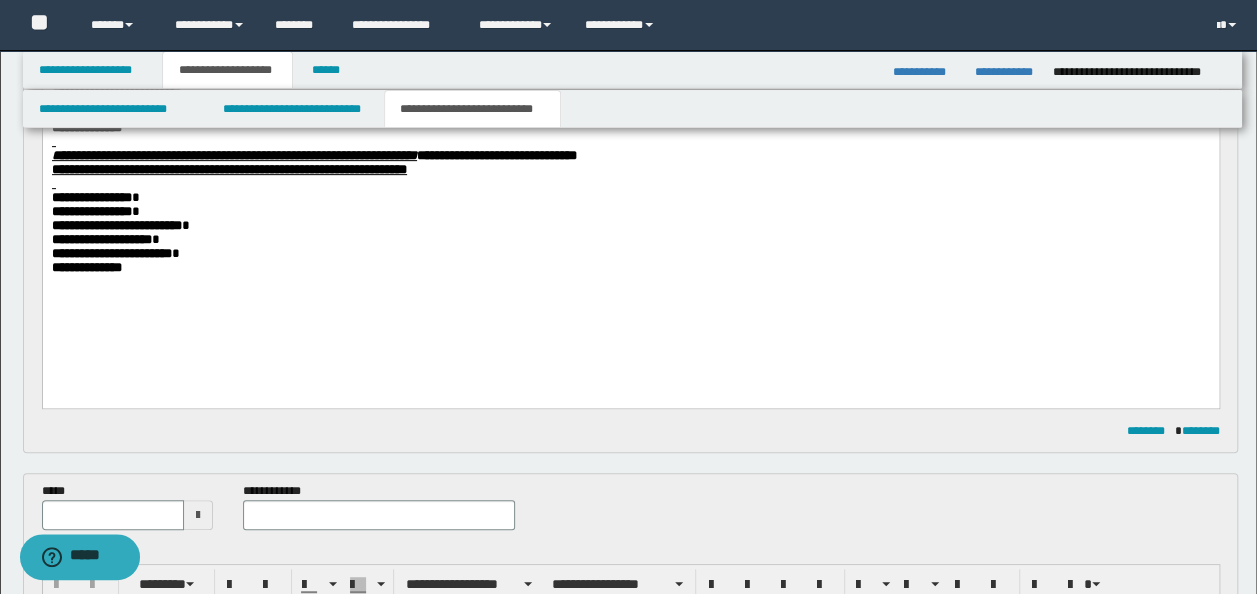click on "**********" at bounding box center (630, 267) 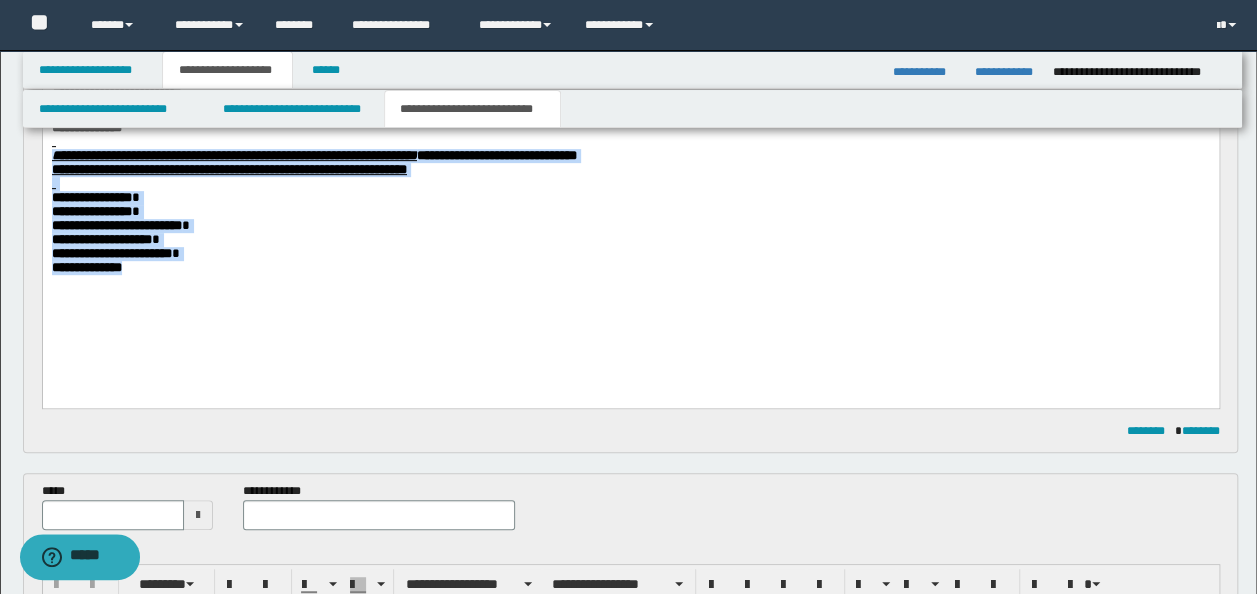 drag, startPoint x: 51, startPoint y: 167, endPoint x: 183, endPoint y: 323, distance: 204.35263 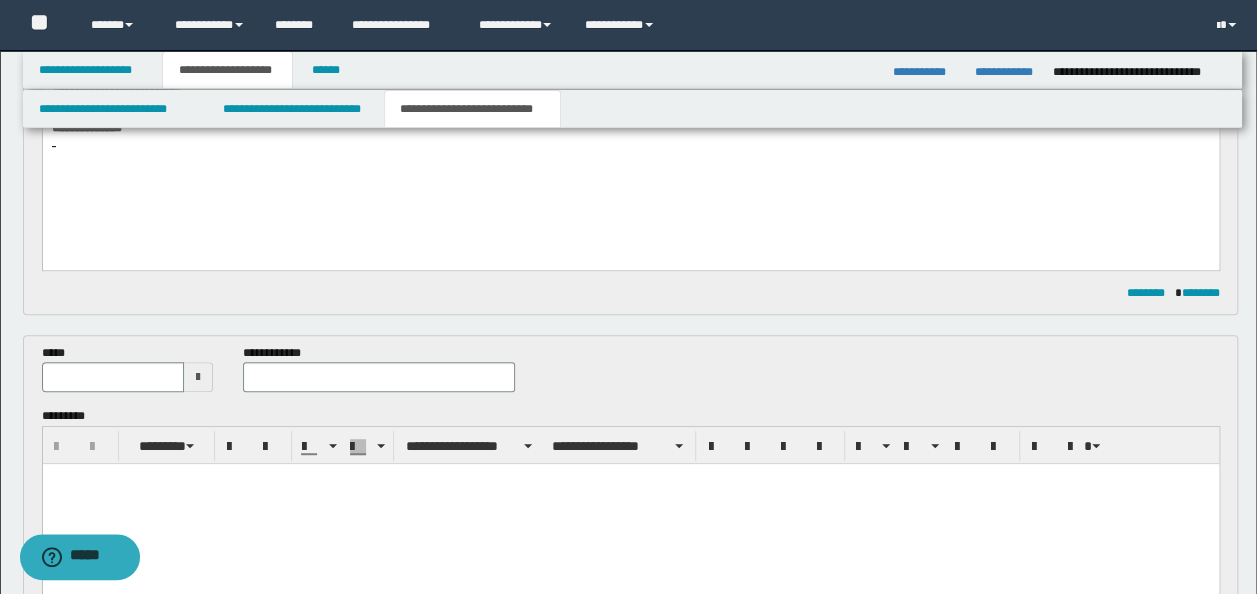 scroll, scrollTop: 654, scrollLeft: 0, axis: vertical 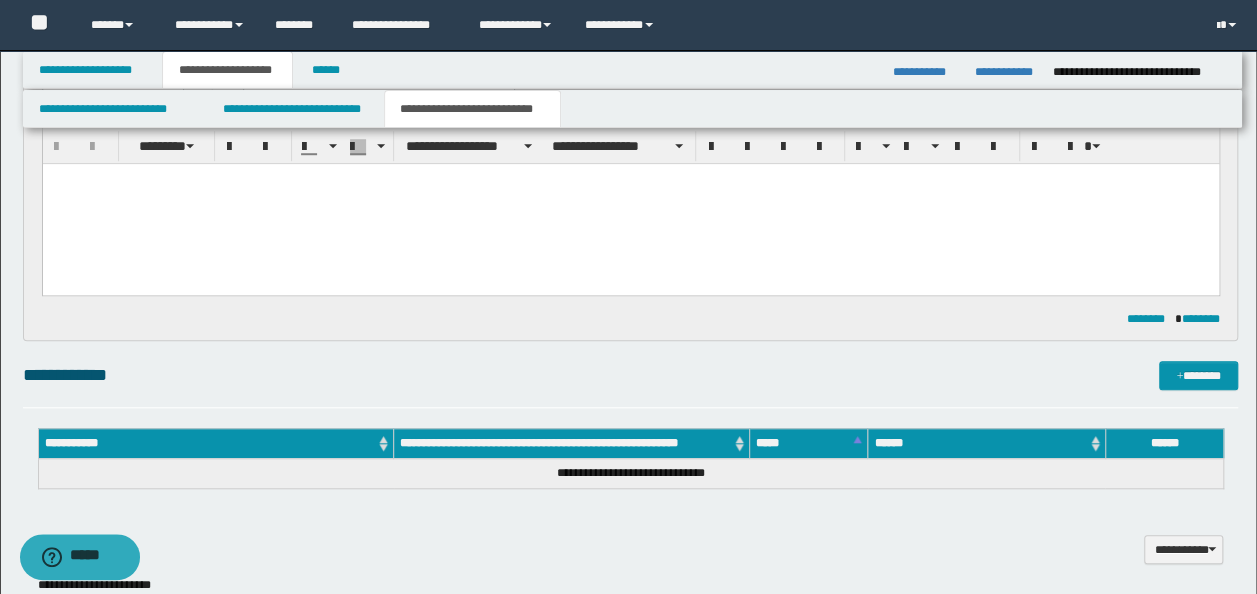 click at bounding box center [630, 204] 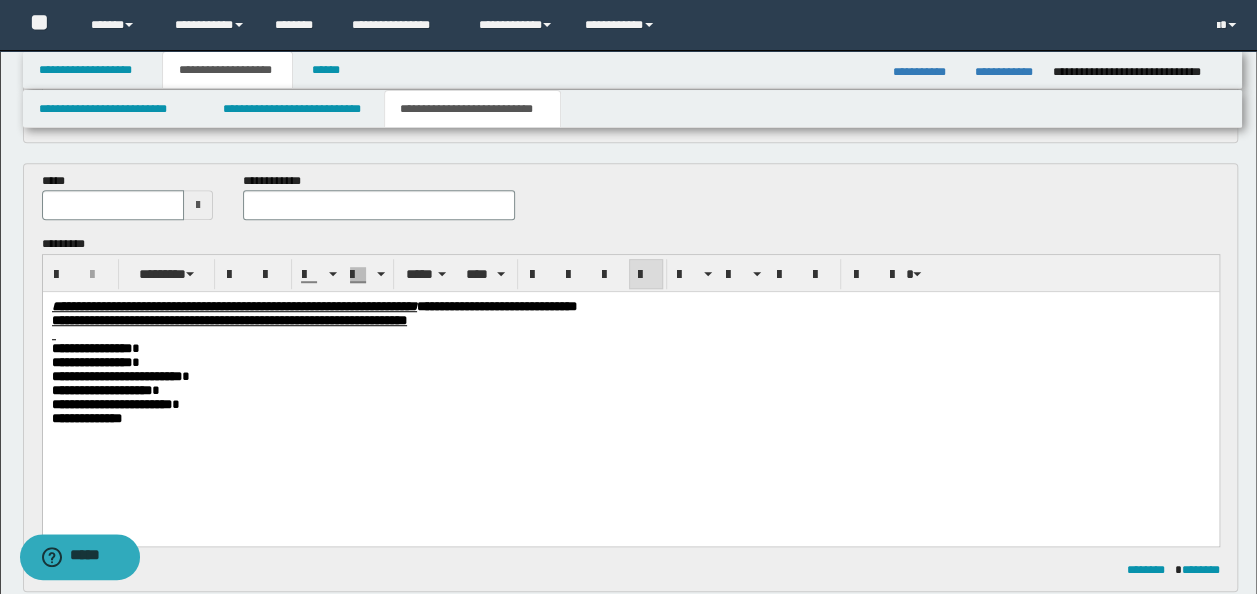 scroll, scrollTop: 454, scrollLeft: 0, axis: vertical 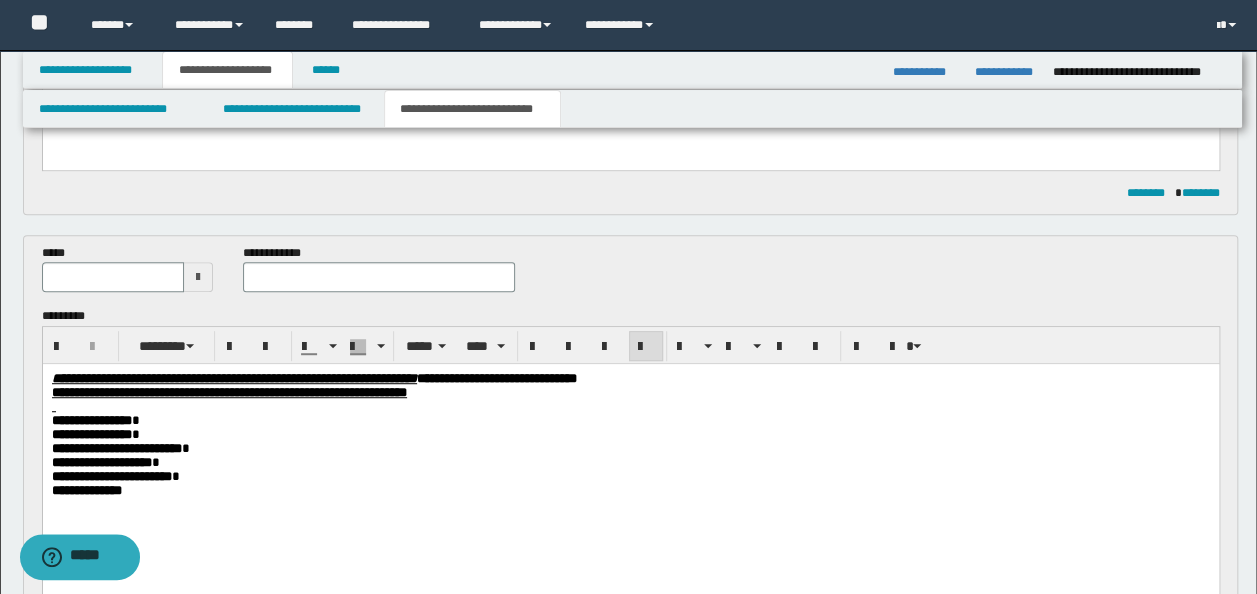 click on "**********" at bounding box center (630, 393) 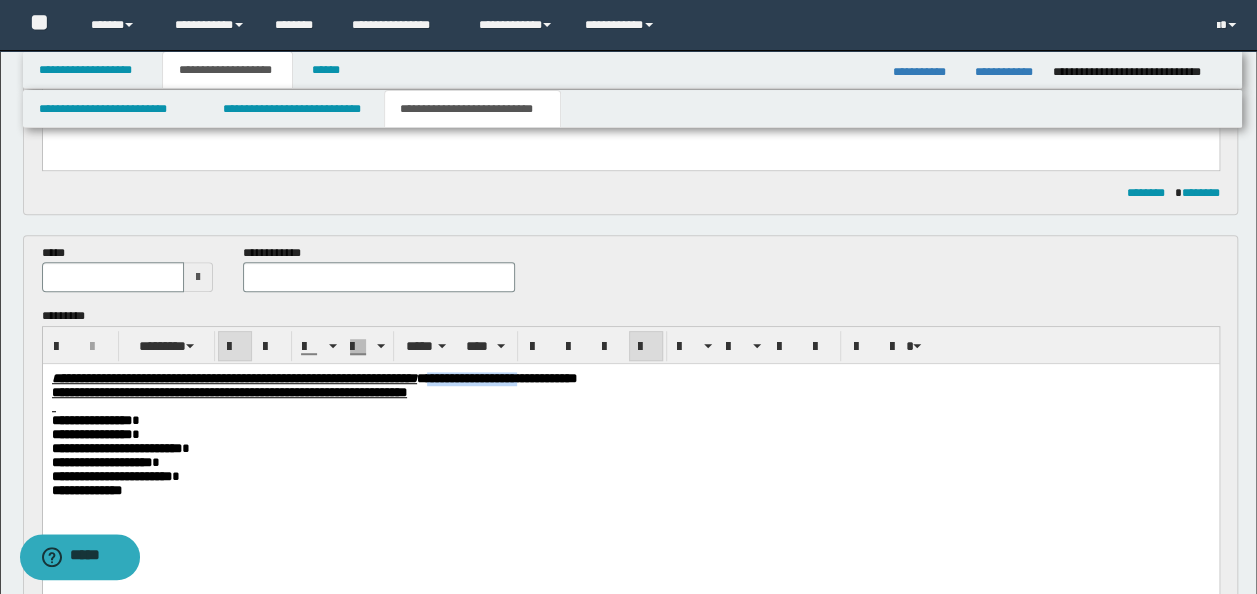 drag, startPoint x: 741, startPoint y: 379, endPoint x: 592, endPoint y: 709, distance: 362.07874 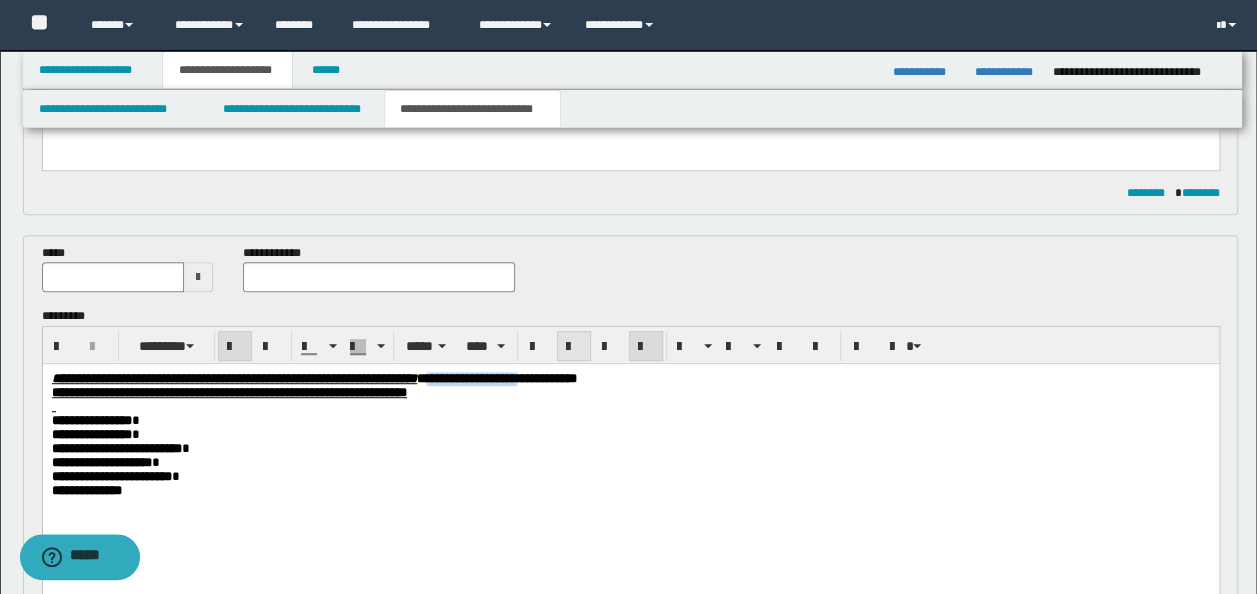 copy on "**********" 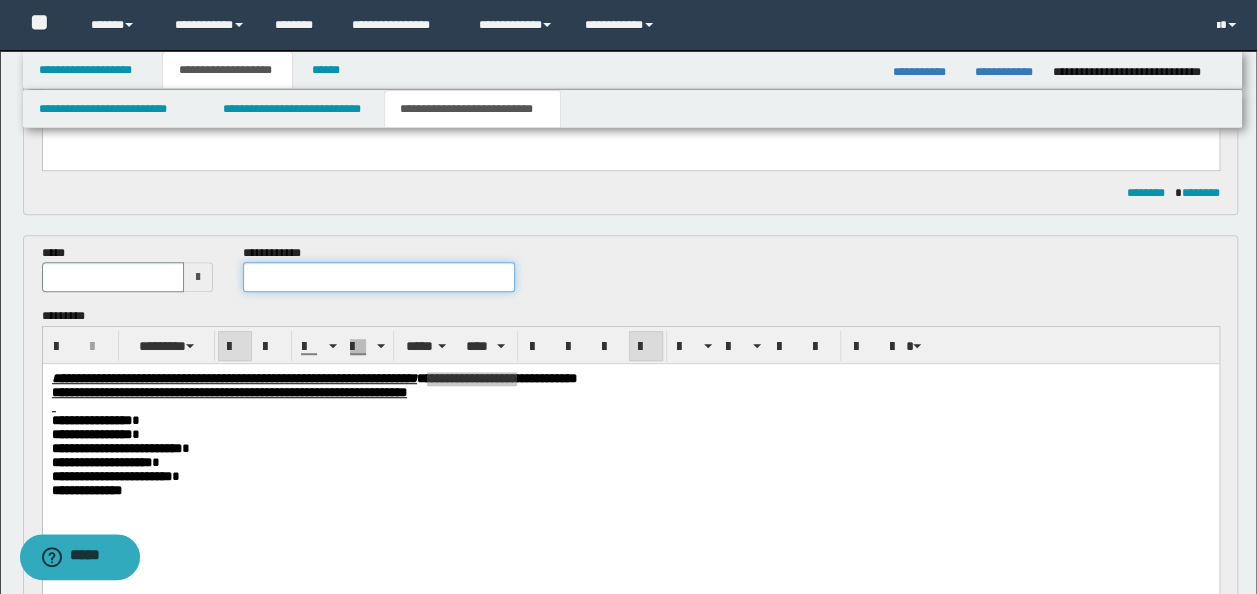 click at bounding box center (379, 277) 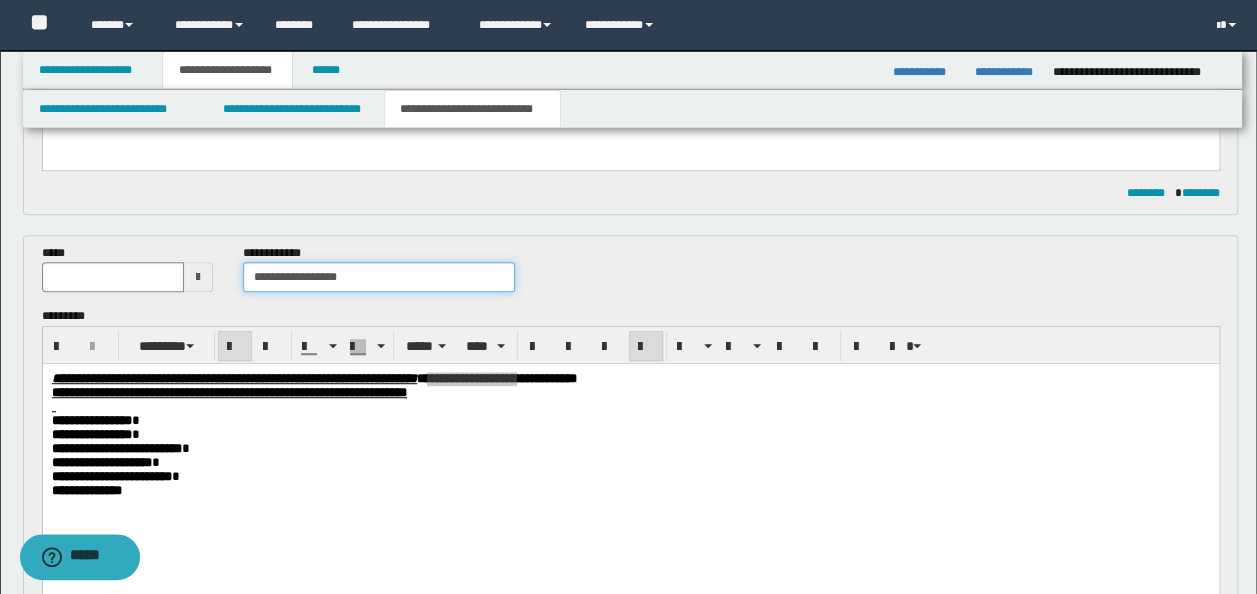 type on "**********" 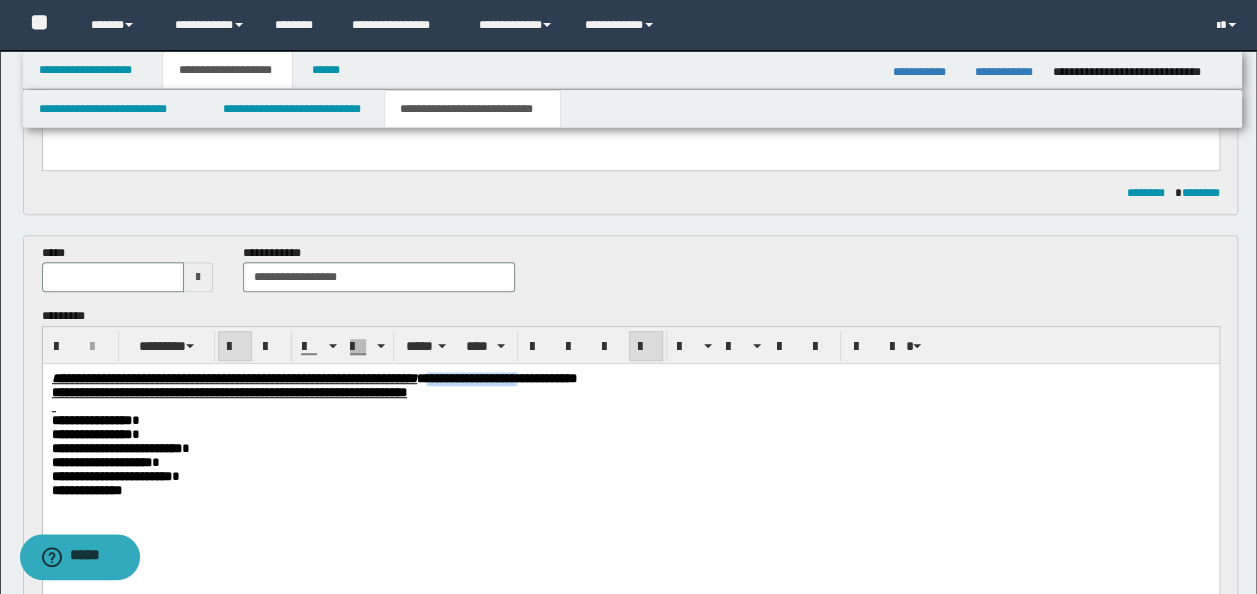 click on "**********" at bounding box center [496, 378] 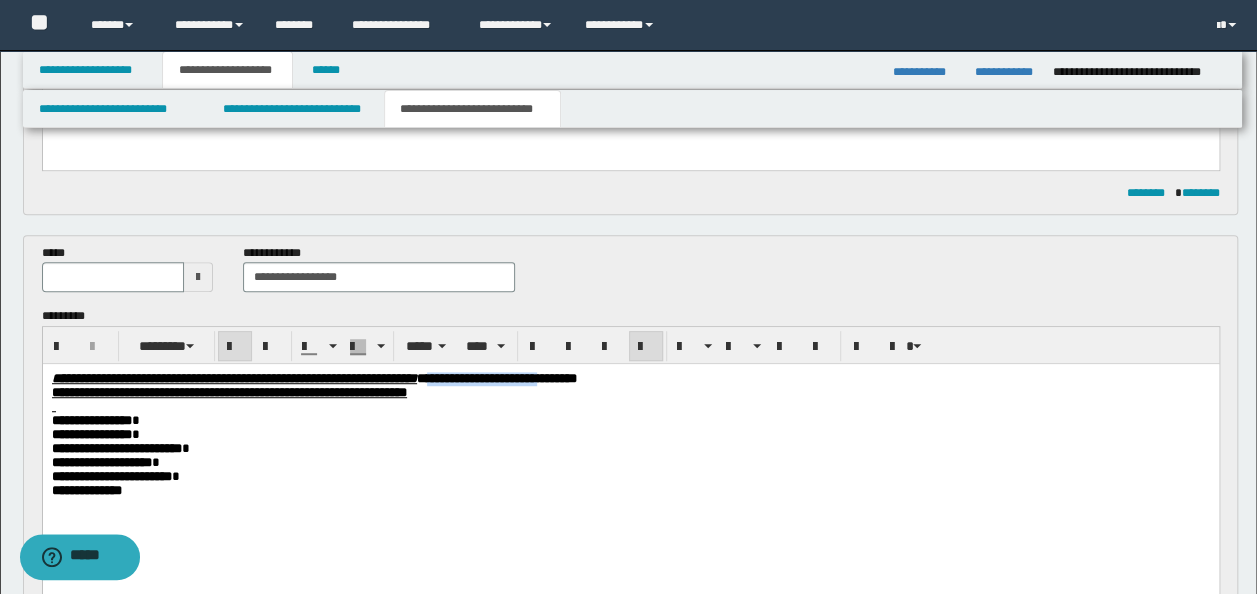 click on "**********" at bounding box center [630, 393] 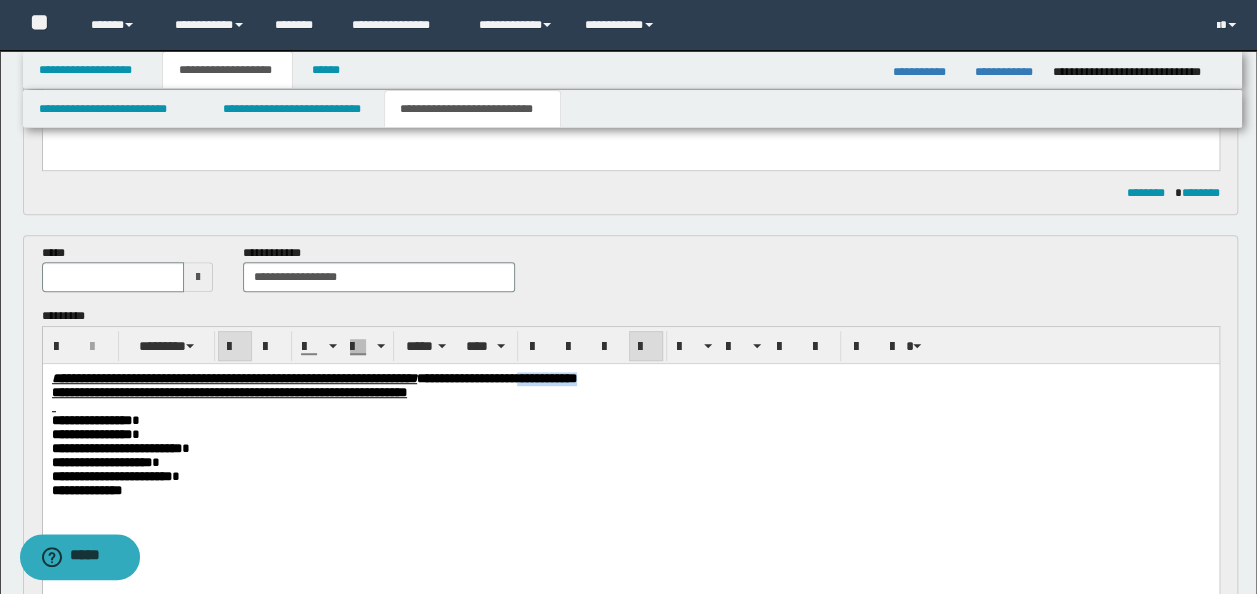 drag, startPoint x: 829, startPoint y: 376, endPoint x: 743, endPoint y: 375, distance: 86.00581 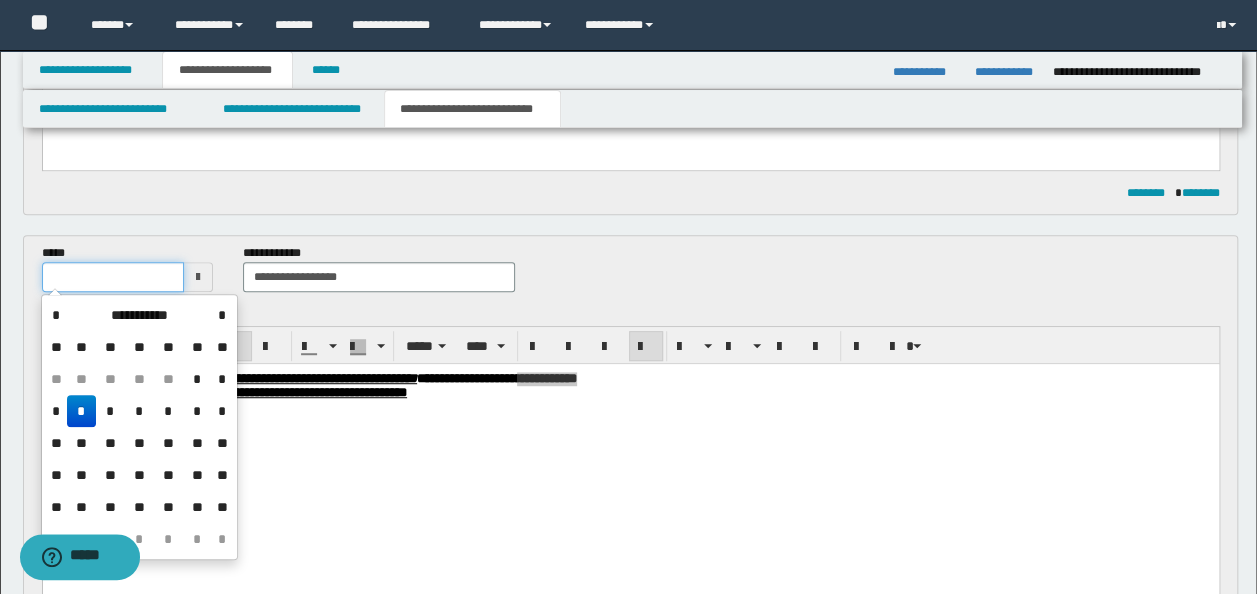 click at bounding box center (113, 277) 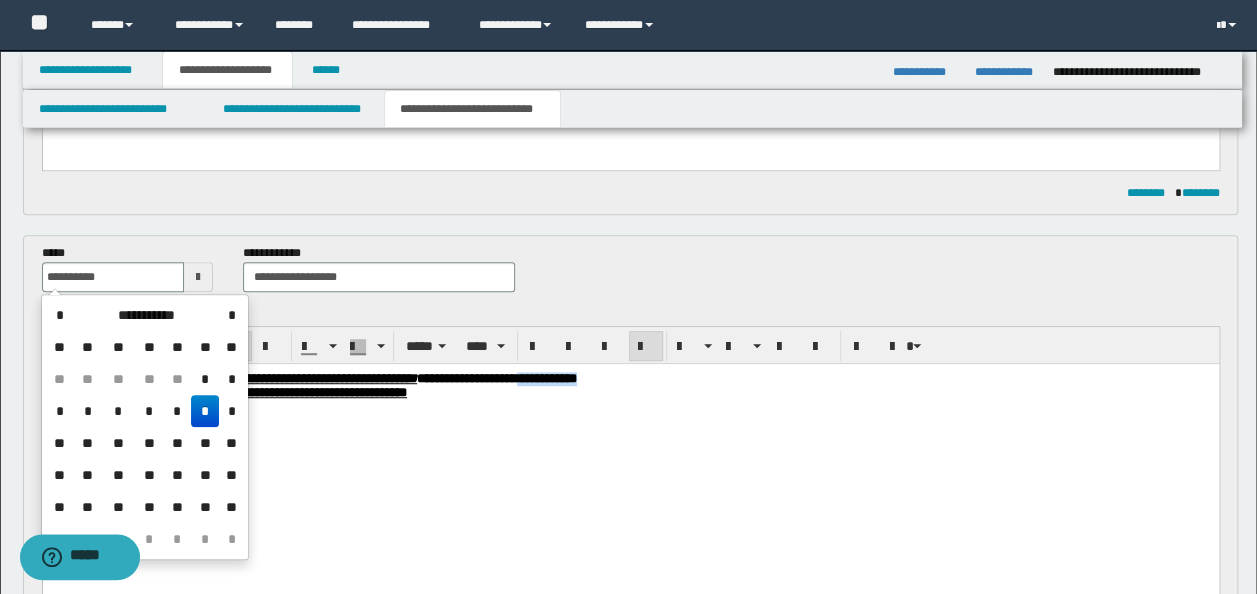 click at bounding box center [630, 407] 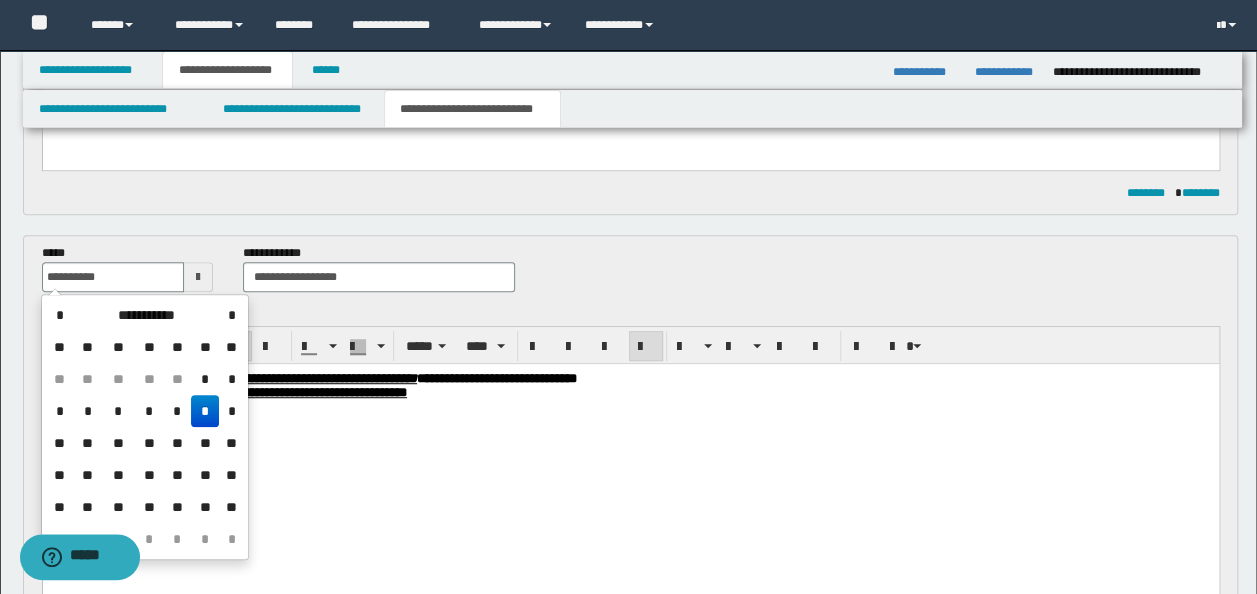 click on "**********" at bounding box center (630, 435) 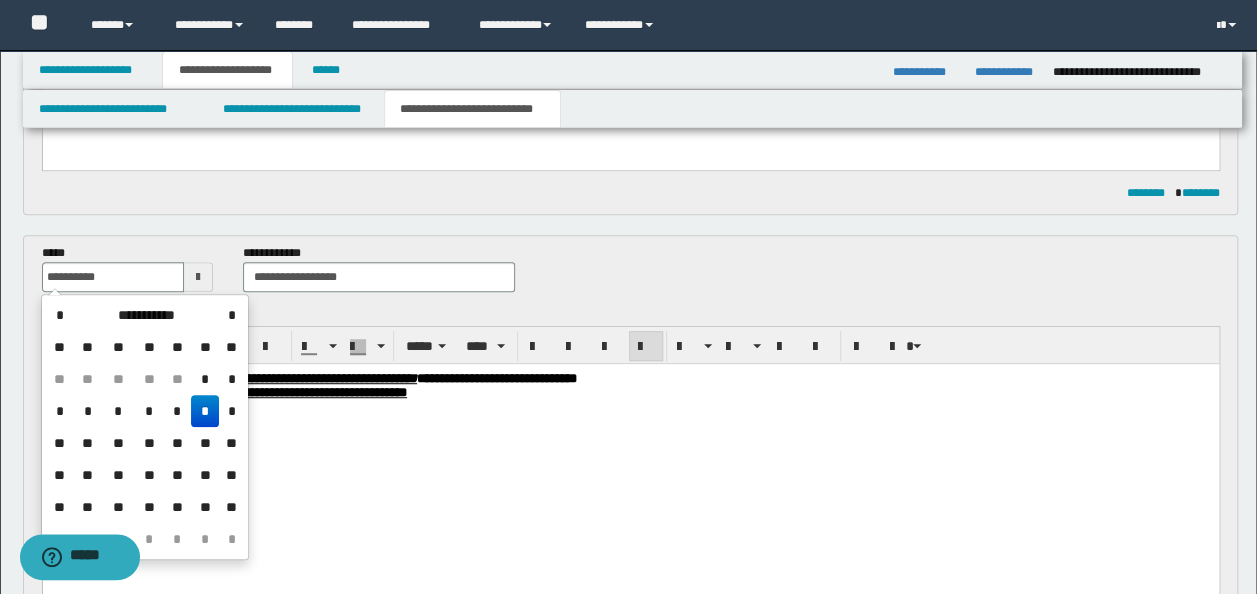 type on "**********" 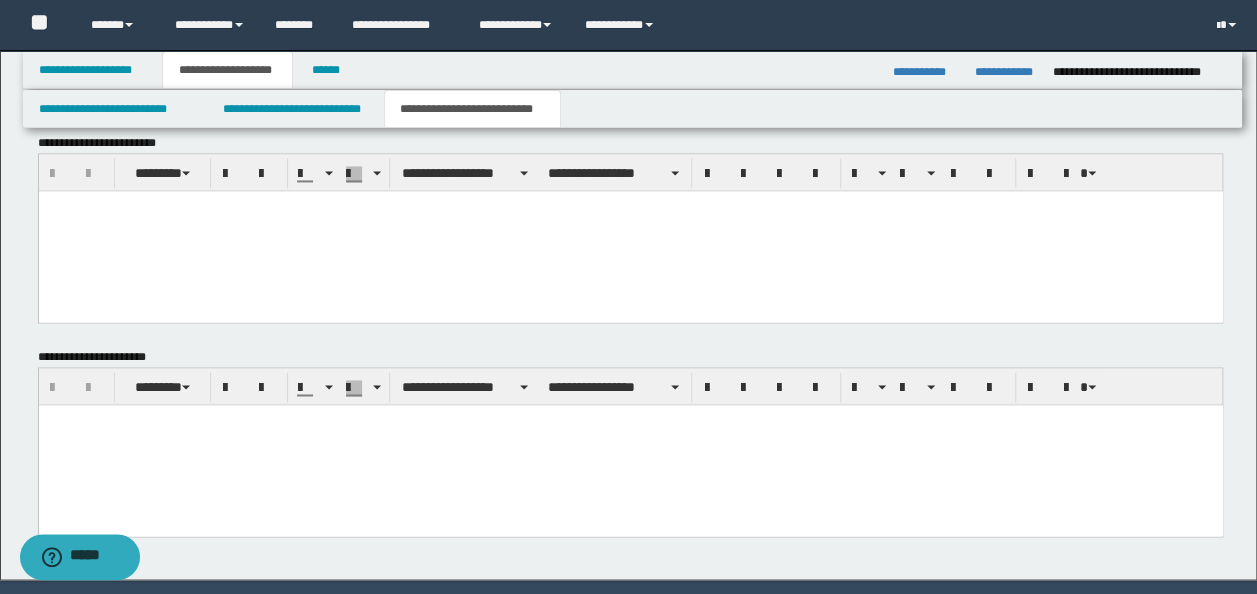 scroll, scrollTop: 1496, scrollLeft: 0, axis: vertical 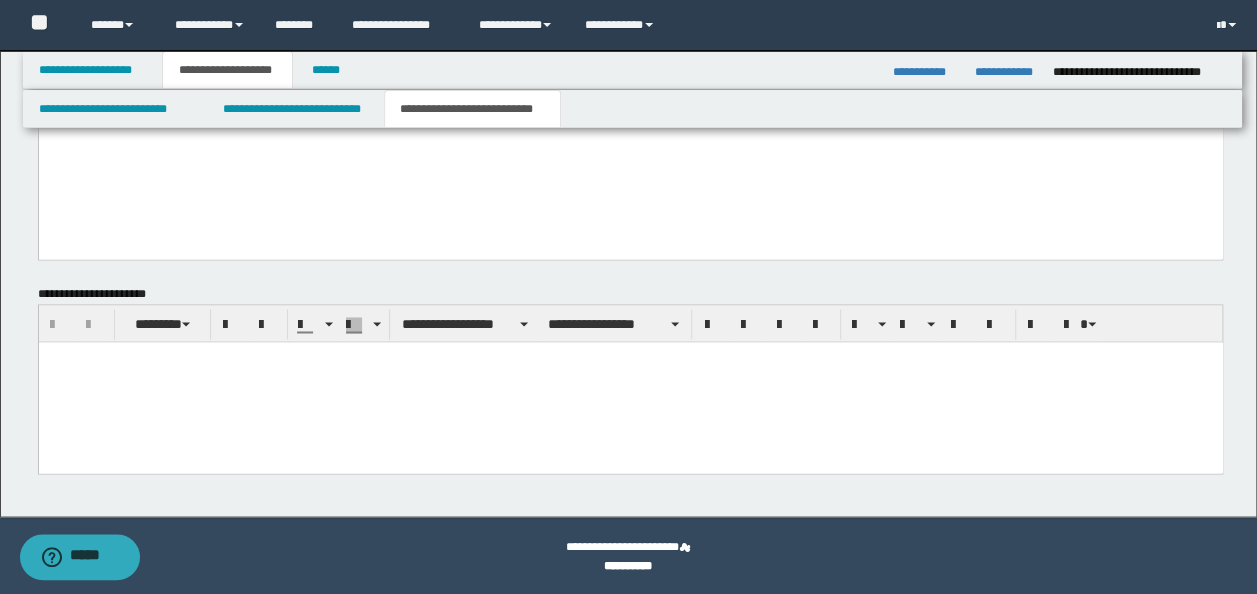 click at bounding box center (630, 382) 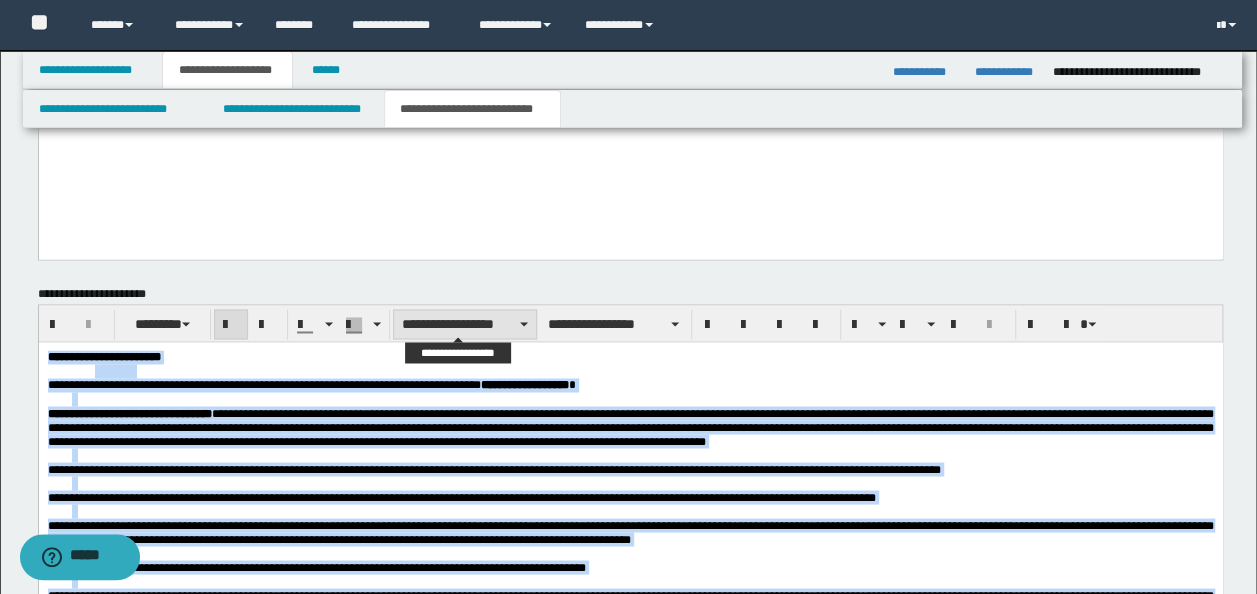 click on "**********" at bounding box center [465, 324] 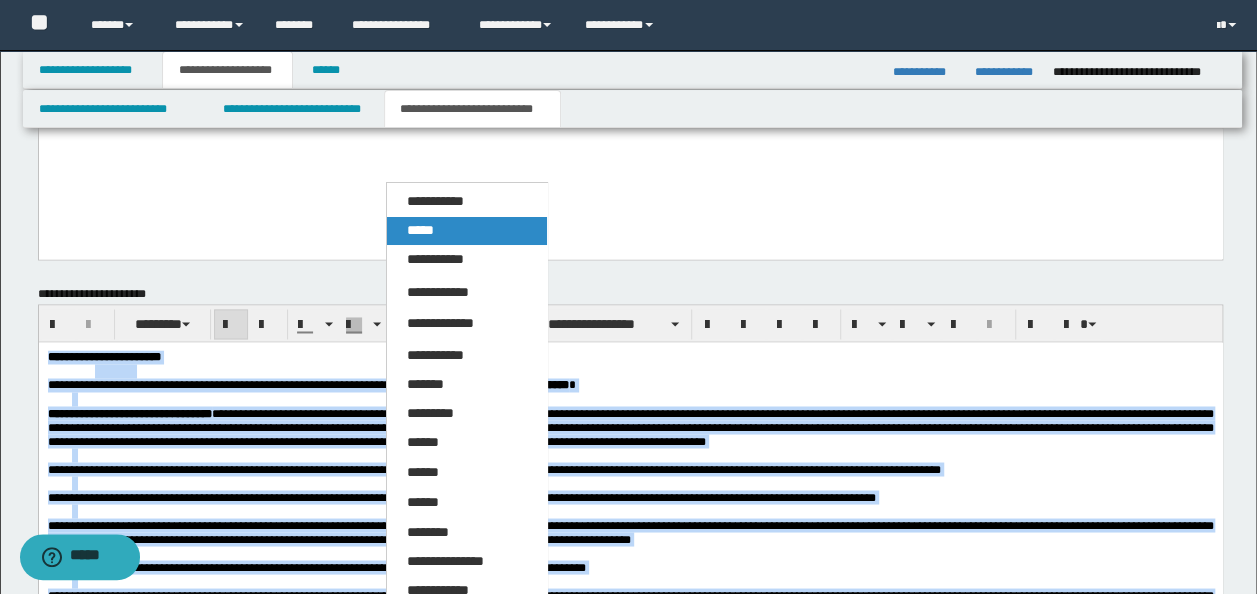 click on "*****" at bounding box center (466, 231) 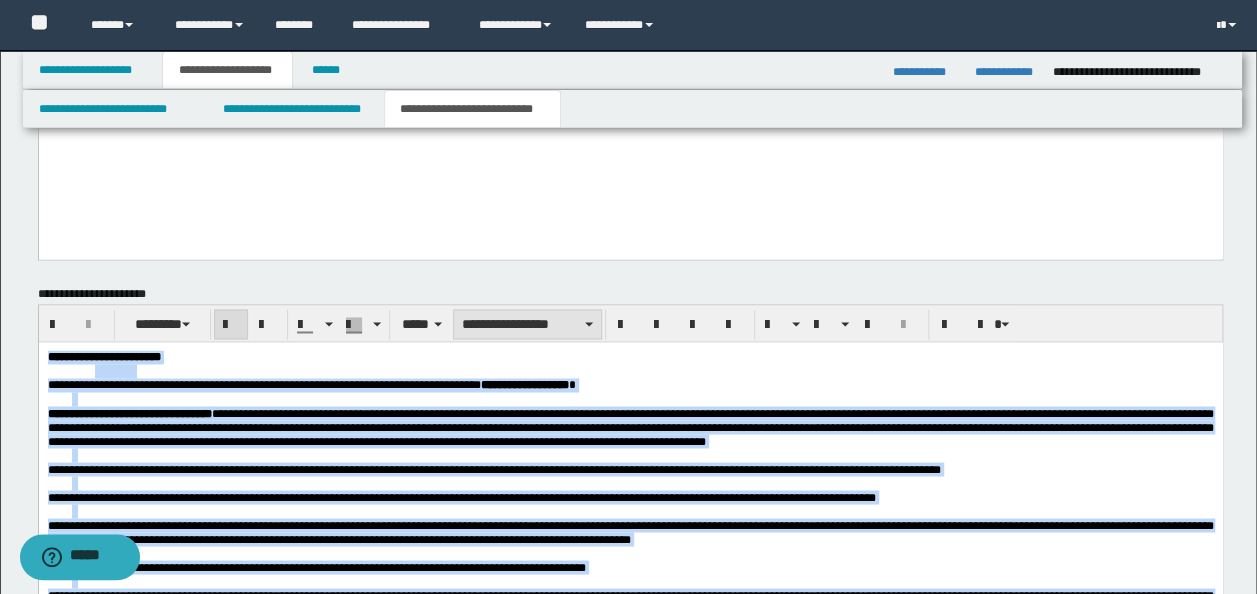 click on "**********" at bounding box center [527, 324] 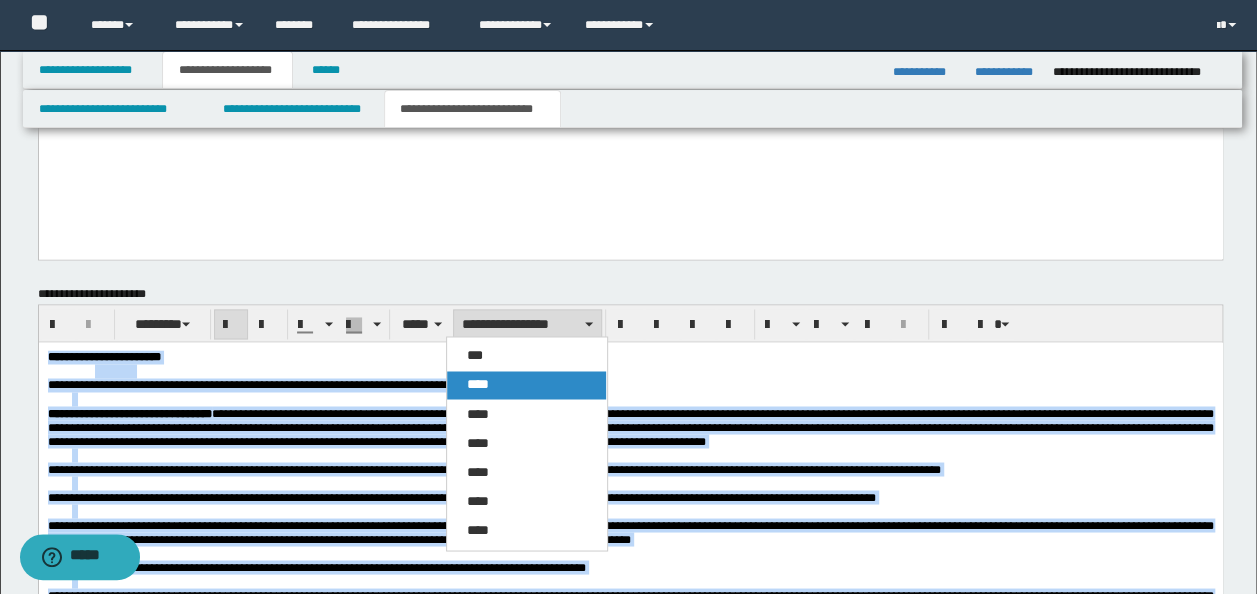 click on "****" at bounding box center [526, 385] 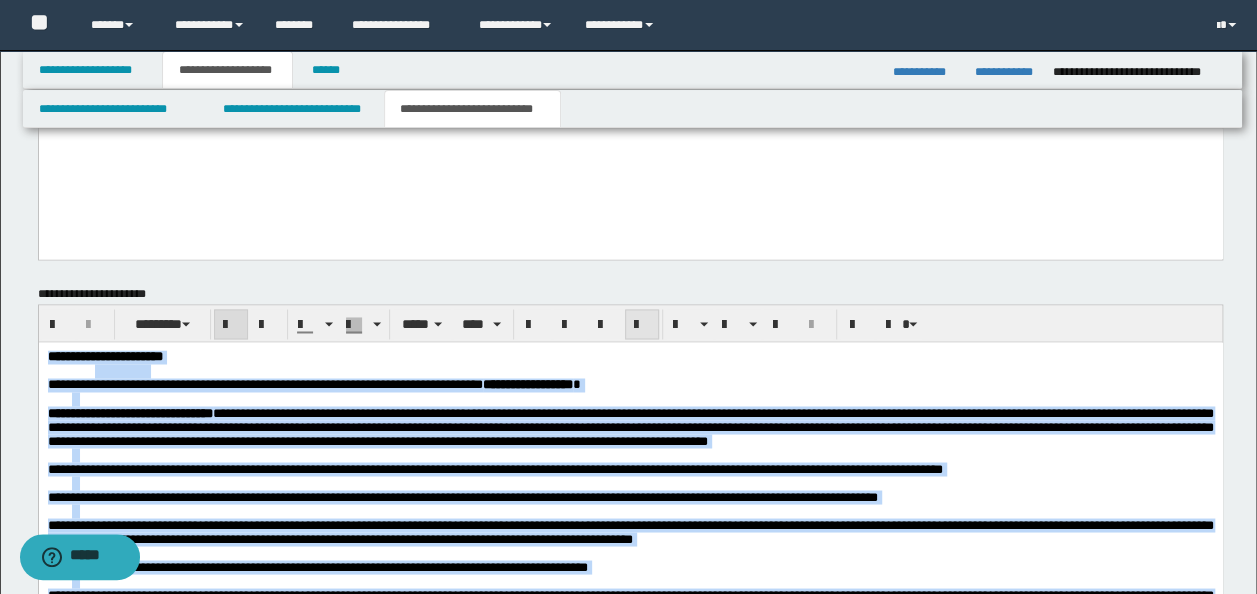 click at bounding box center [642, 324] 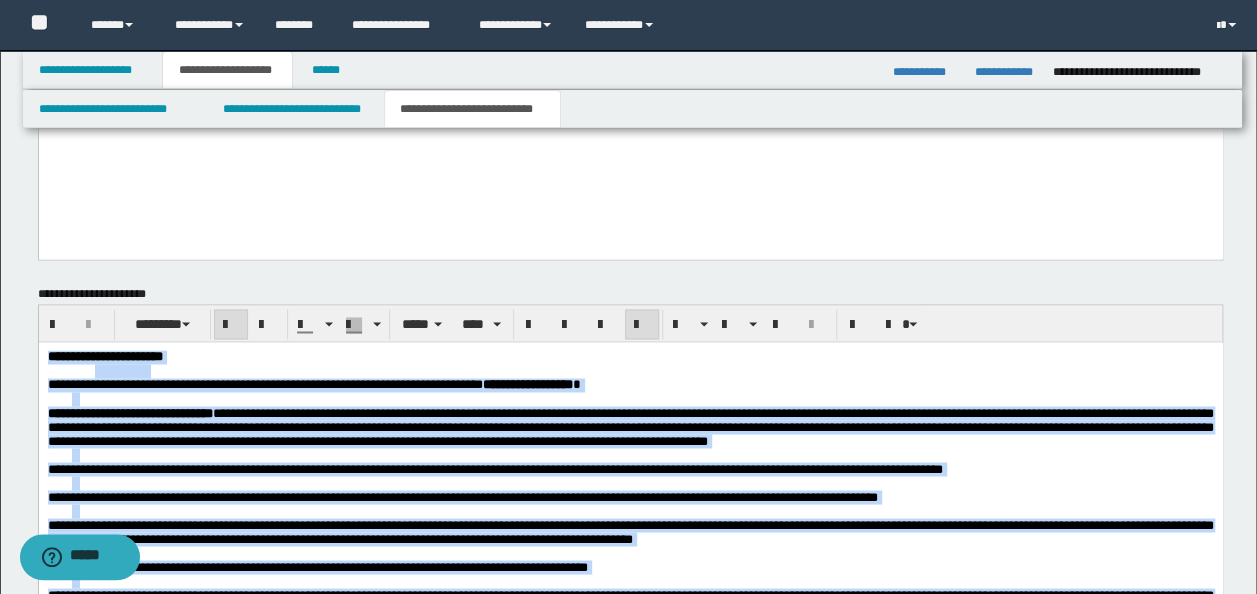 click on "**********" at bounding box center (630, 426) 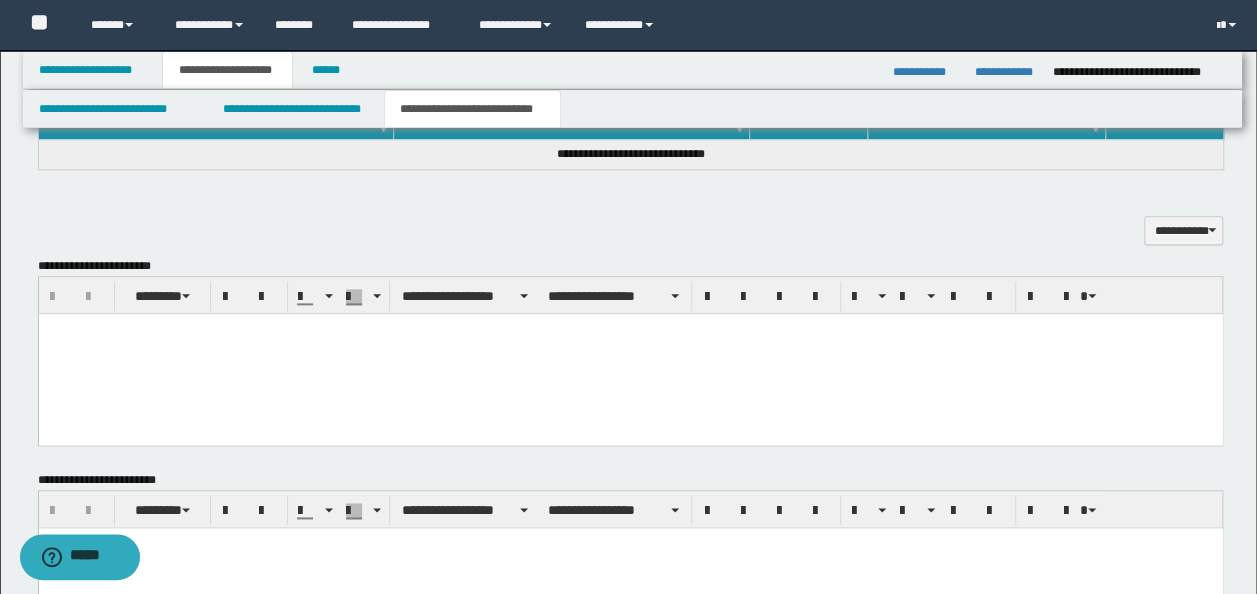 scroll, scrollTop: 996, scrollLeft: 0, axis: vertical 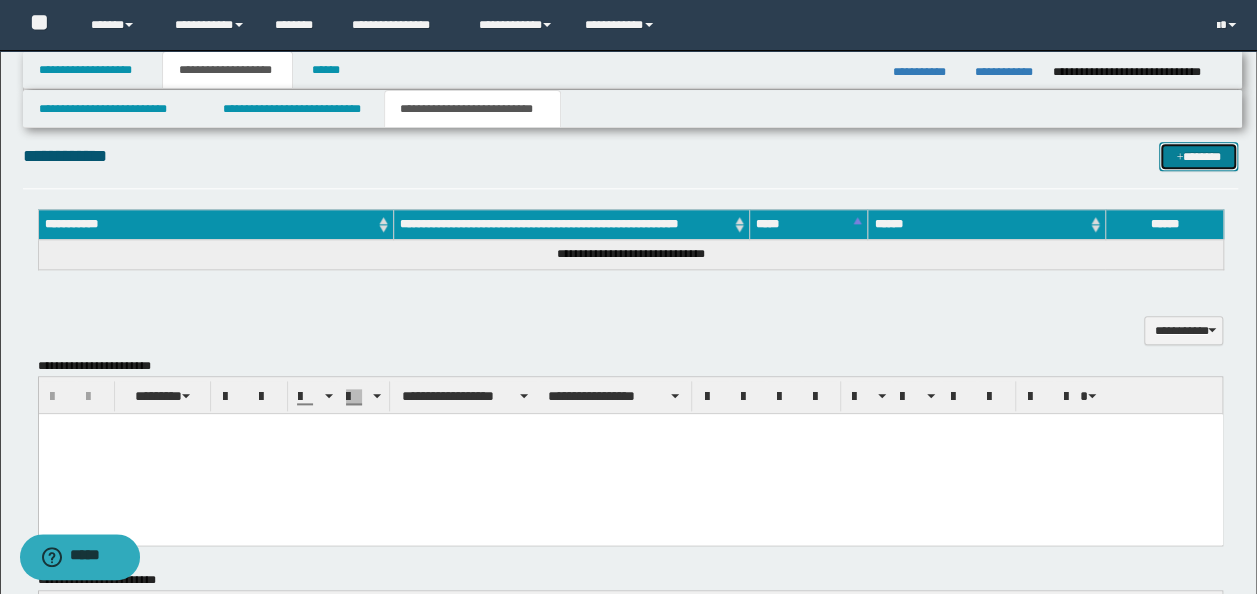 click on "*******" at bounding box center [1198, 156] 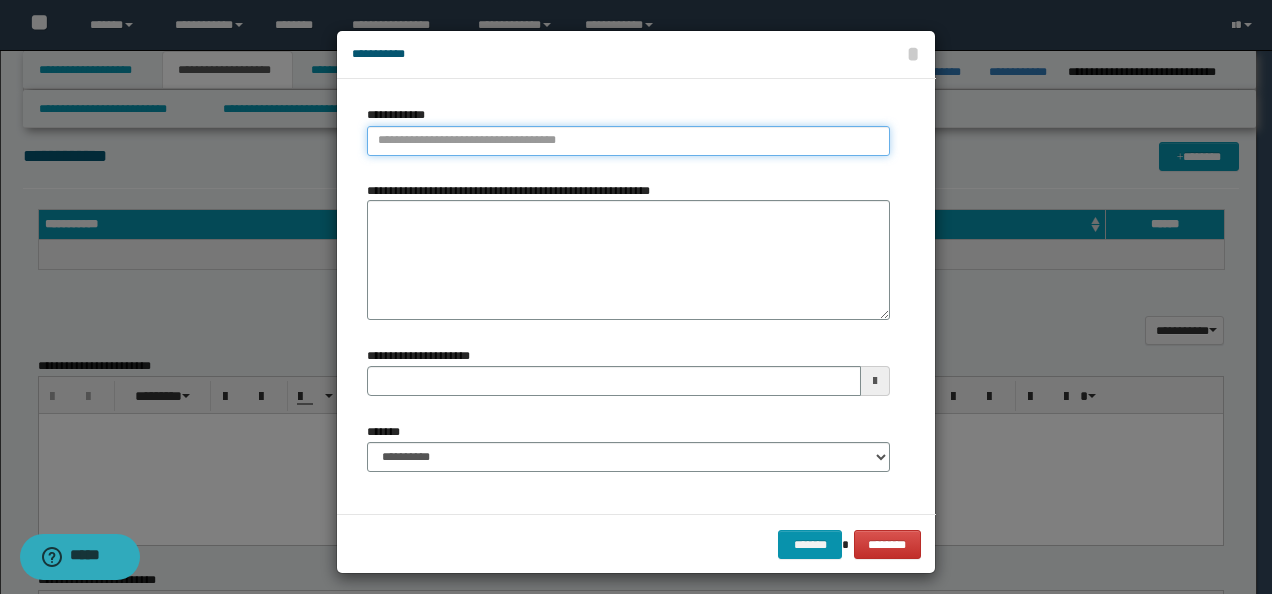 click on "**********" at bounding box center [628, 141] 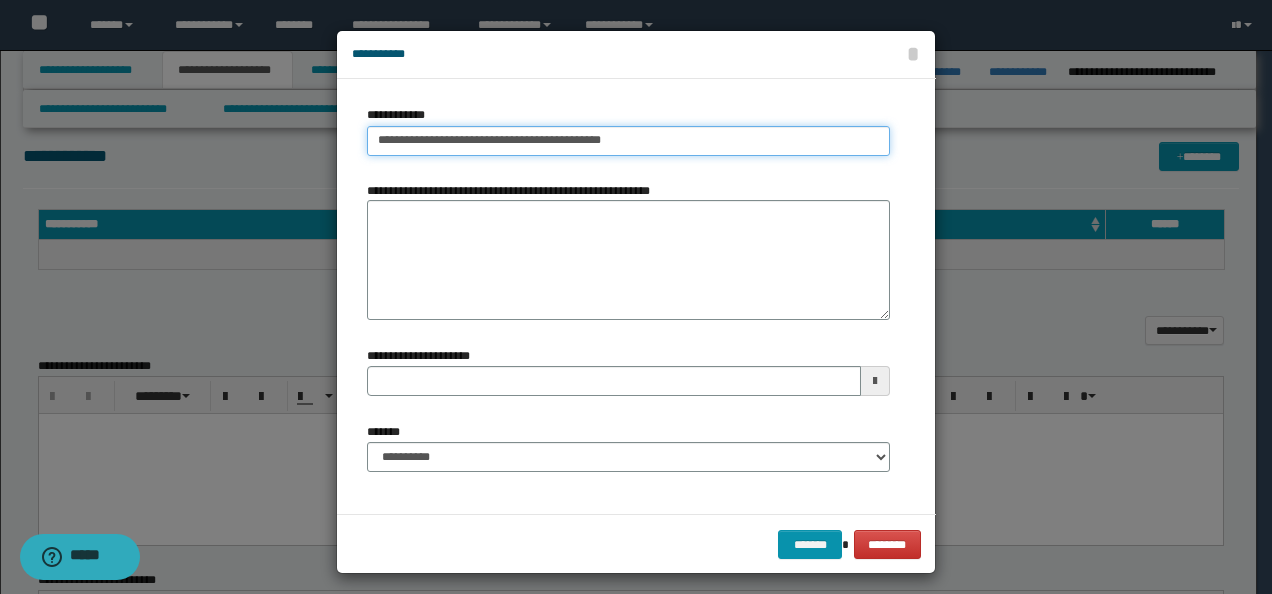 drag, startPoint x: 652, startPoint y: 136, endPoint x: 450, endPoint y: 161, distance: 203.54115 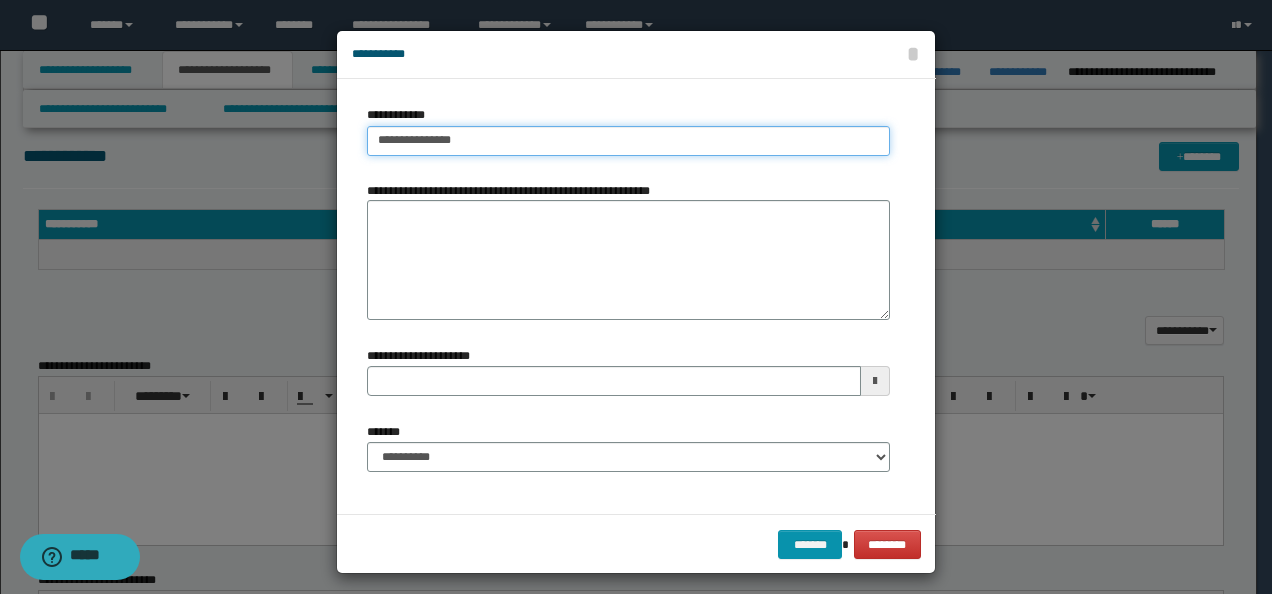 type on "**********" 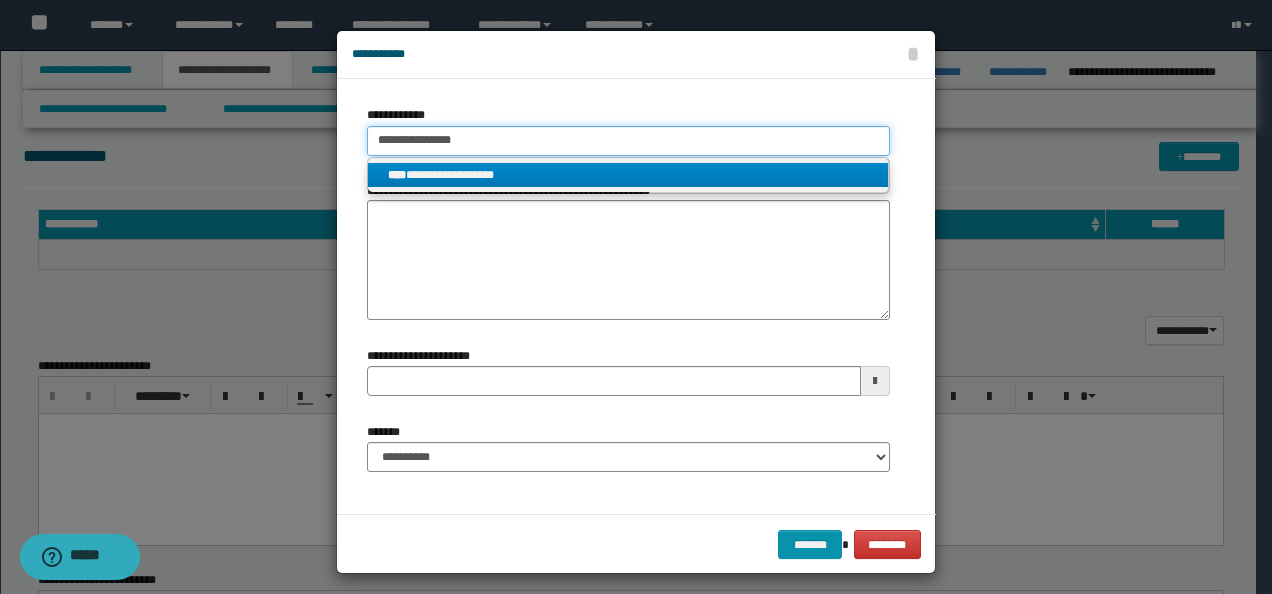type on "**********" 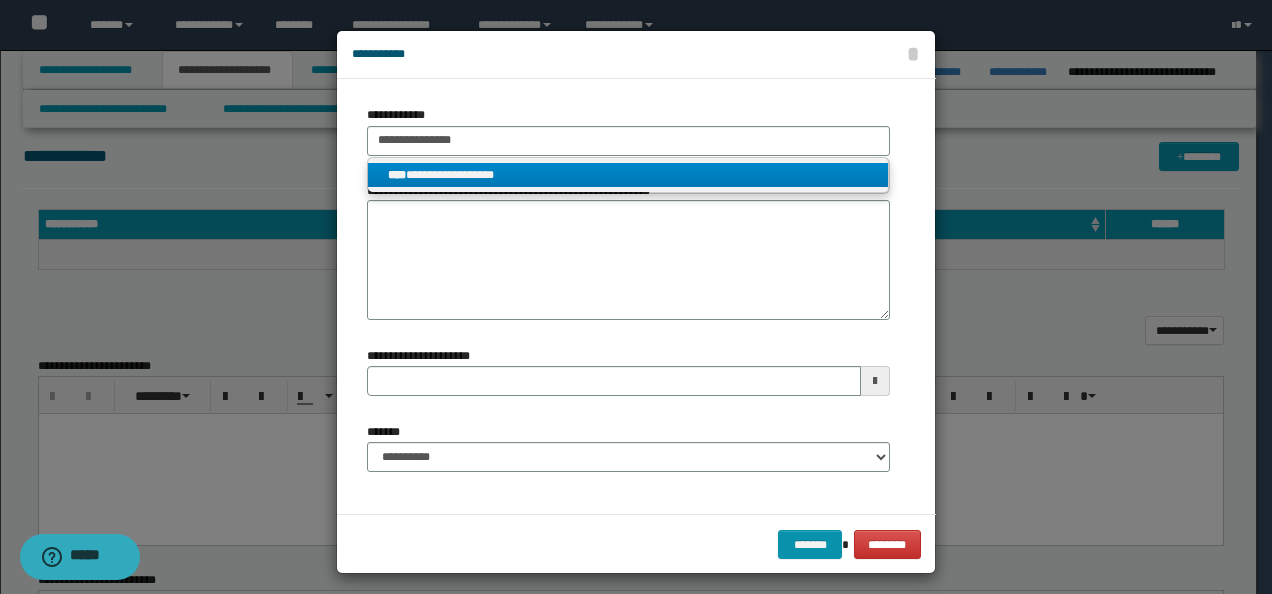 click on "**********" at bounding box center (628, 175) 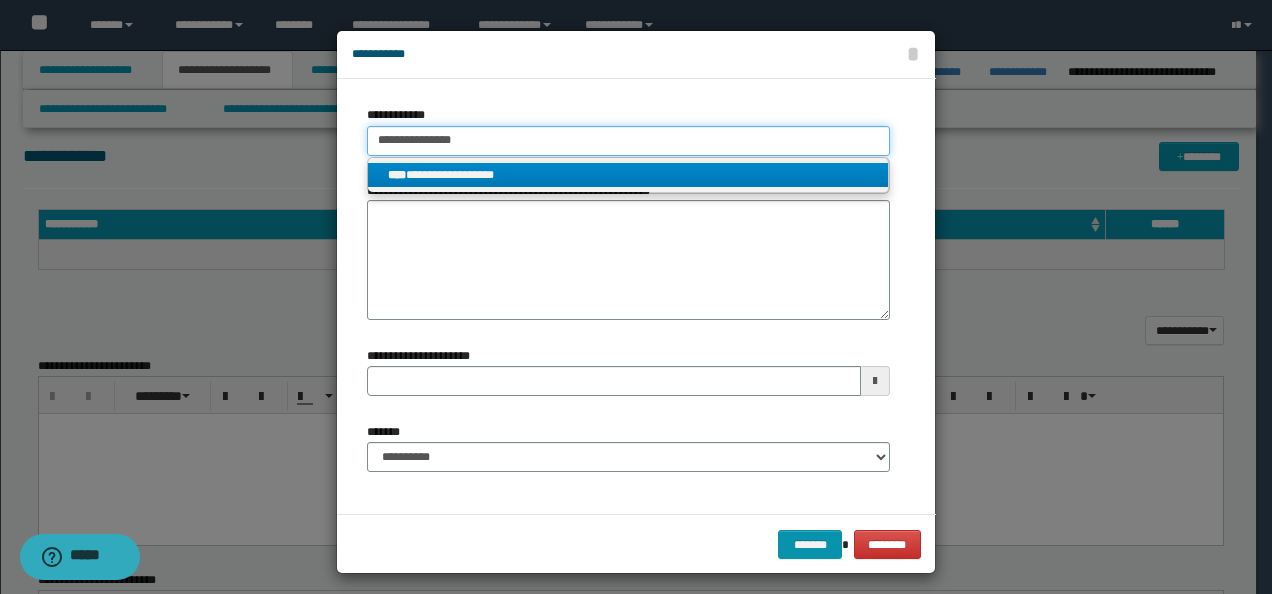 type 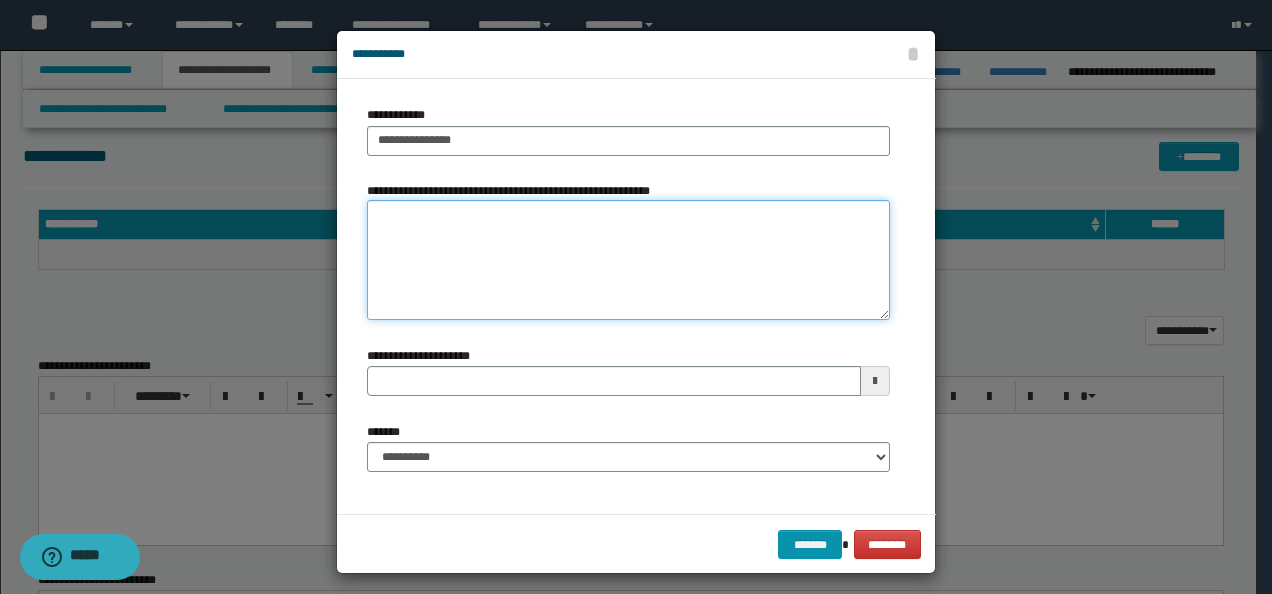 click on "**********" at bounding box center [628, 260] 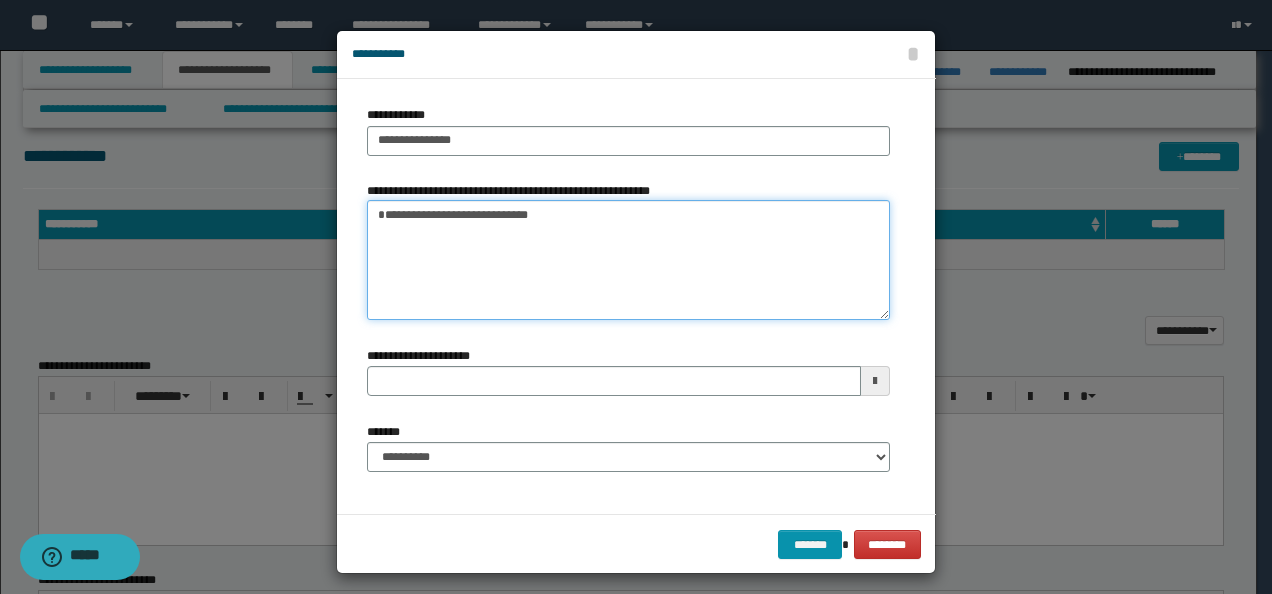 type 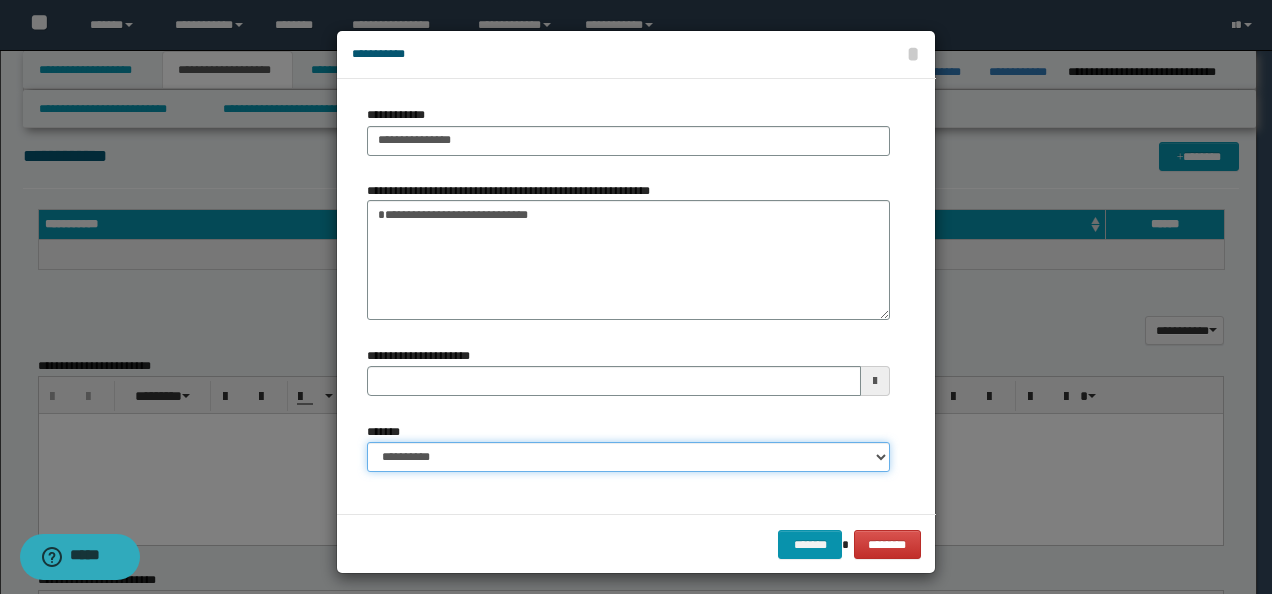 drag, startPoint x: 463, startPoint y: 454, endPoint x: 468, endPoint y: 442, distance: 13 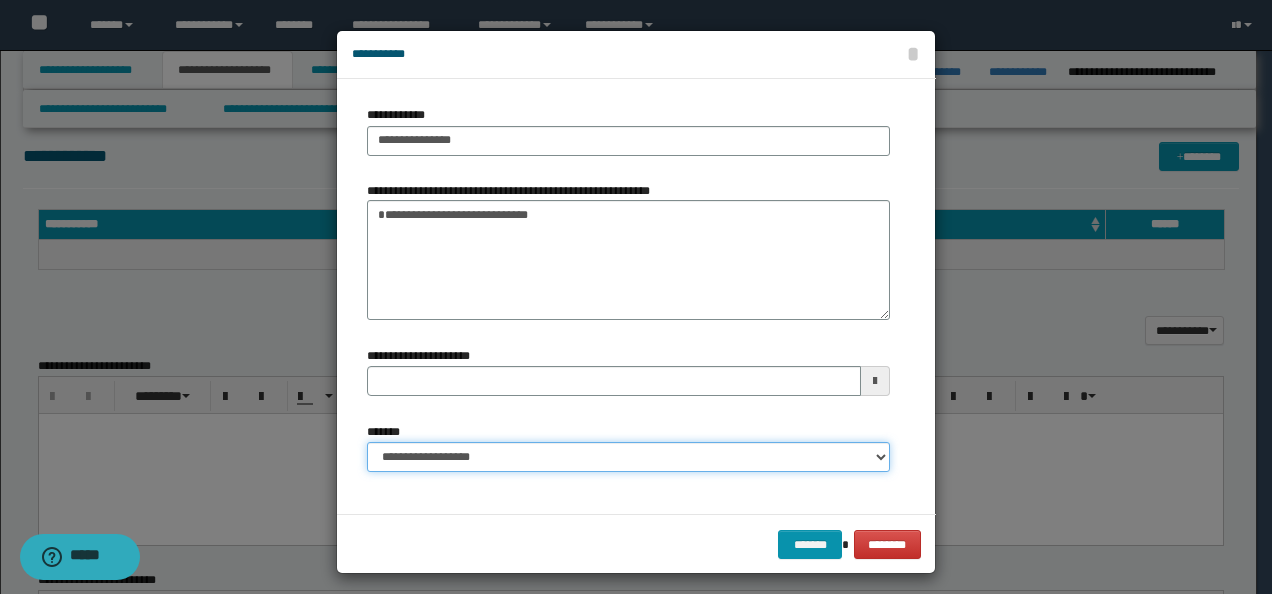 click on "**********" at bounding box center [628, 457] 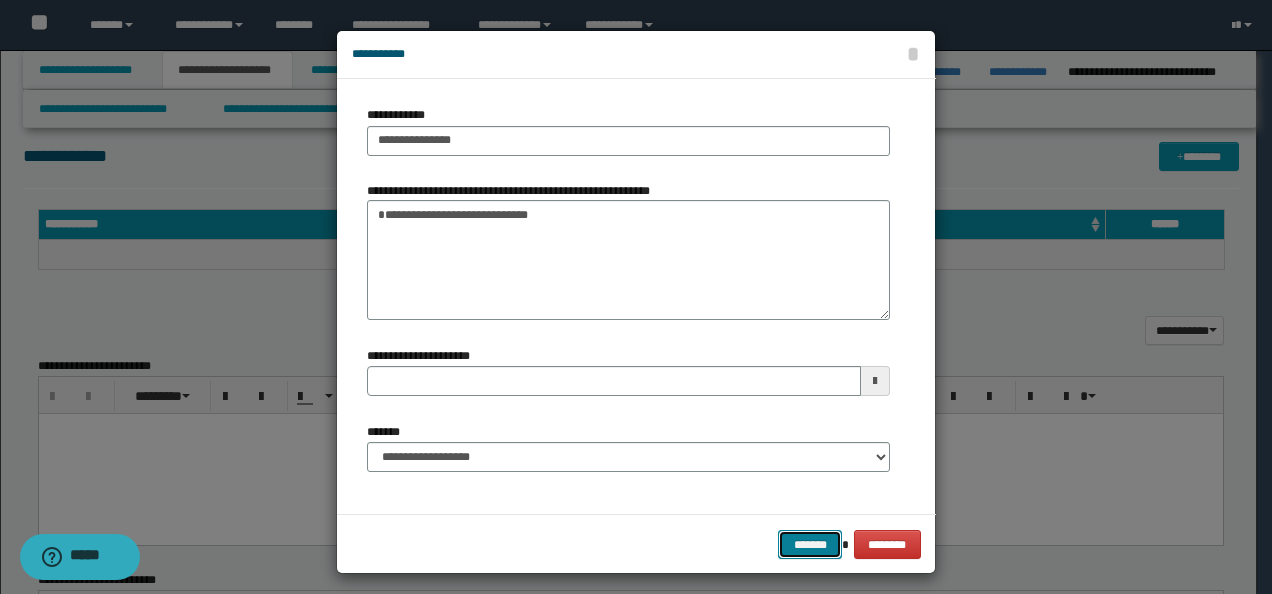 click on "*******" at bounding box center (810, 544) 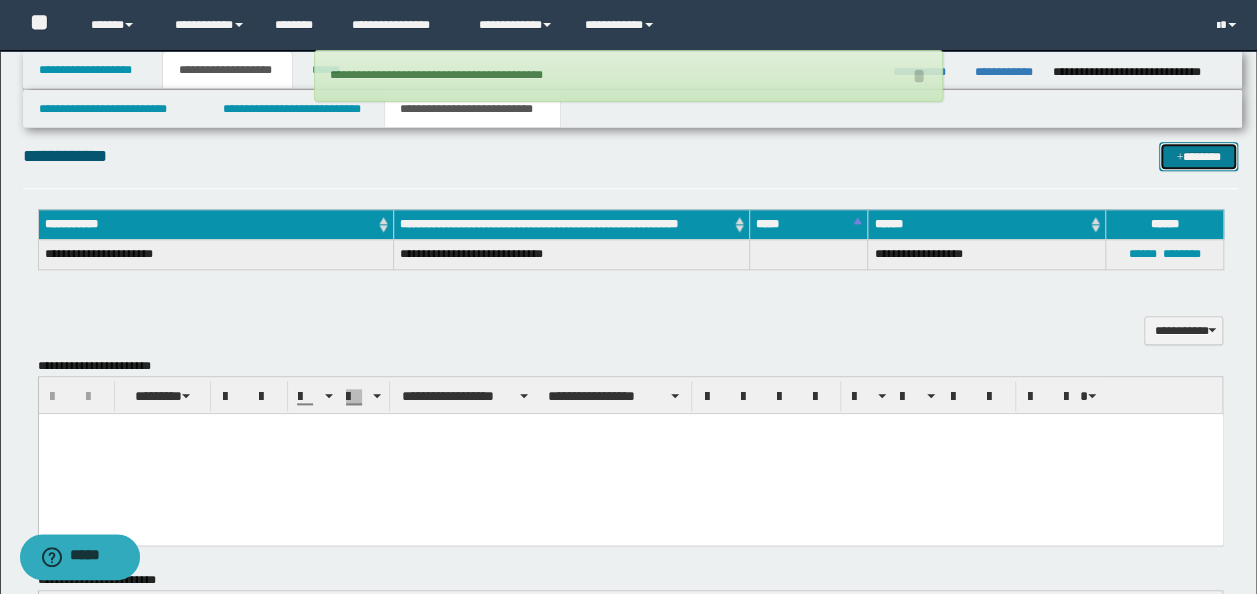 type 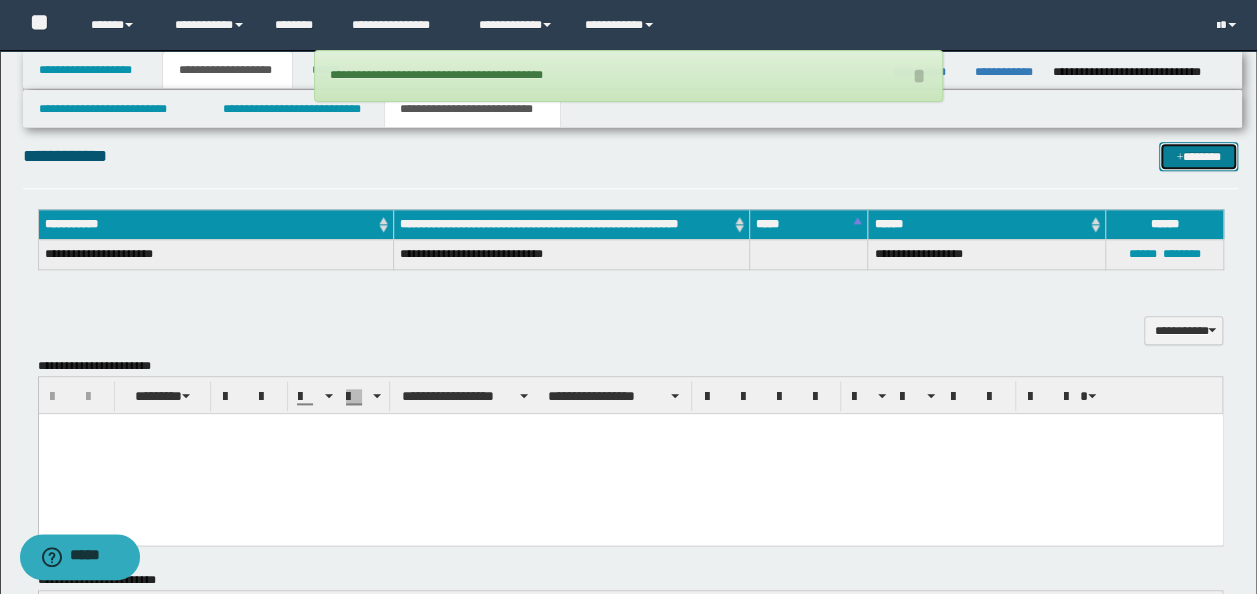 click on "*******" at bounding box center (1198, 156) 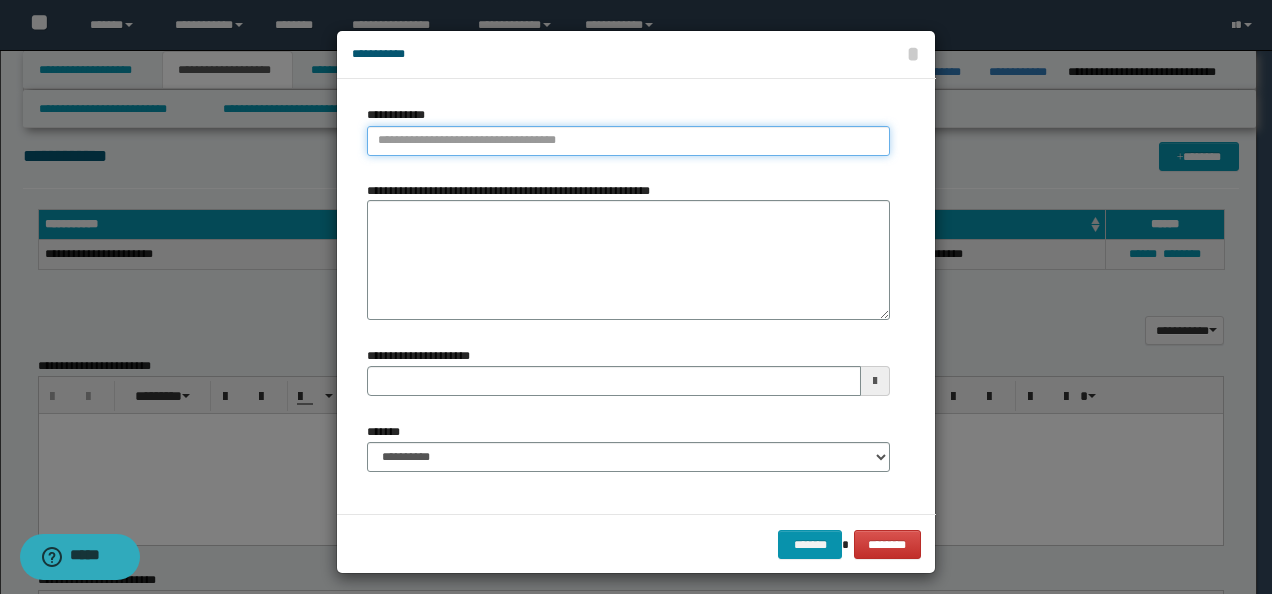 type on "**********" 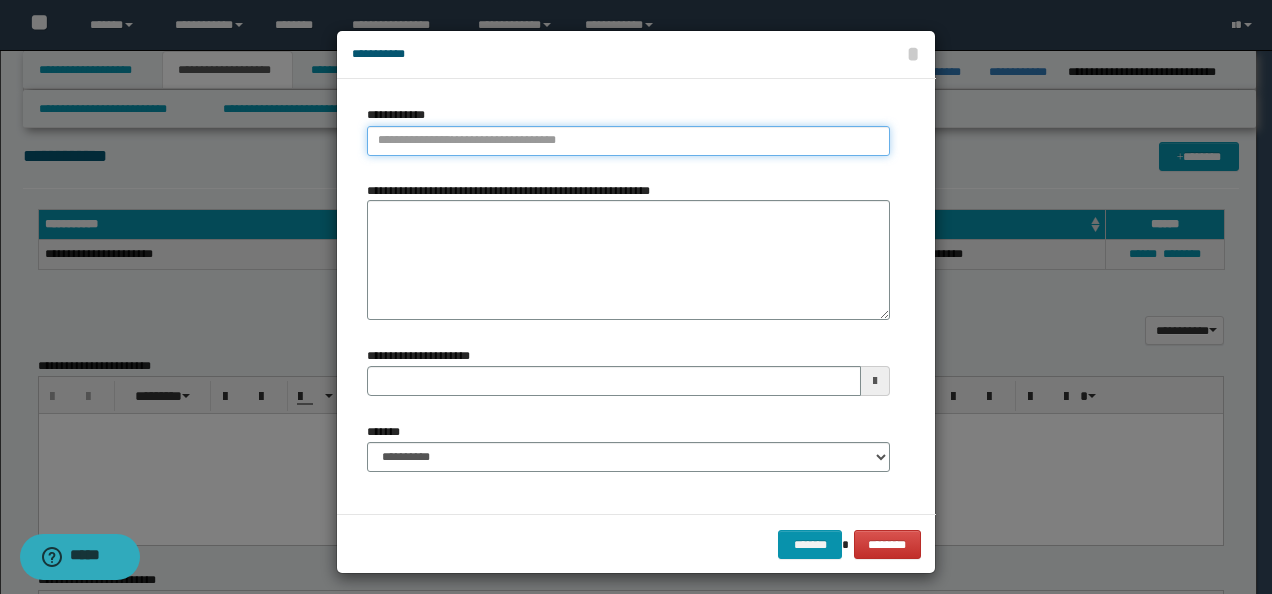 click on "**********" at bounding box center (628, 141) 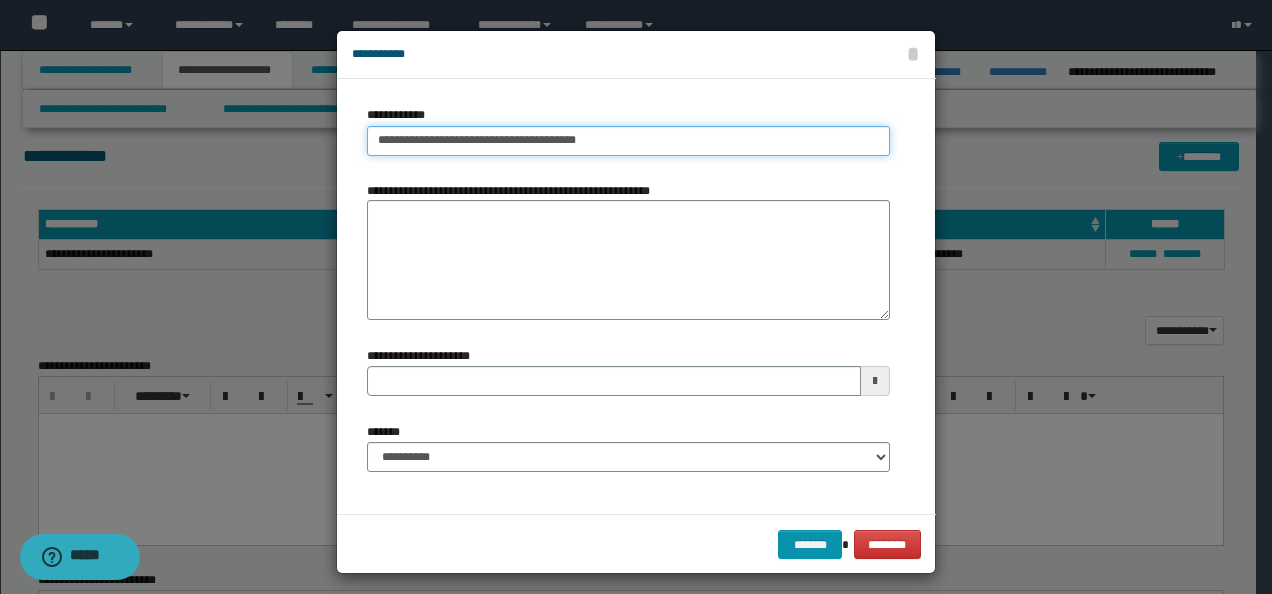 drag, startPoint x: 648, startPoint y: 133, endPoint x: 543, endPoint y: 161, distance: 108.66922 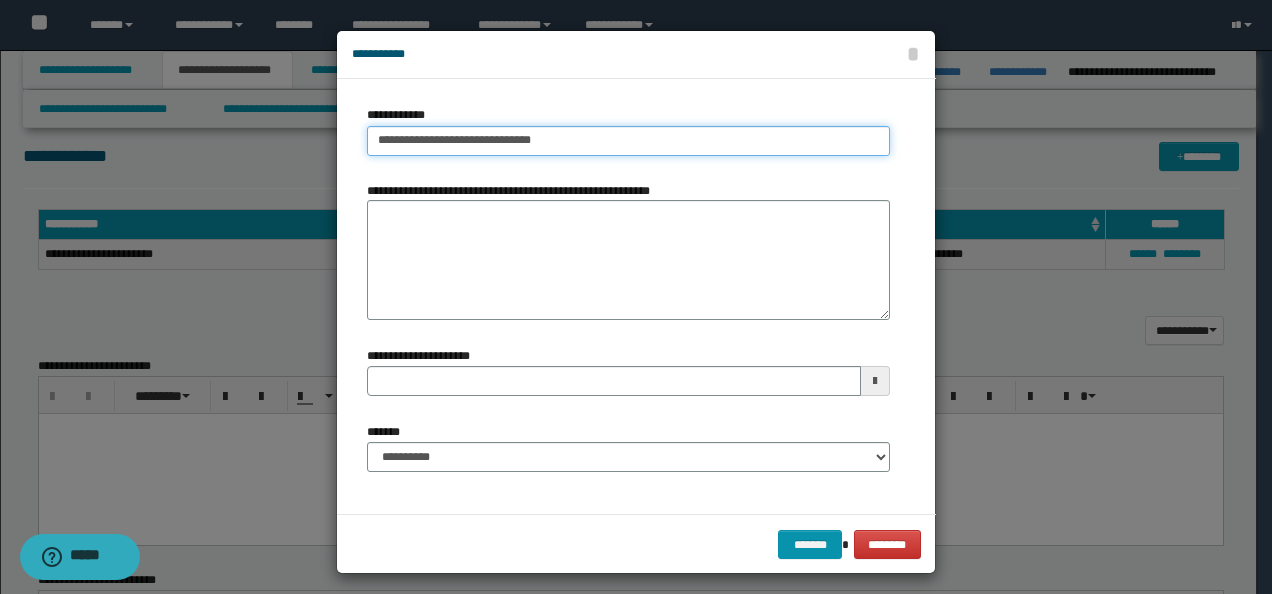 type on "**********" 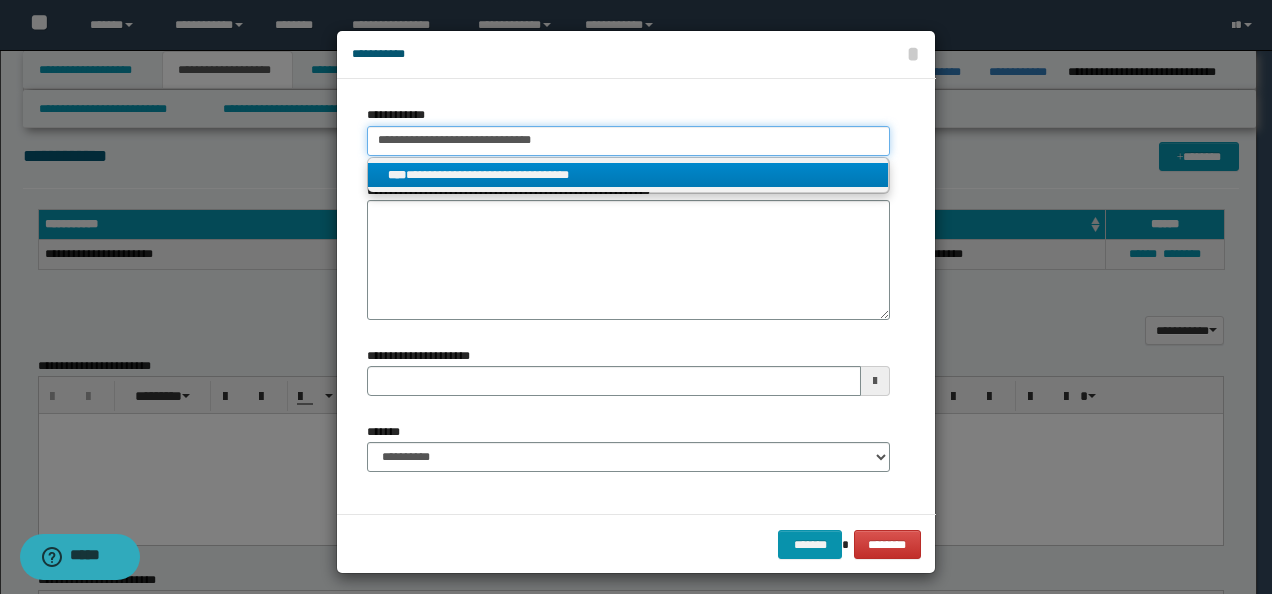 type 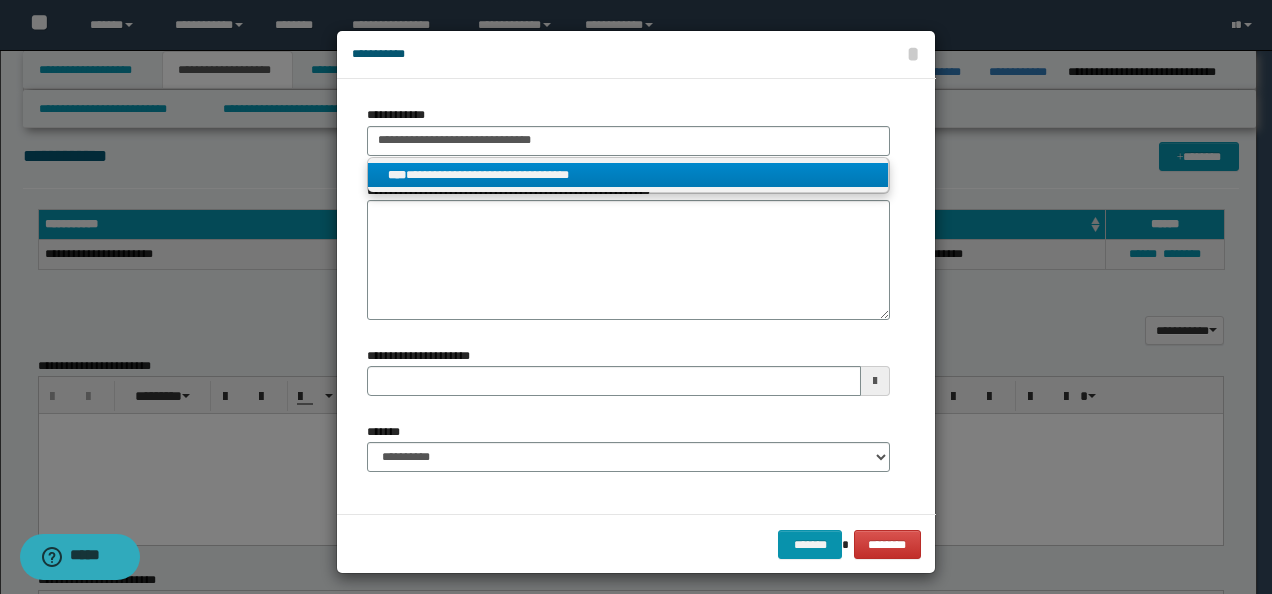 click on "**********" at bounding box center (628, 175) 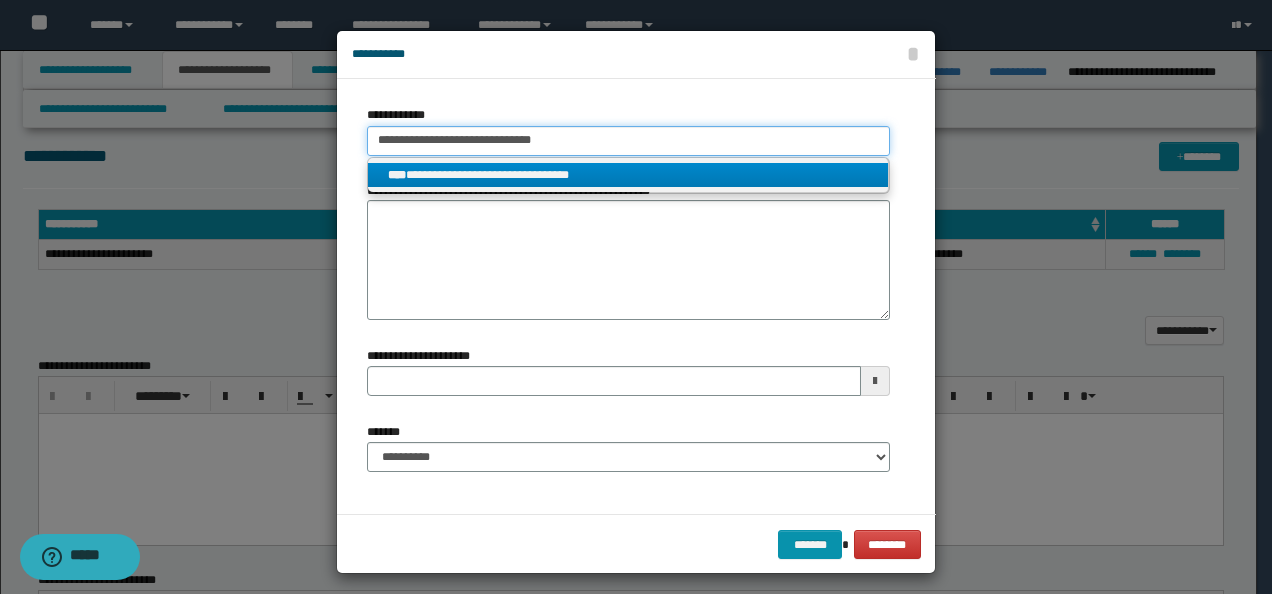 type 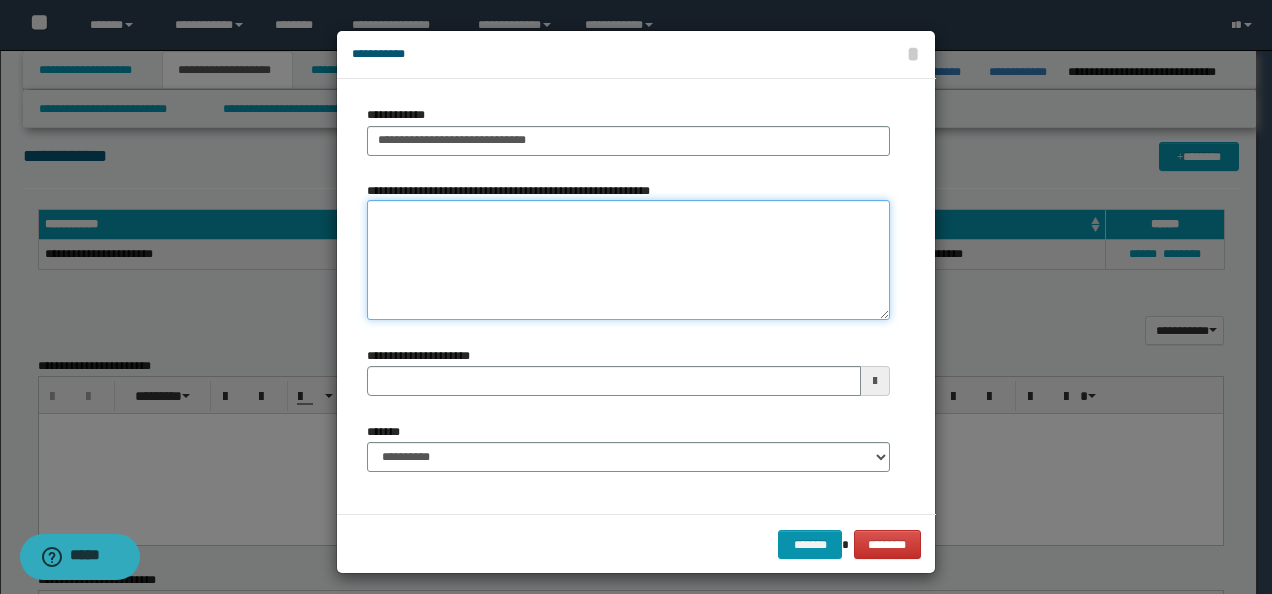 click on "**********" at bounding box center [628, 260] 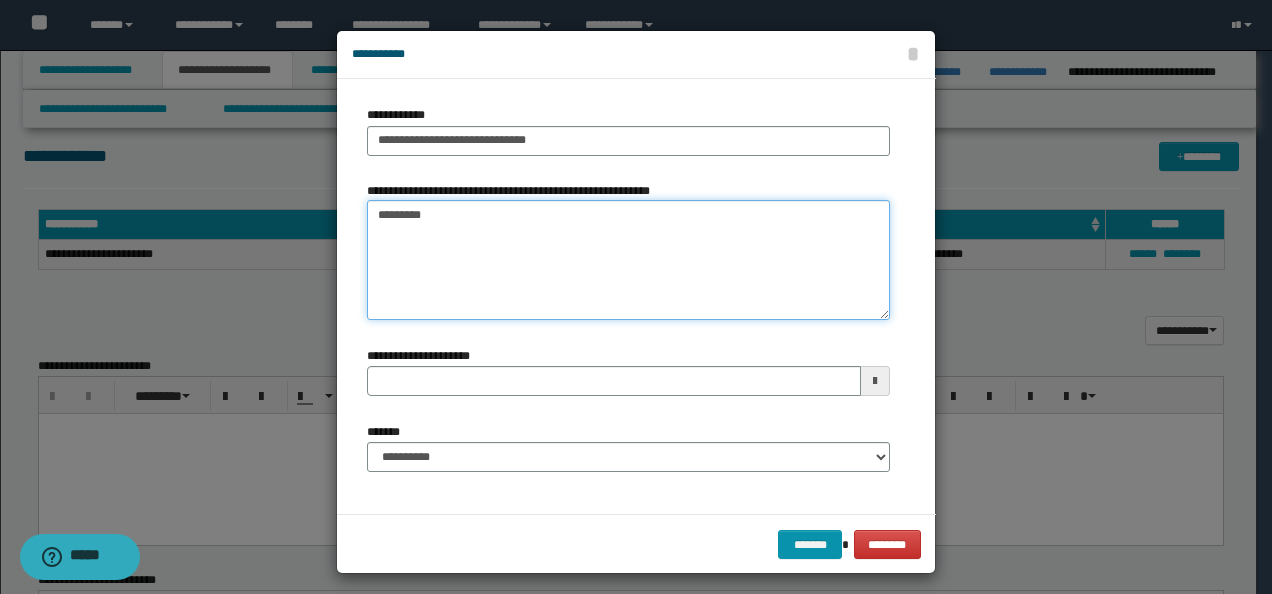 type 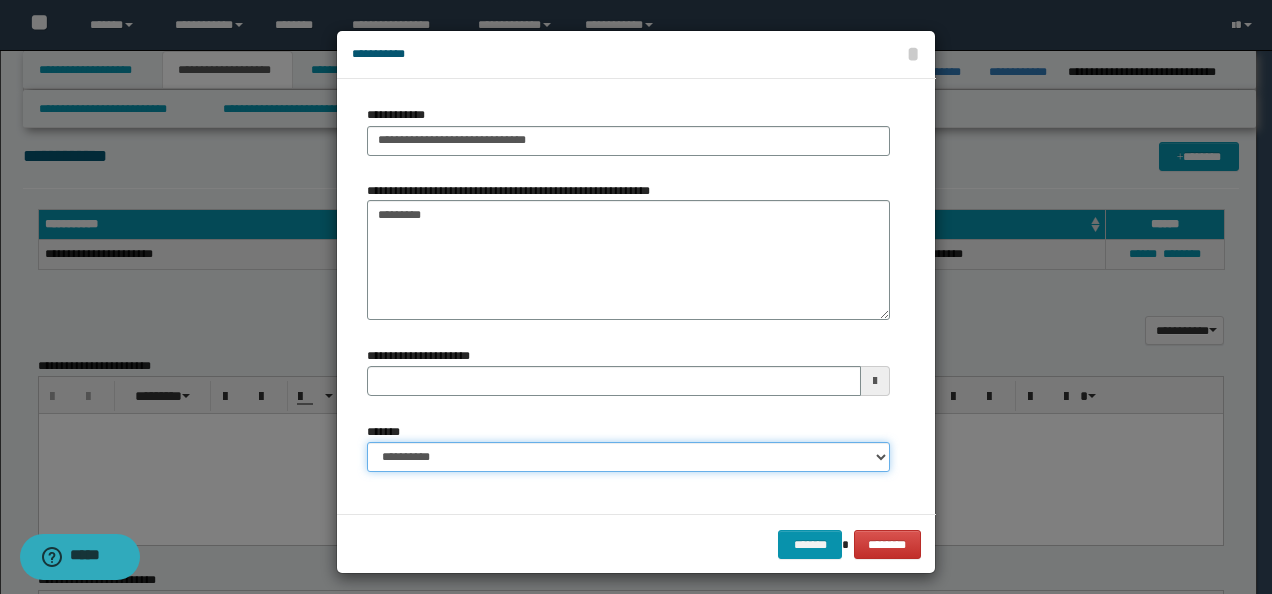 drag, startPoint x: 474, startPoint y: 468, endPoint x: 456, endPoint y: 440, distance: 33.286633 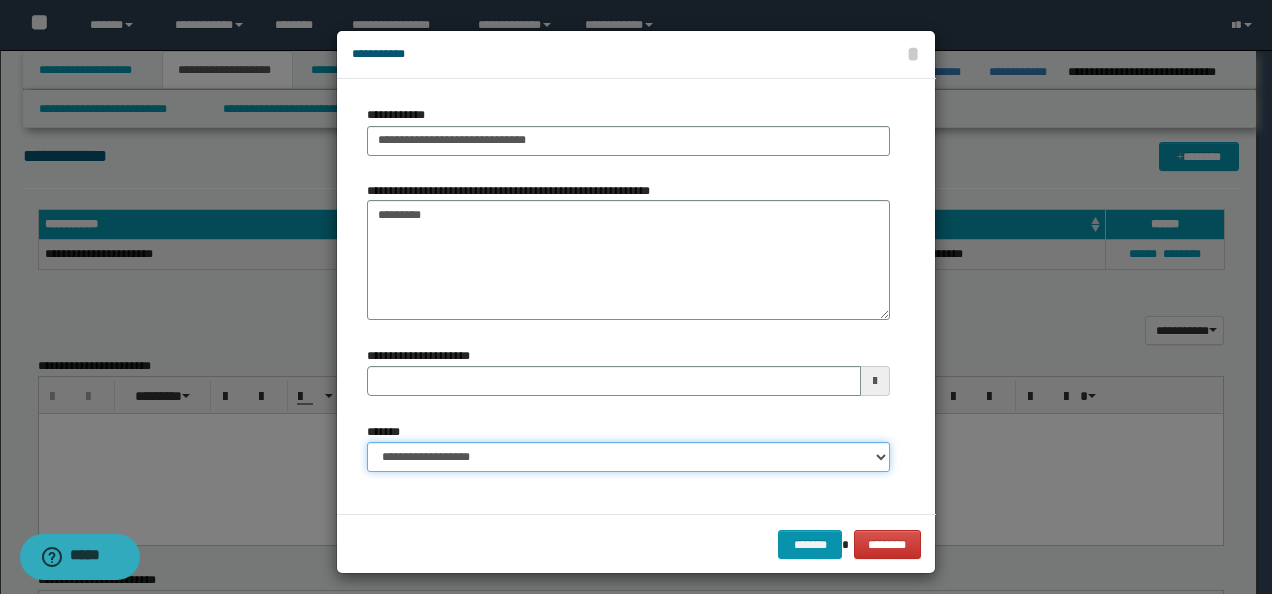 type 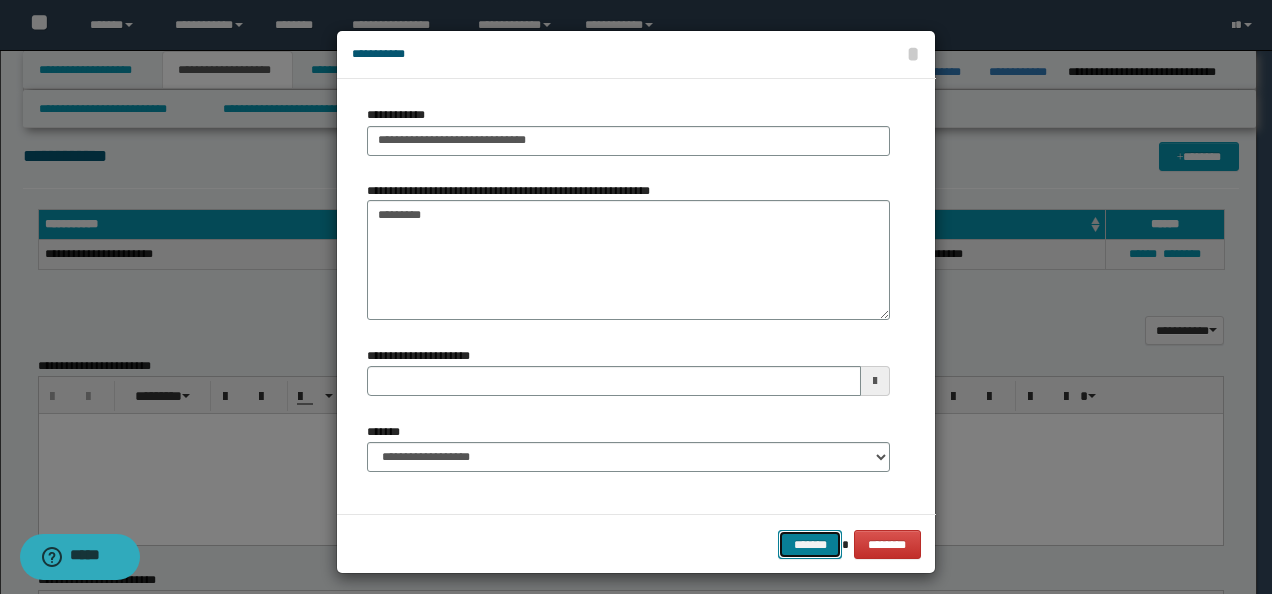 click on "*******" at bounding box center (810, 544) 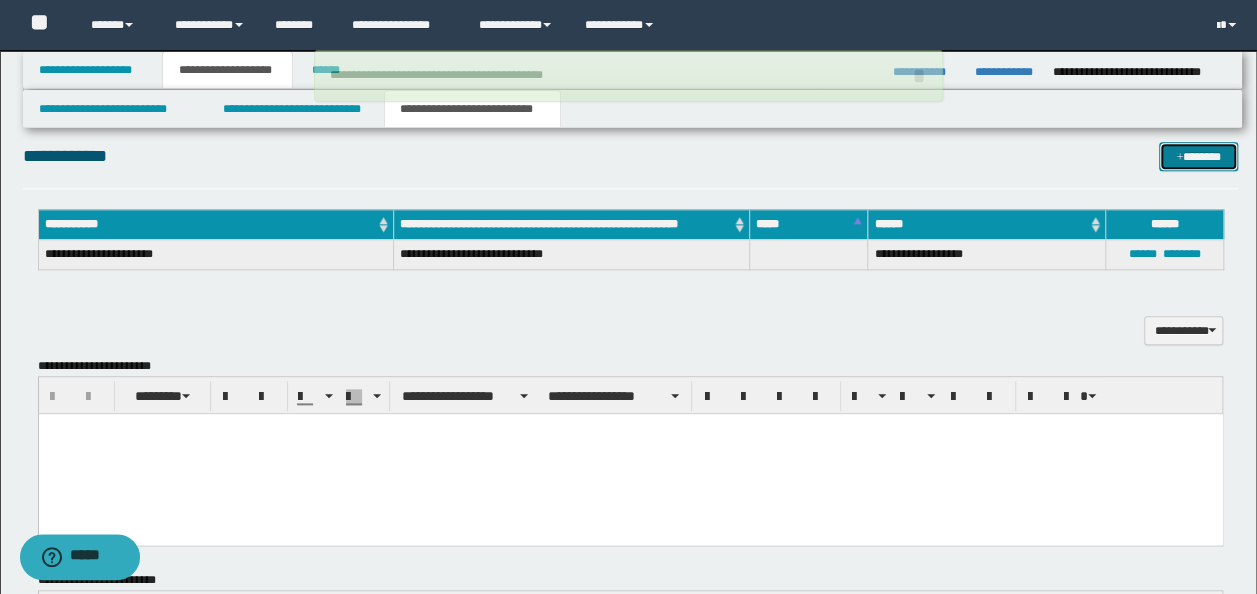type 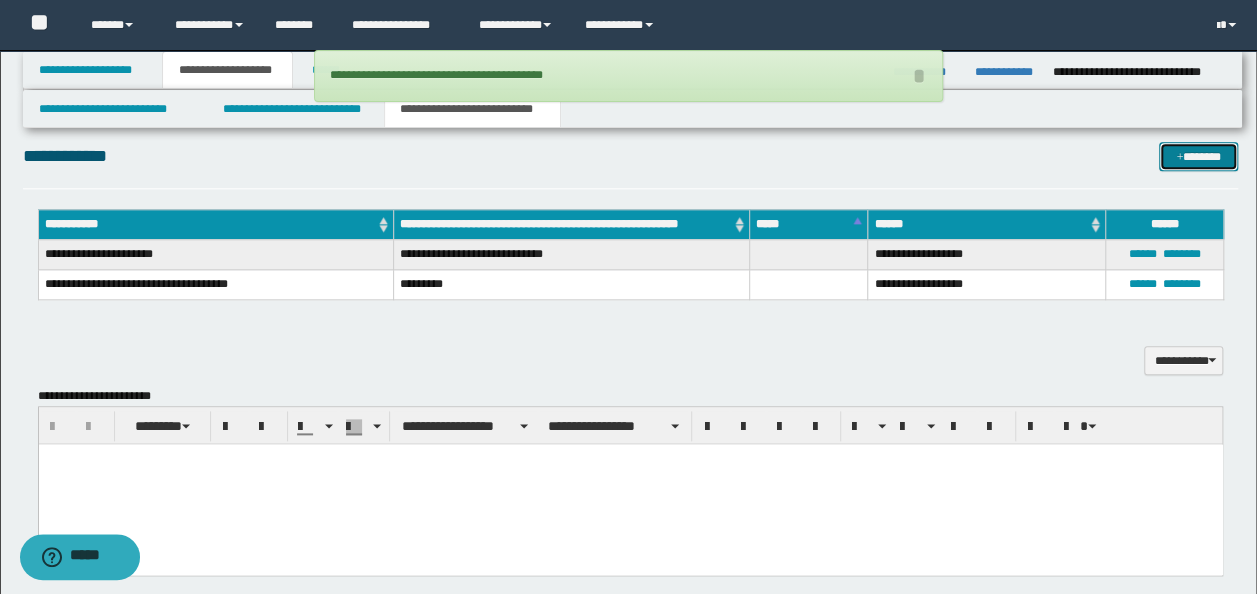 click at bounding box center (1179, 158) 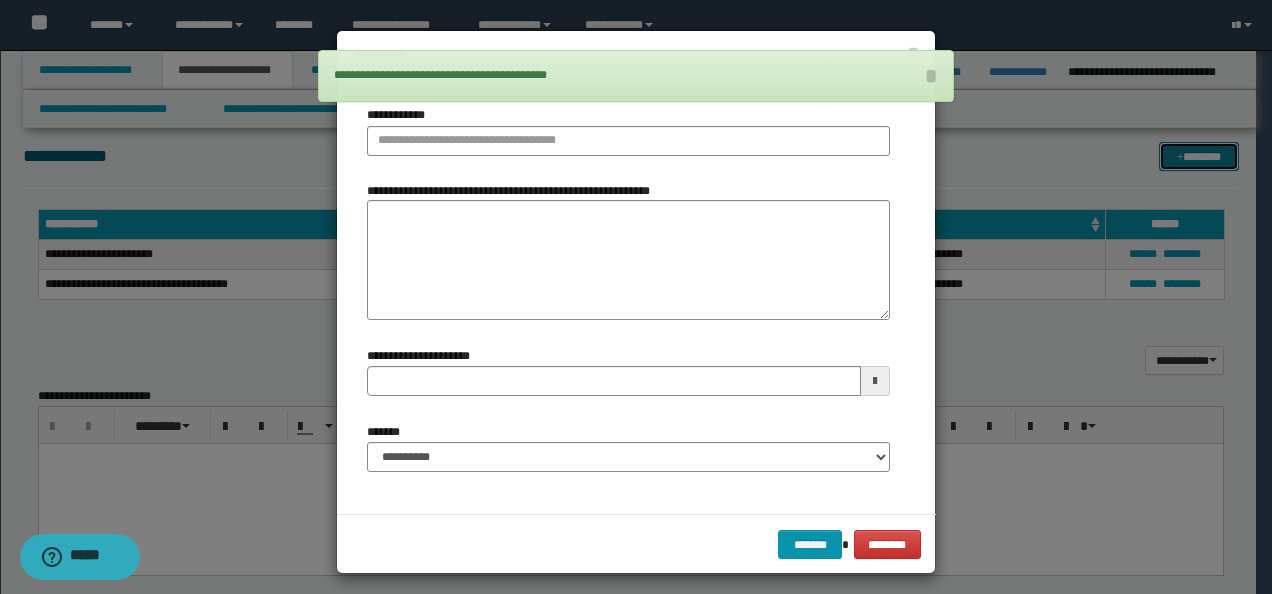 type 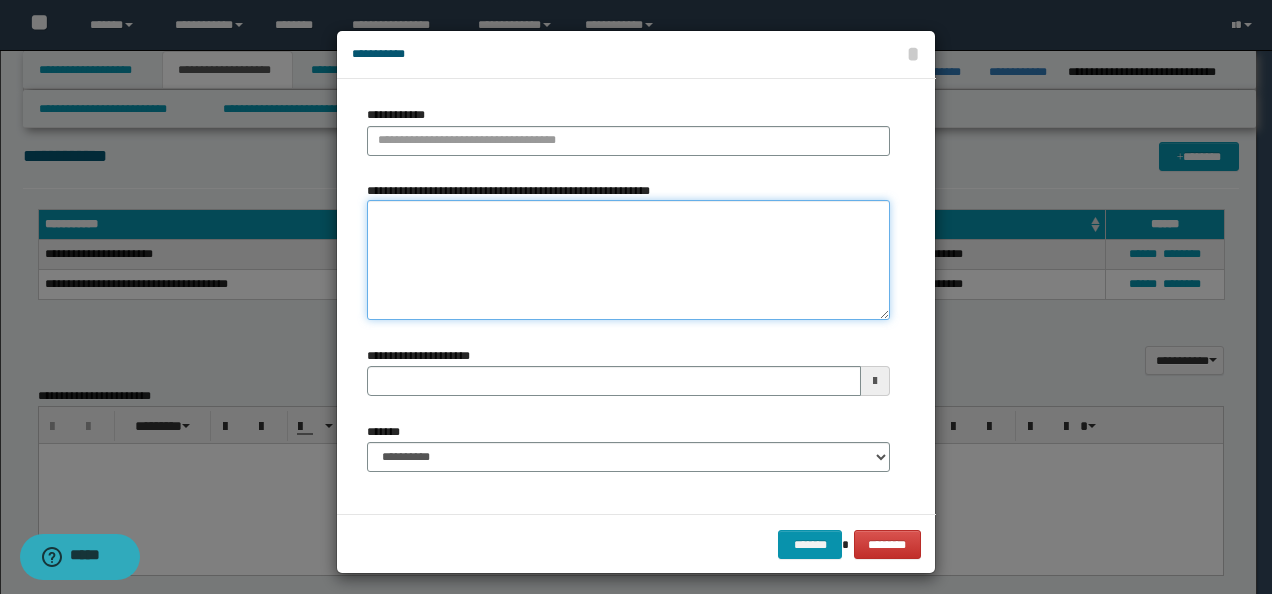 click on "**********" at bounding box center [628, 260] 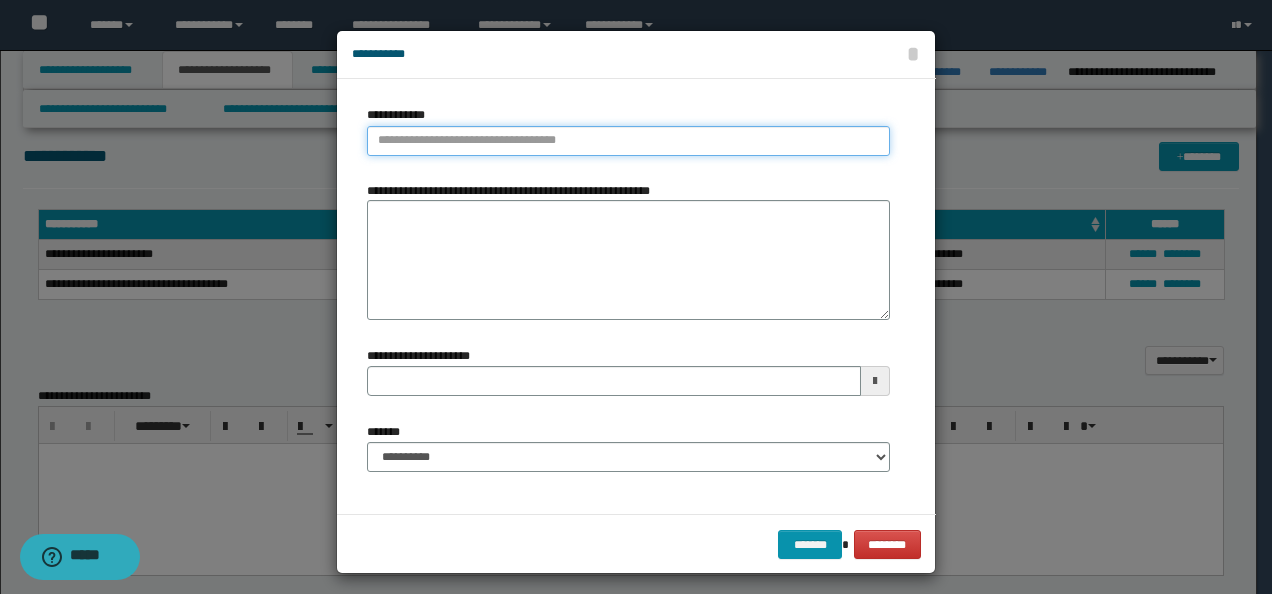 type on "**********" 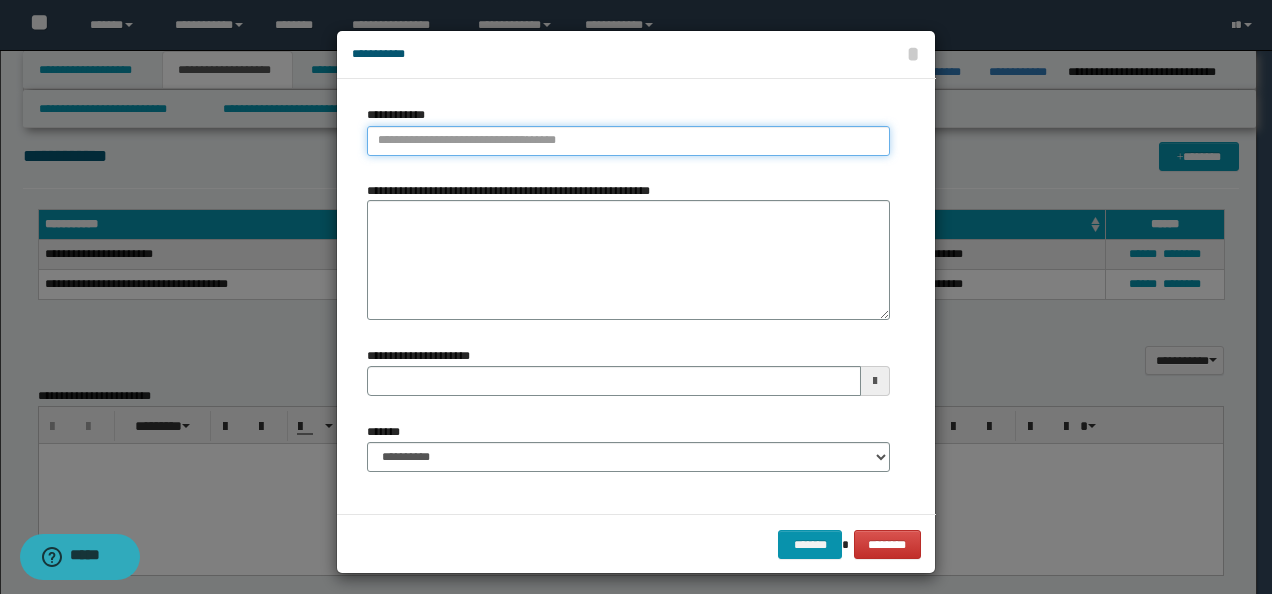 click on "**********" at bounding box center [628, 141] 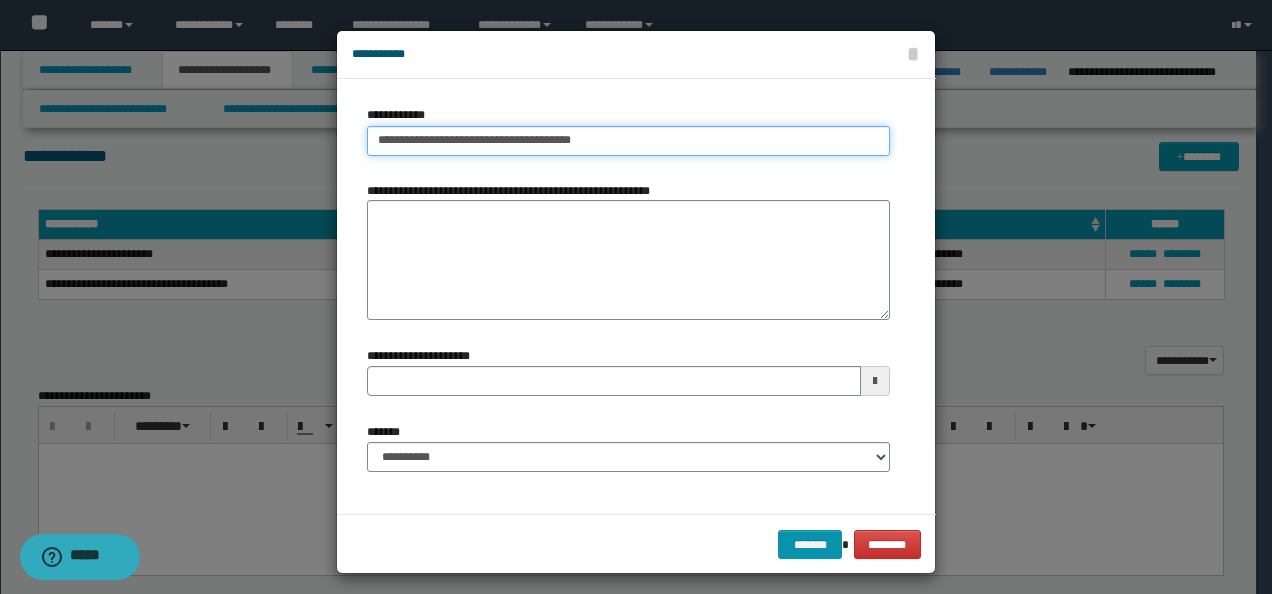 drag, startPoint x: 596, startPoint y: 138, endPoint x: 520, endPoint y: 152, distance: 77.27872 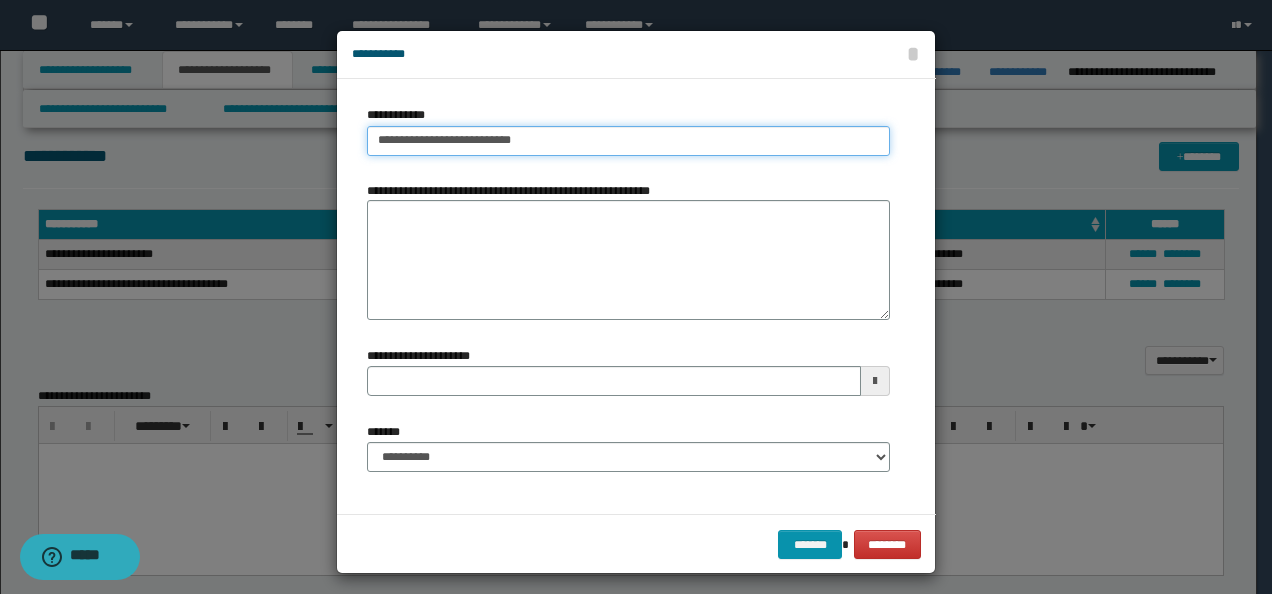 type on "**********" 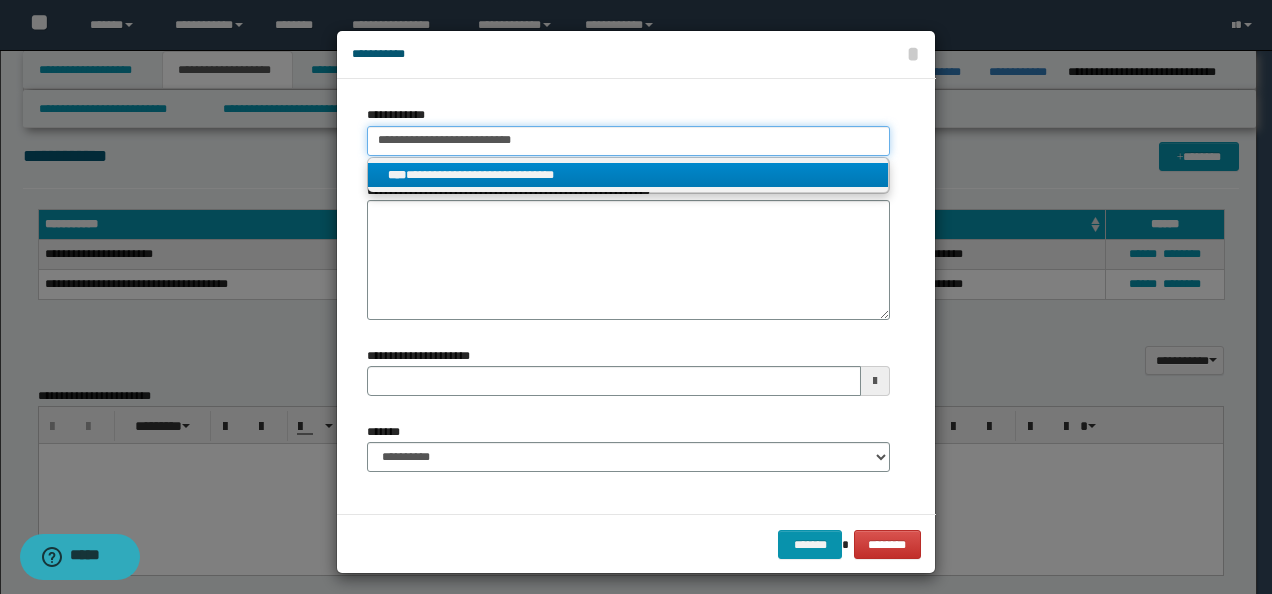 type on "**********" 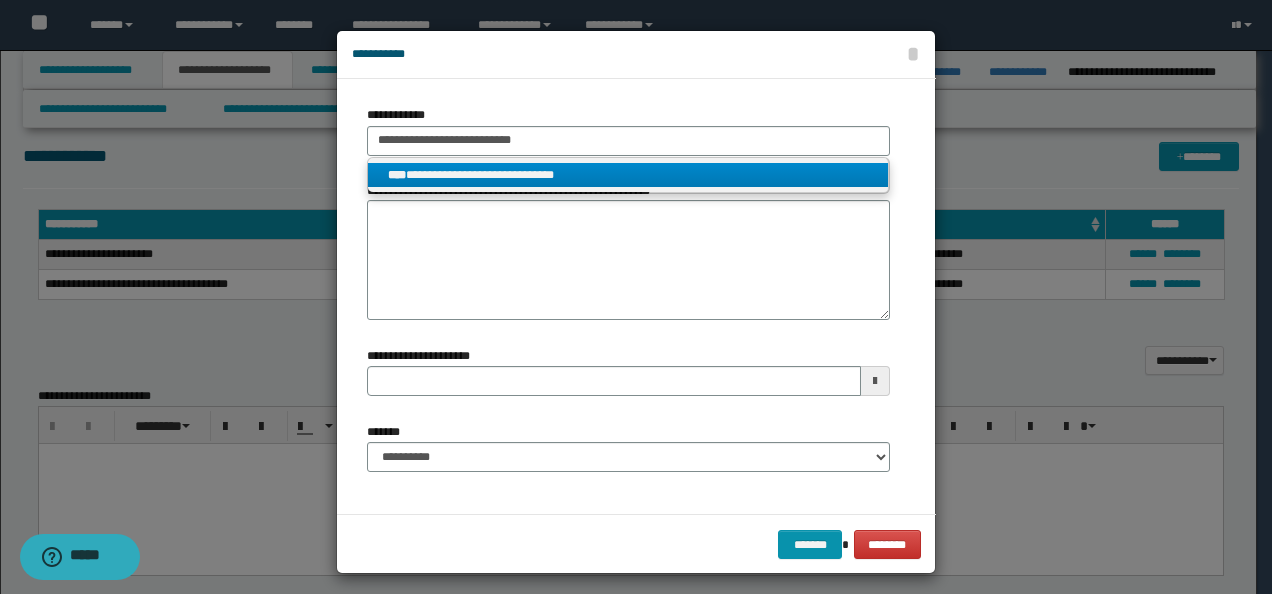 click on "**********" at bounding box center [628, 175] 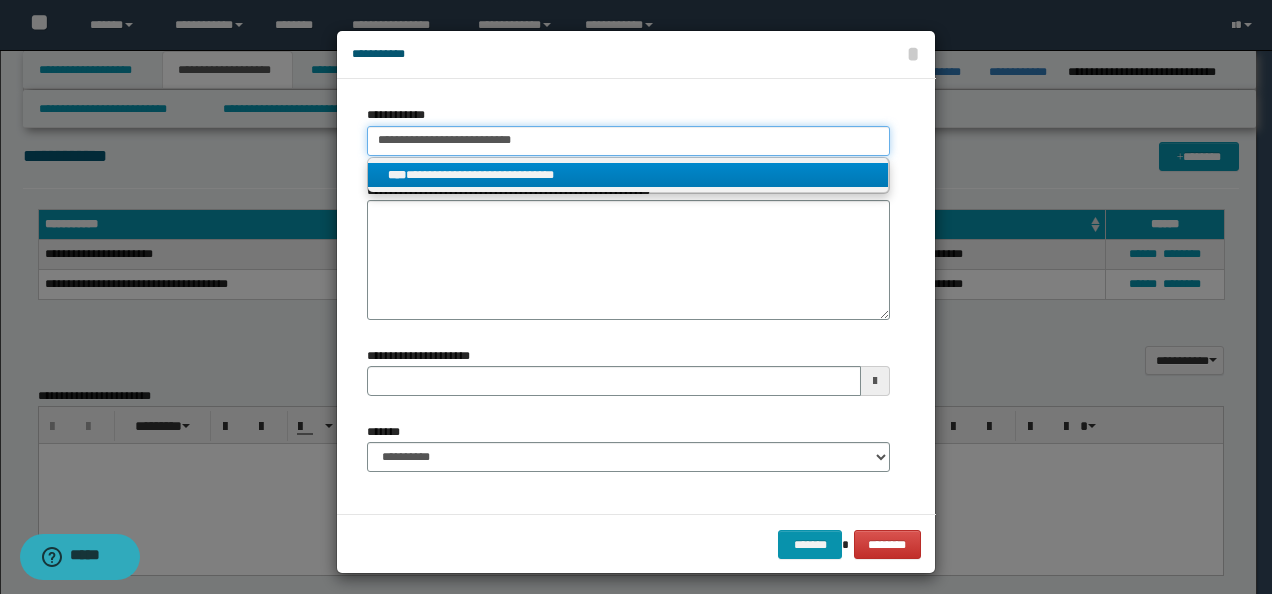 type 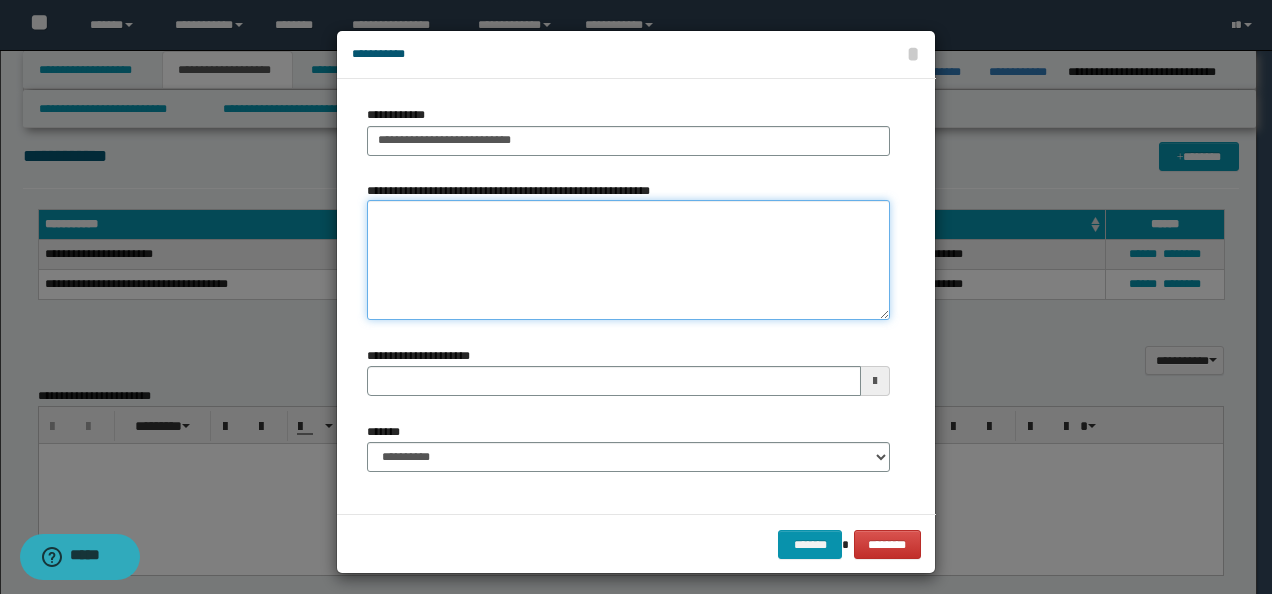 click on "**********" at bounding box center (628, 260) 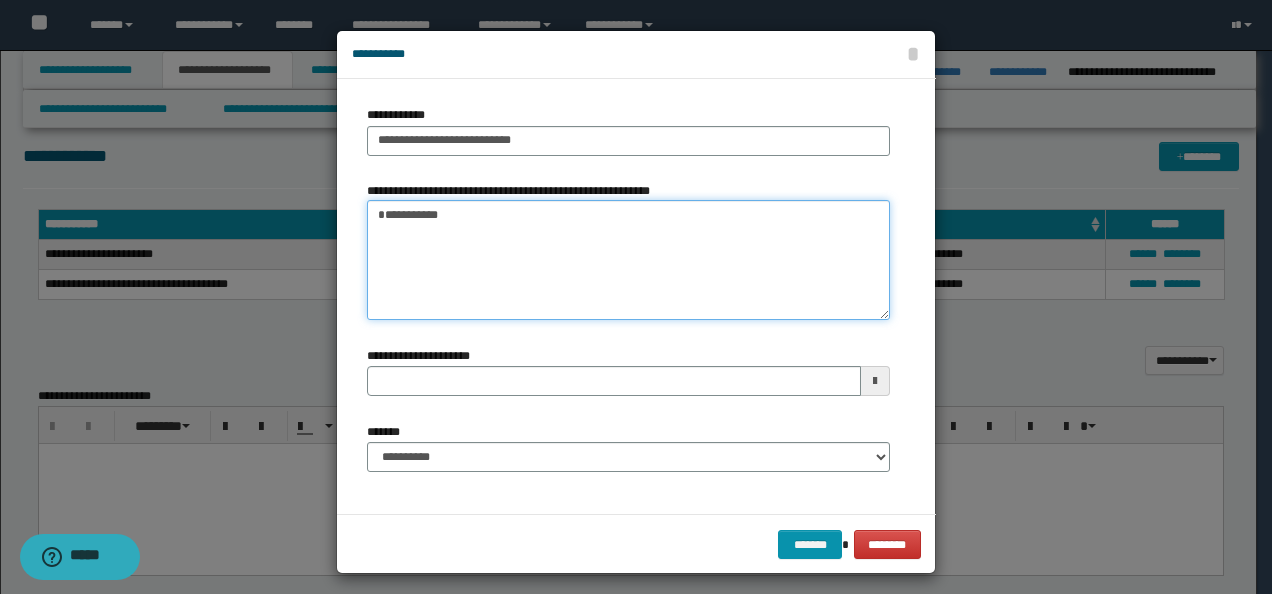 type 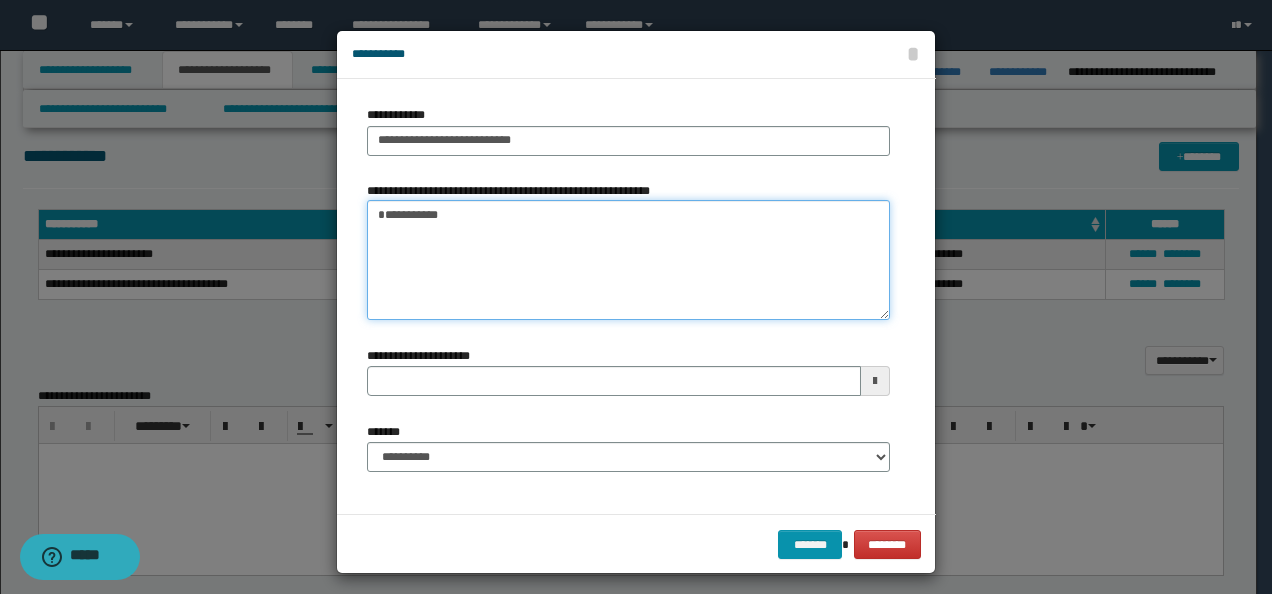 type on "**********" 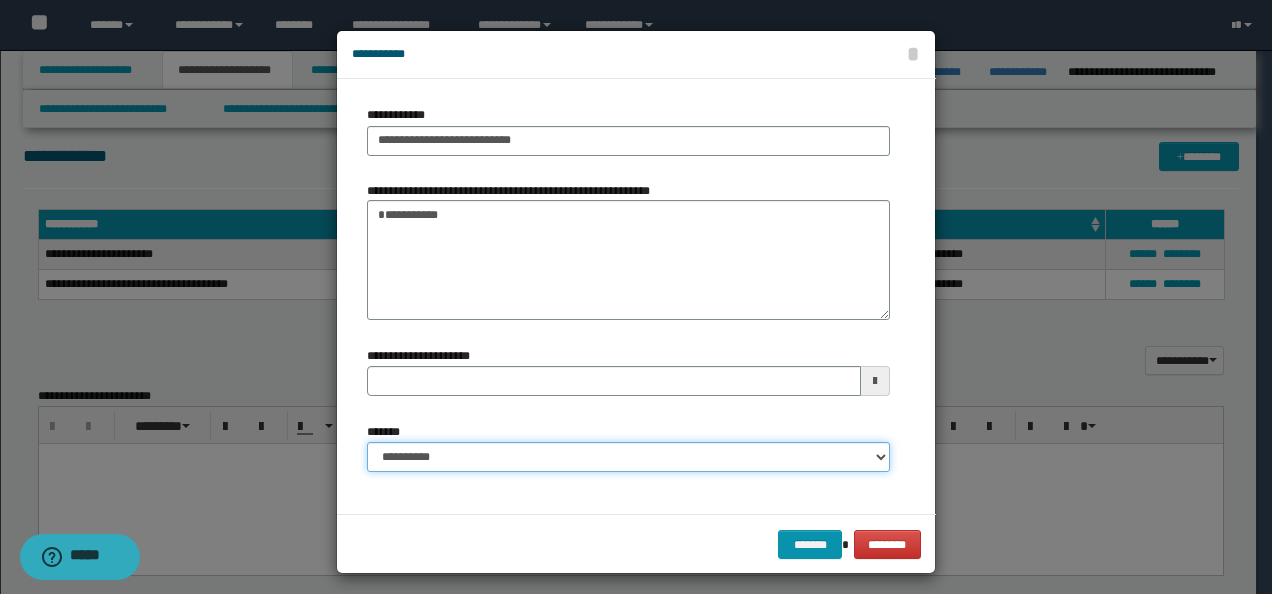 click on "**********" at bounding box center (628, 457) 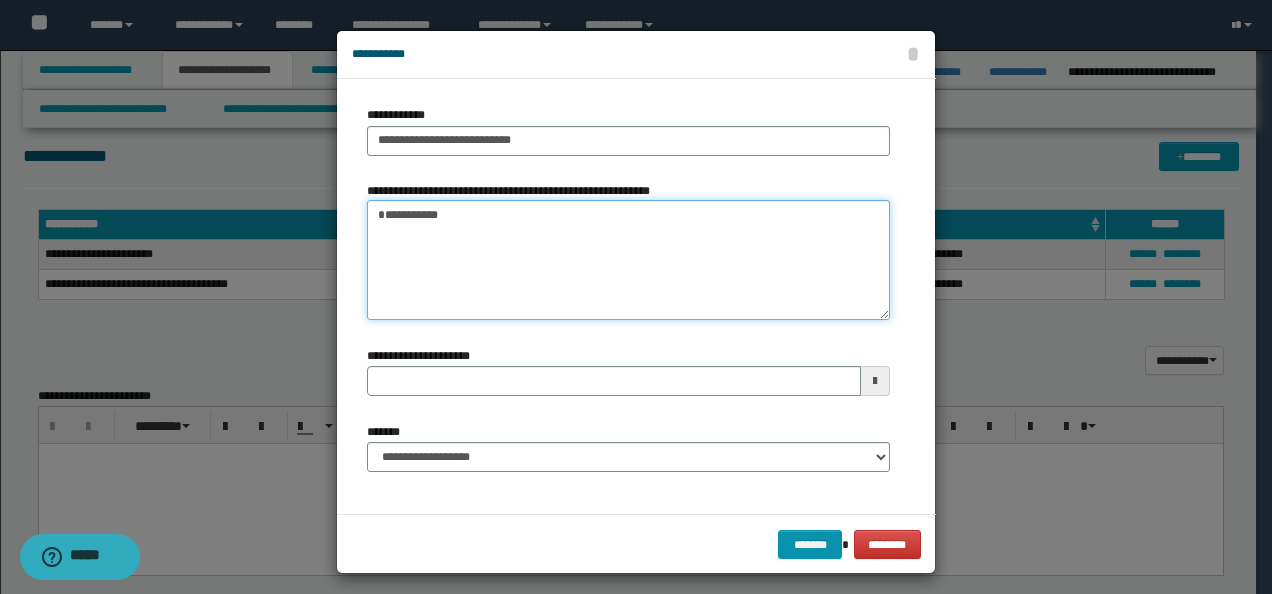 drag, startPoint x: 390, startPoint y: 218, endPoint x: 214, endPoint y: 233, distance: 176.63805 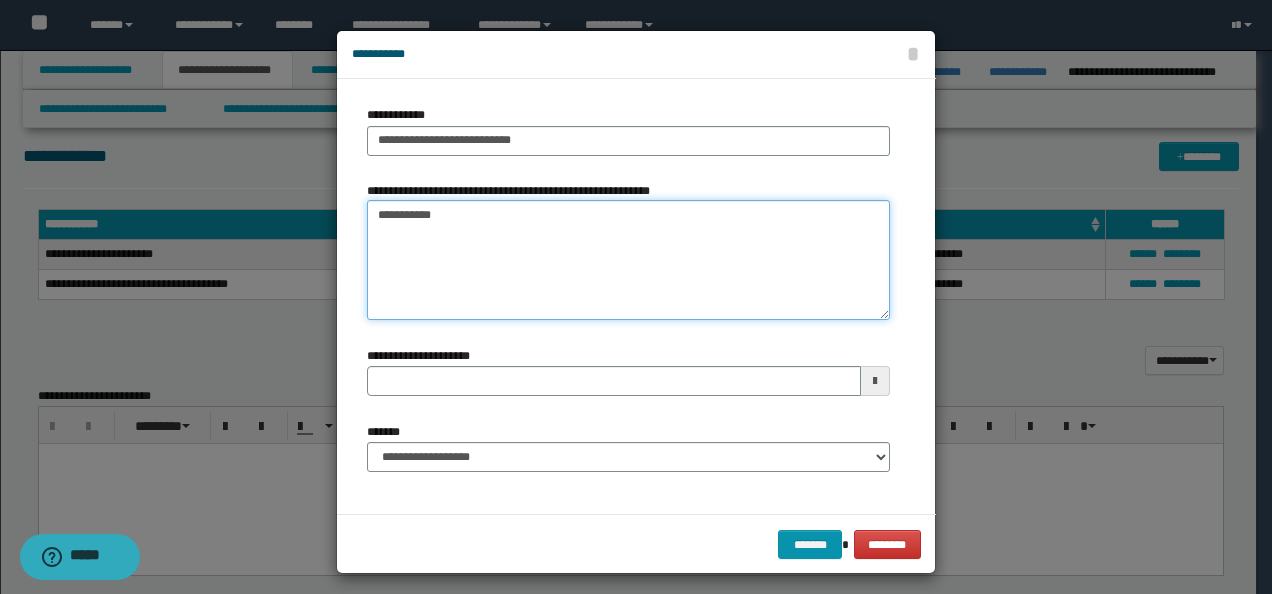 type 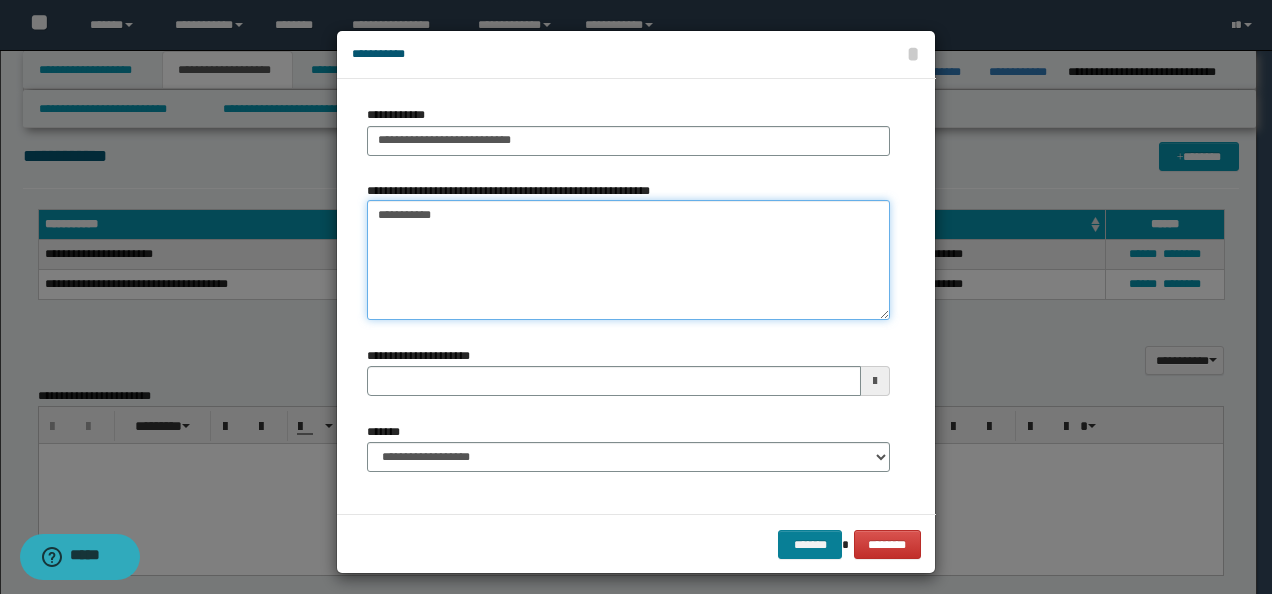 type on "**********" 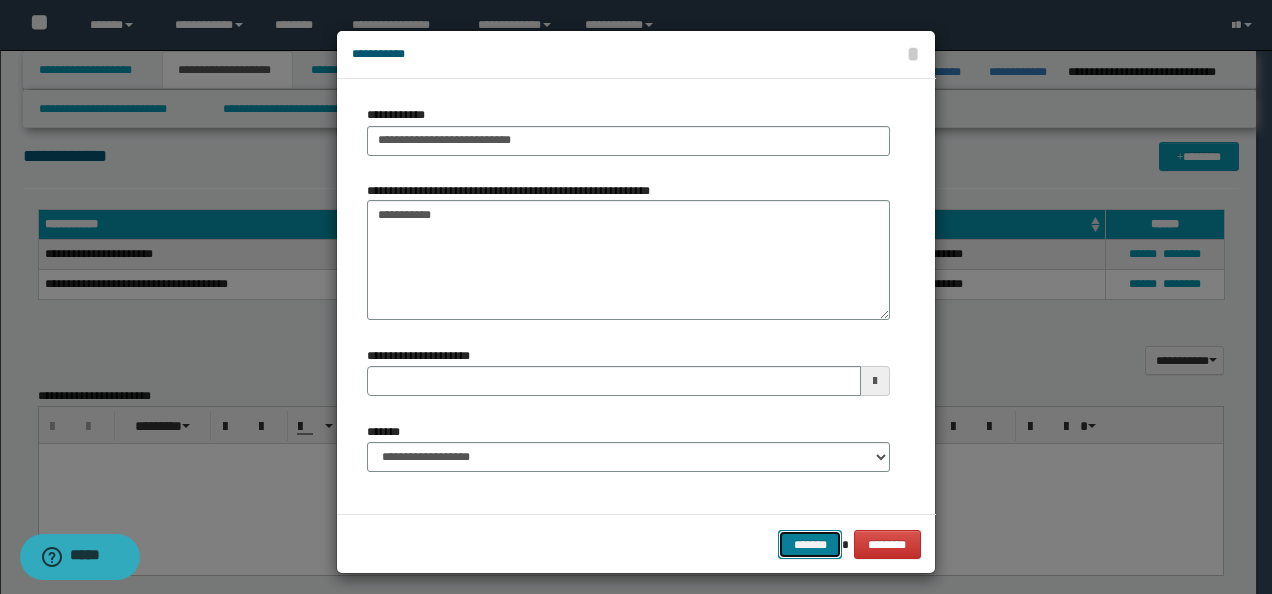 click on "*******" at bounding box center (810, 544) 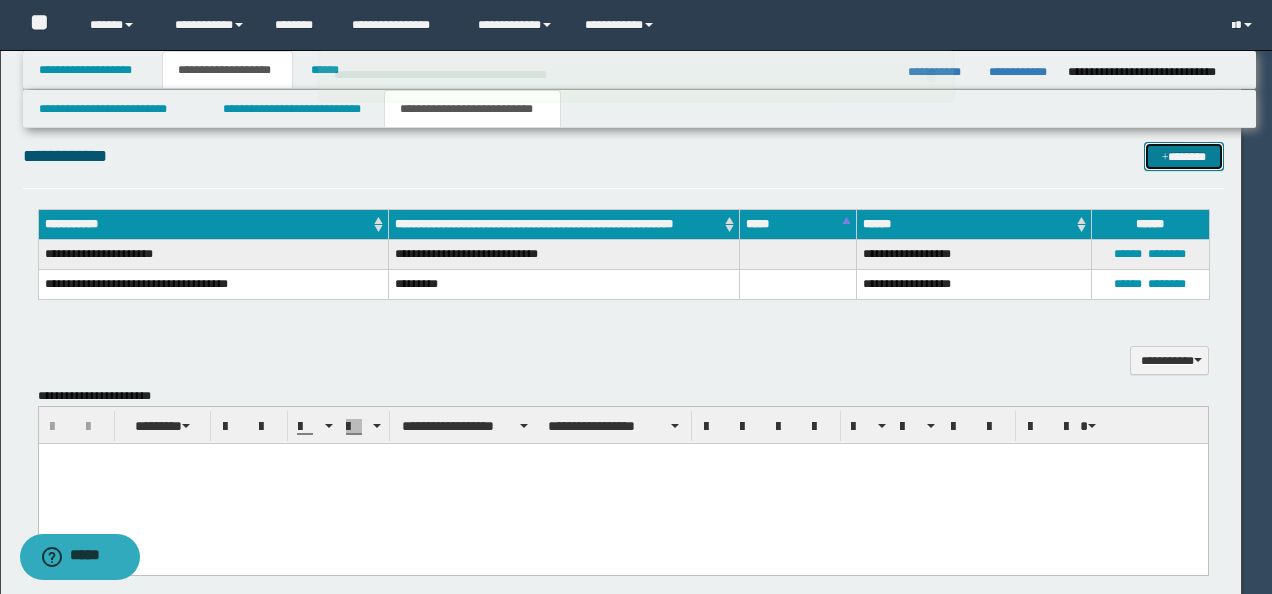 type 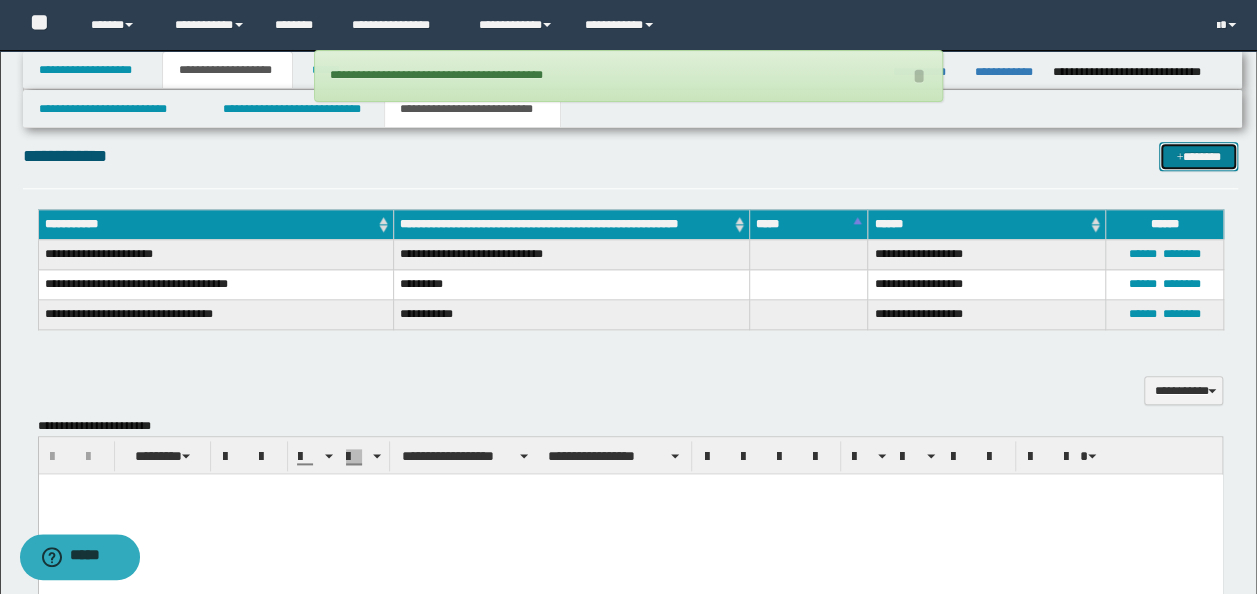 click on "*******" at bounding box center (1198, 156) 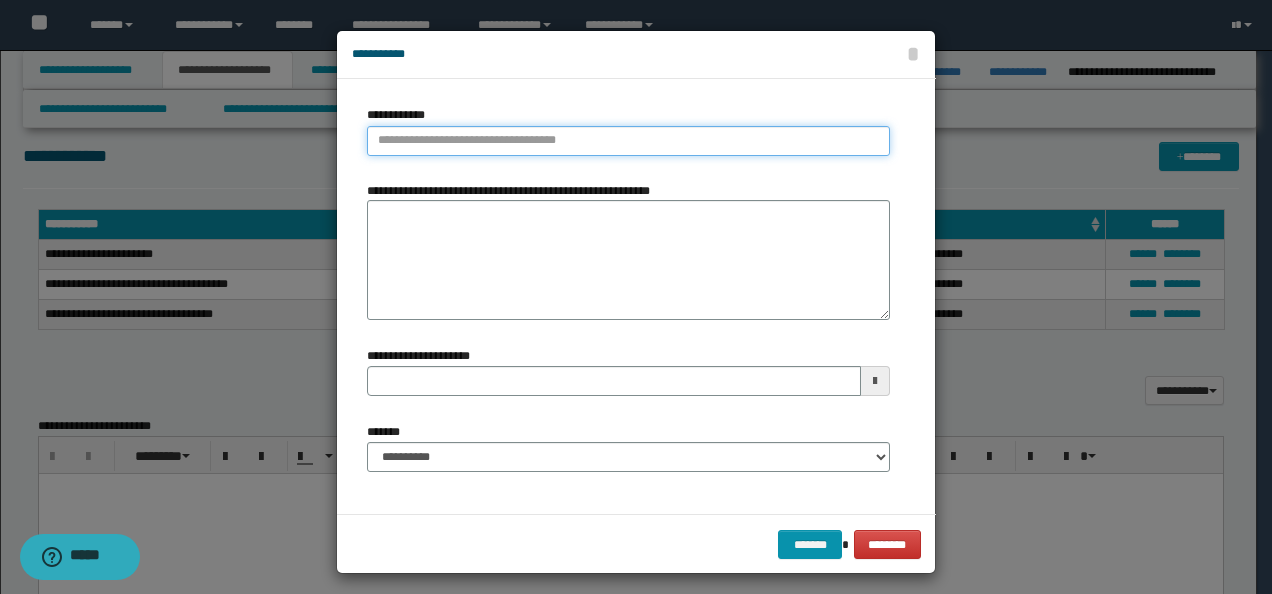 type on "**********" 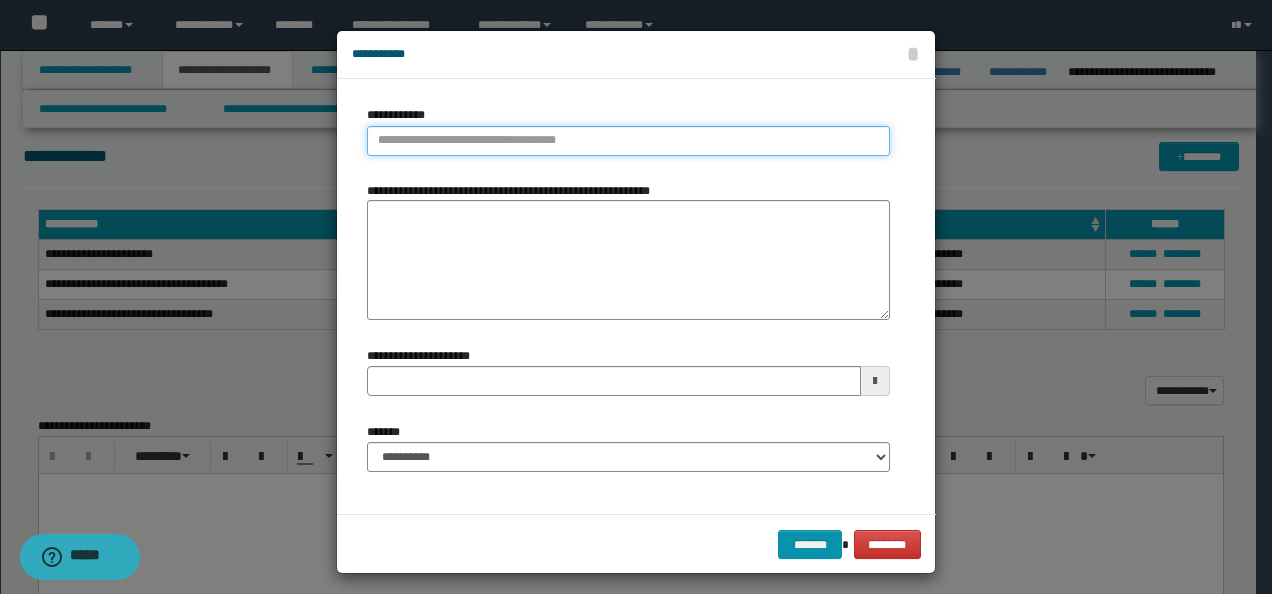 click on "**********" at bounding box center [628, 141] 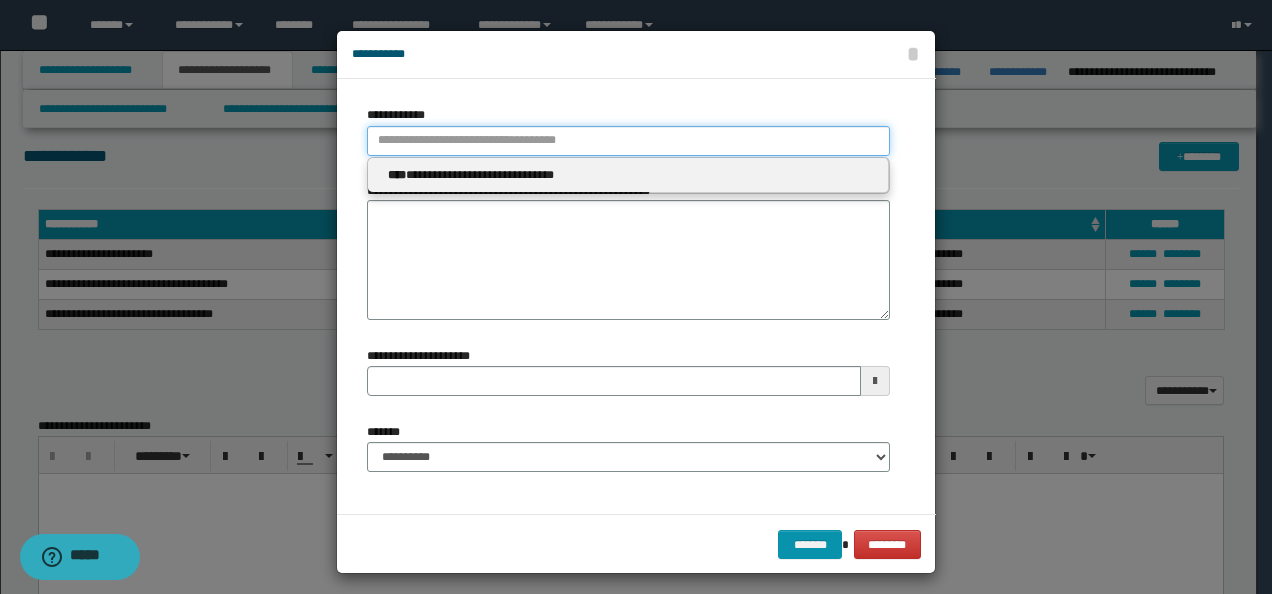 paste on "**********" 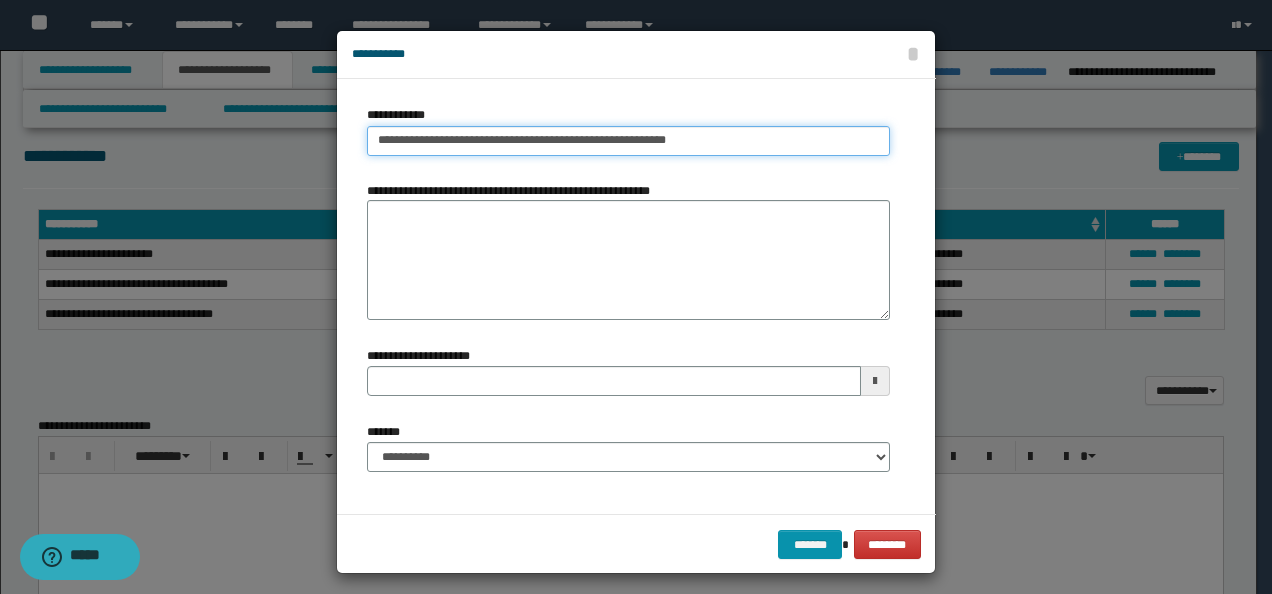 drag, startPoint x: 662, startPoint y: 142, endPoint x: 616, endPoint y: 152, distance: 47.07441 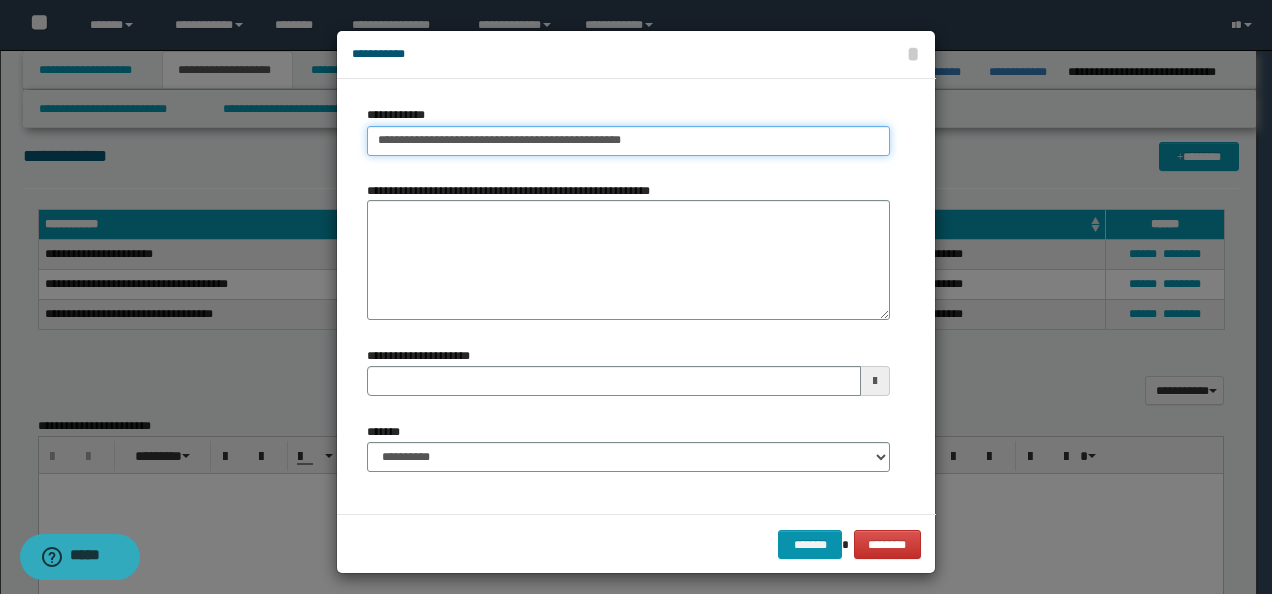 type on "**********" 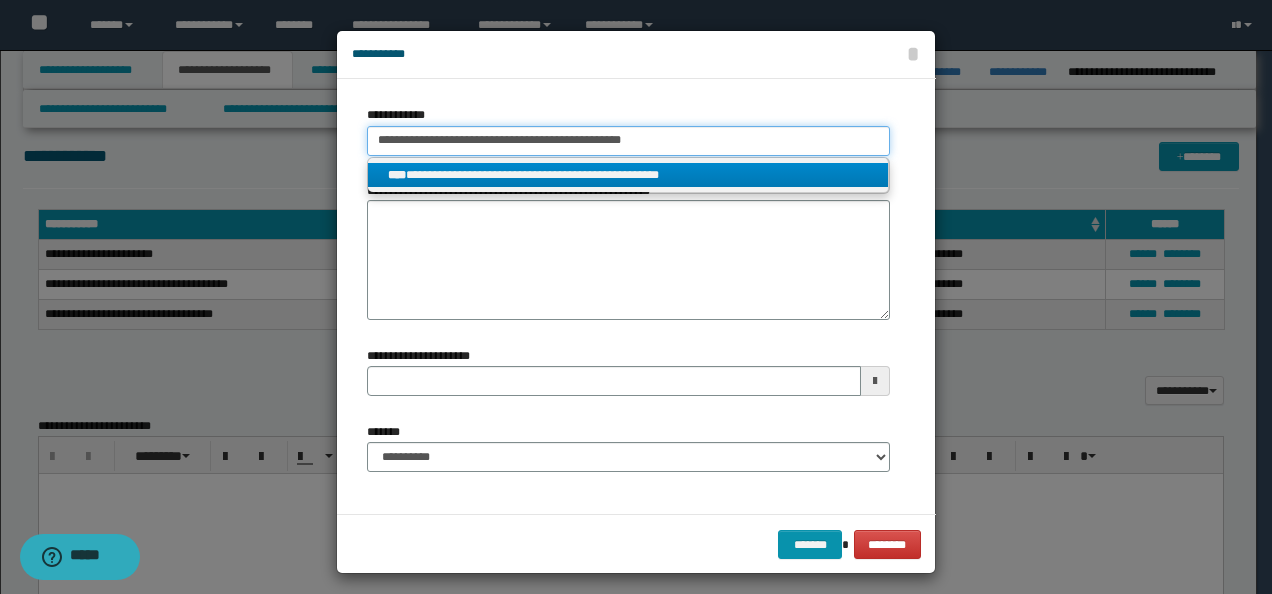 type on "**********" 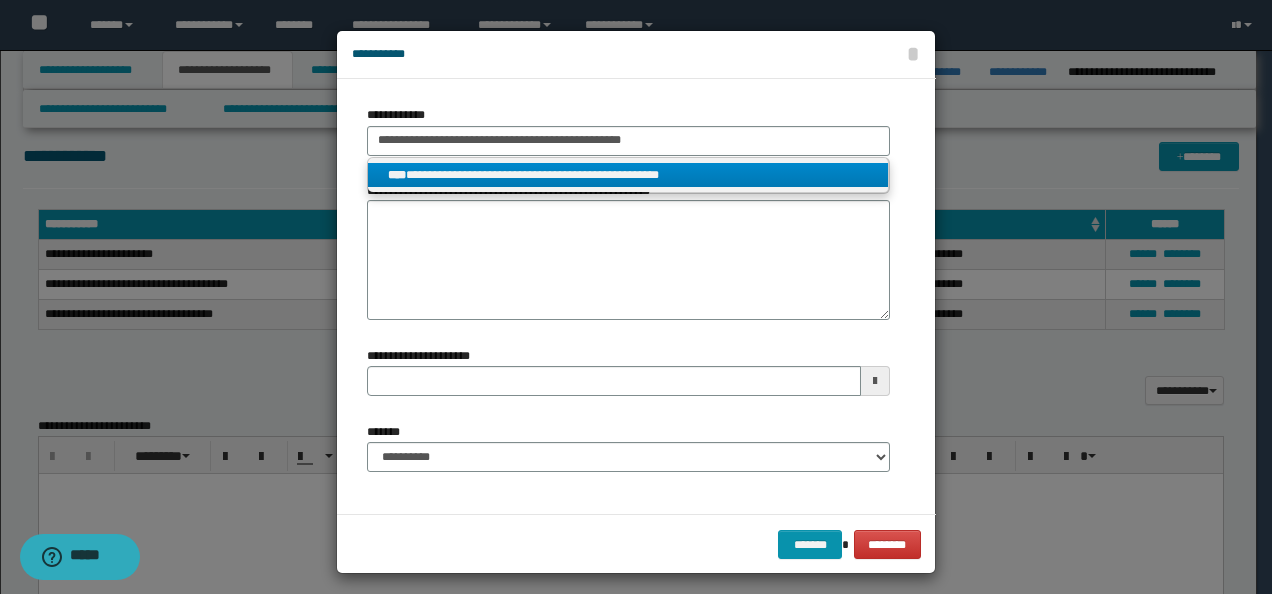 click on "**********" at bounding box center (628, 175) 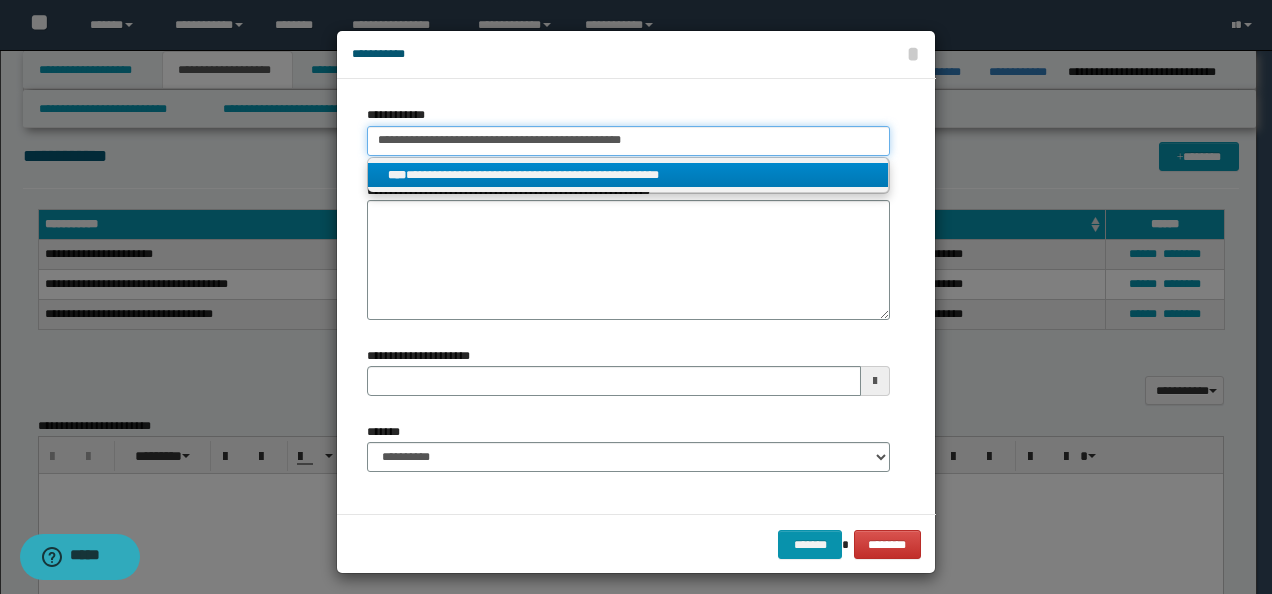 type 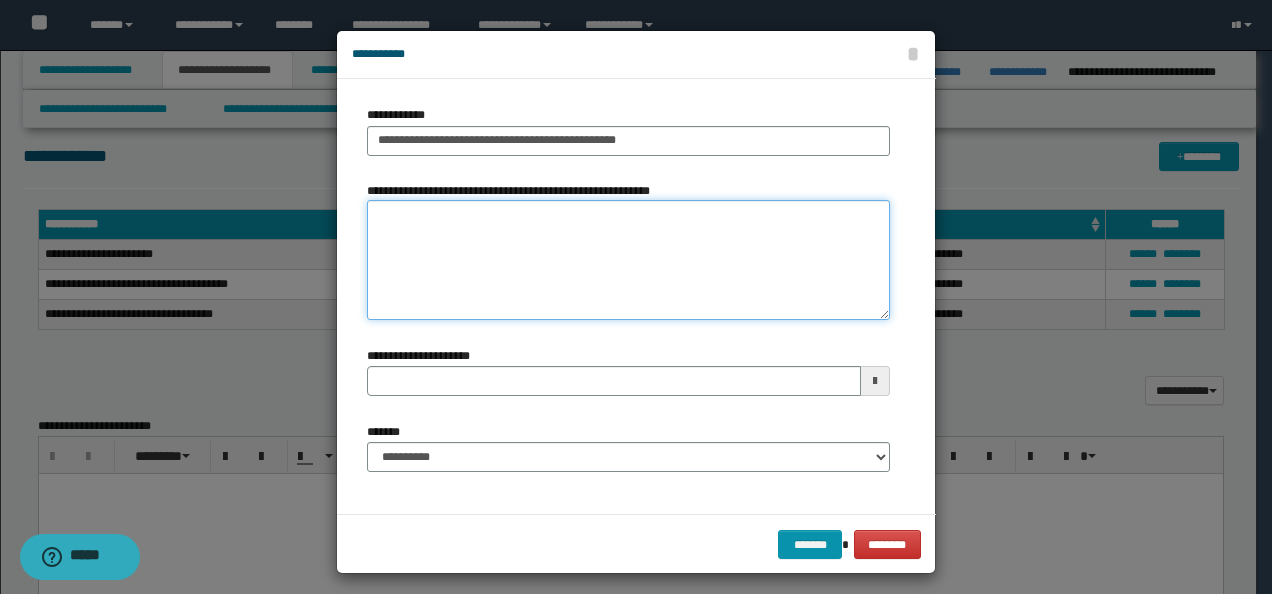 click on "**********" at bounding box center [628, 260] 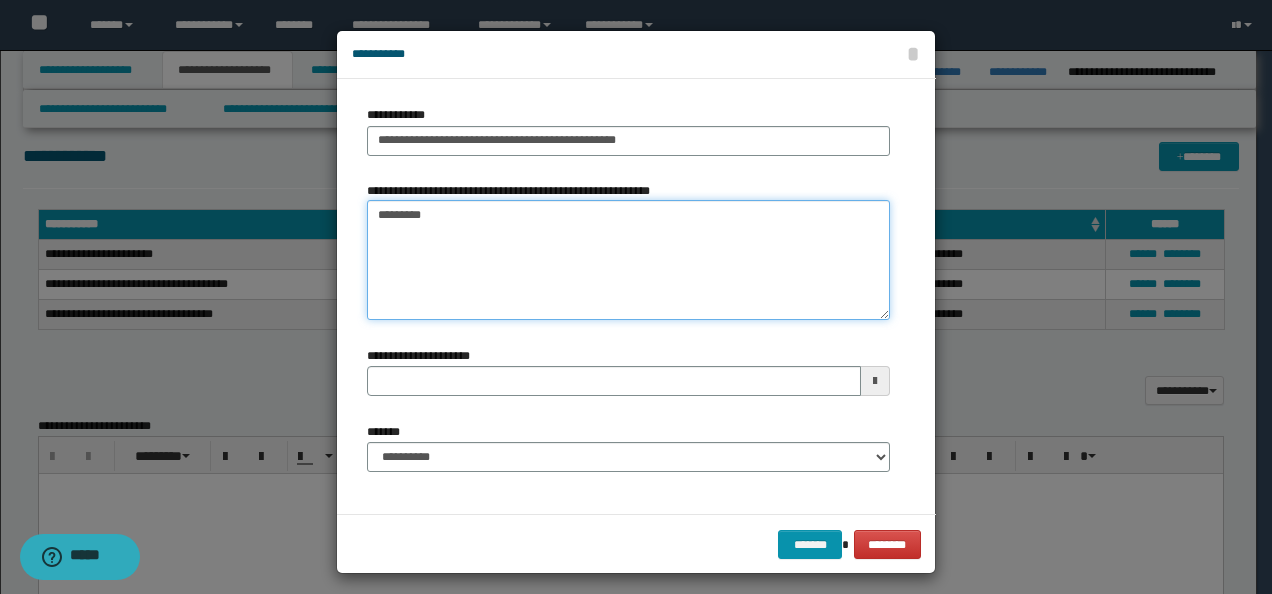 type 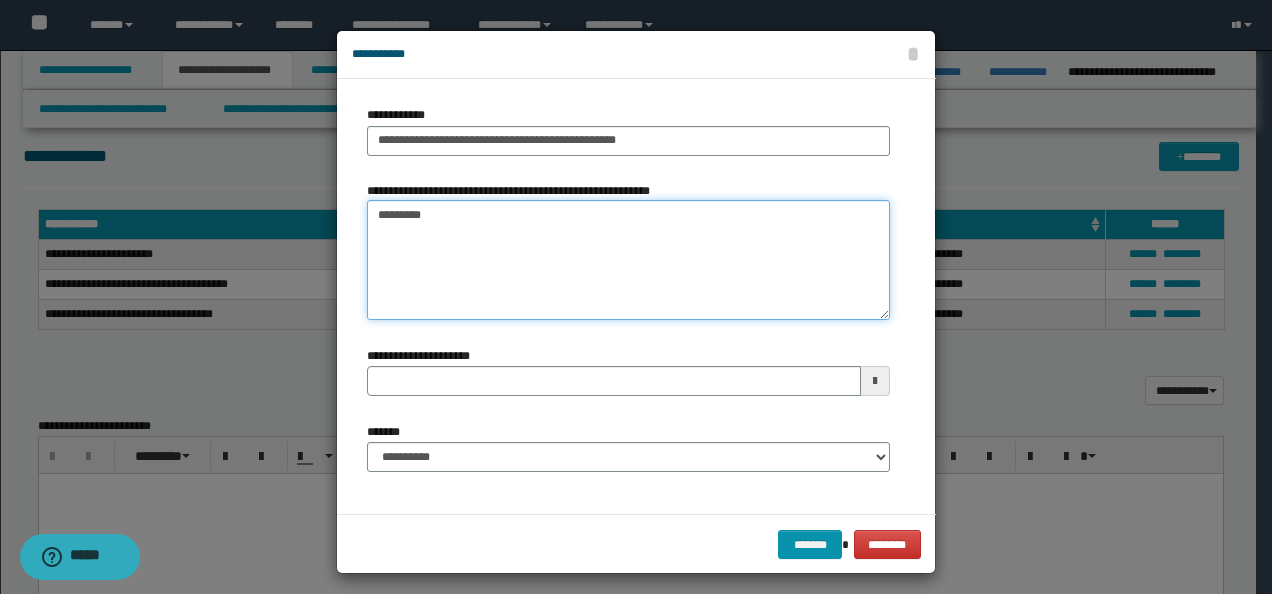 type on "*********" 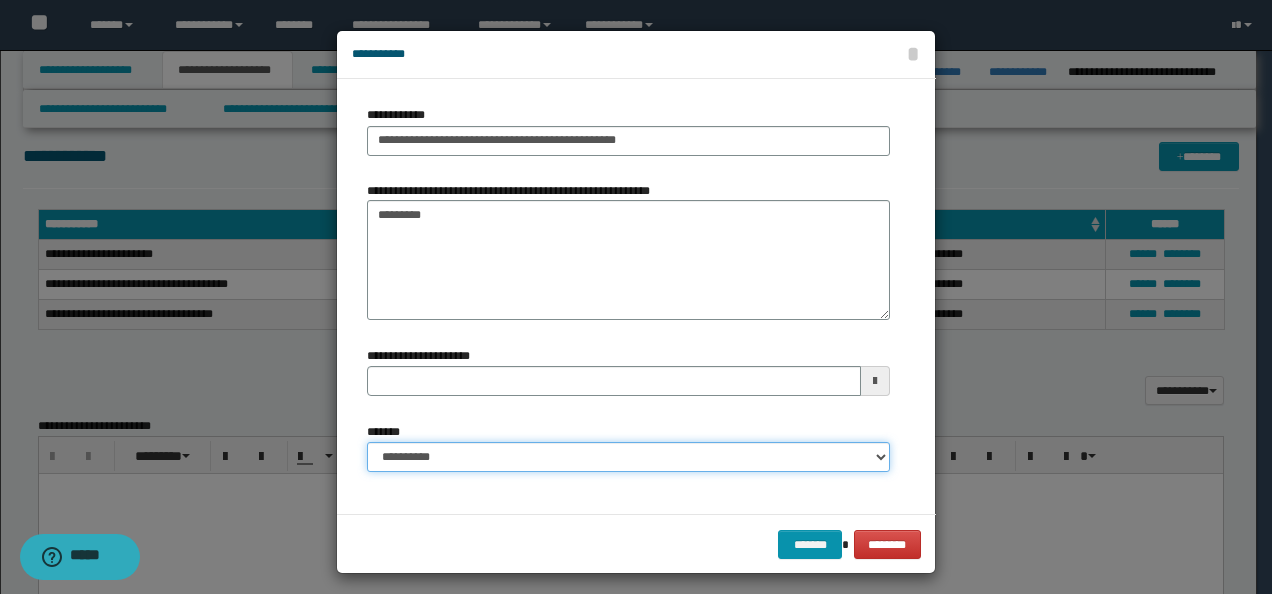 click on "**********" at bounding box center (628, 457) 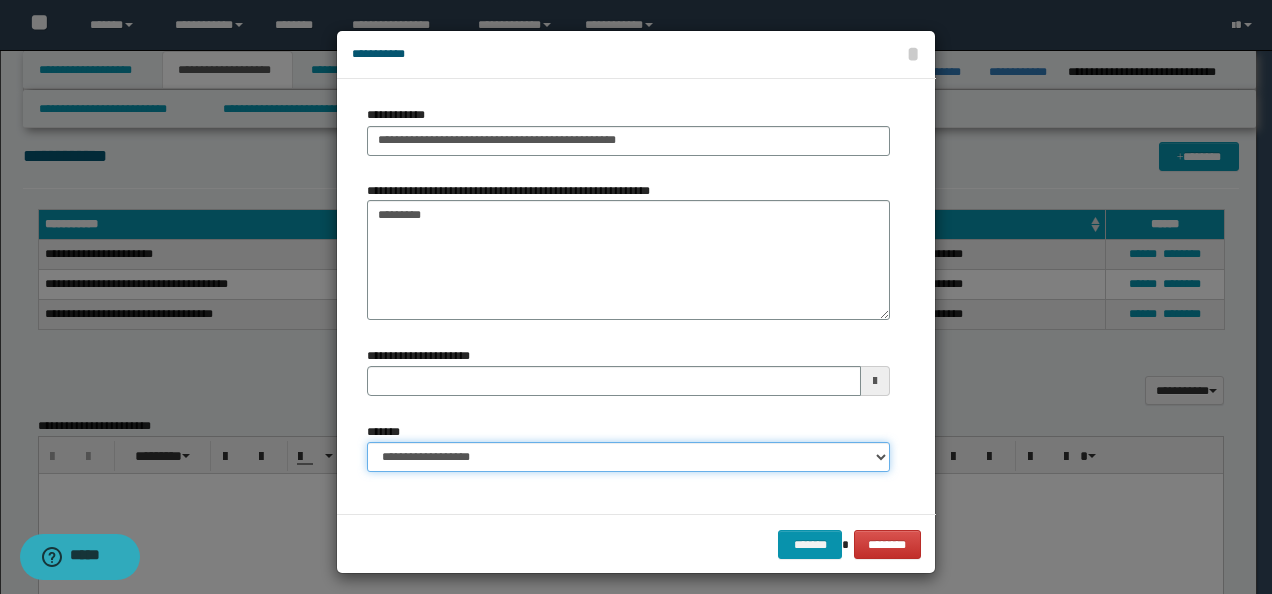 type 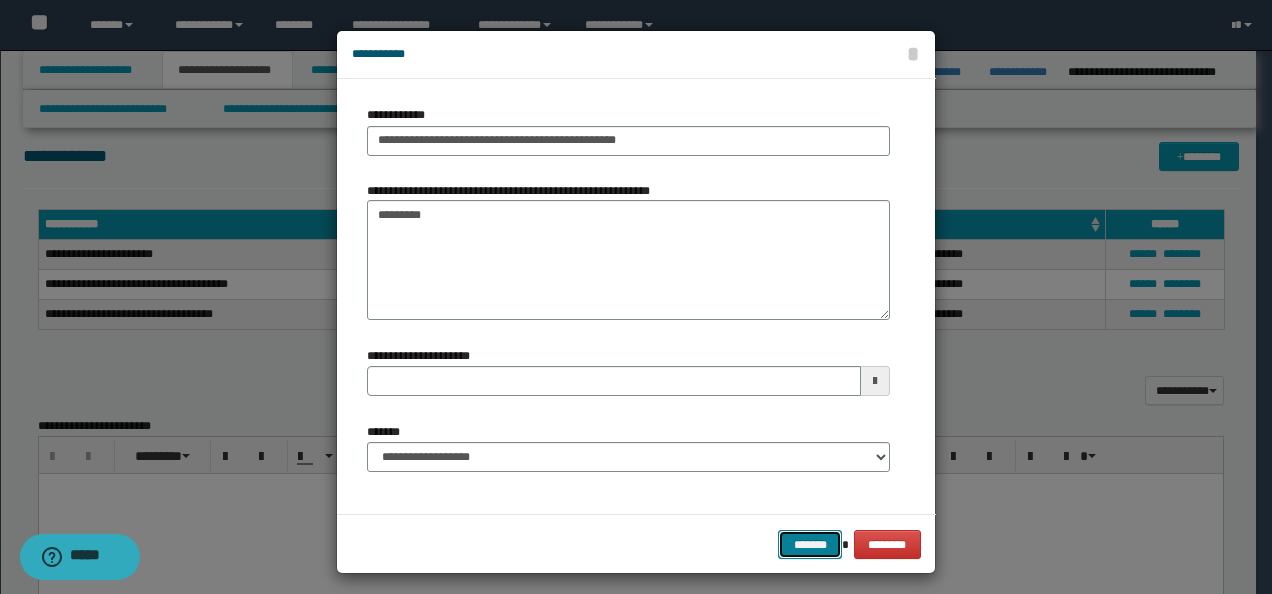 click on "*******" at bounding box center (810, 544) 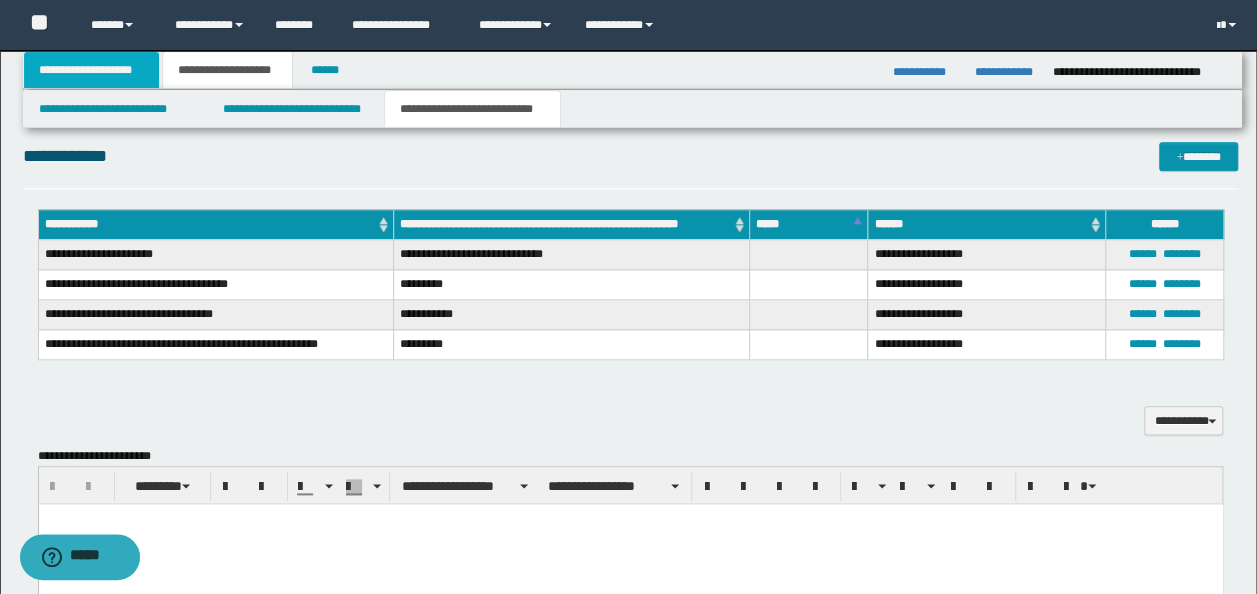 click on "**********" at bounding box center (92, 70) 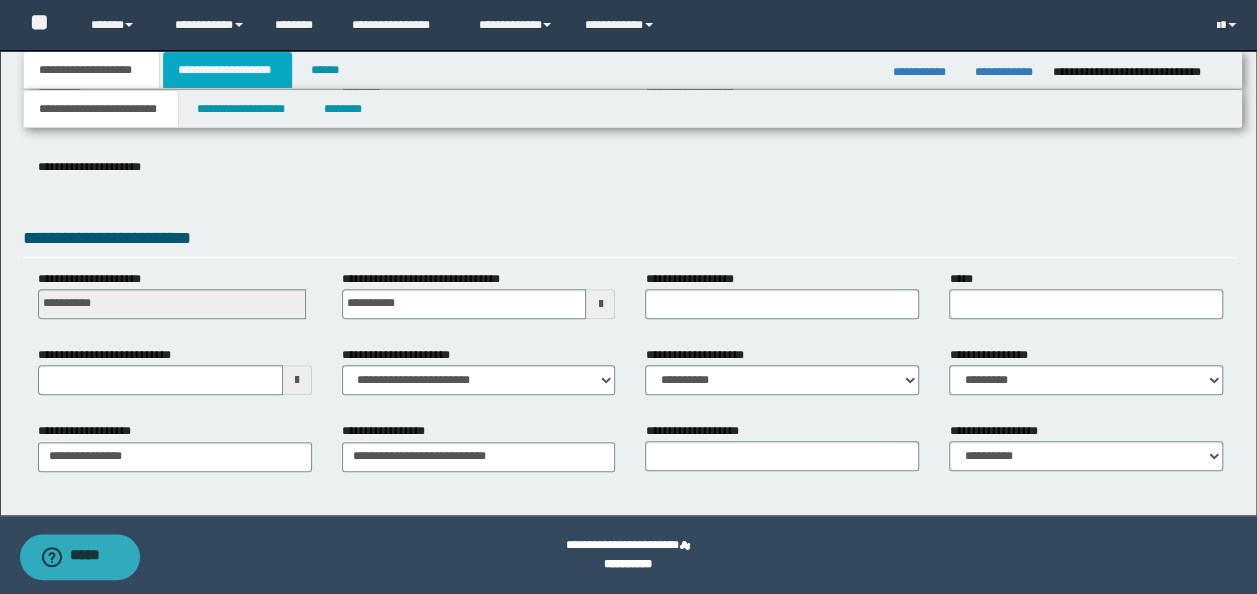 scroll, scrollTop: 288, scrollLeft: 0, axis: vertical 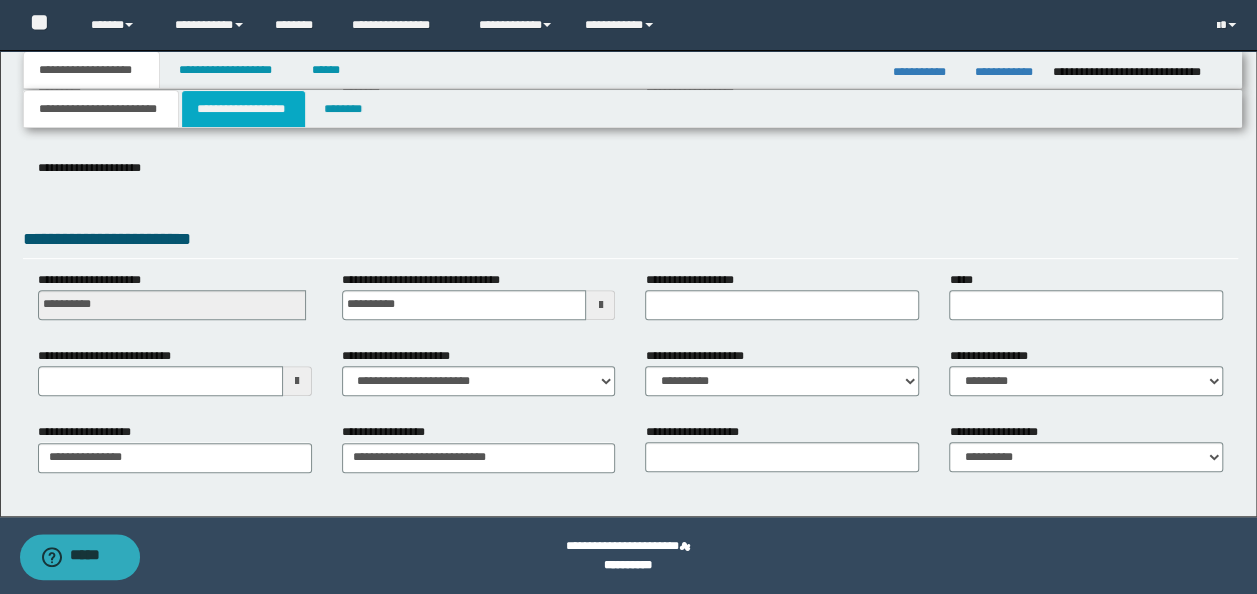 click on "**********" at bounding box center (243, 109) 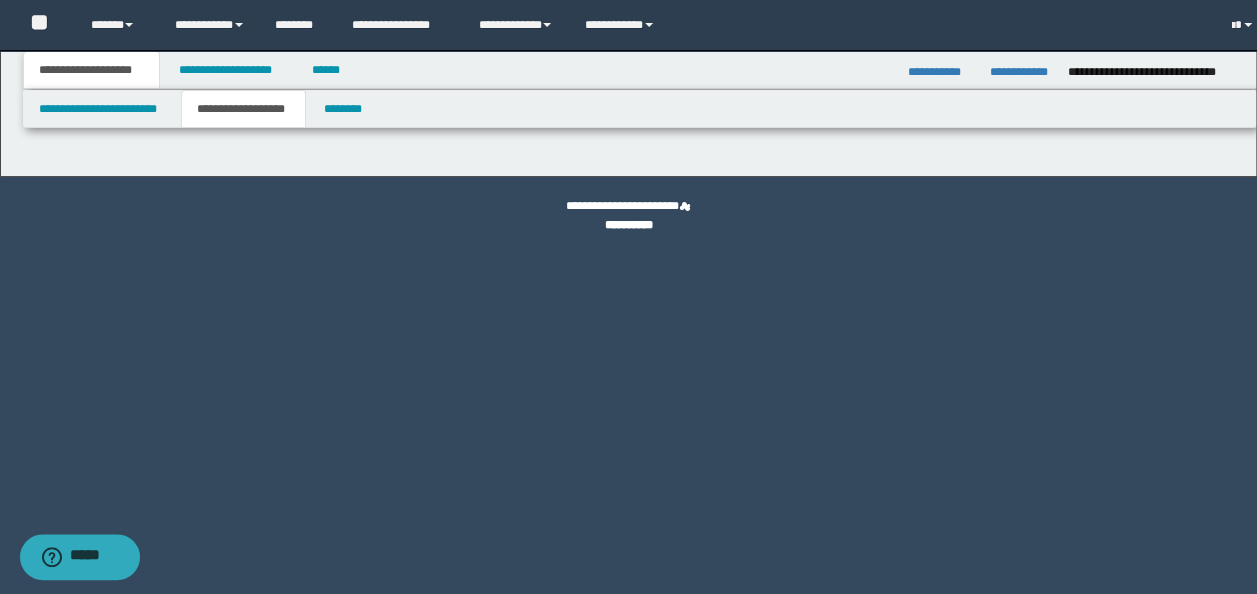 scroll, scrollTop: 0, scrollLeft: 0, axis: both 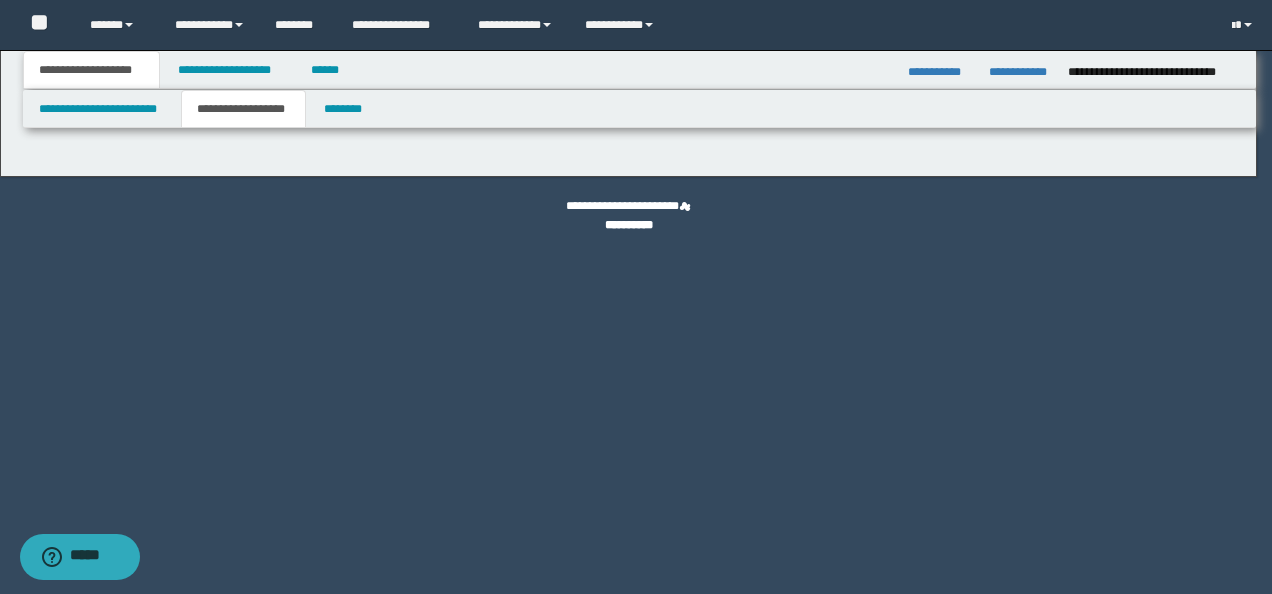 type on "********" 